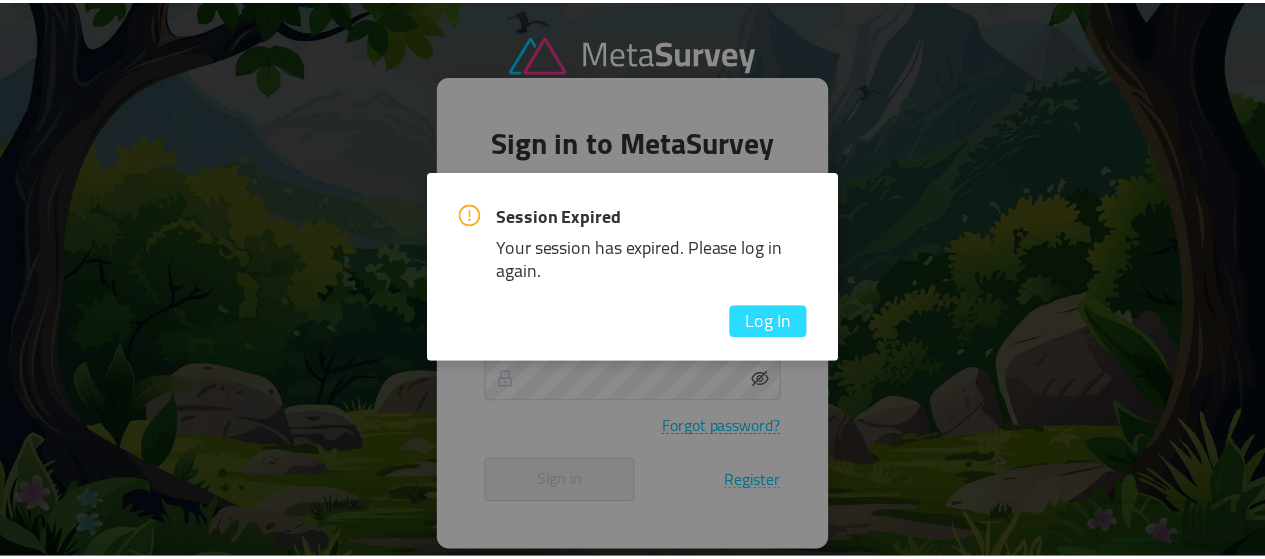 scroll, scrollTop: 0, scrollLeft: 0, axis: both 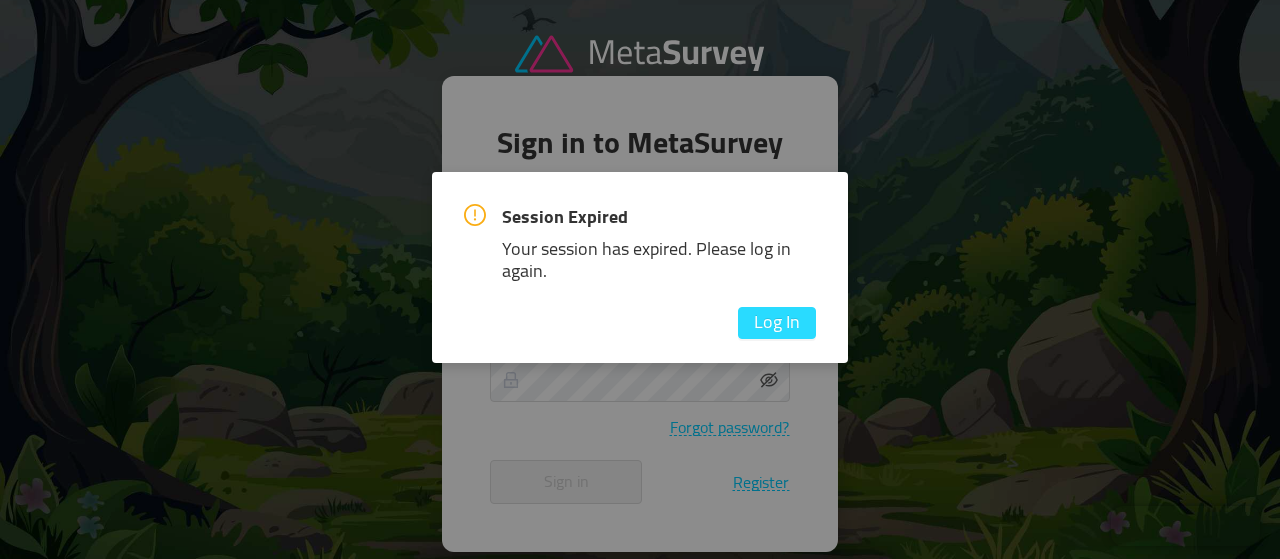 type 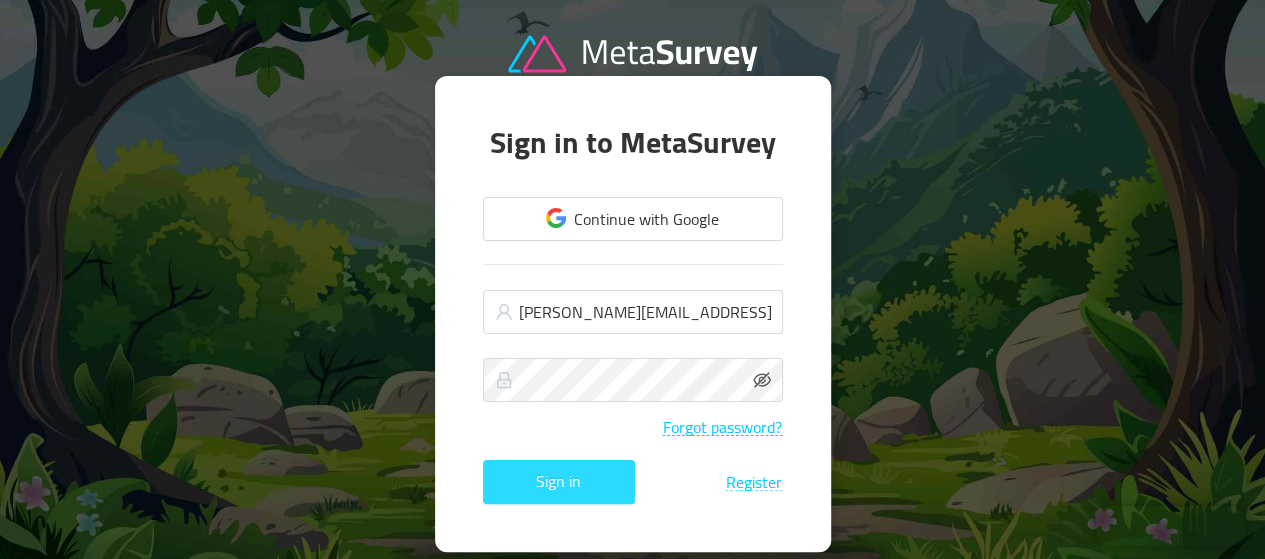 click on "Sign in" at bounding box center (559, 482) 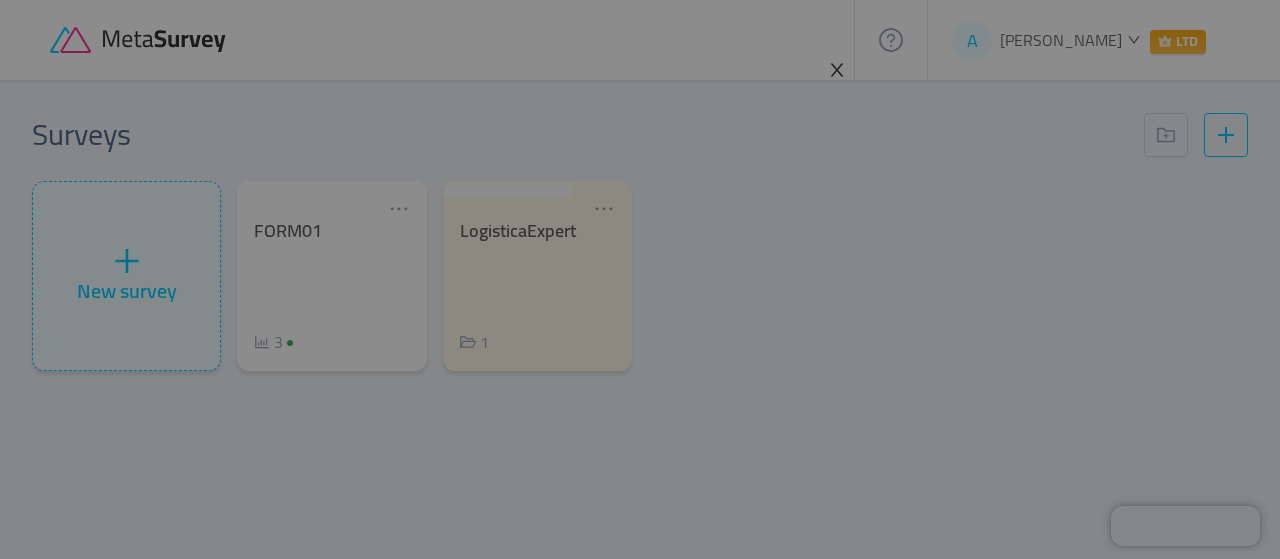 click 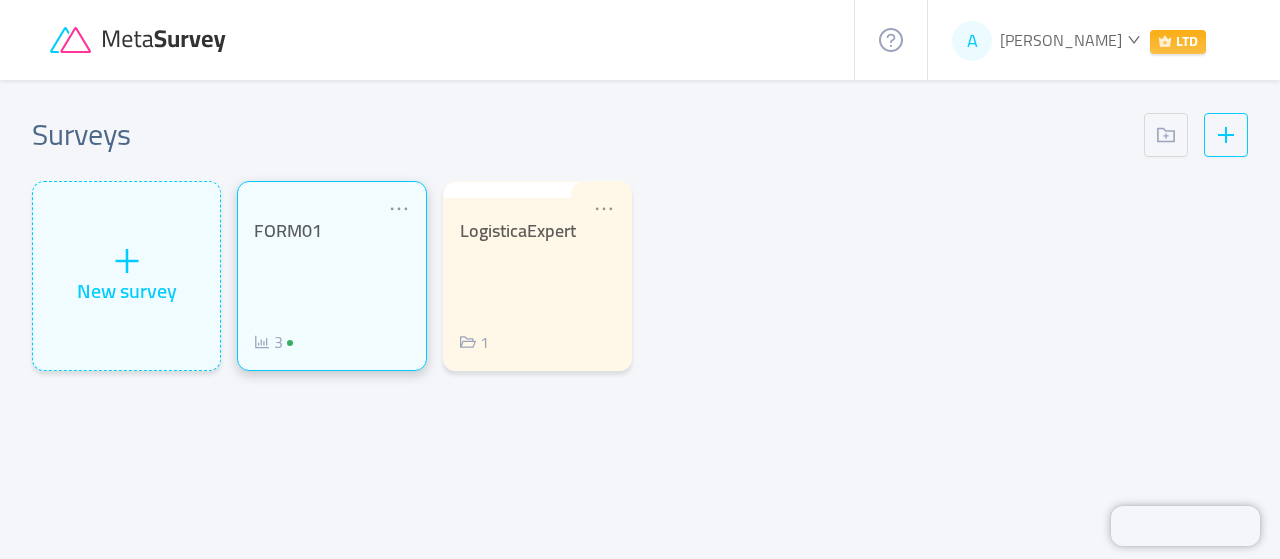 click on "FORM01  3" at bounding box center (331, 287) 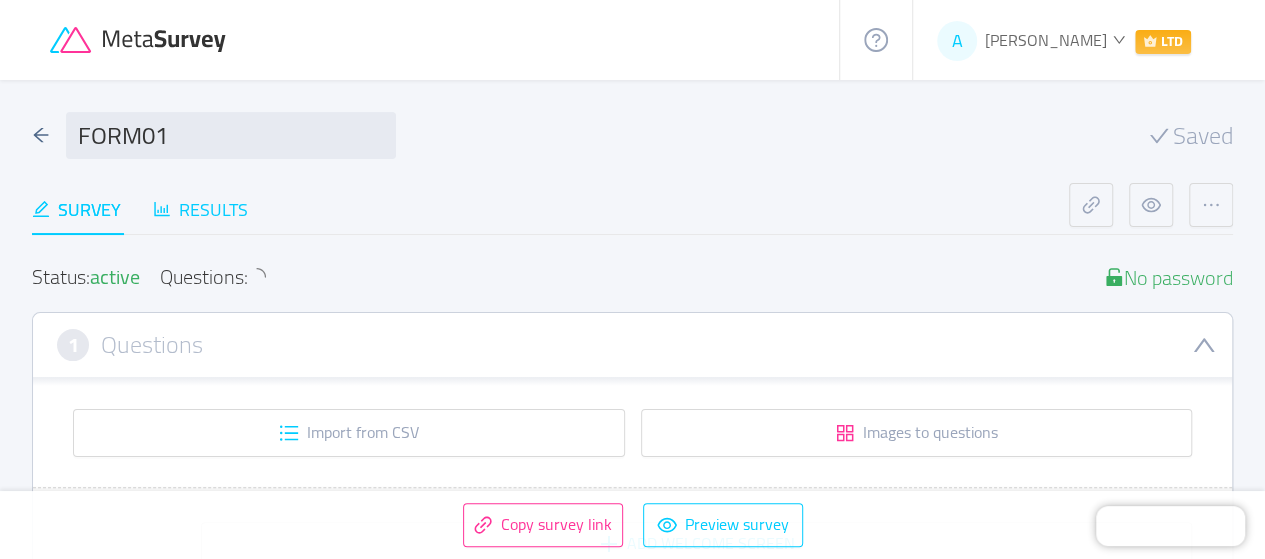 click on "Results" at bounding box center [200, 209] 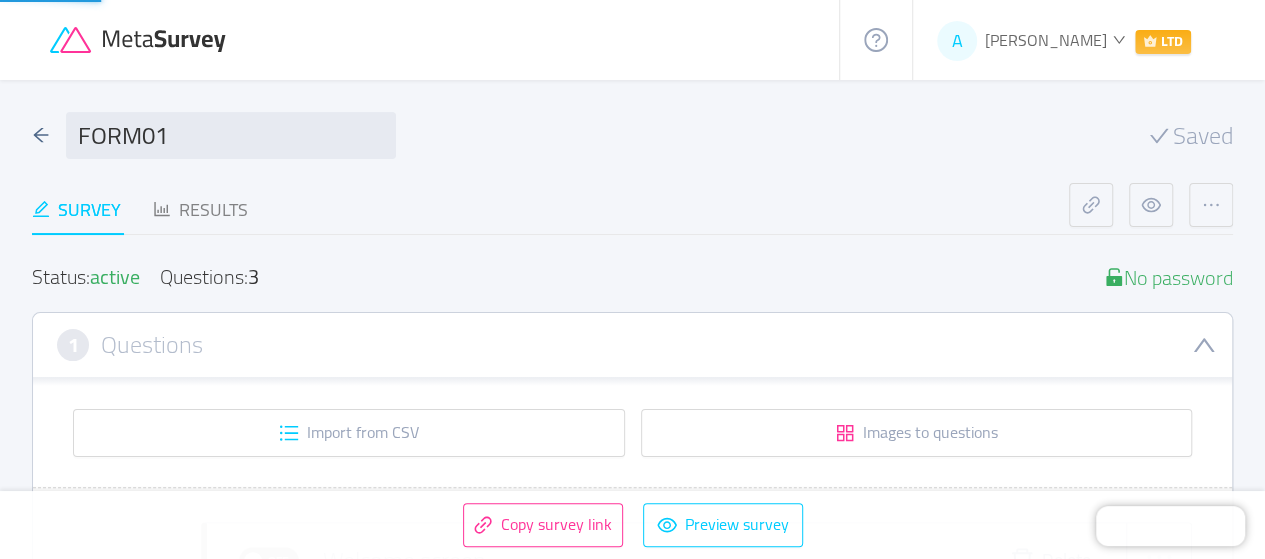 type 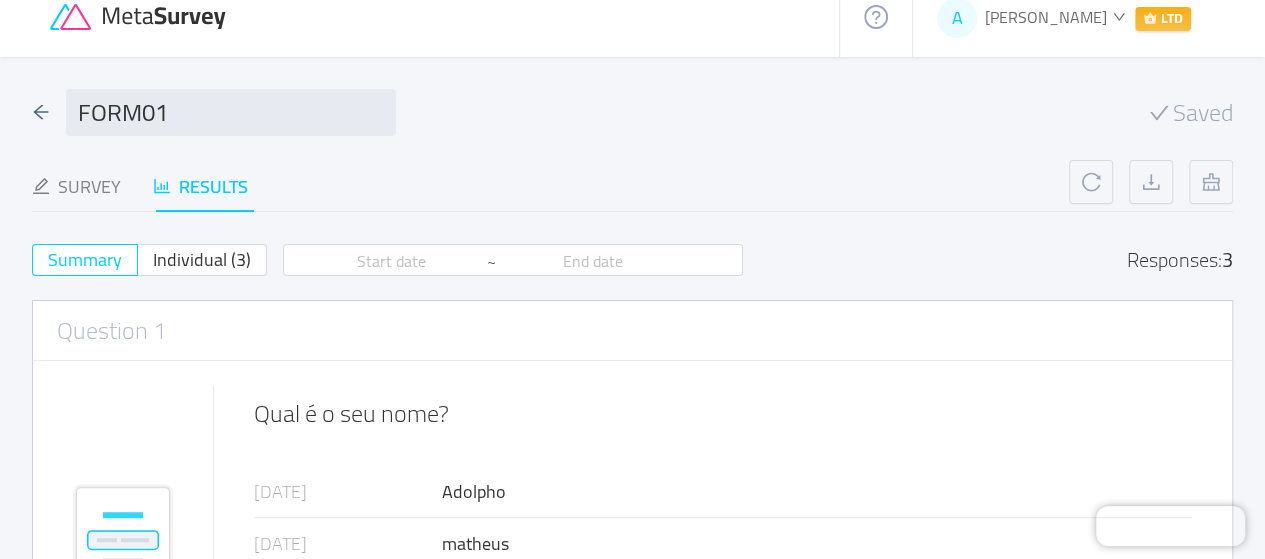 scroll, scrollTop: 0, scrollLeft: 0, axis: both 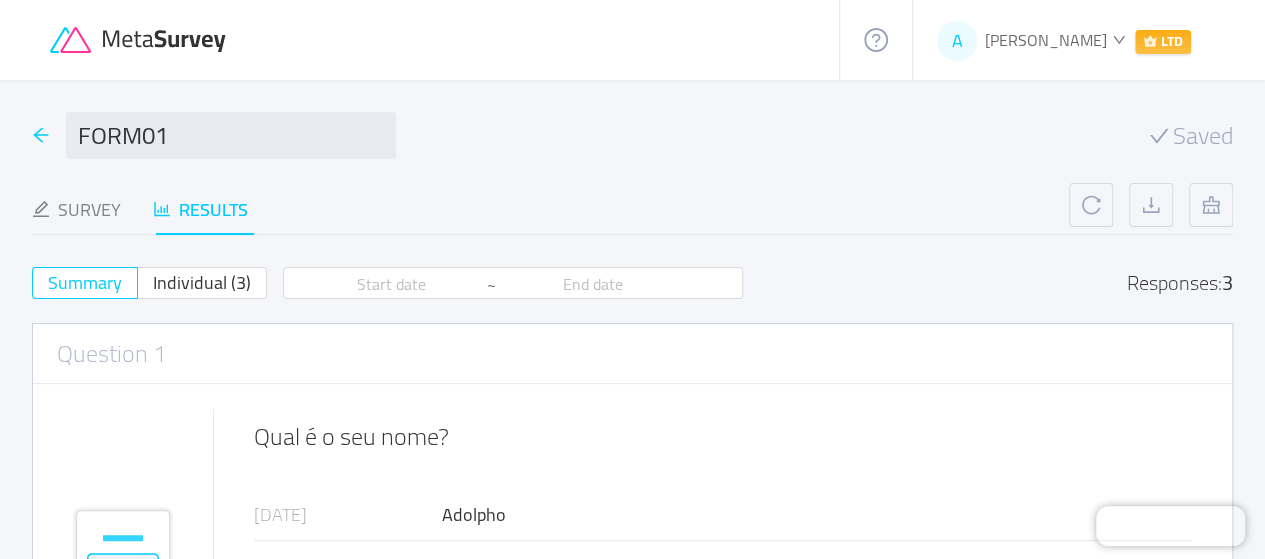 click 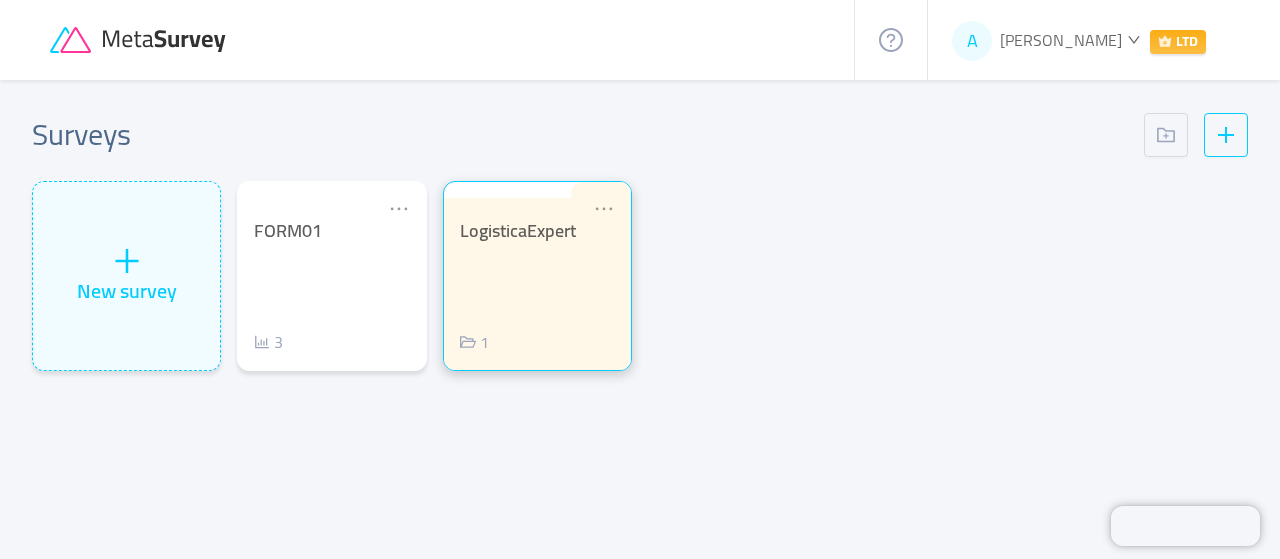 click on "LogisticaExpert  1" at bounding box center [537, 287] 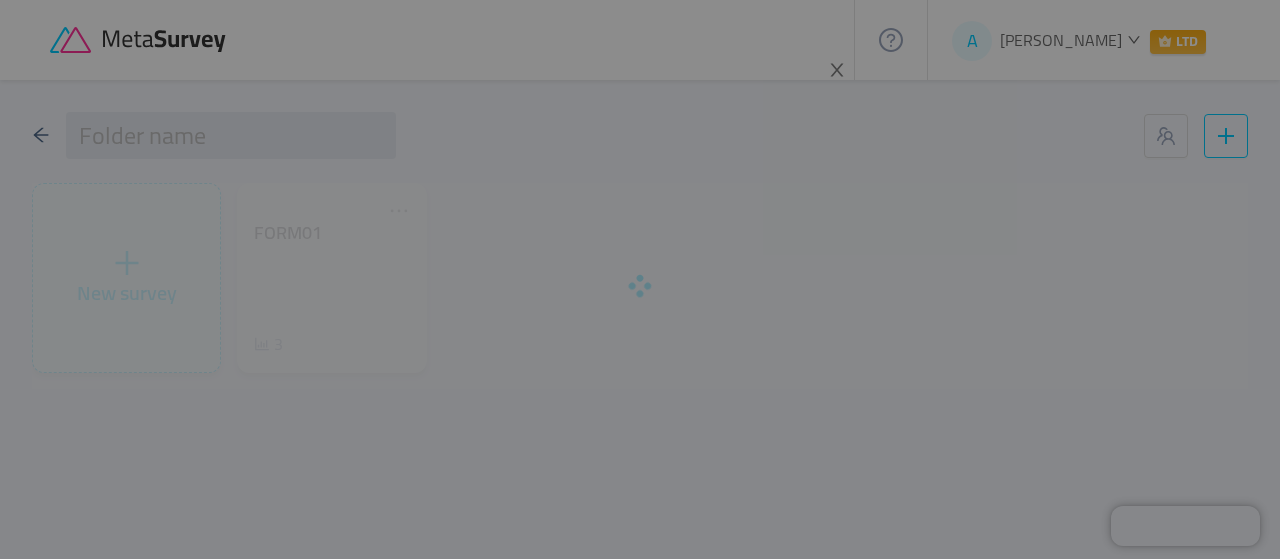 type on "LogisticaExpert" 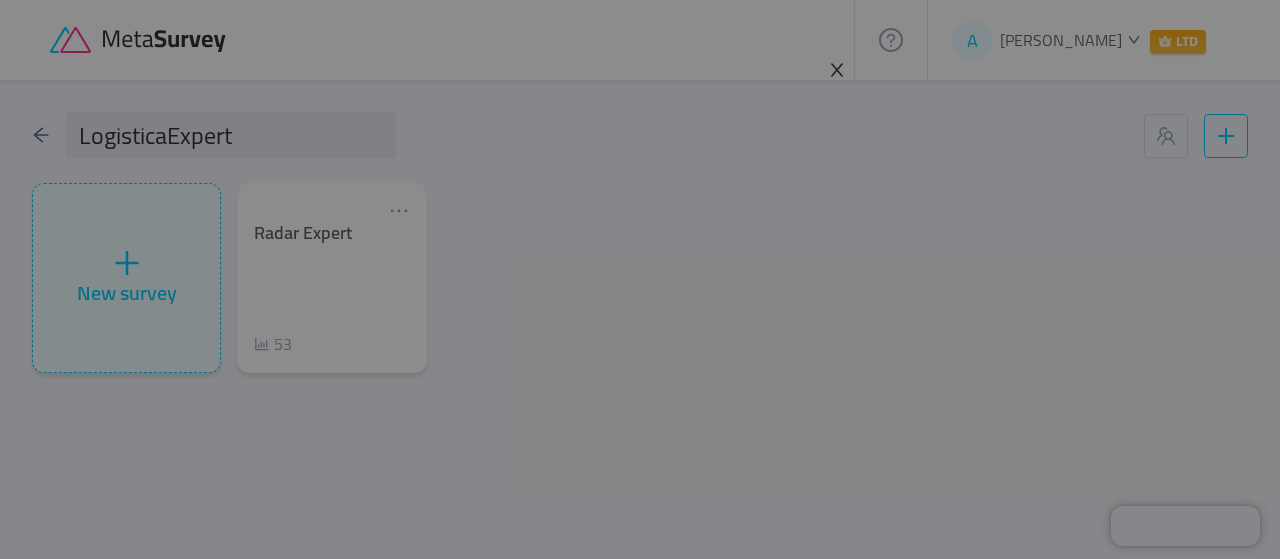 click at bounding box center [837, 71] 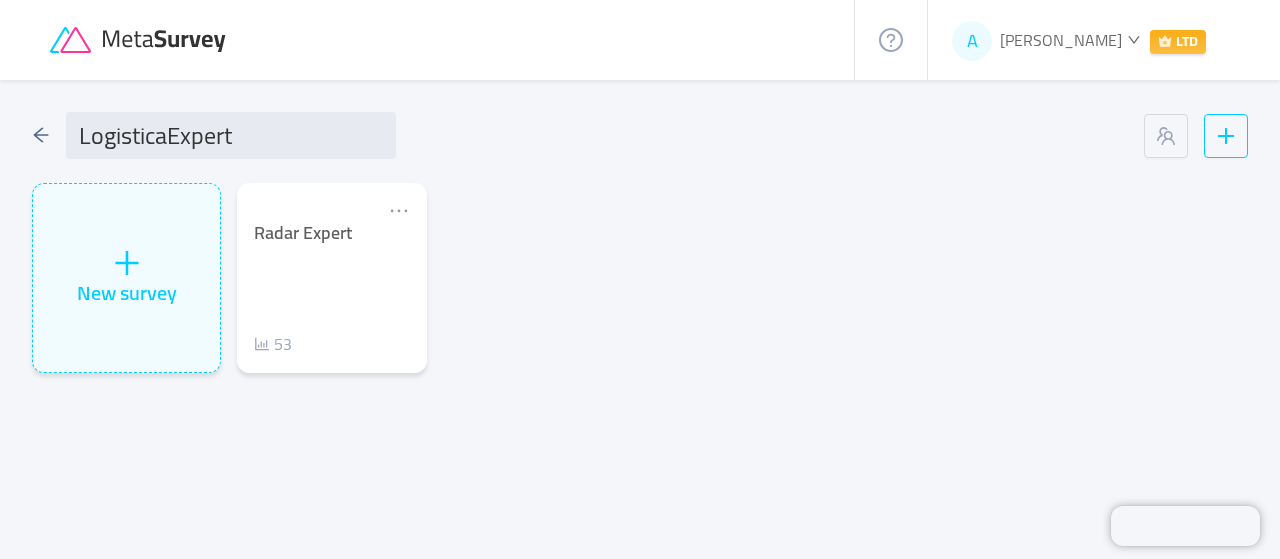 click on "A [PERSON_NAME]  LTD  LogisticaExpert New survey  Radar Expert  53" at bounding box center [640, 279] 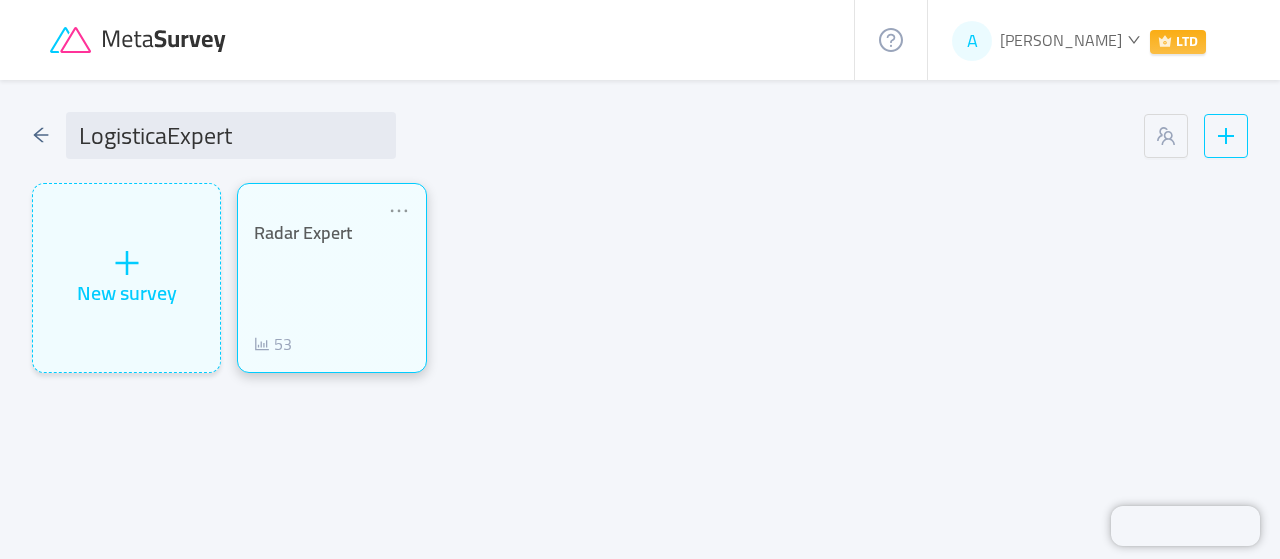 click on "Radar Expert  53" at bounding box center (331, 289) 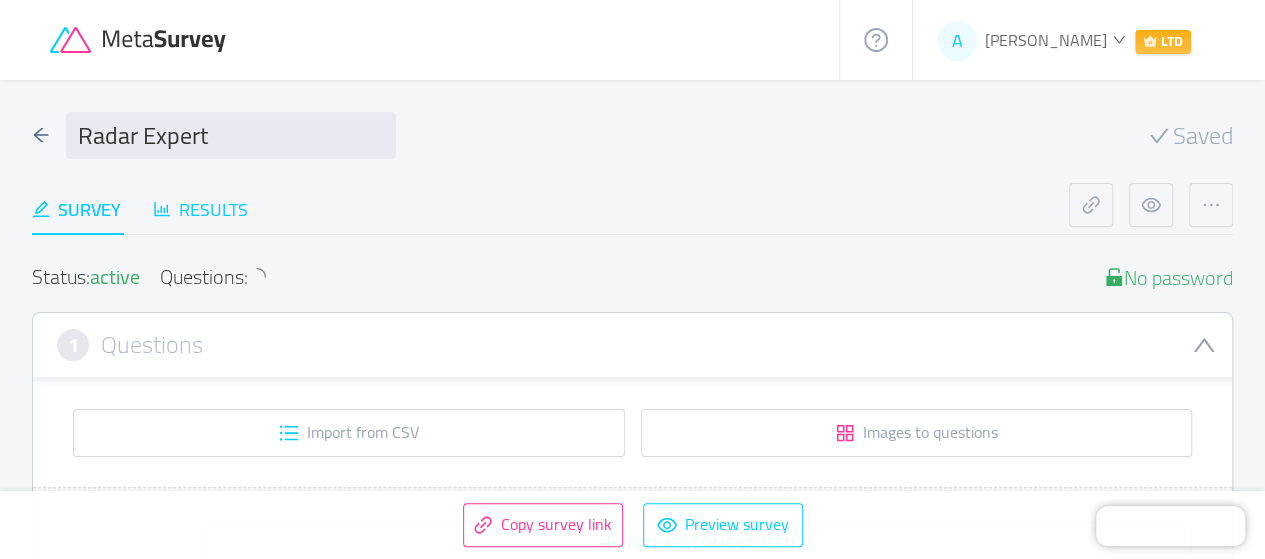 click on "Results" at bounding box center [200, 209] 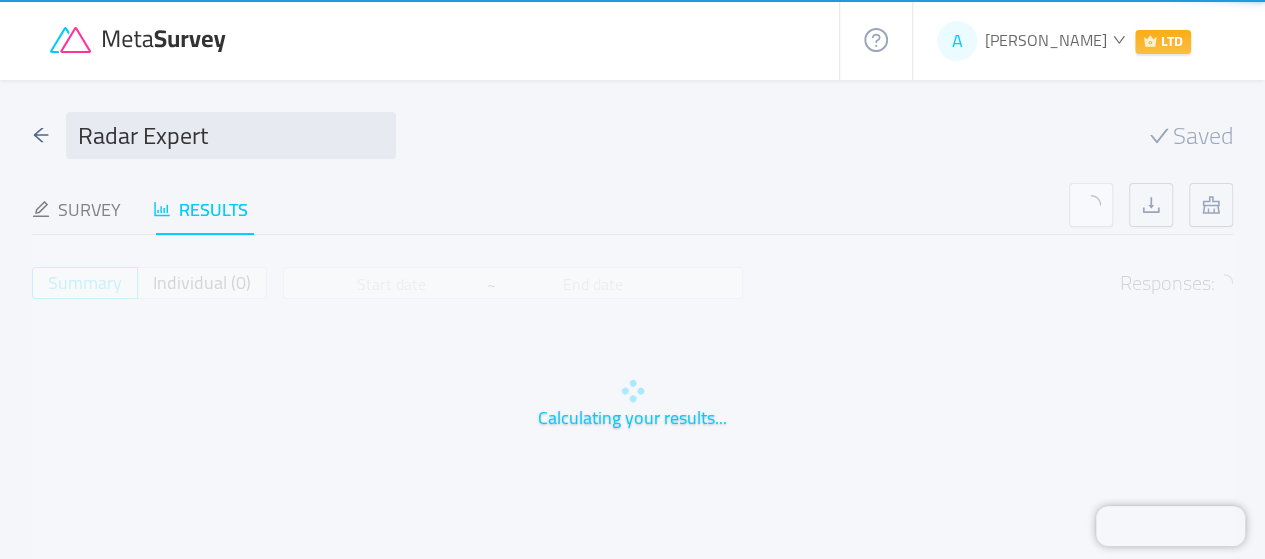 type 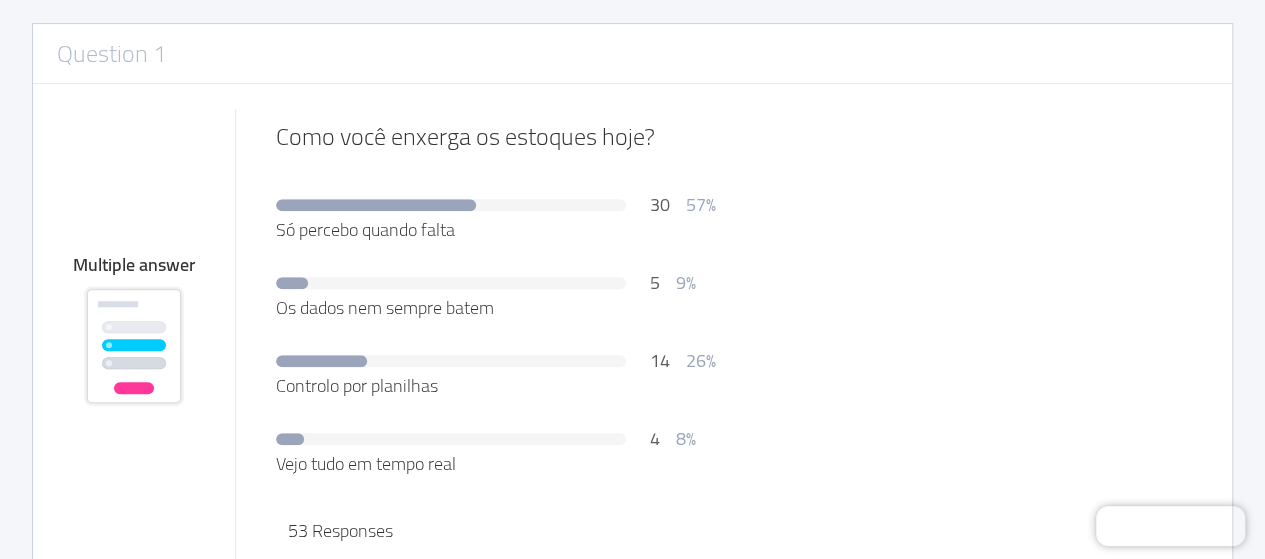 scroll, scrollTop: 0, scrollLeft: 0, axis: both 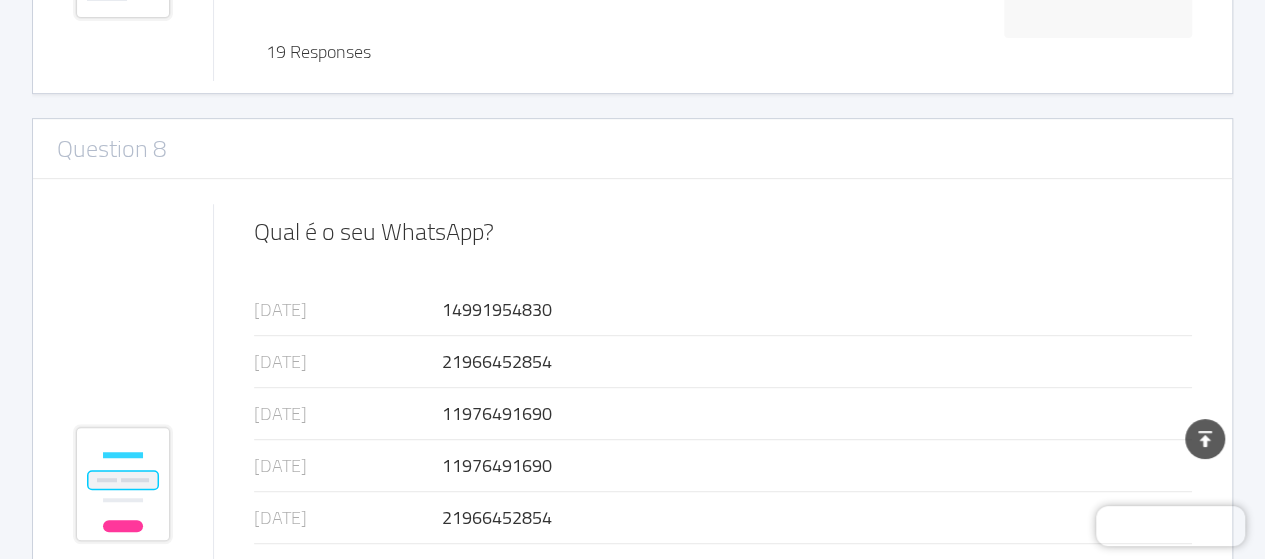 drag, startPoint x: 822, startPoint y: 157, endPoint x: 750, endPoint y: 496, distance: 346.56168 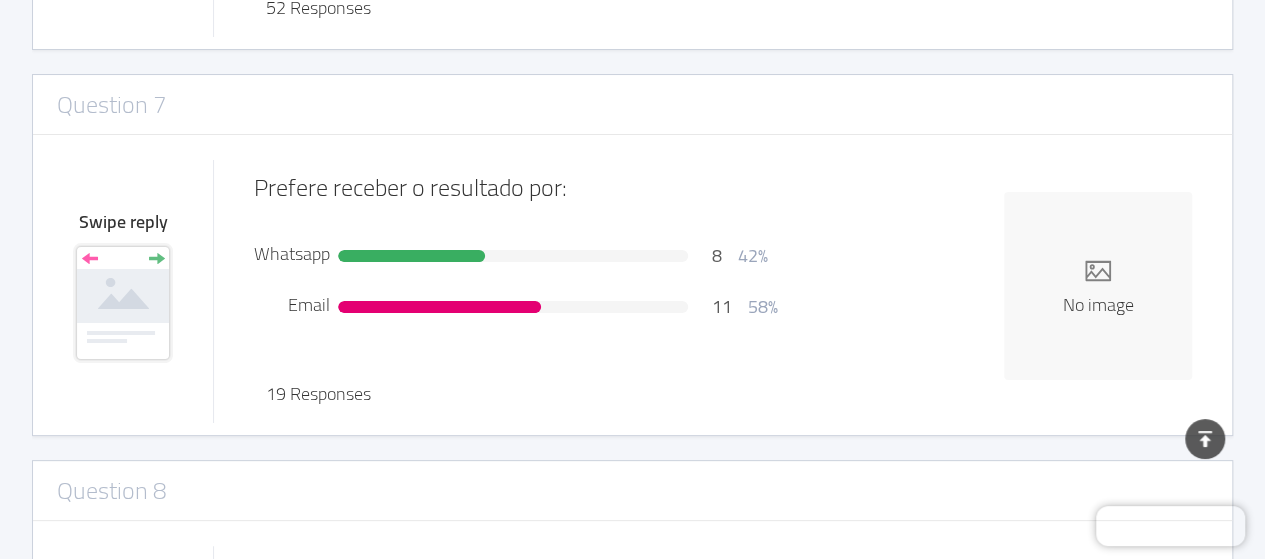 scroll, scrollTop: 4036, scrollLeft: 0, axis: vertical 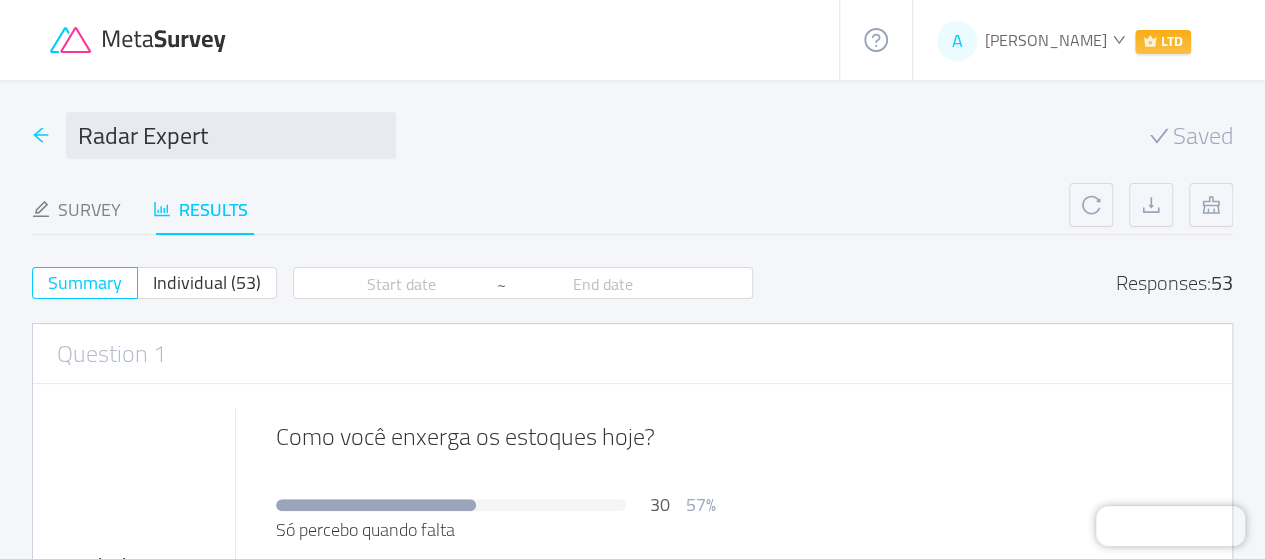 click 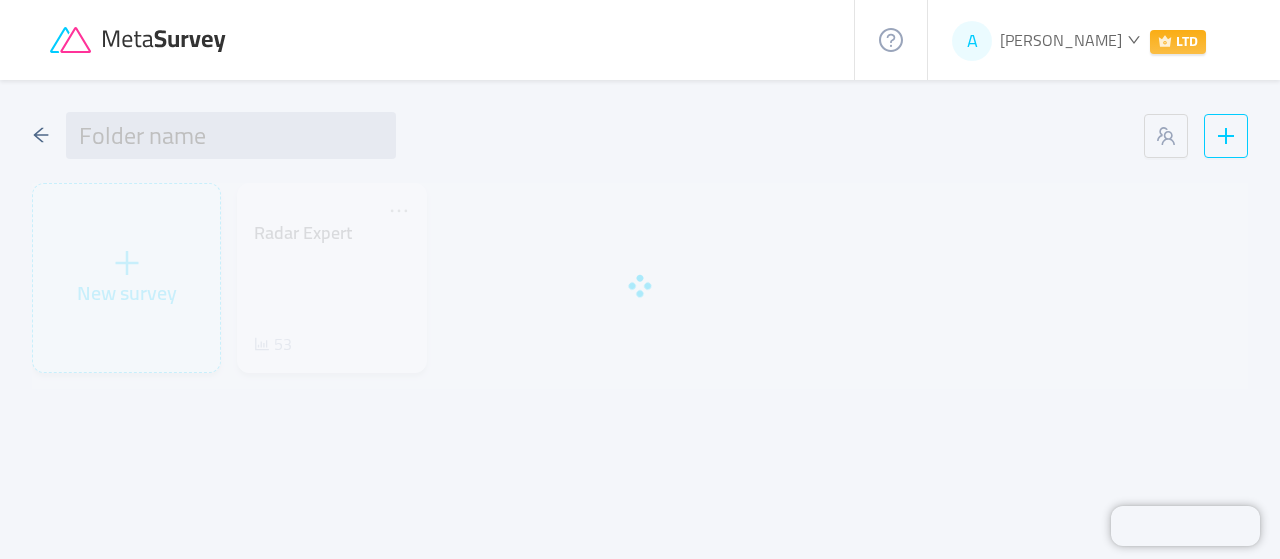 type on "LogisticaExpert" 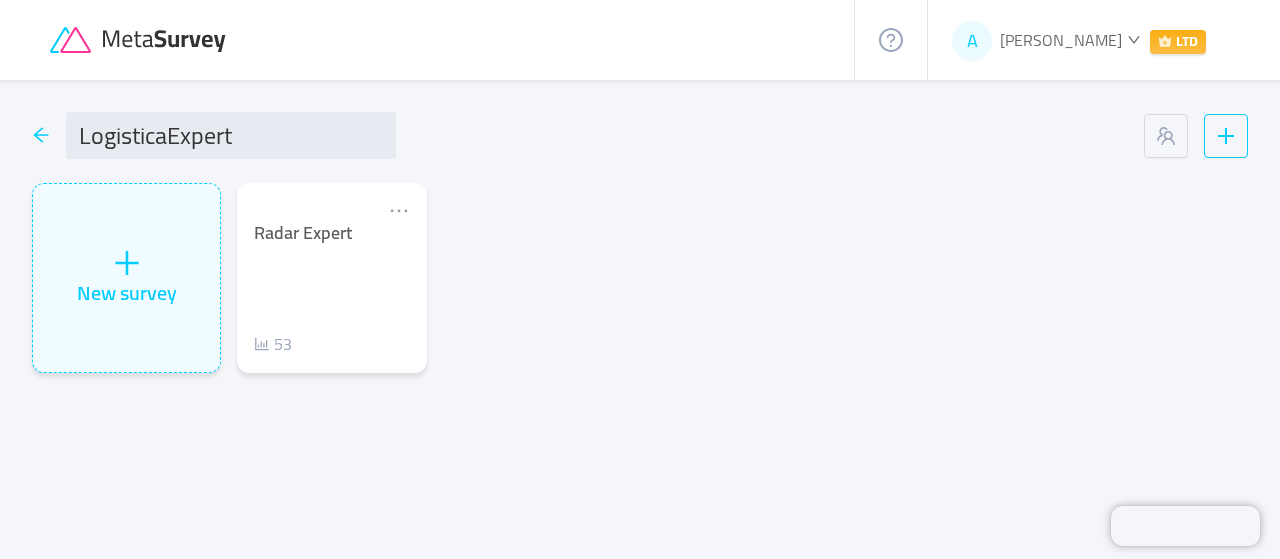 click 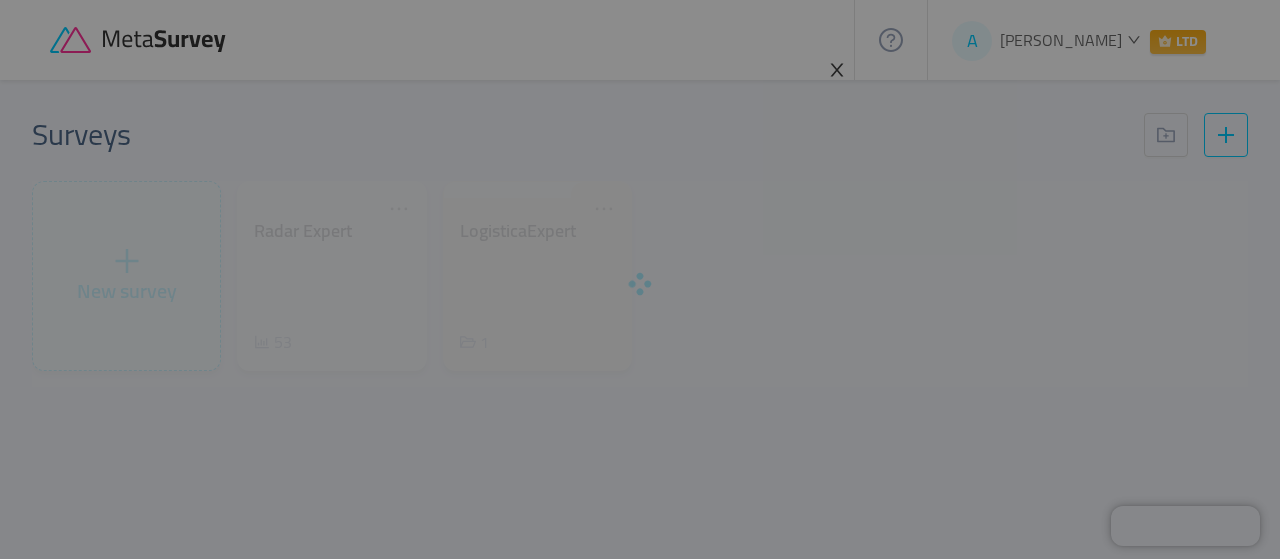 click 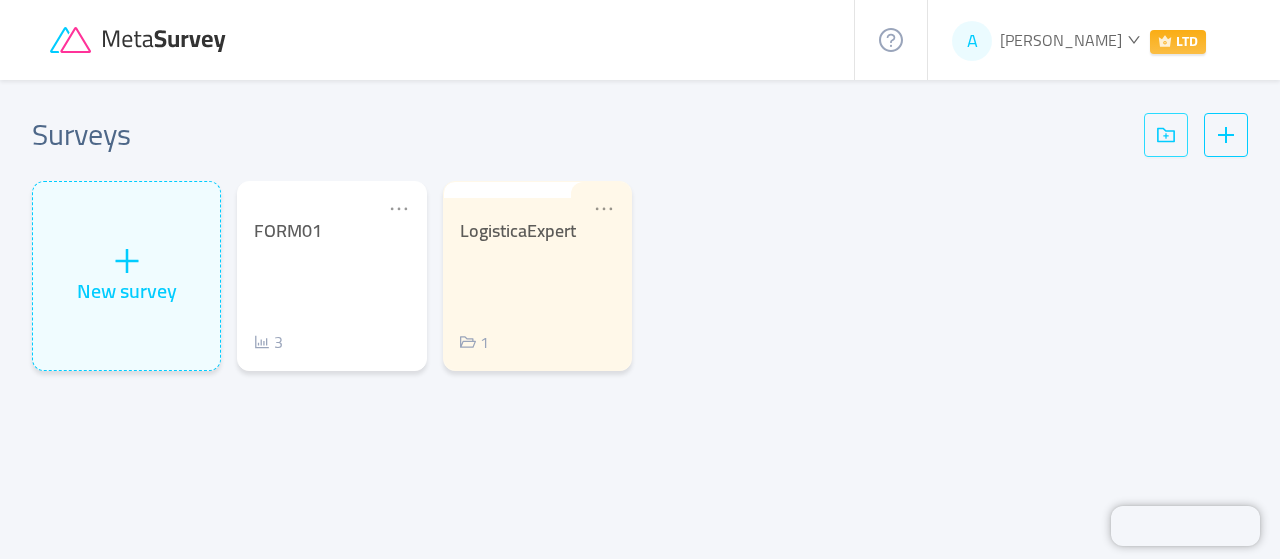 click at bounding box center (1166, 135) 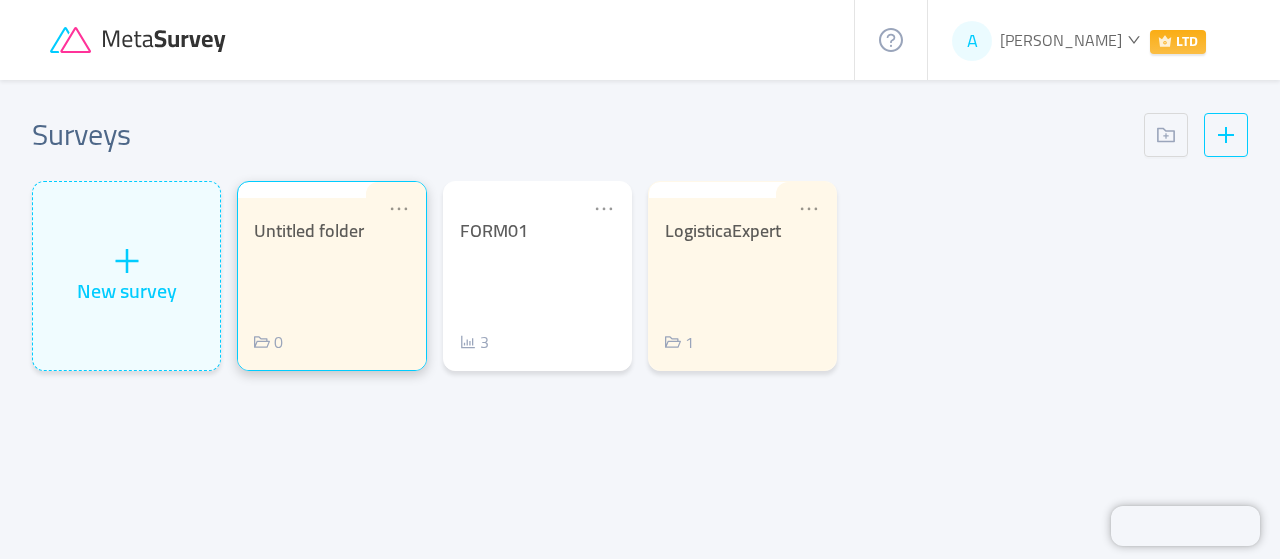 click on "Untitled folder" at bounding box center [331, 231] 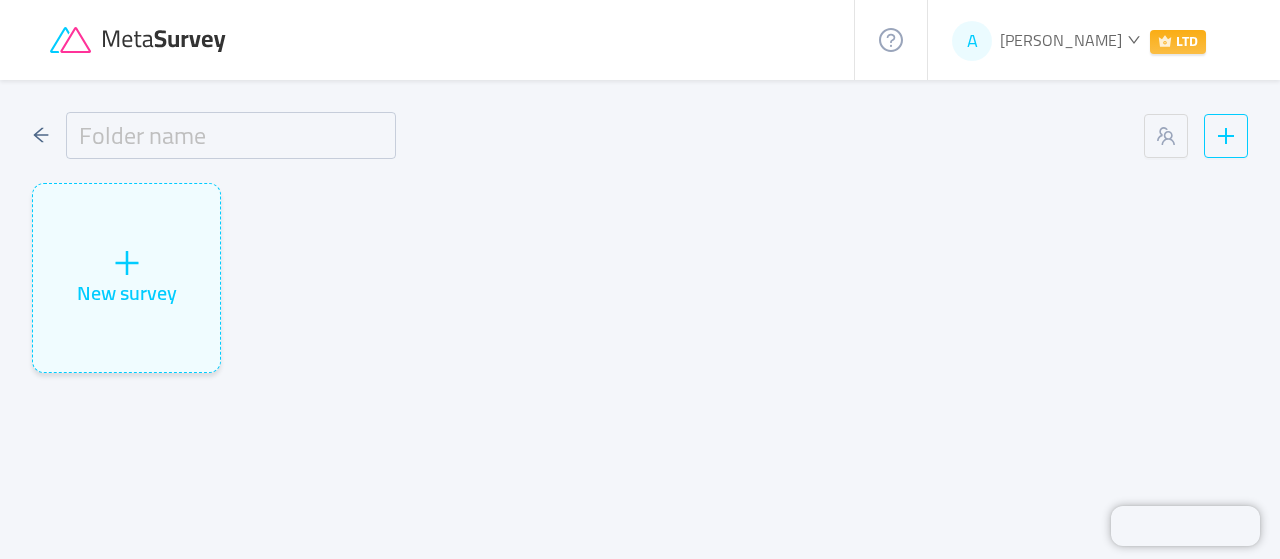 click at bounding box center [231, 135] 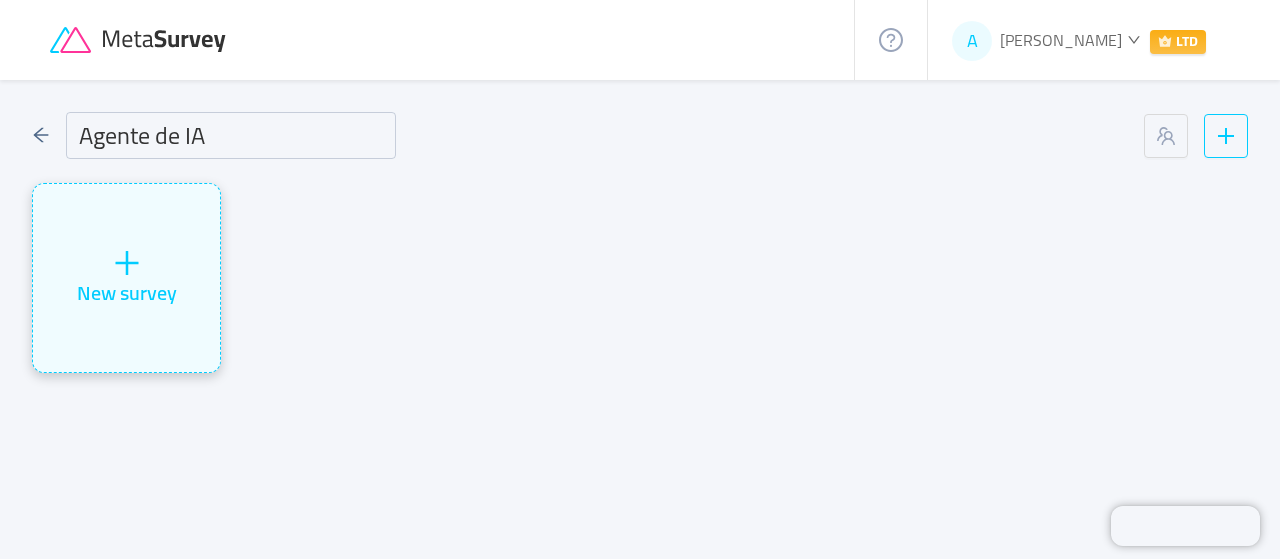 type on "Agente de IA" 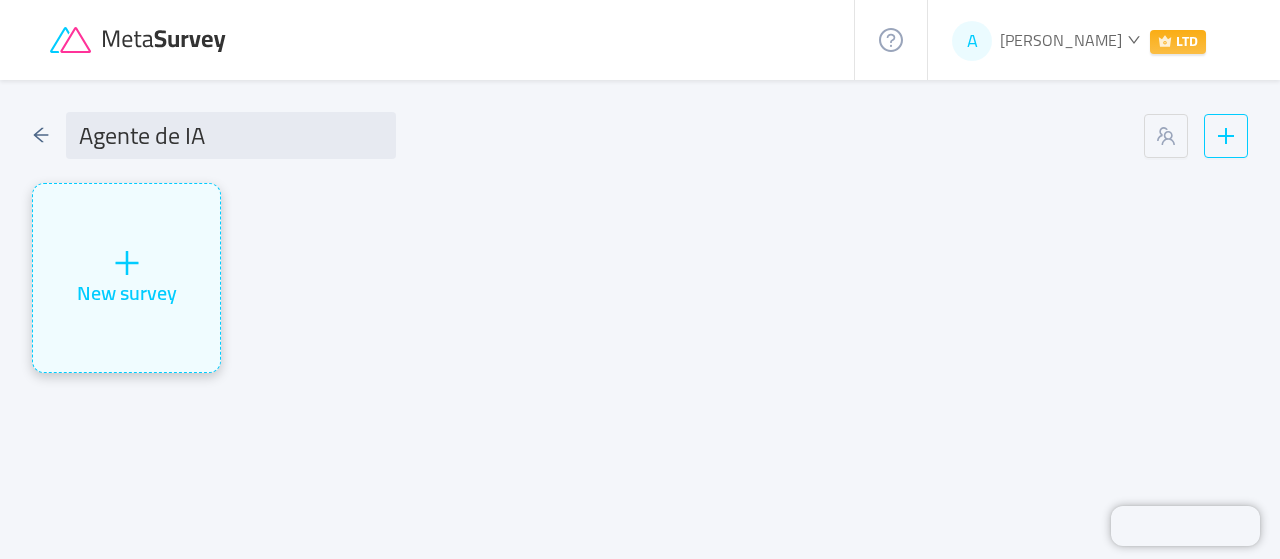 click on "New survey" at bounding box center (127, 293) 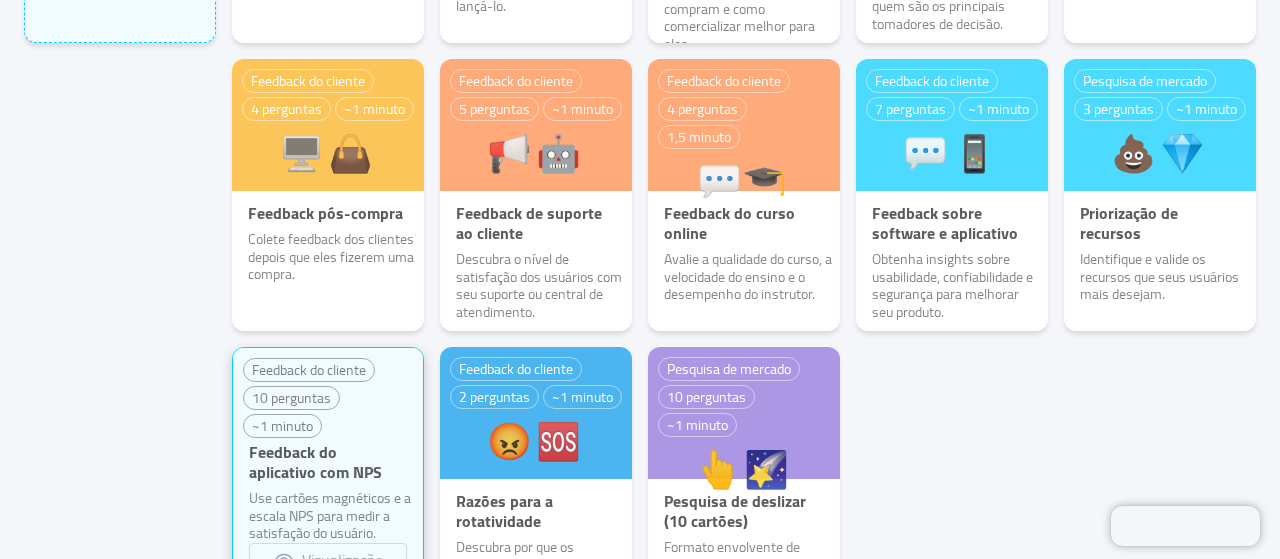 scroll, scrollTop: 500, scrollLeft: 0, axis: vertical 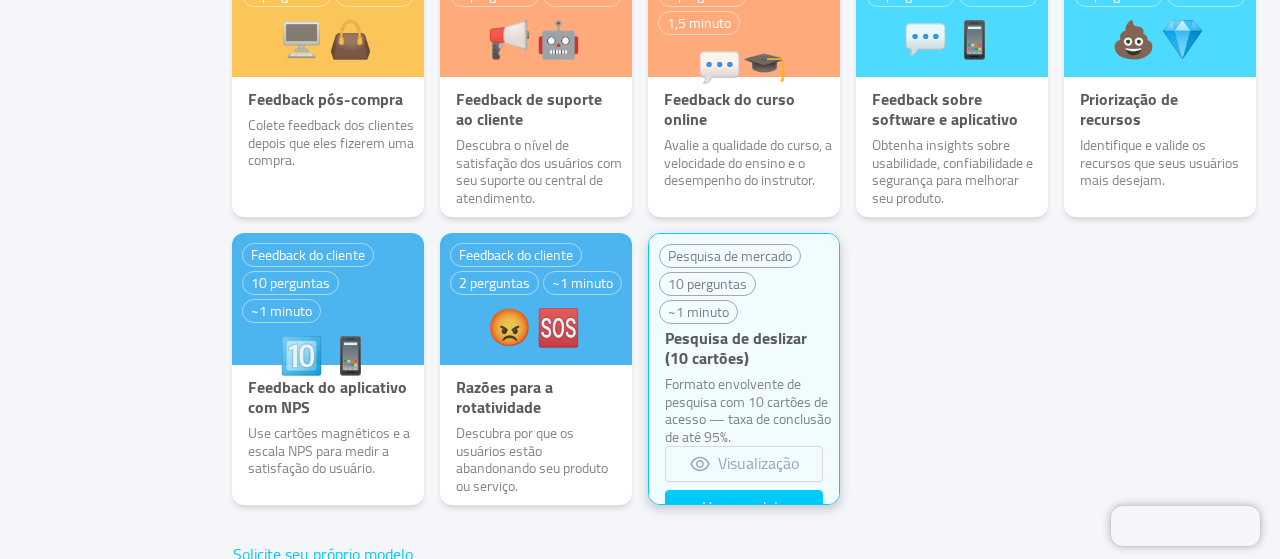 click on "Pesquisa de deslizar (10 cartões)" at bounding box center [736, 348] 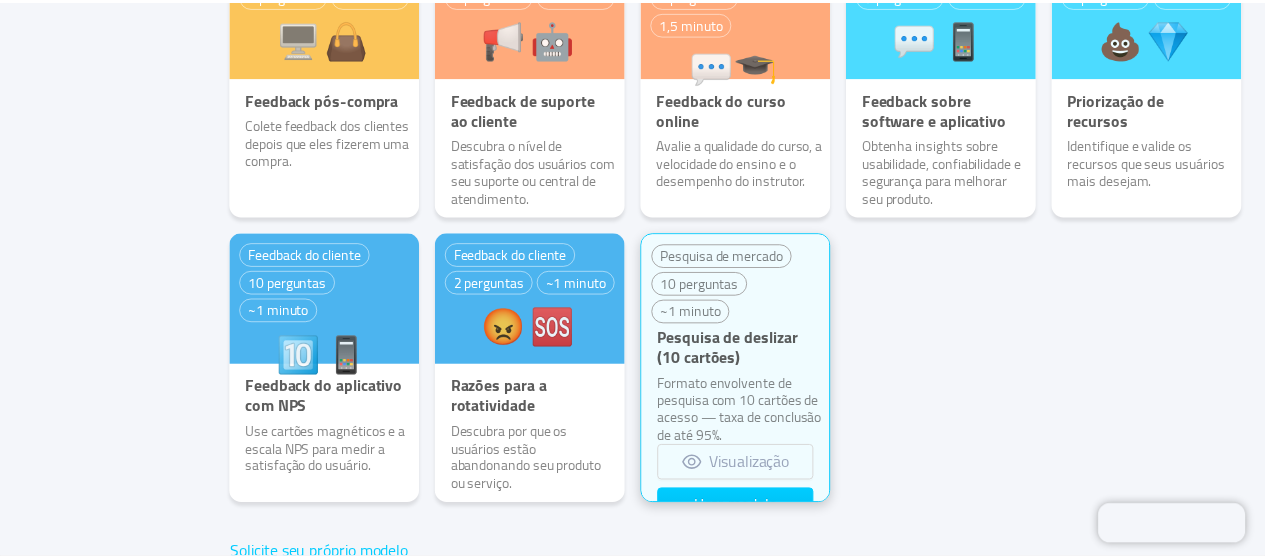 scroll, scrollTop: 583, scrollLeft: 0, axis: vertical 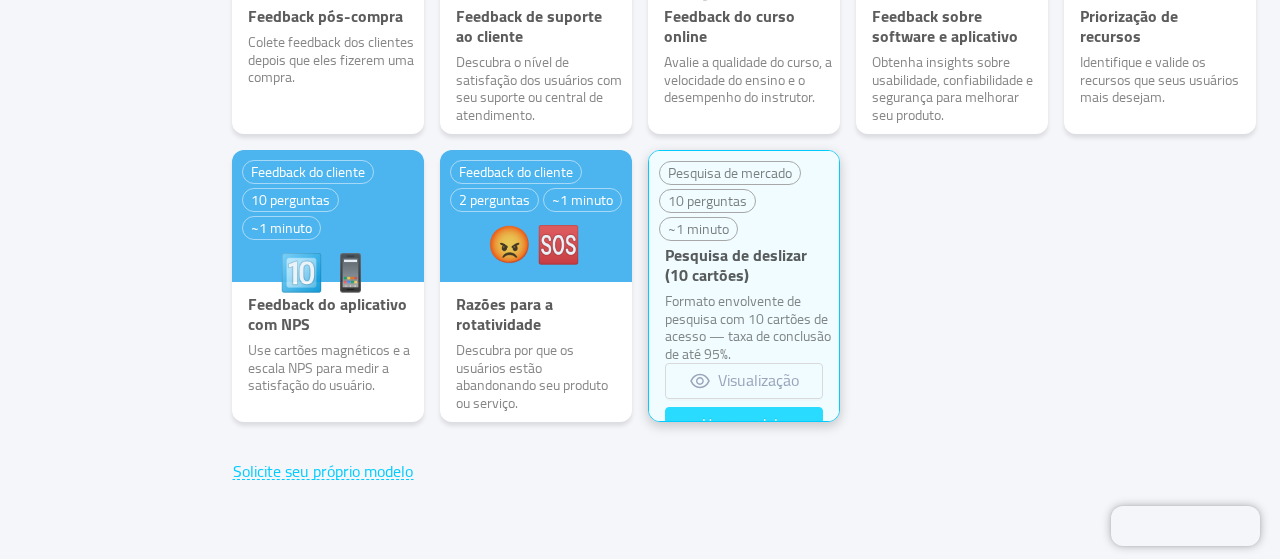 click on "Usar modelo" at bounding box center (744, 425) 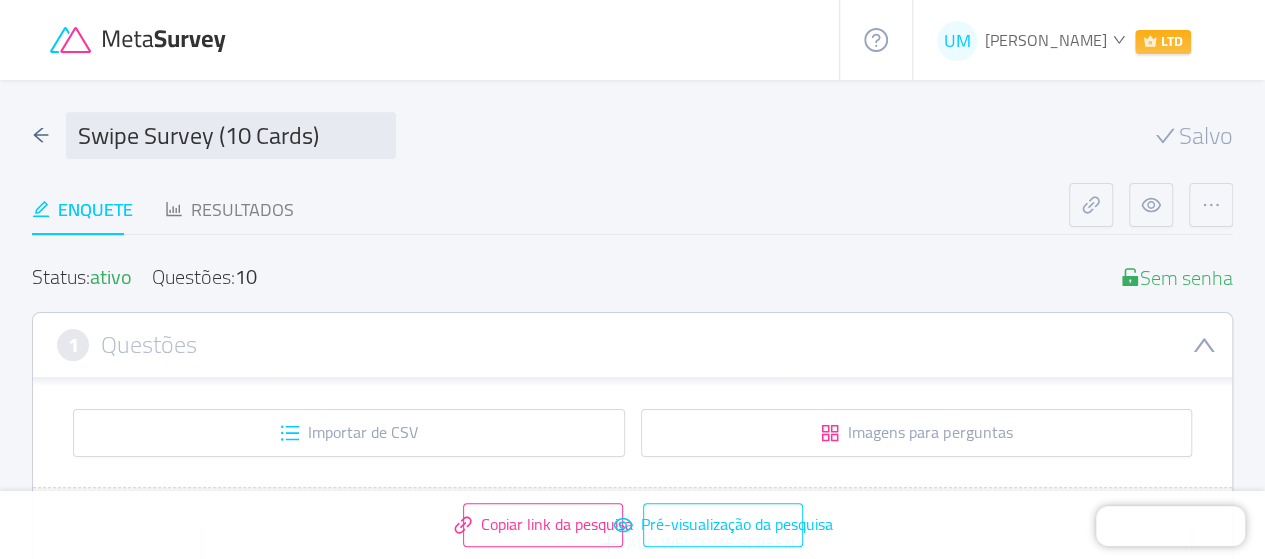 type 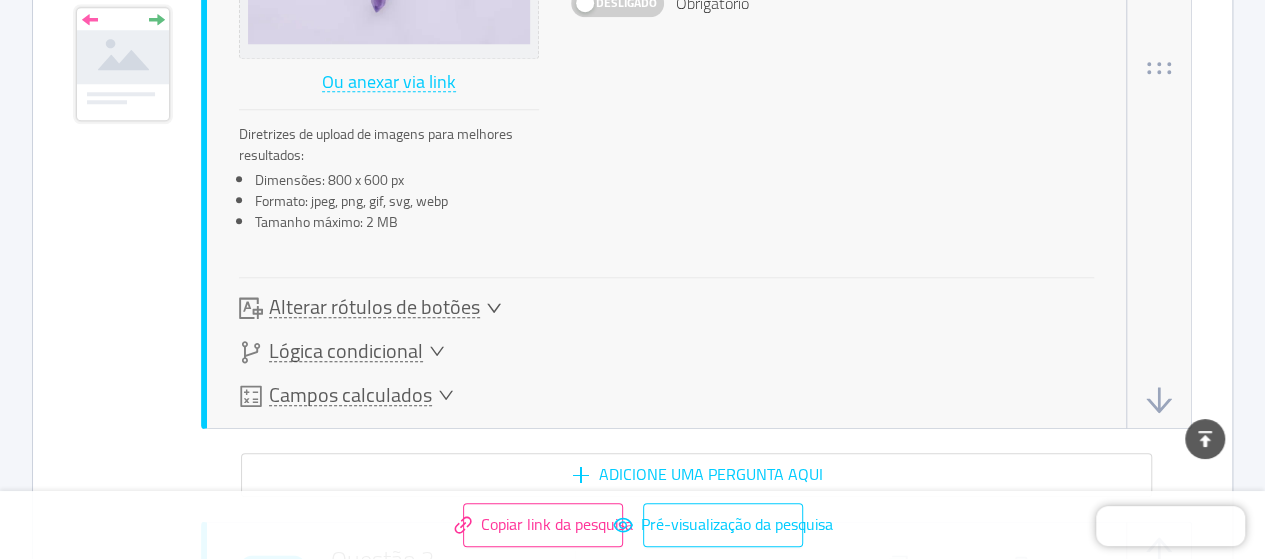 scroll, scrollTop: 700, scrollLeft: 0, axis: vertical 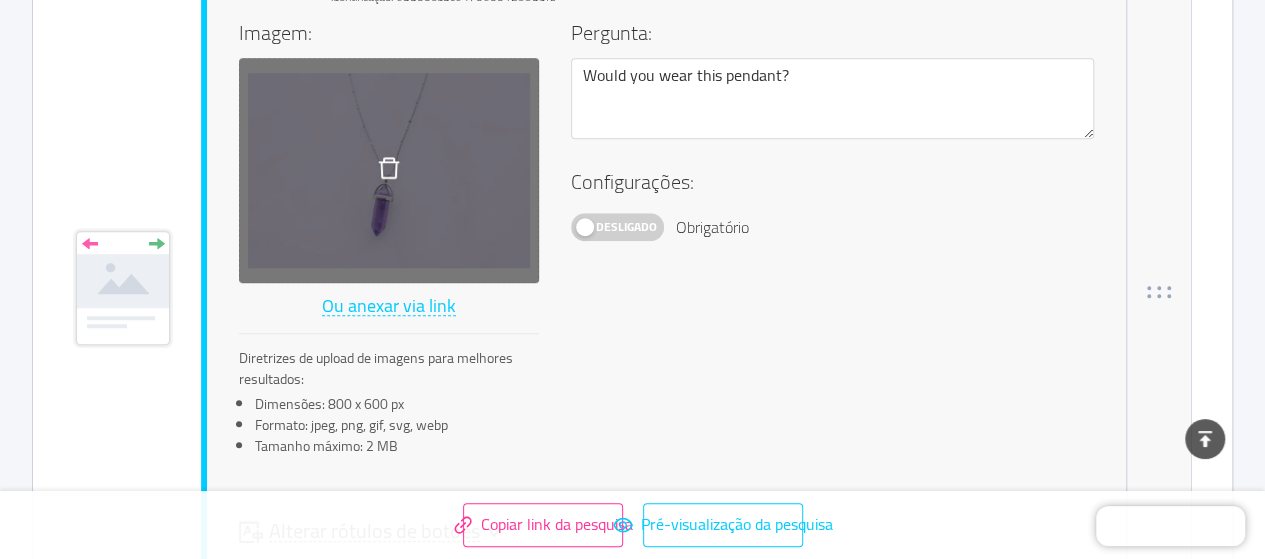 click 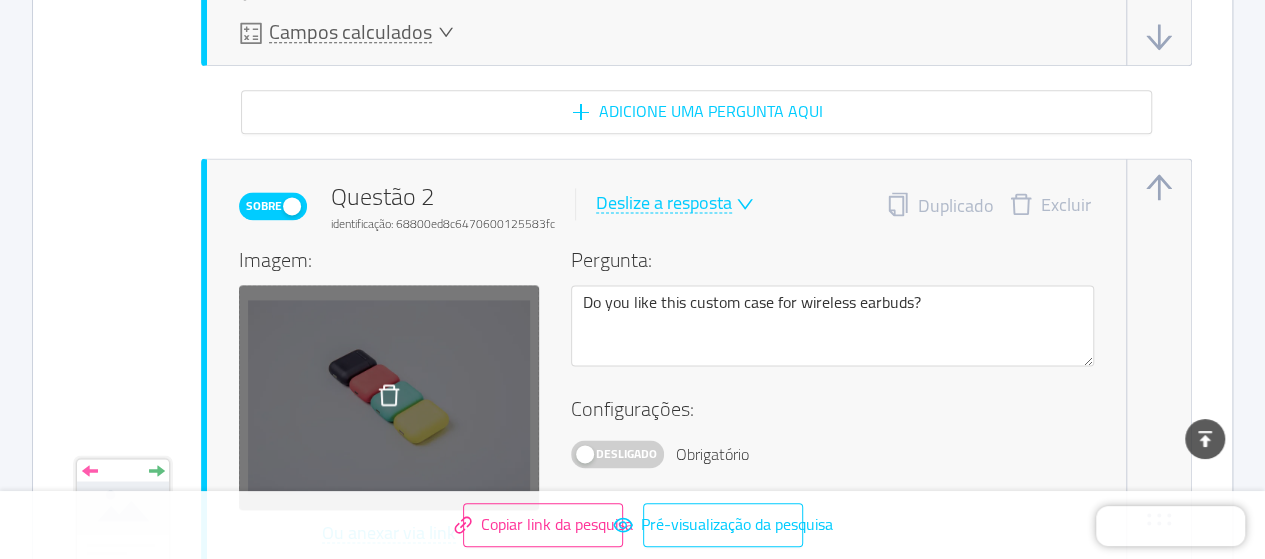 scroll, scrollTop: 1400, scrollLeft: 0, axis: vertical 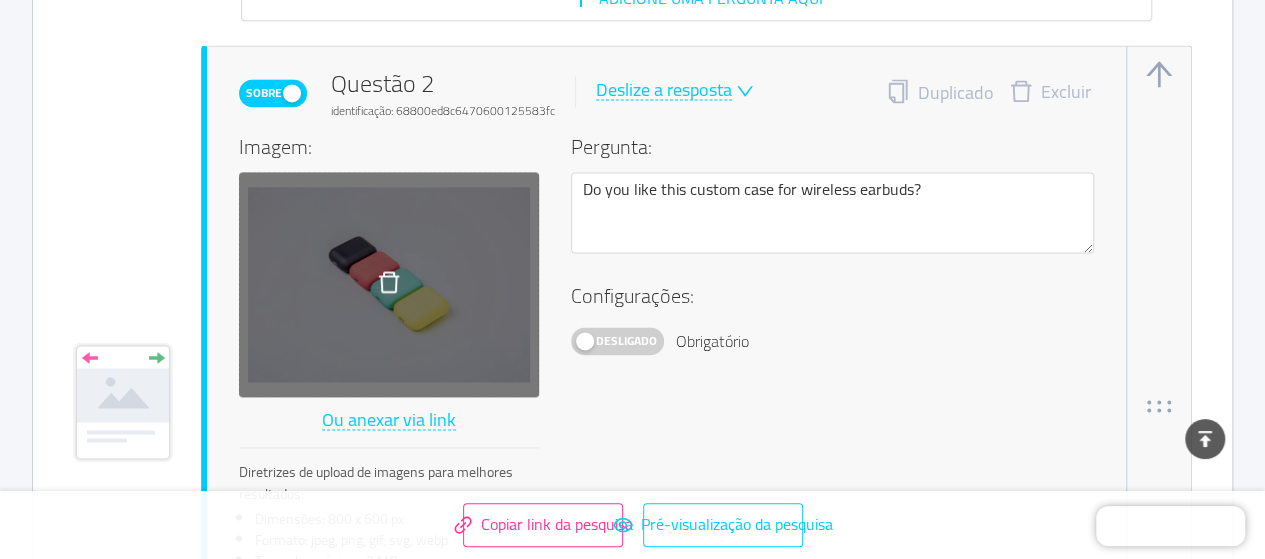 click at bounding box center [389, 284] 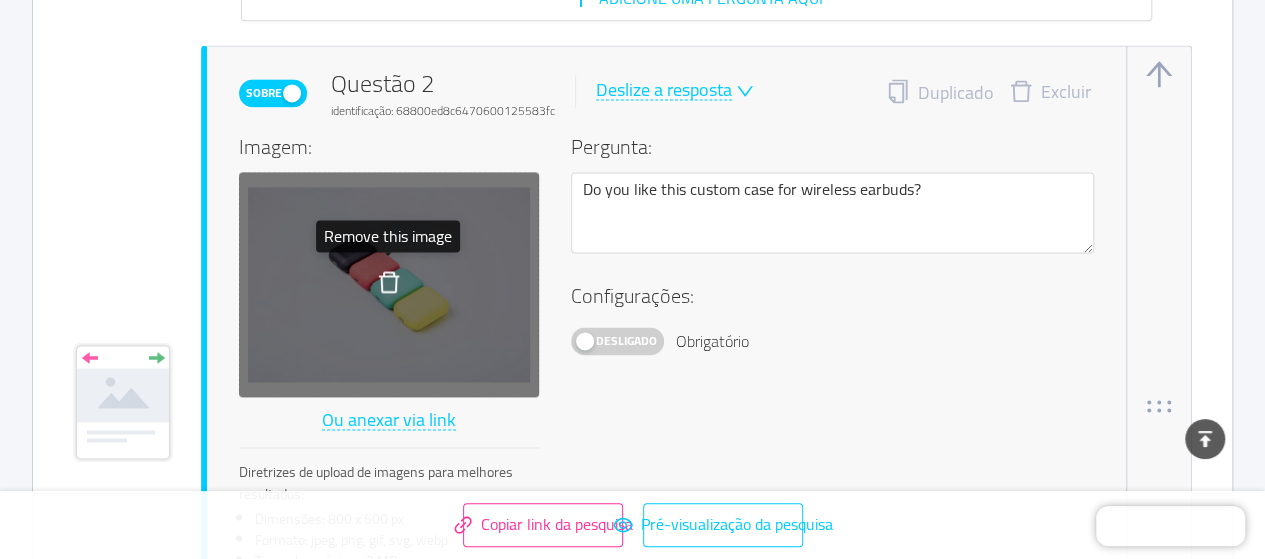 click 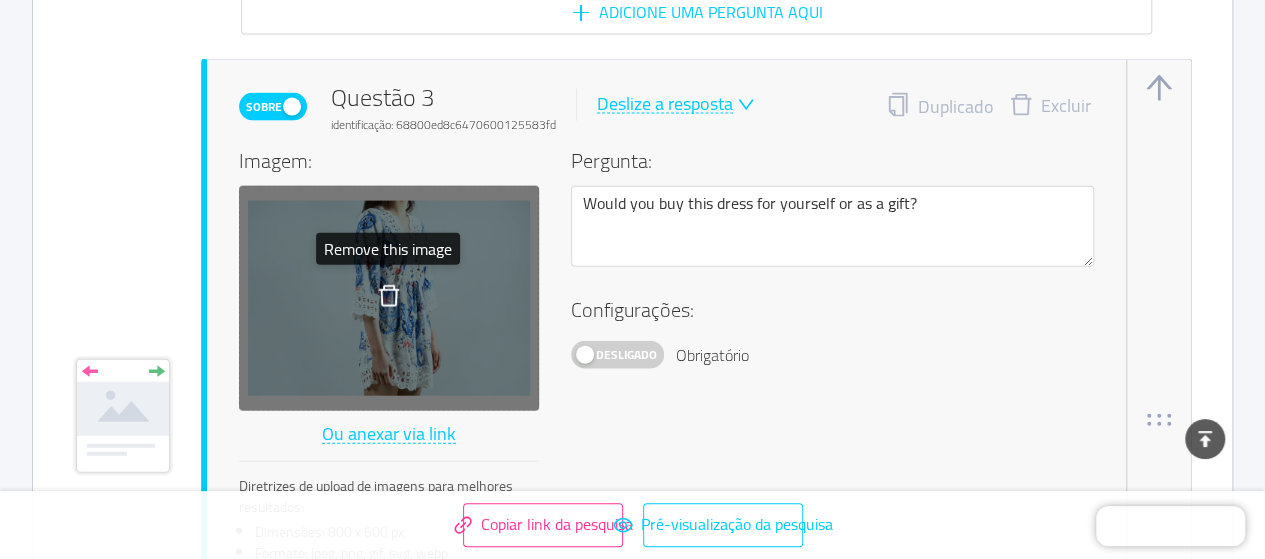 click at bounding box center [389, 298] 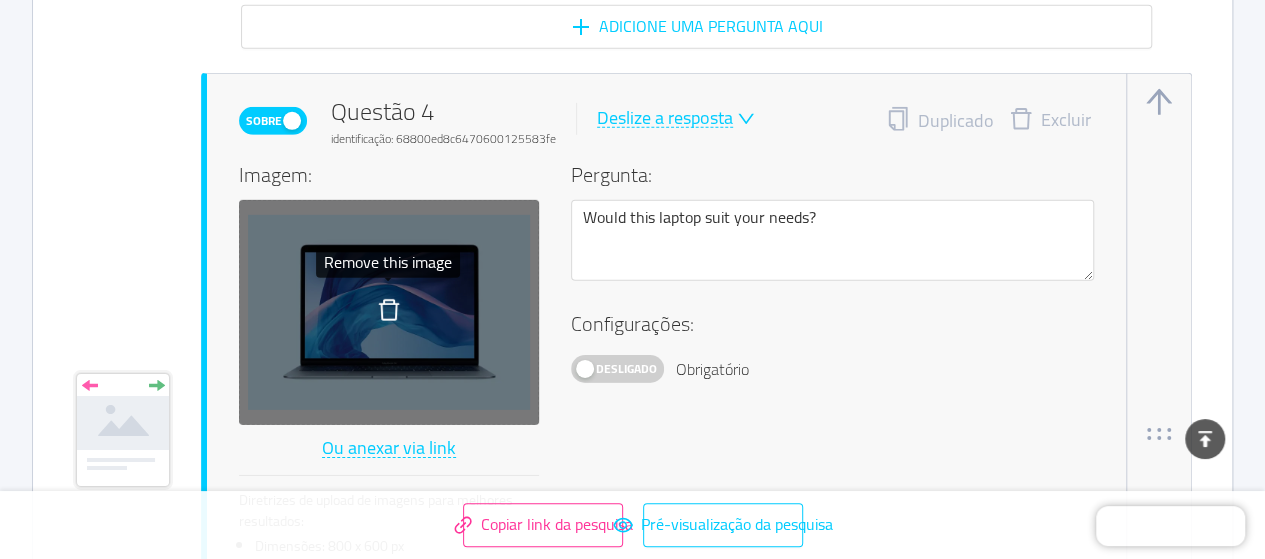 click 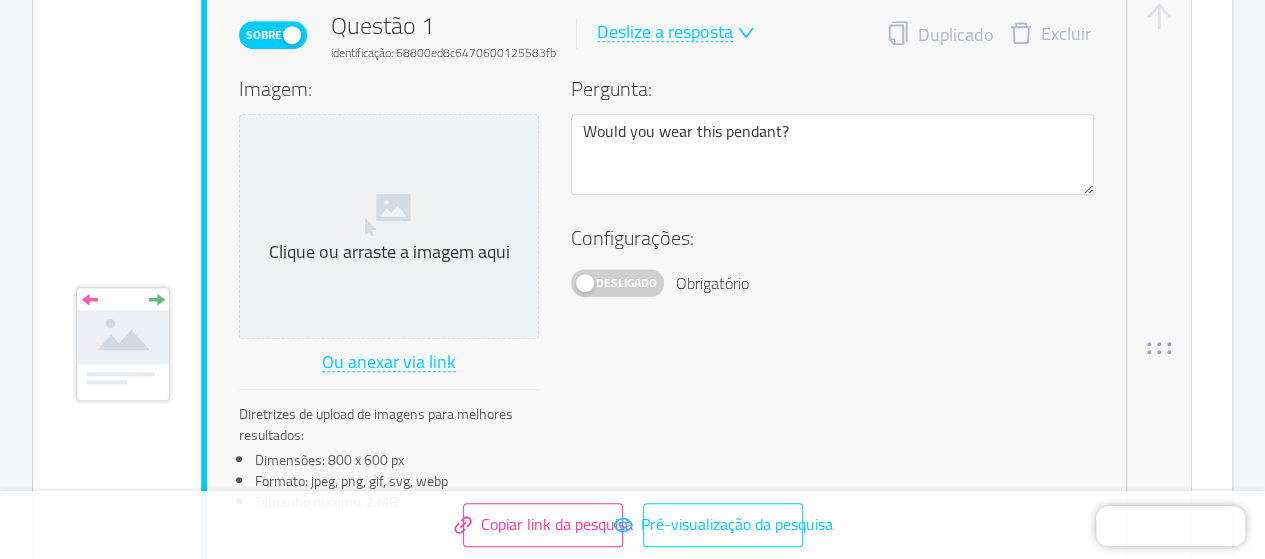 scroll, scrollTop: 0, scrollLeft: 0, axis: both 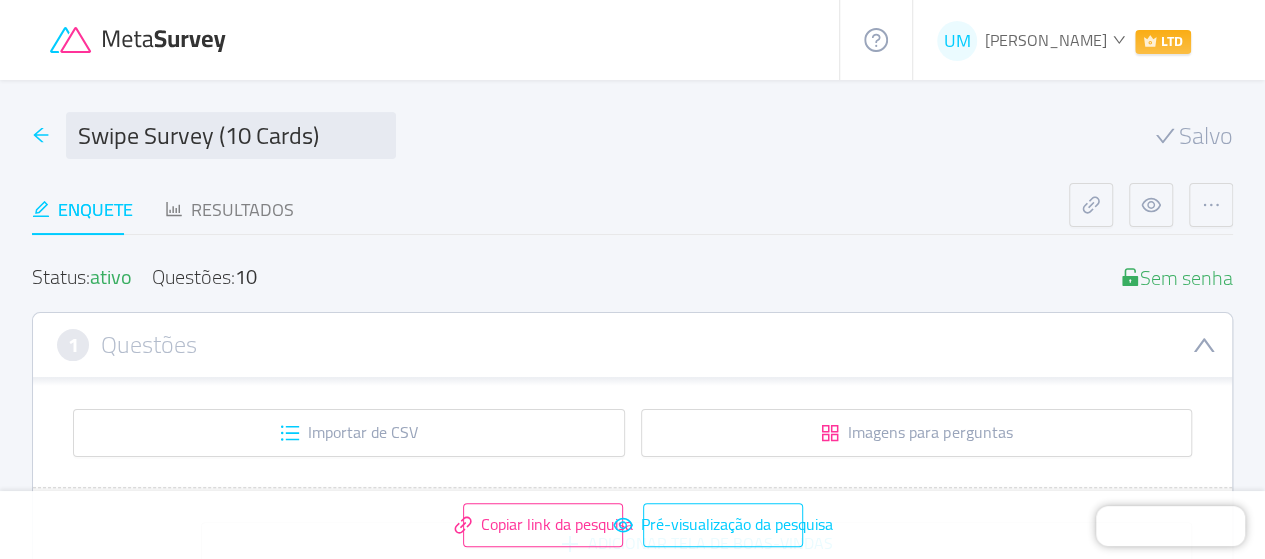 click 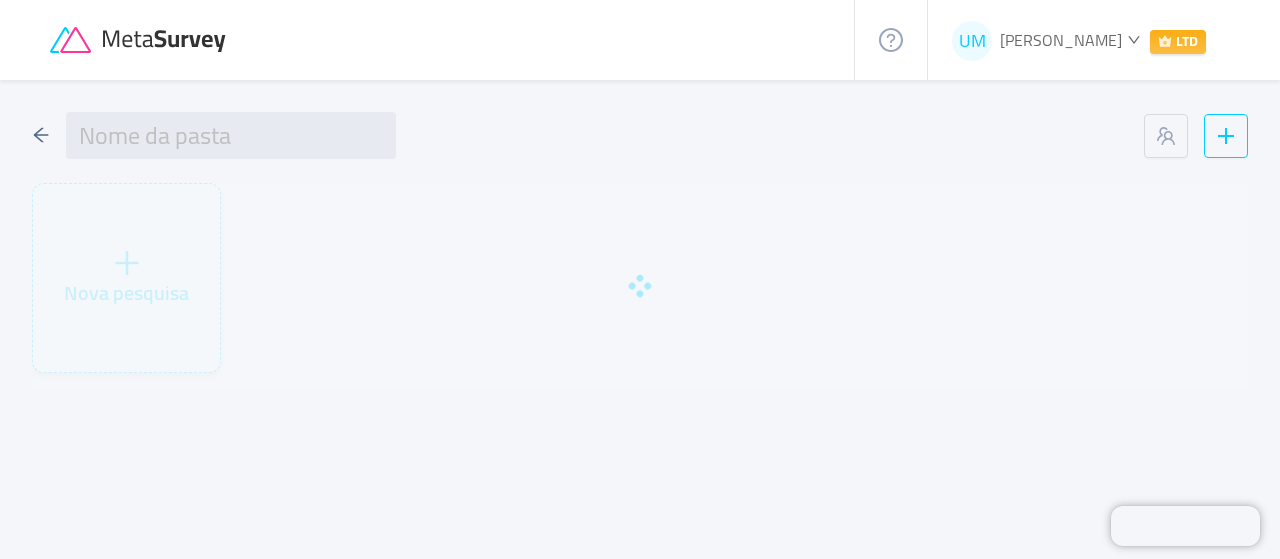 type on "Agente de IA" 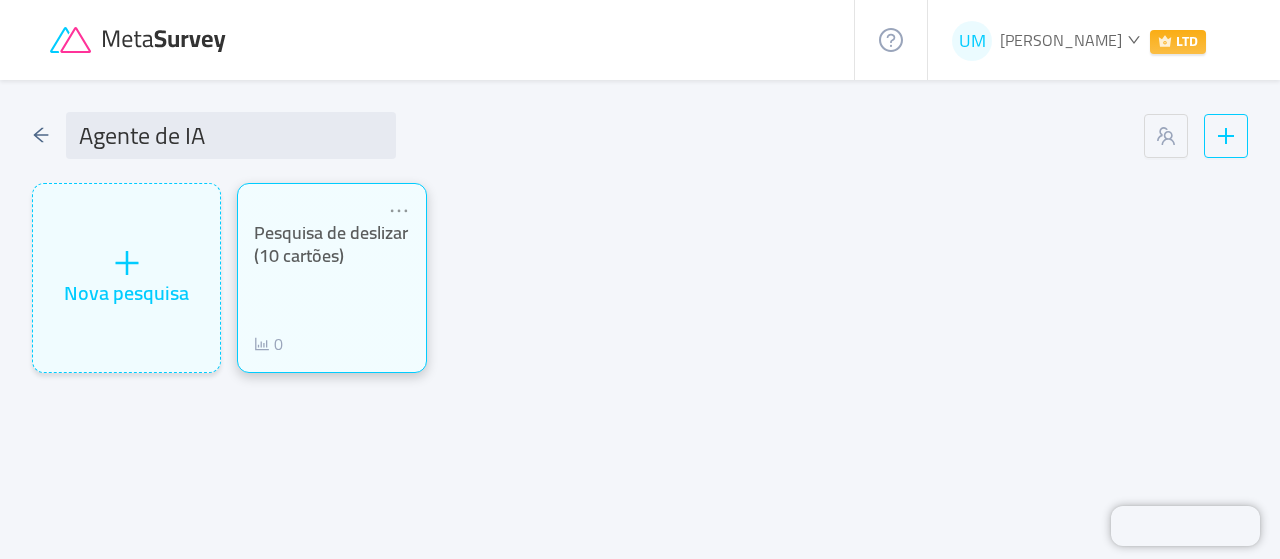 click on "Pesquisa de deslizar (10 cartões)" at bounding box center [331, 244] 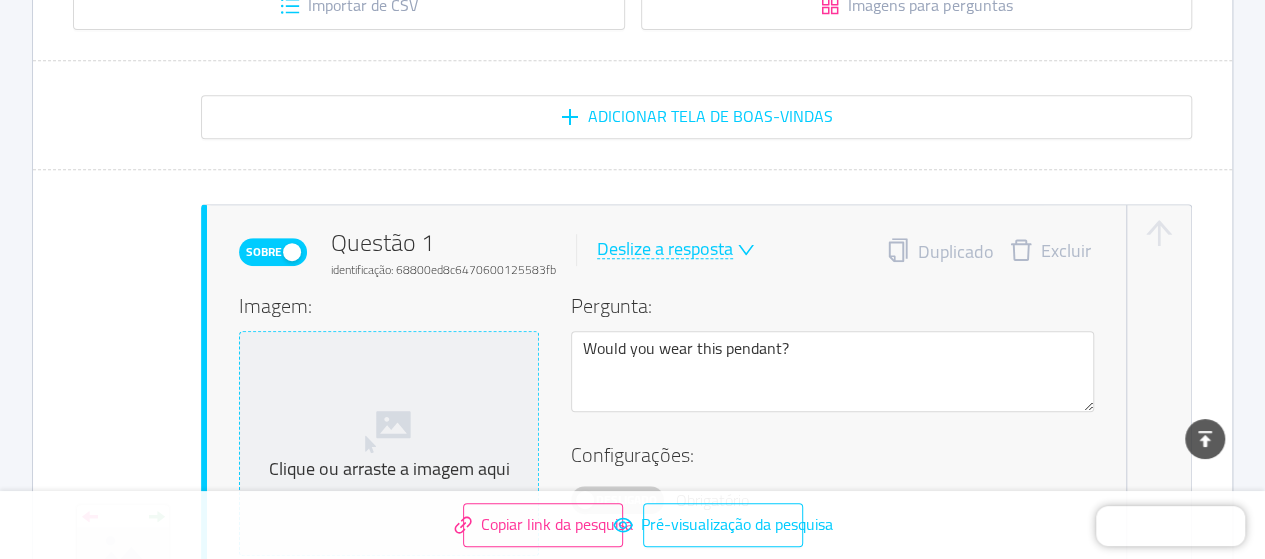 scroll, scrollTop: 500, scrollLeft: 0, axis: vertical 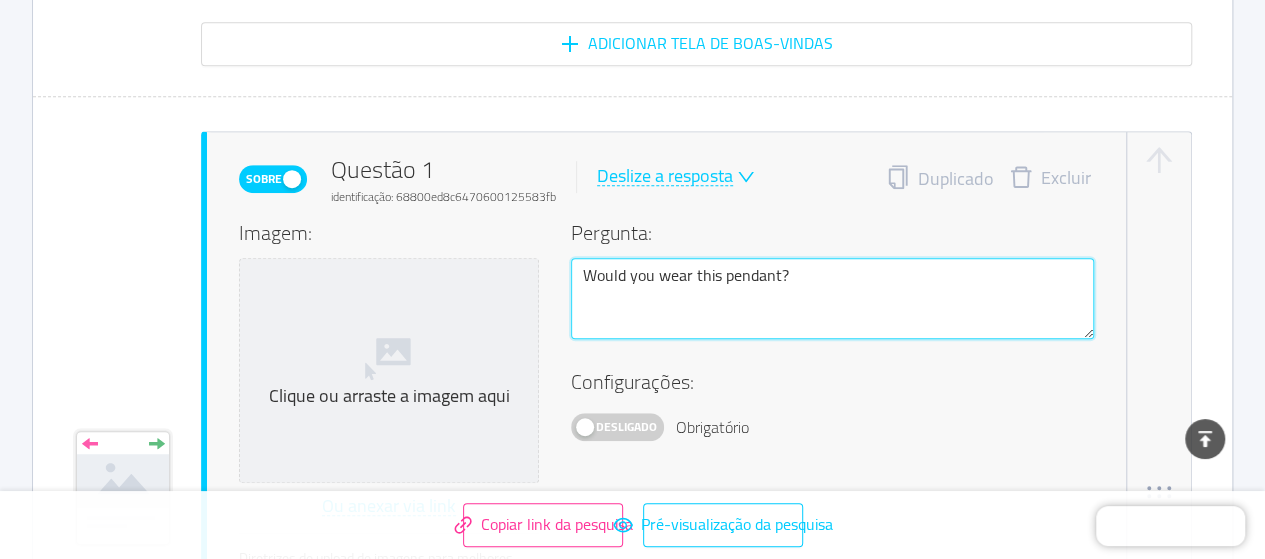 click on "Would you wear this pendant?" at bounding box center (832, 298) 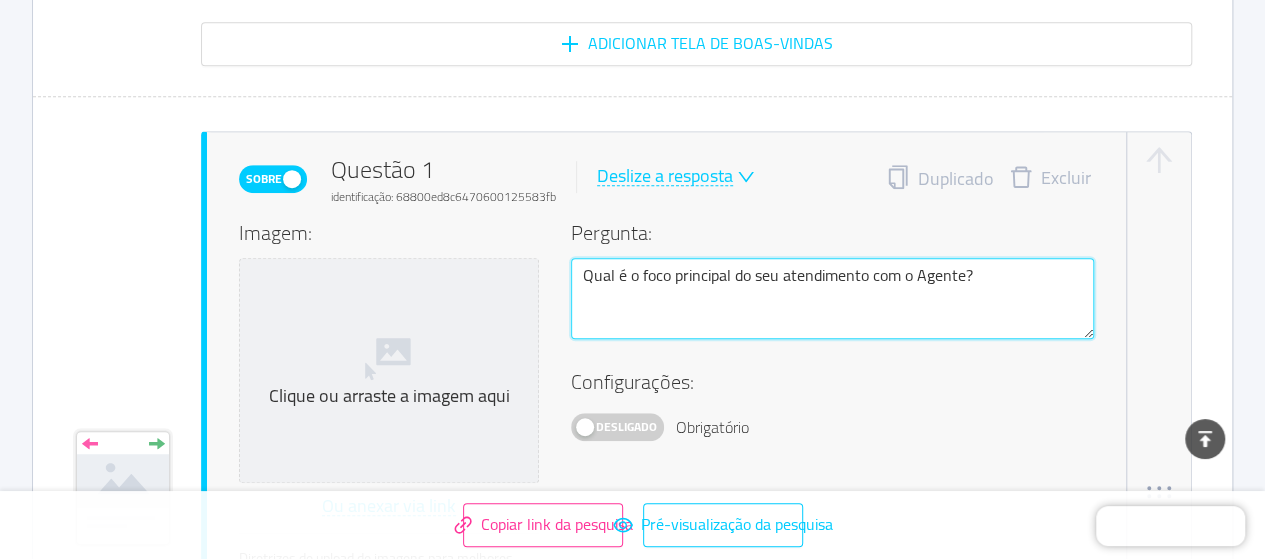 type 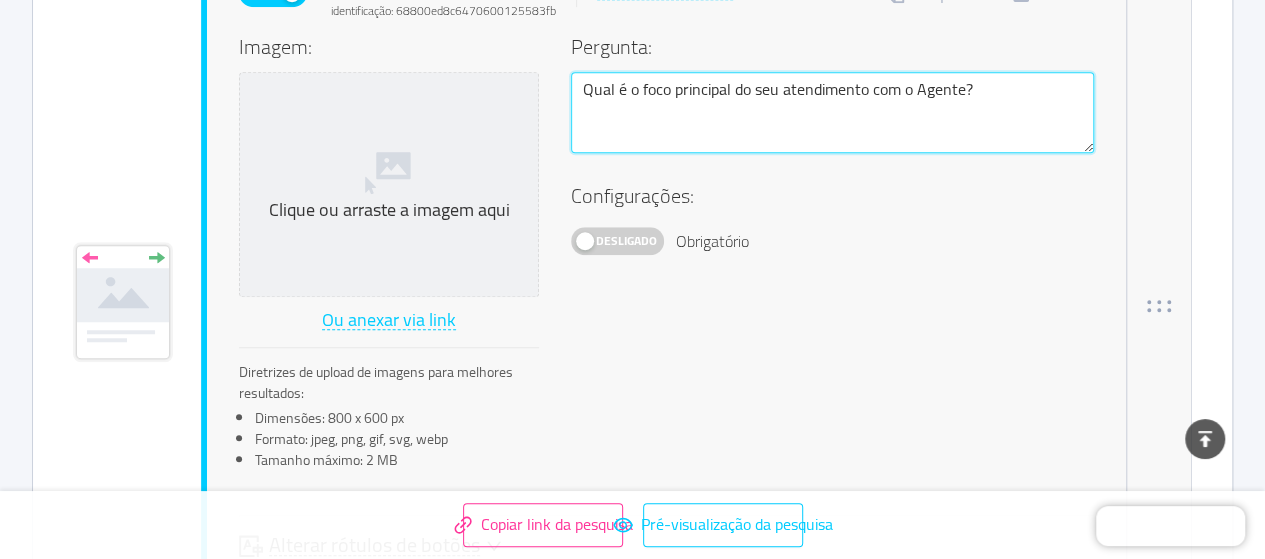 scroll, scrollTop: 600, scrollLeft: 0, axis: vertical 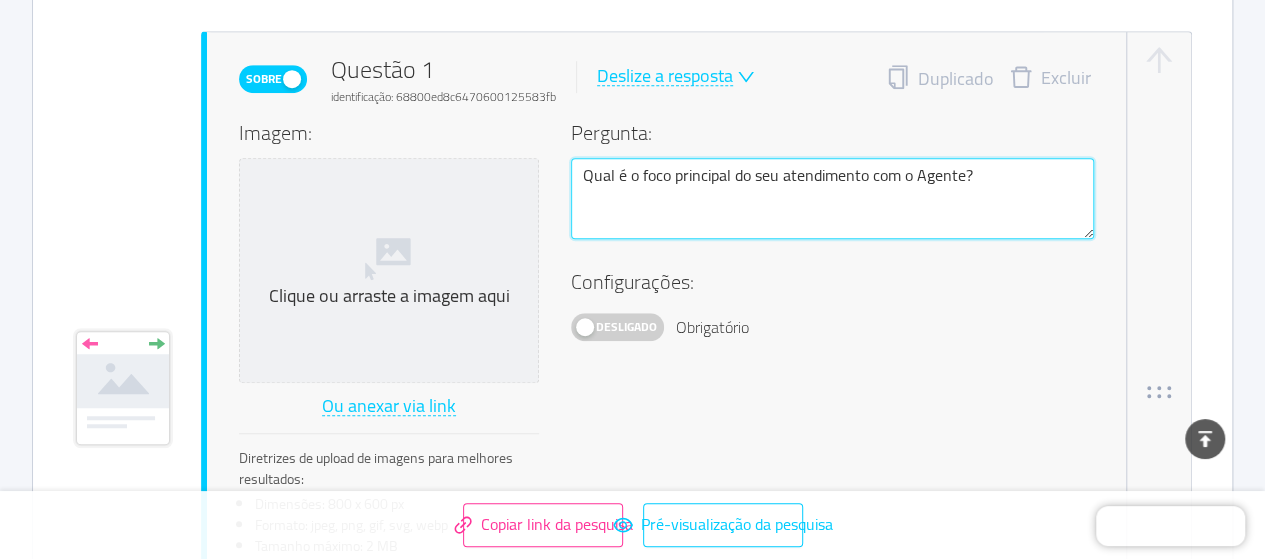 type on "Qual é o foco principal do seu atendimento com o Agente?" 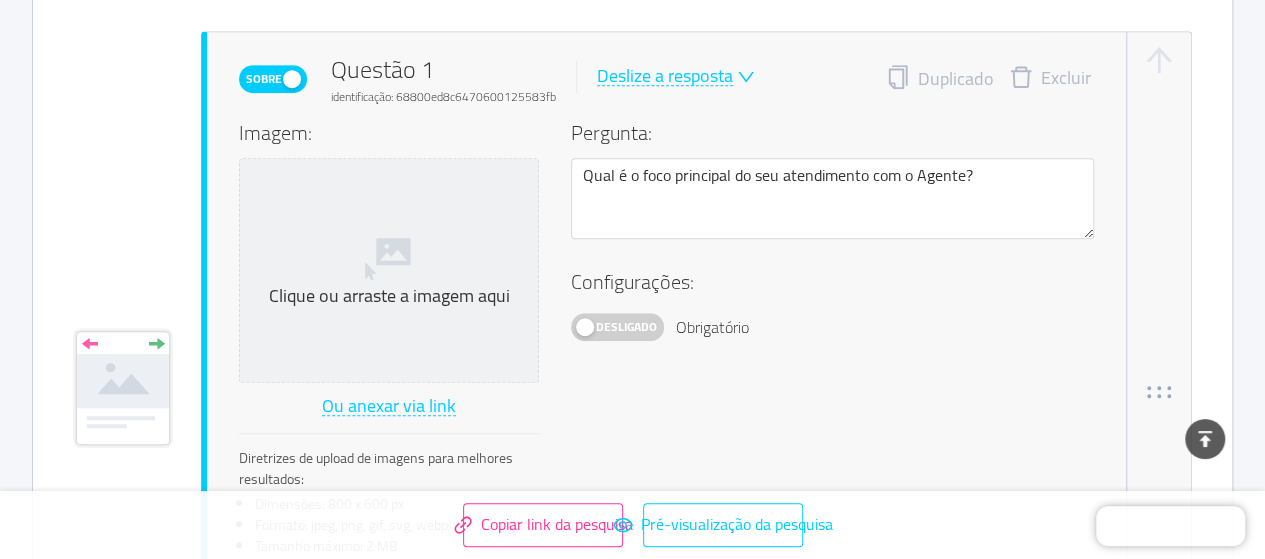 click on "Deslize a resposta" at bounding box center (665, 75) 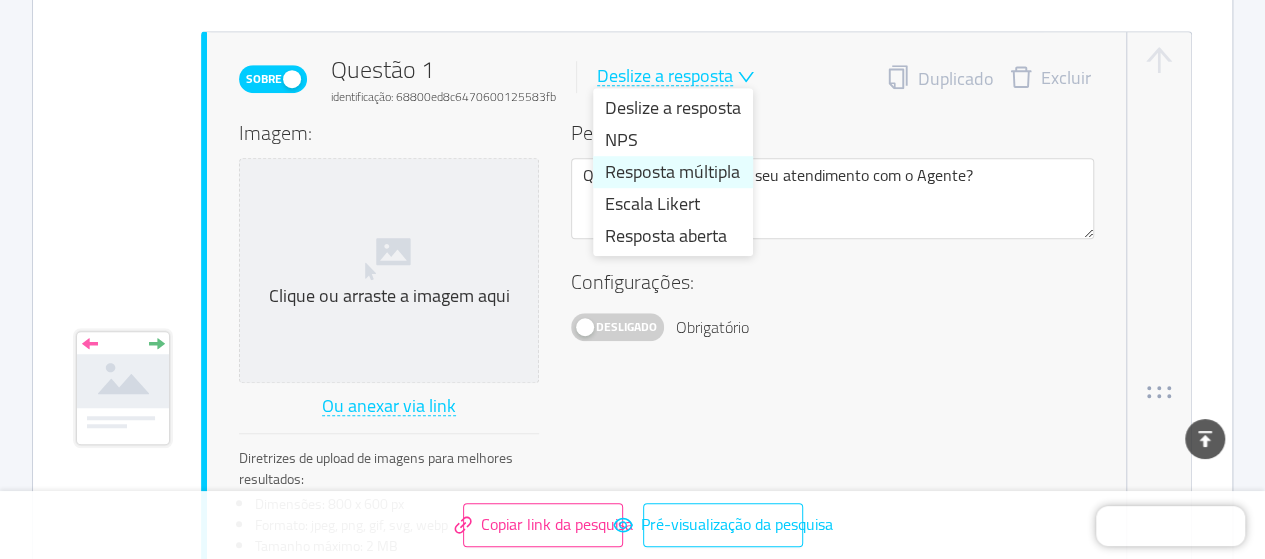 click on "Resposta múltipla" at bounding box center [672, 171] 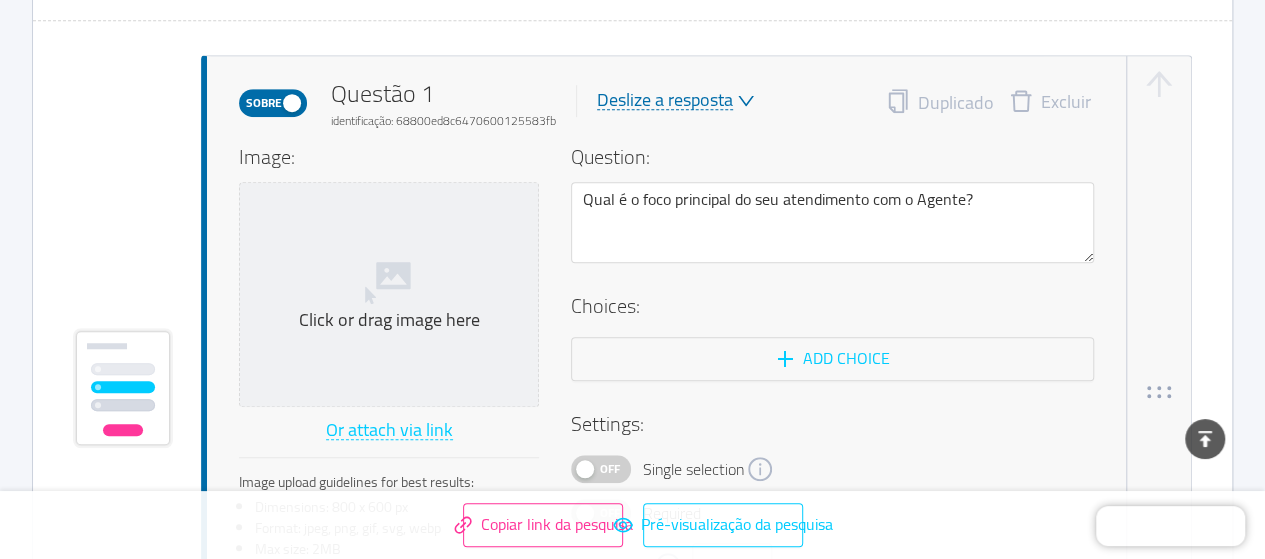 type 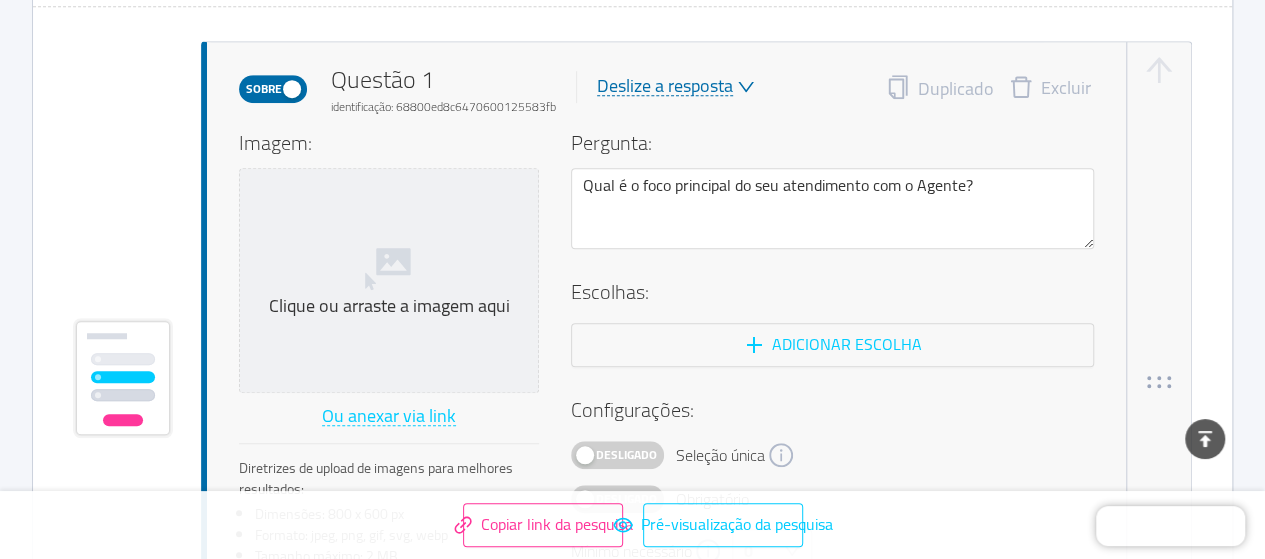 scroll, scrollTop: 676, scrollLeft: 0, axis: vertical 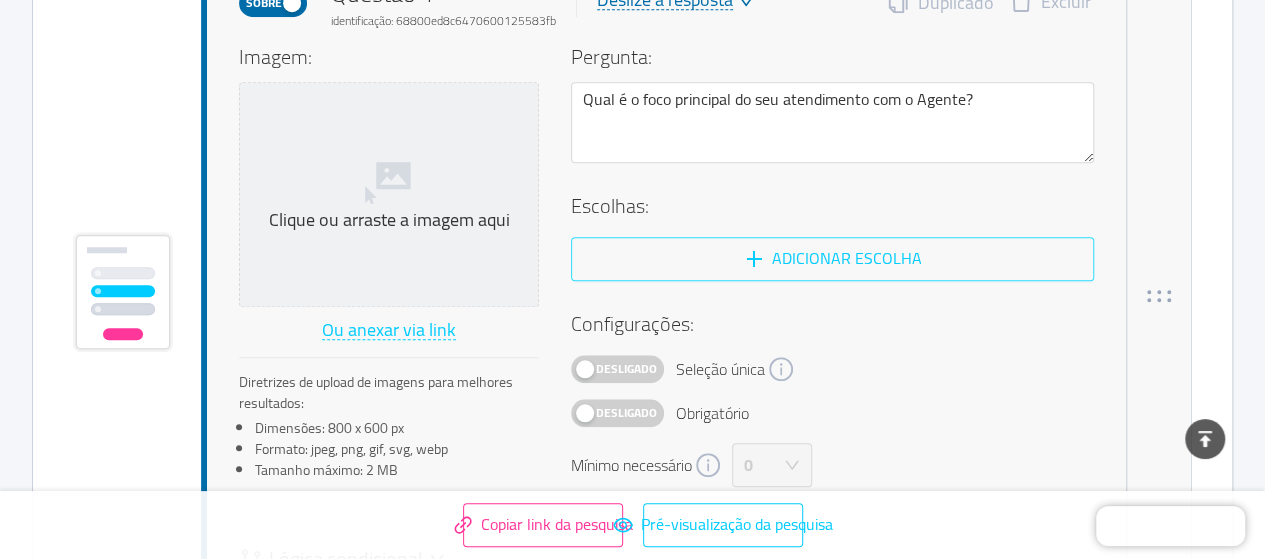 click on "Adicionar escolha" at bounding box center (832, 259) 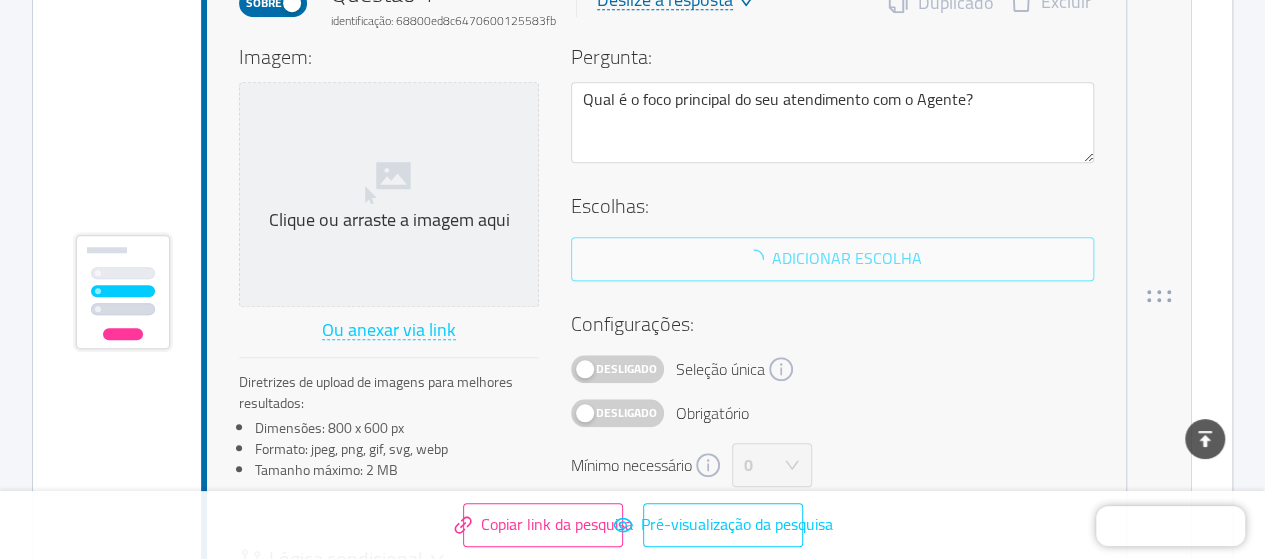 scroll, scrollTop: 708, scrollLeft: 0, axis: vertical 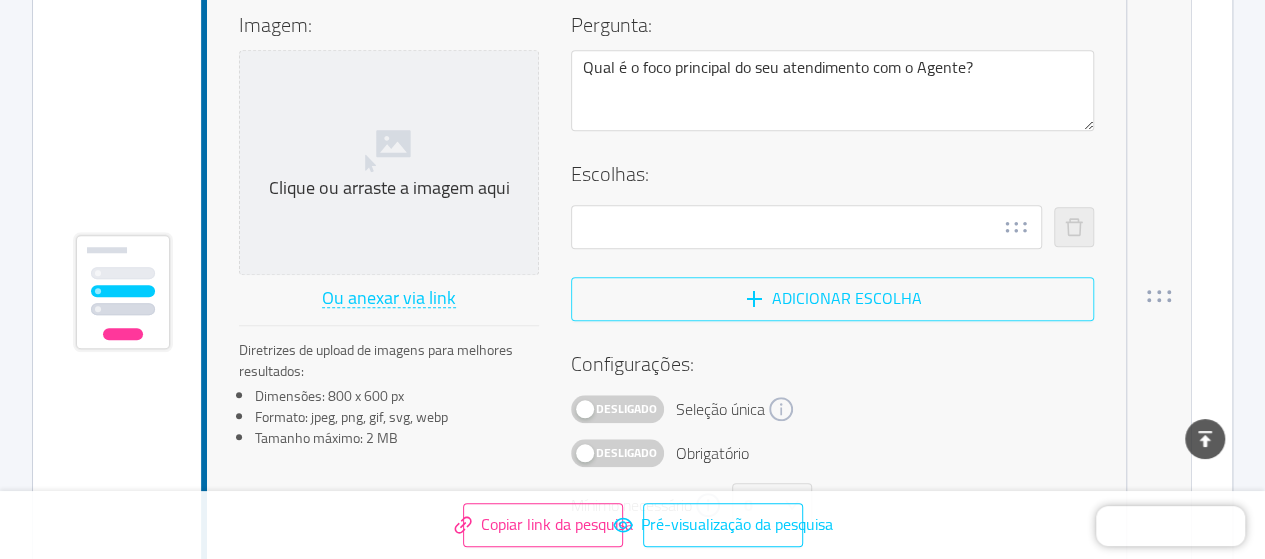 click on "Adicionar escolha" at bounding box center [832, 299] 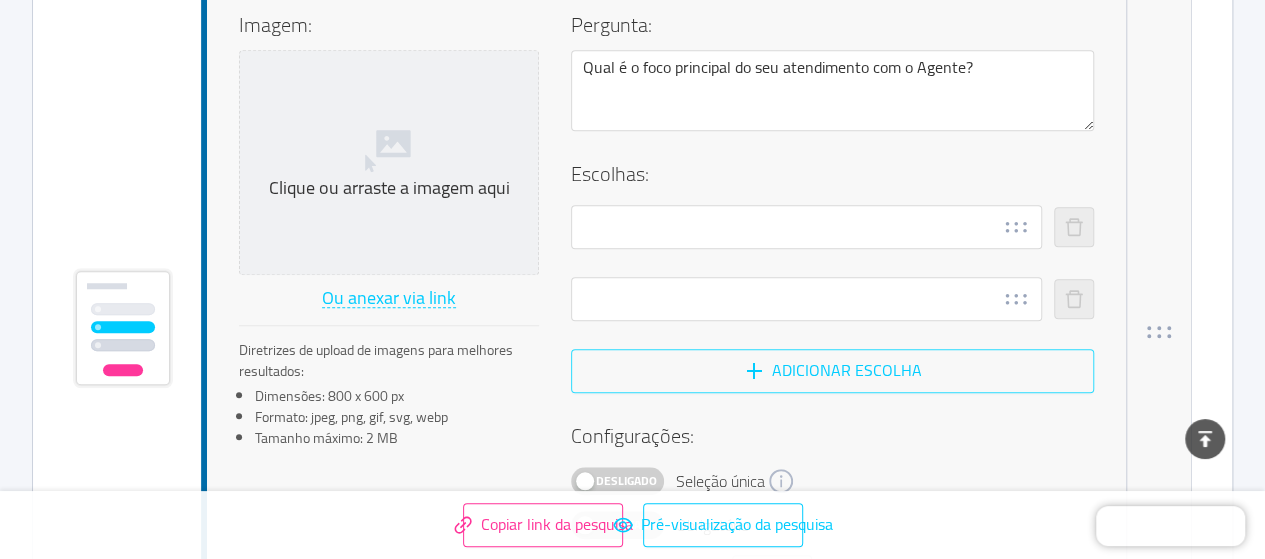 scroll, scrollTop: 744, scrollLeft: 0, axis: vertical 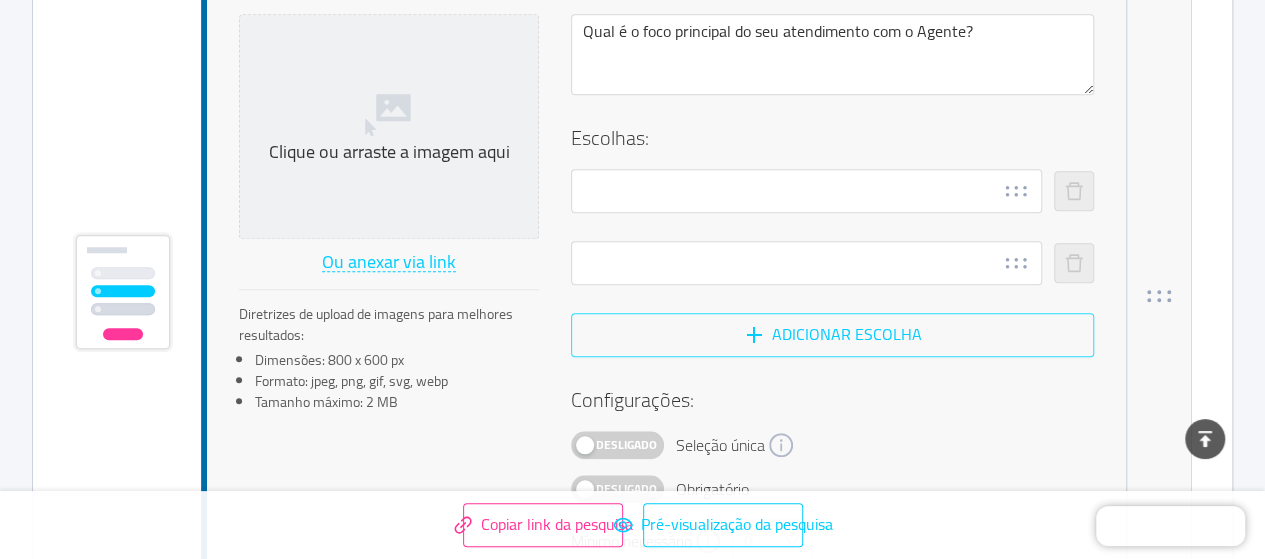 drag, startPoint x: 692, startPoint y: 312, endPoint x: 694, endPoint y: 325, distance: 13.152946 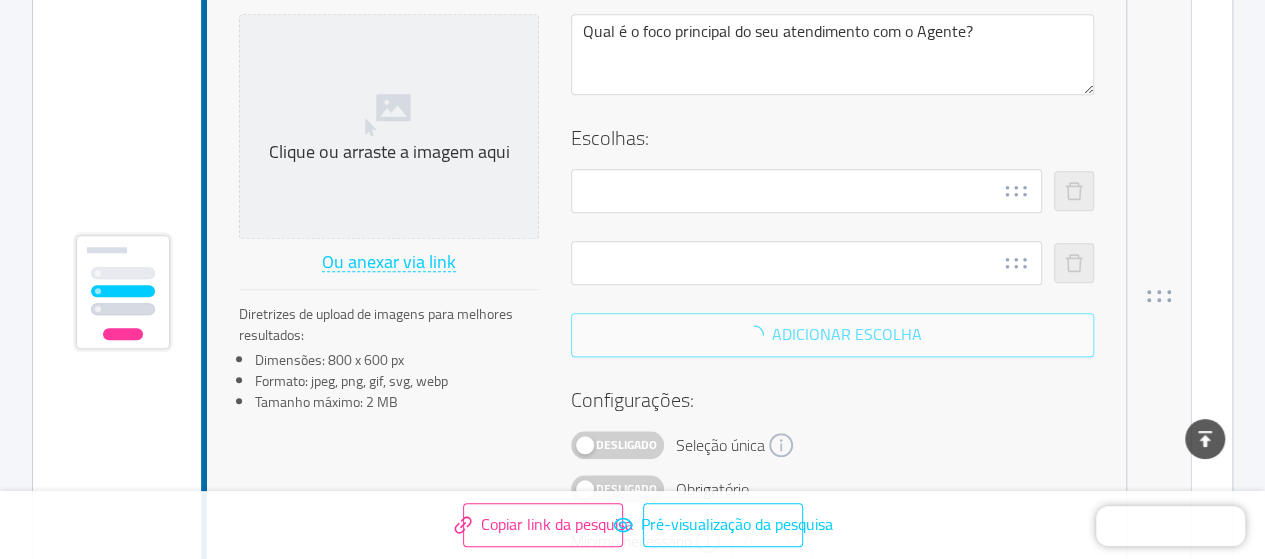 scroll, scrollTop: 780, scrollLeft: 0, axis: vertical 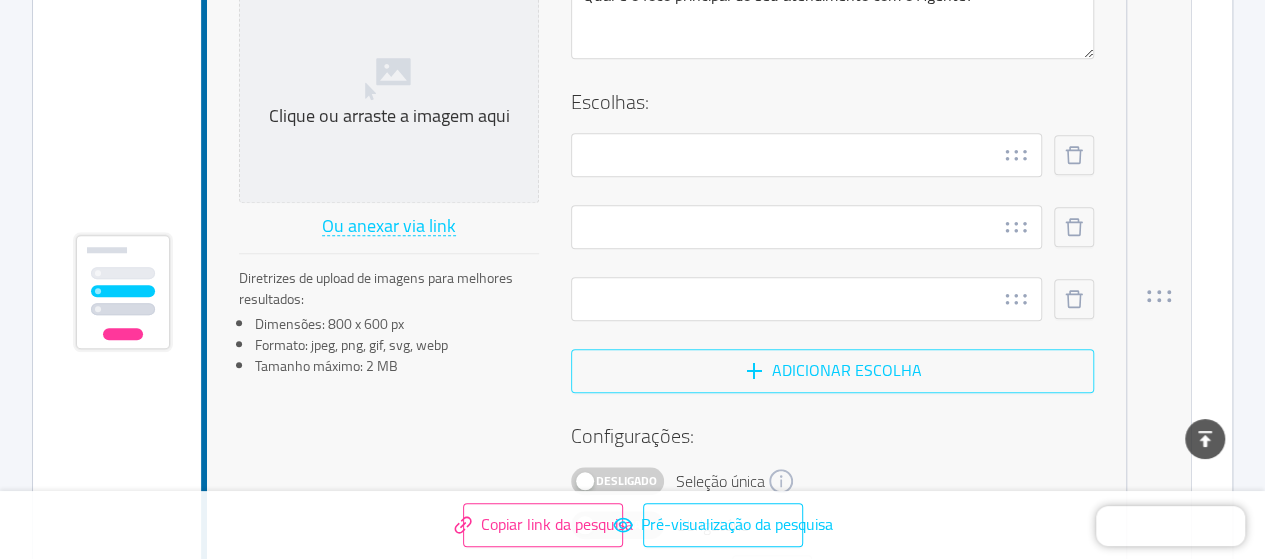 click on "Adicionar escolha" at bounding box center (832, 371) 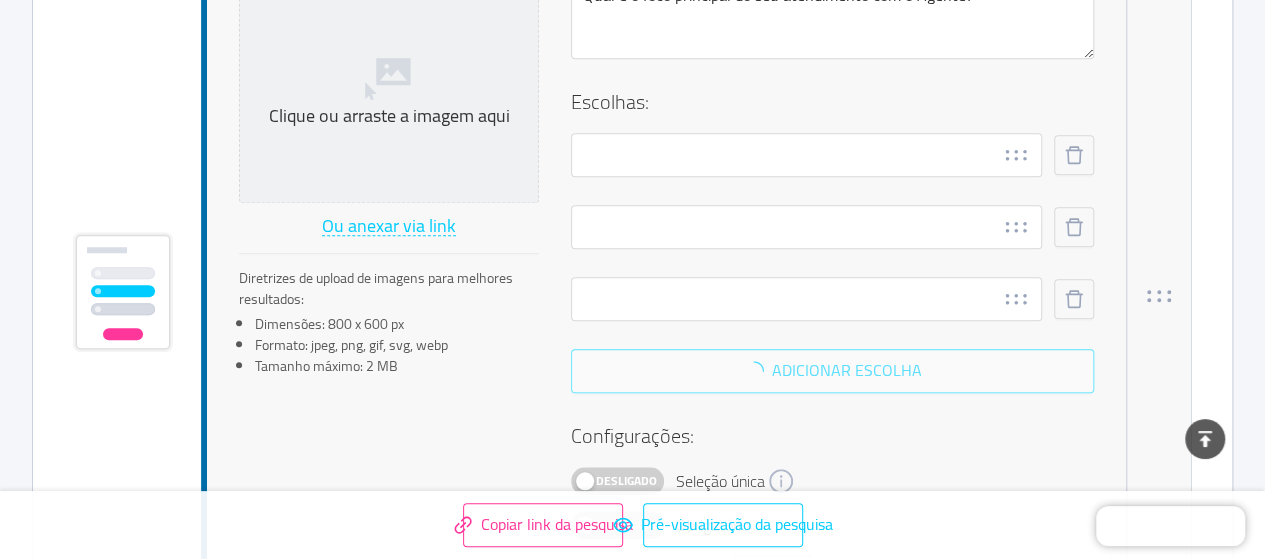 scroll, scrollTop: 816, scrollLeft: 0, axis: vertical 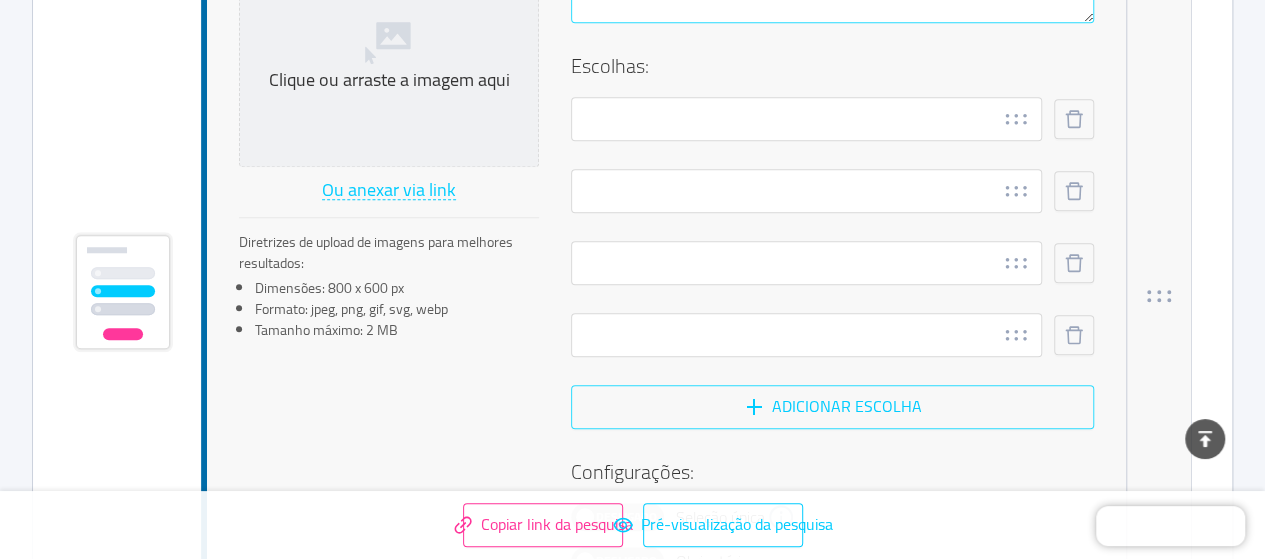 type 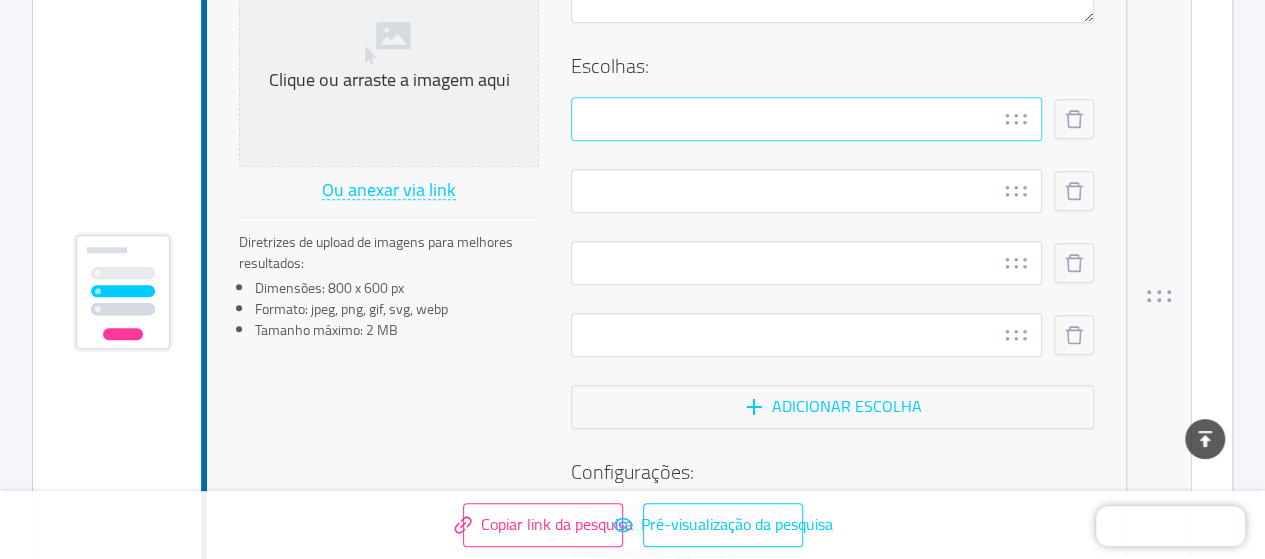 drag, startPoint x: 696, startPoint y: 152, endPoint x: 688, endPoint y: 136, distance: 17.888544 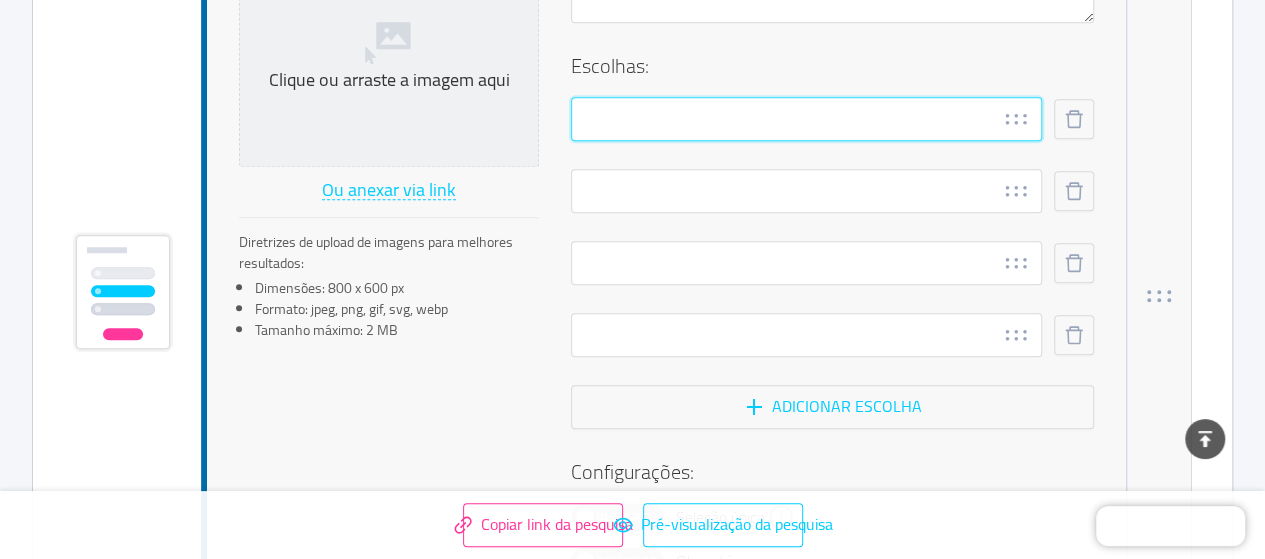 click at bounding box center [806, 119] 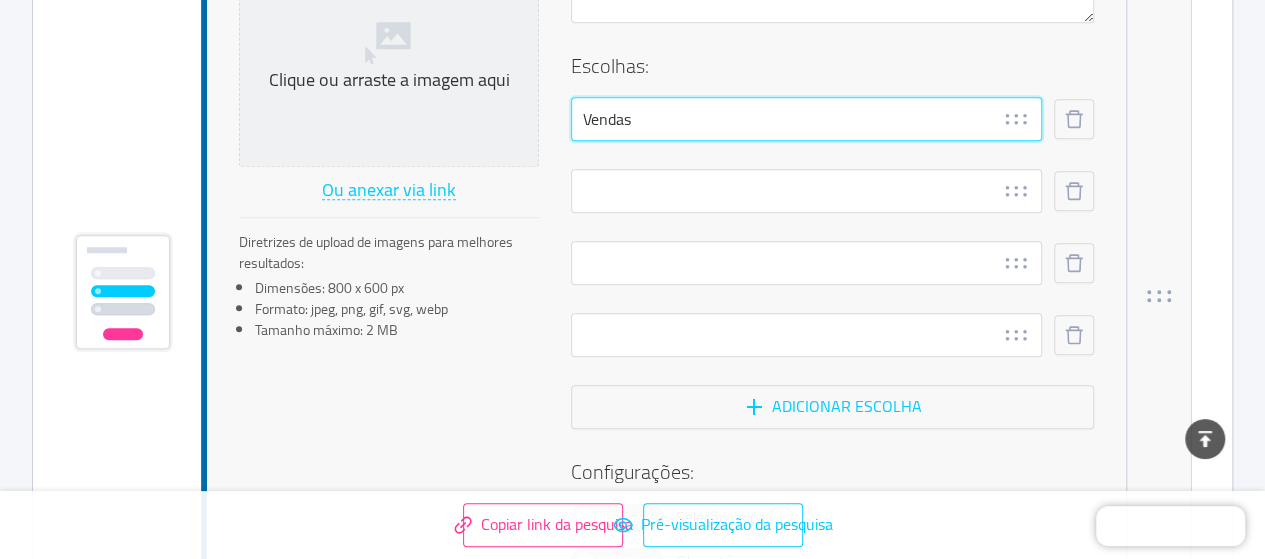 type on "Vendas" 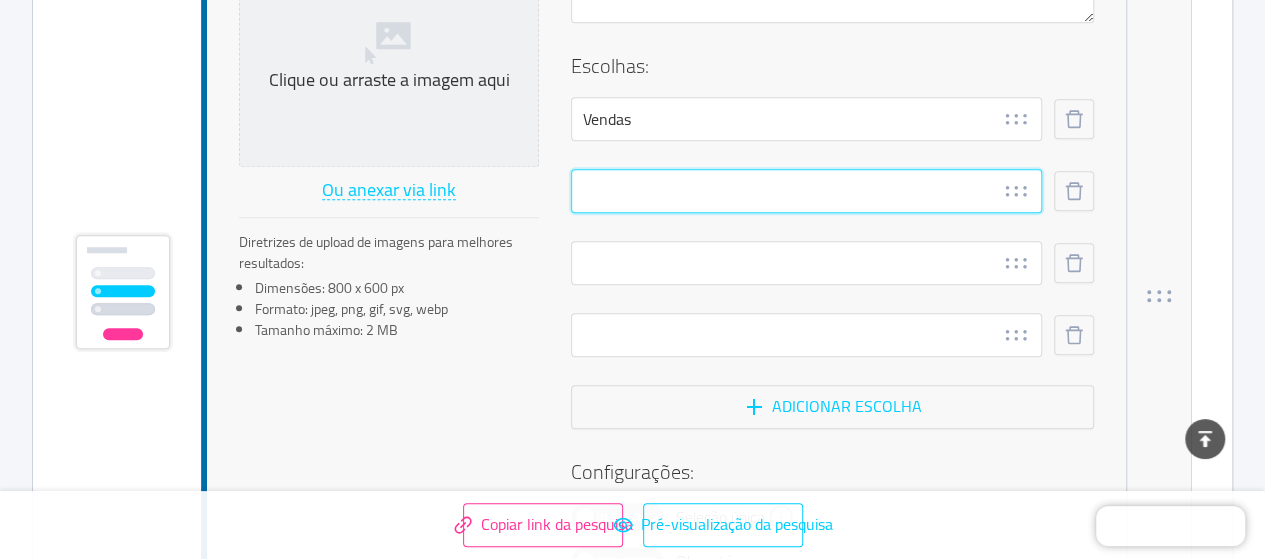 click at bounding box center [806, 191] 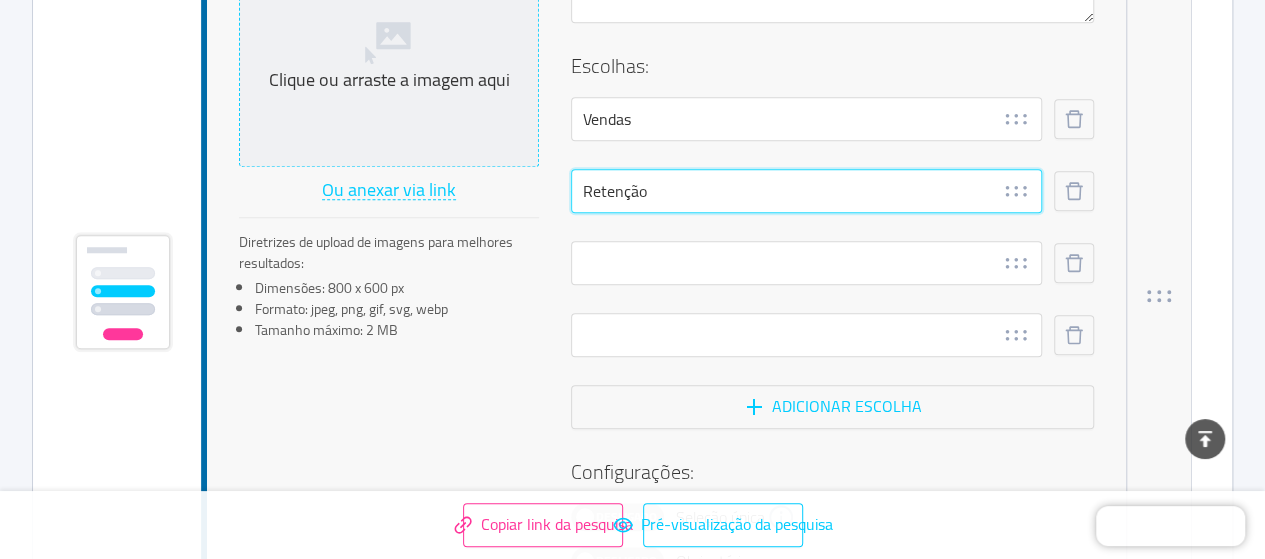 type on "Retenção" 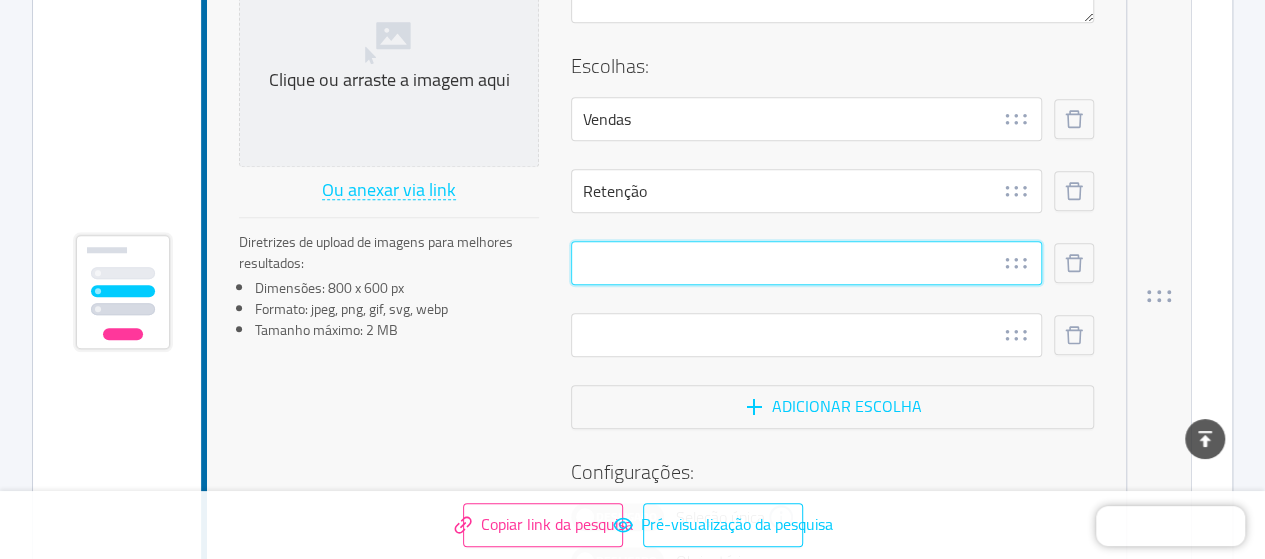 drag, startPoint x: 664, startPoint y: 277, endPoint x: 552, endPoint y: 100, distance: 209.45883 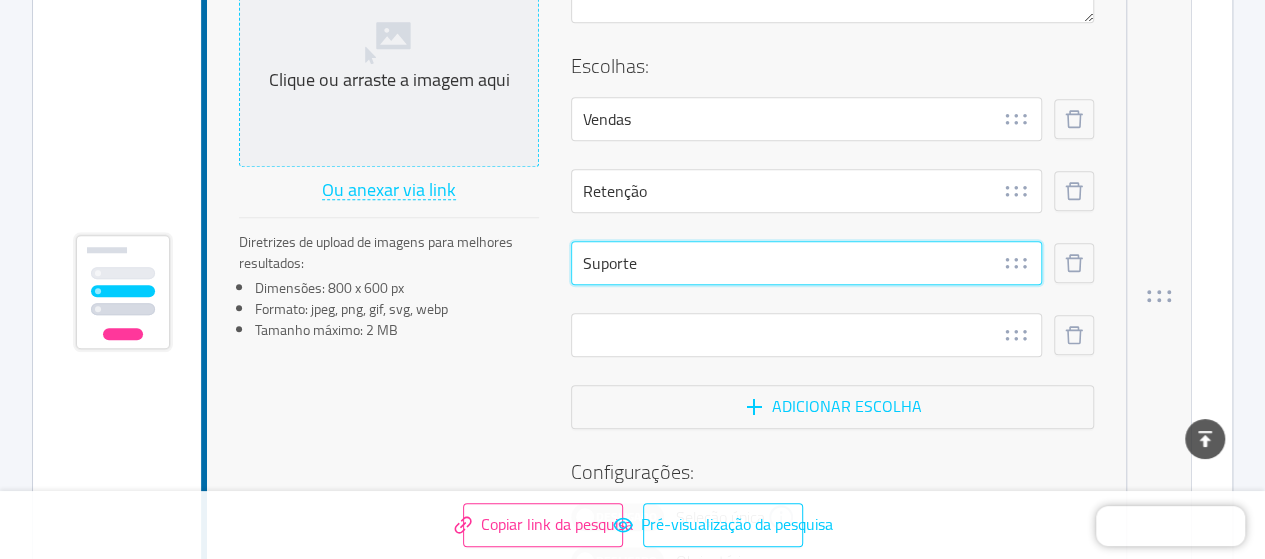 type on "Suporte" 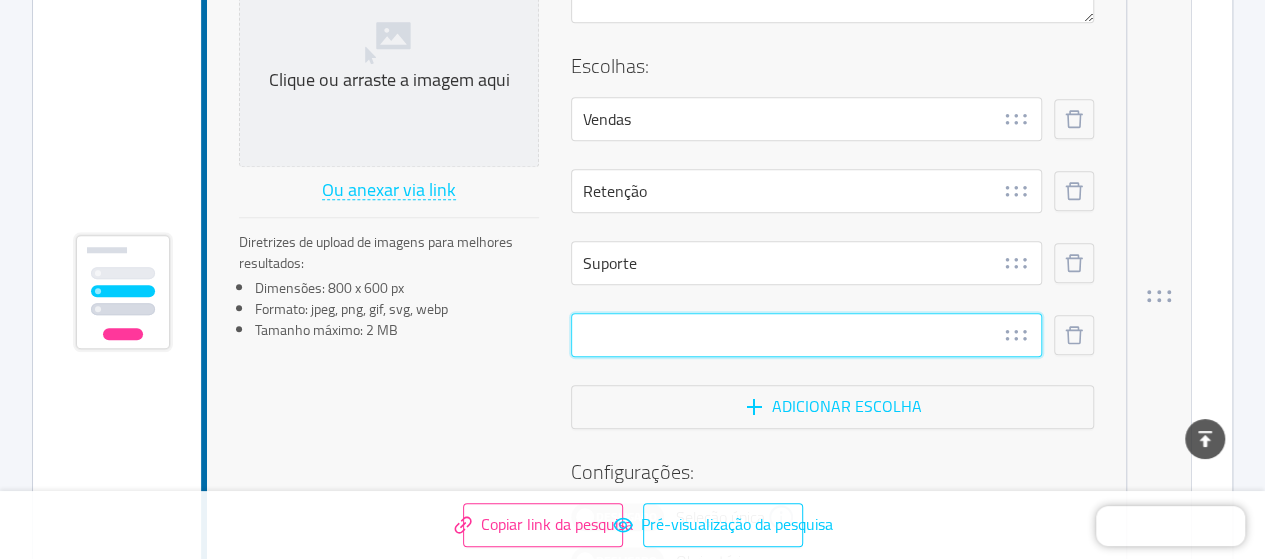 drag, startPoint x: 632, startPoint y: 323, endPoint x: 630, endPoint y: 305, distance: 18.110771 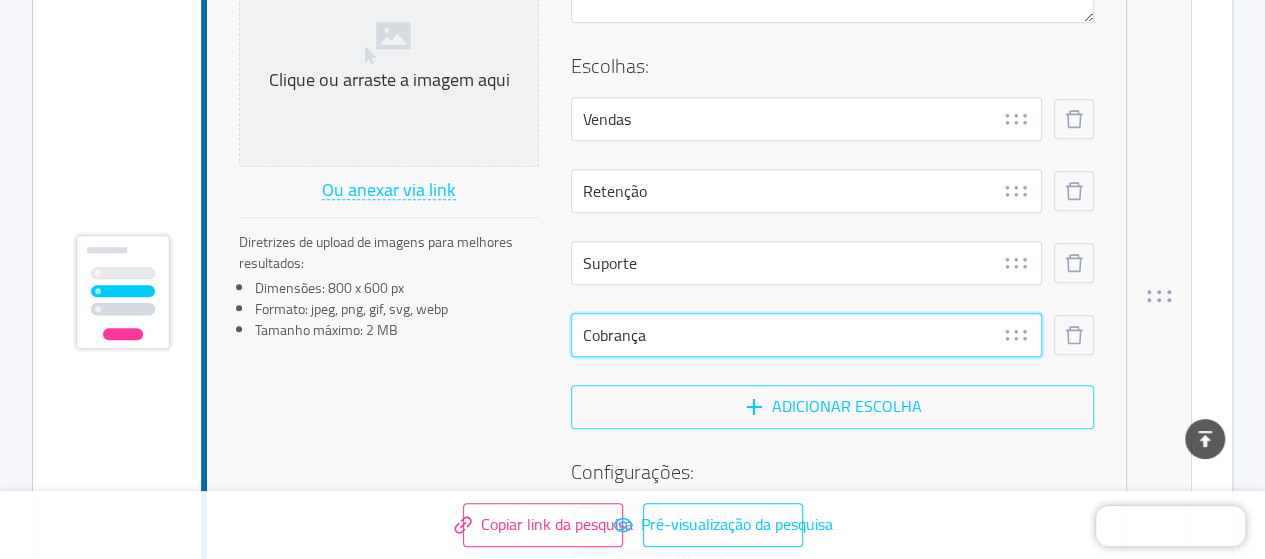 type on "Cobrança" 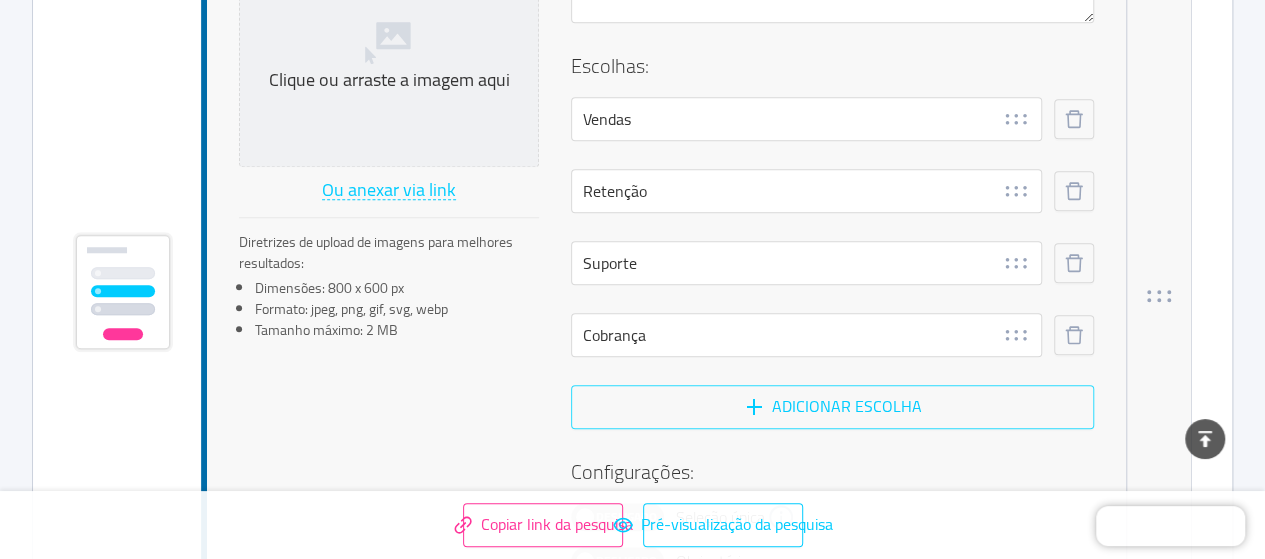 click on "Adicionar escolha" at bounding box center (832, 407) 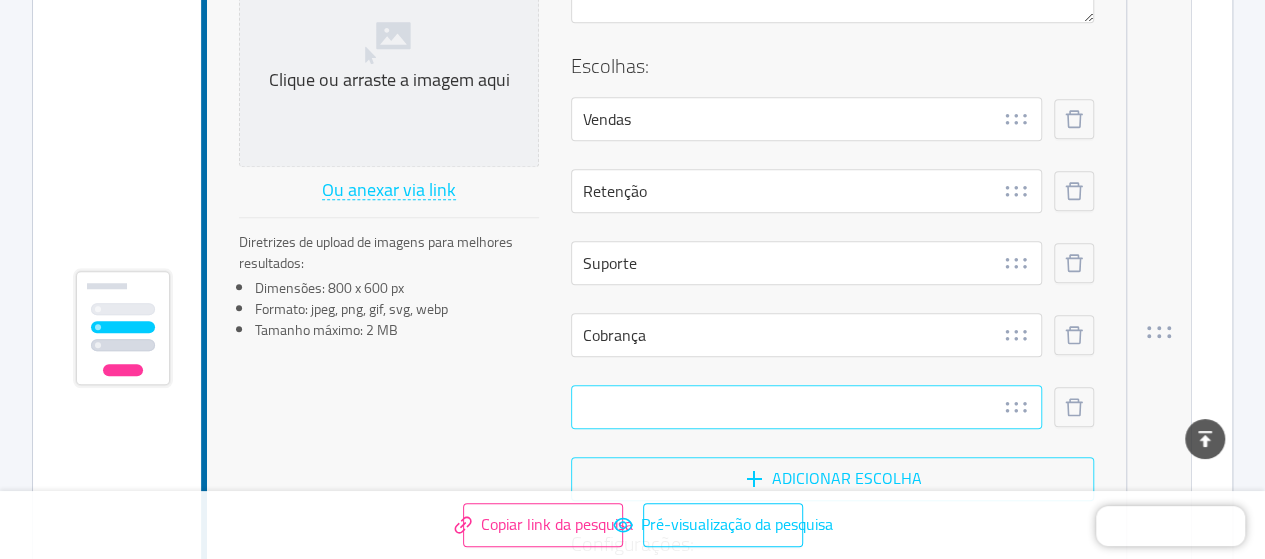 scroll, scrollTop: 852, scrollLeft: 0, axis: vertical 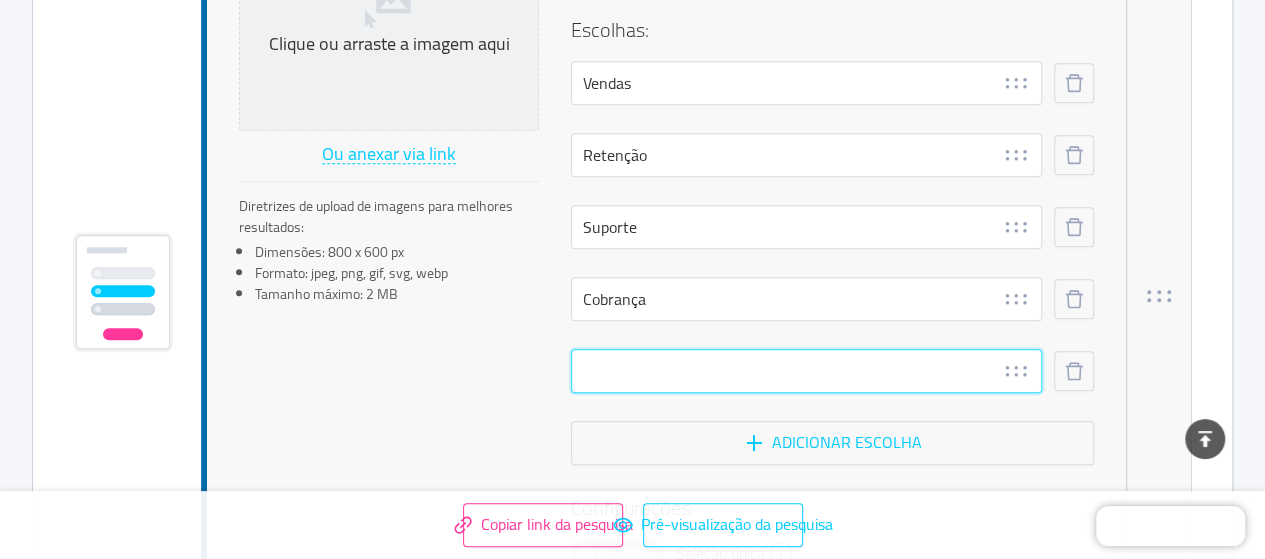 drag, startPoint x: 662, startPoint y: 366, endPoint x: 662, endPoint y: 348, distance: 18 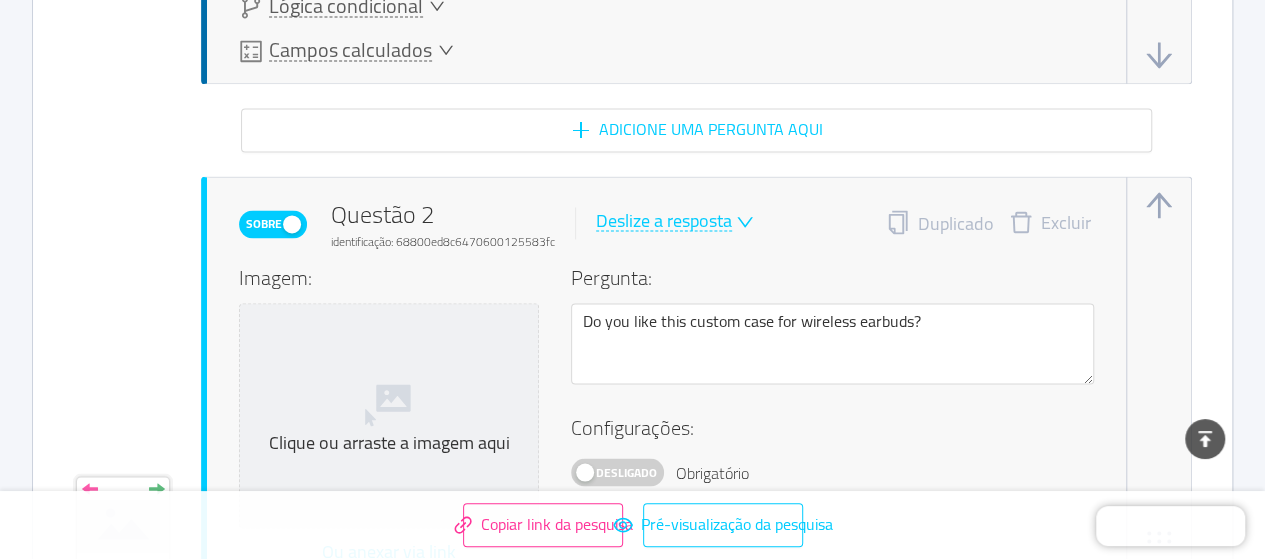 scroll, scrollTop: 1652, scrollLeft: 0, axis: vertical 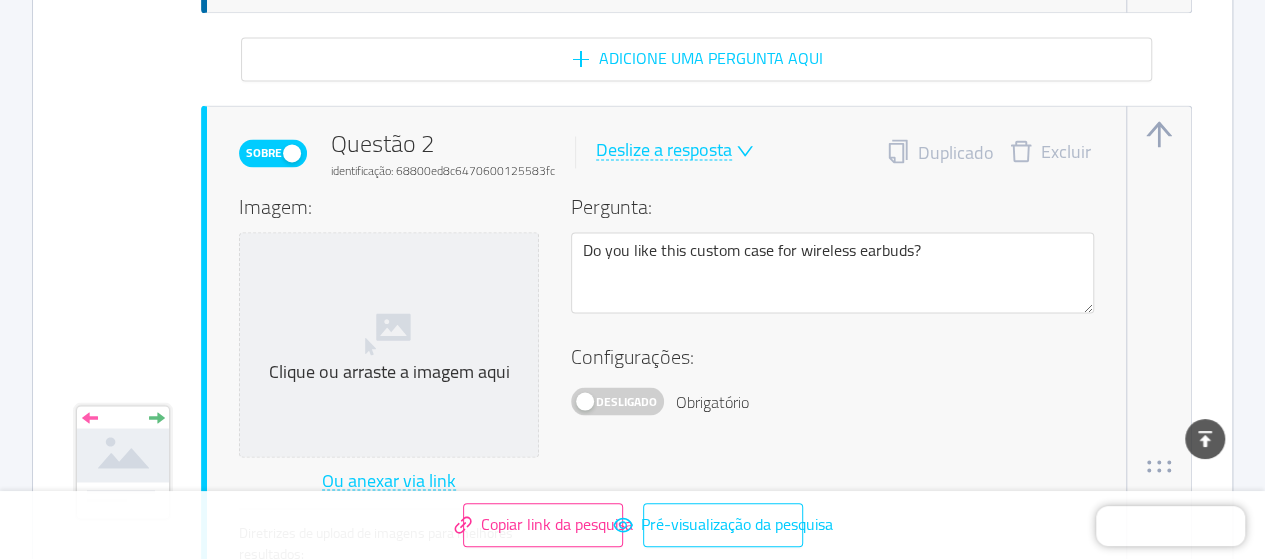 type on "Outro" 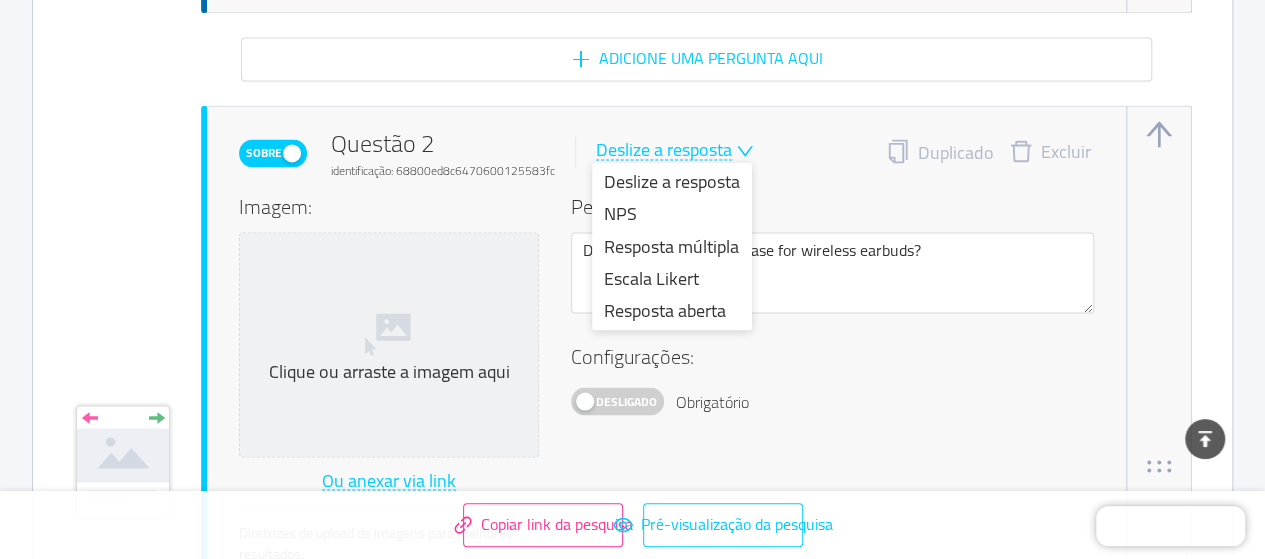 drag, startPoint x: 670, startPoint y: 249, endPoint x: 700, endPoint y: 27, distance: 224.01785 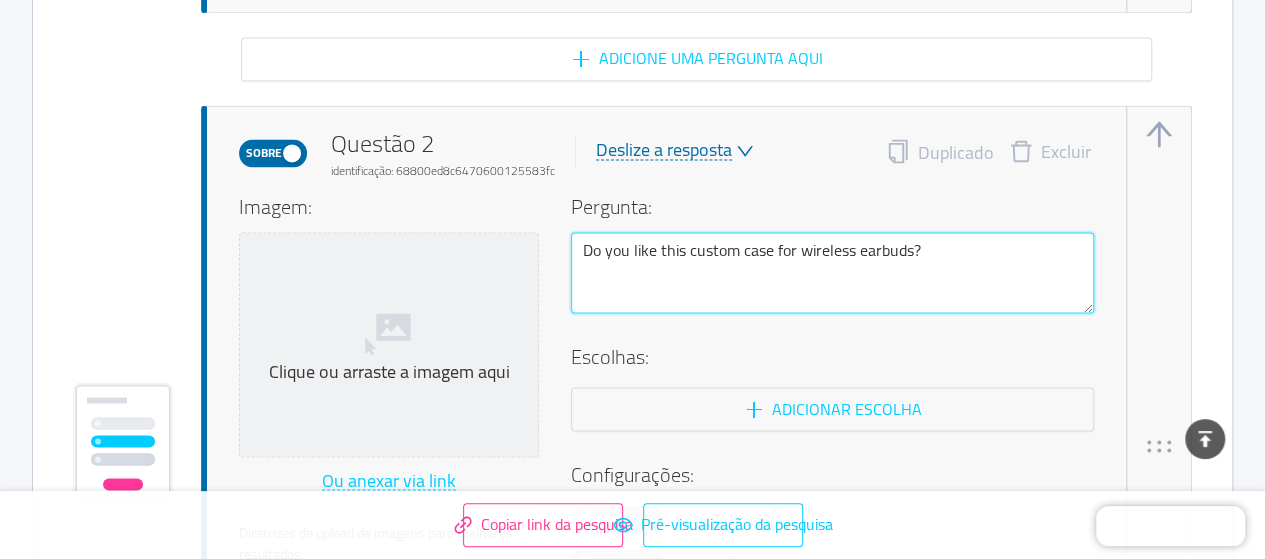 click on "Do you like this custom case for wireless earbuds?" at bounding box center [832, 272] 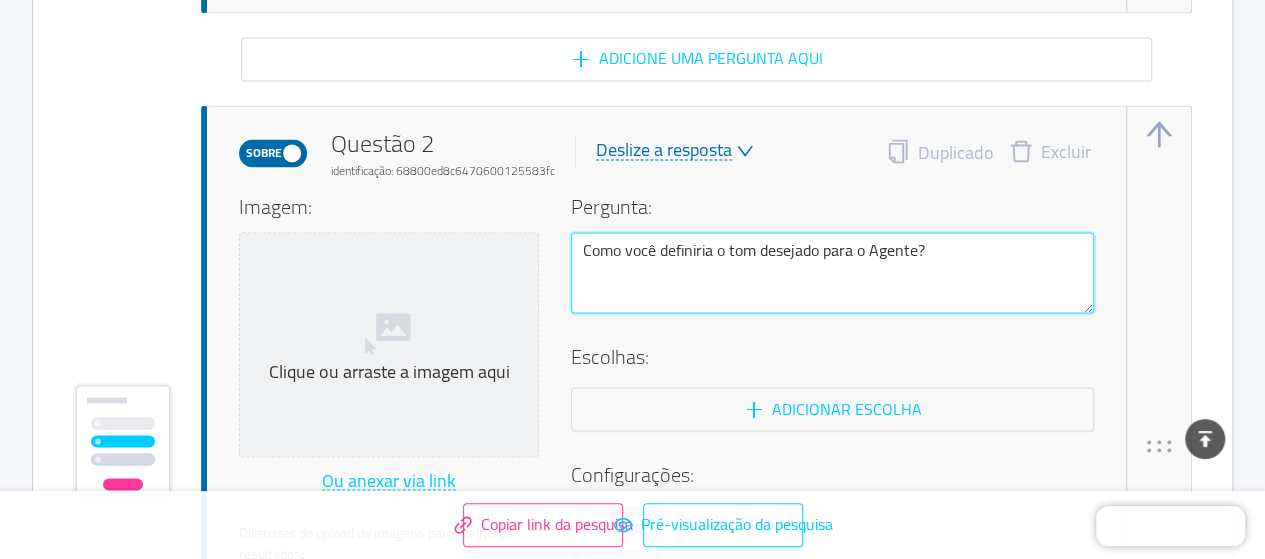 type 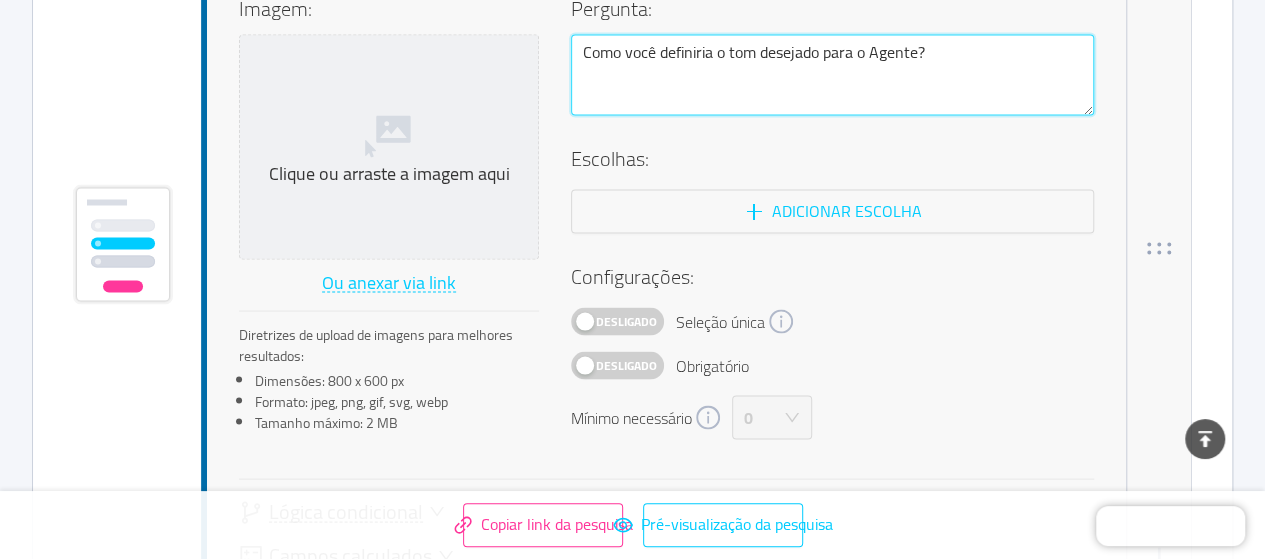 scroll, scrollTop: 1852, scrollLeft: 0, axis: vertical 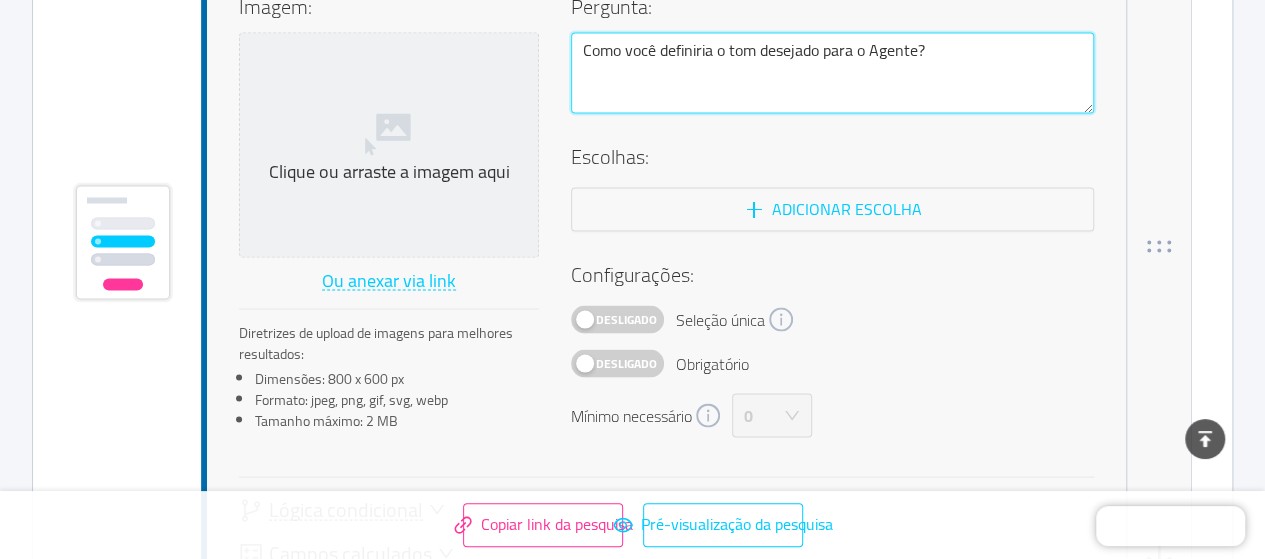 type on "Como você definiria o tom desejado para o Agente?" 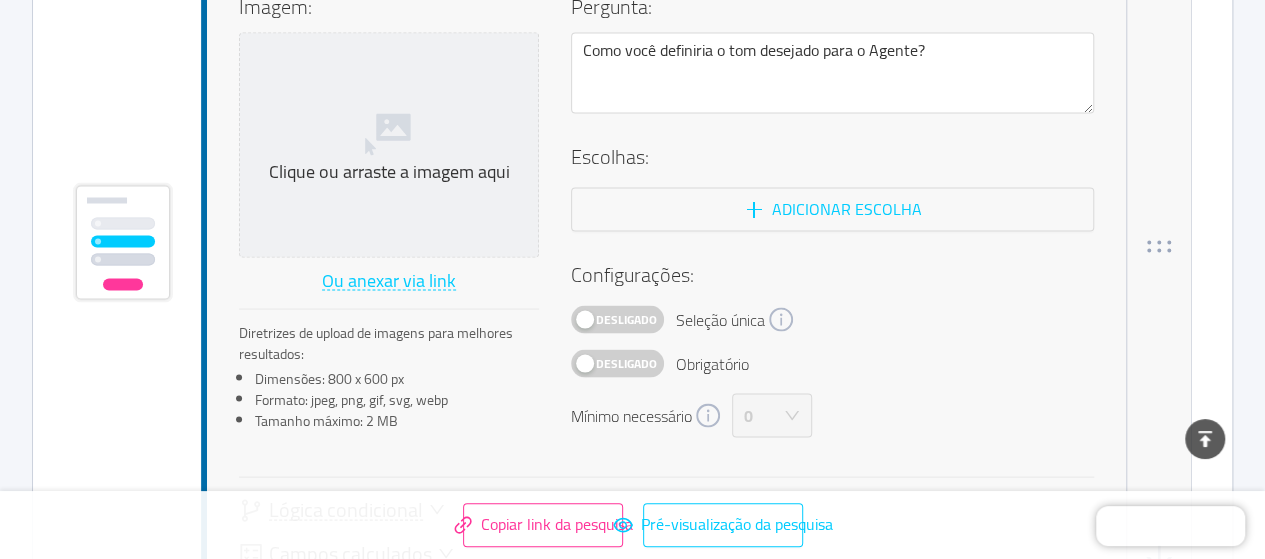 click on "Pergunta: Como você definiria o tom desejado para o Agente? Escolhas: Adicionar escolha Configurações: Desligado Seleção única Desligado Obrigatório Mínimo necessário 0" at bounding box center [832, 214] 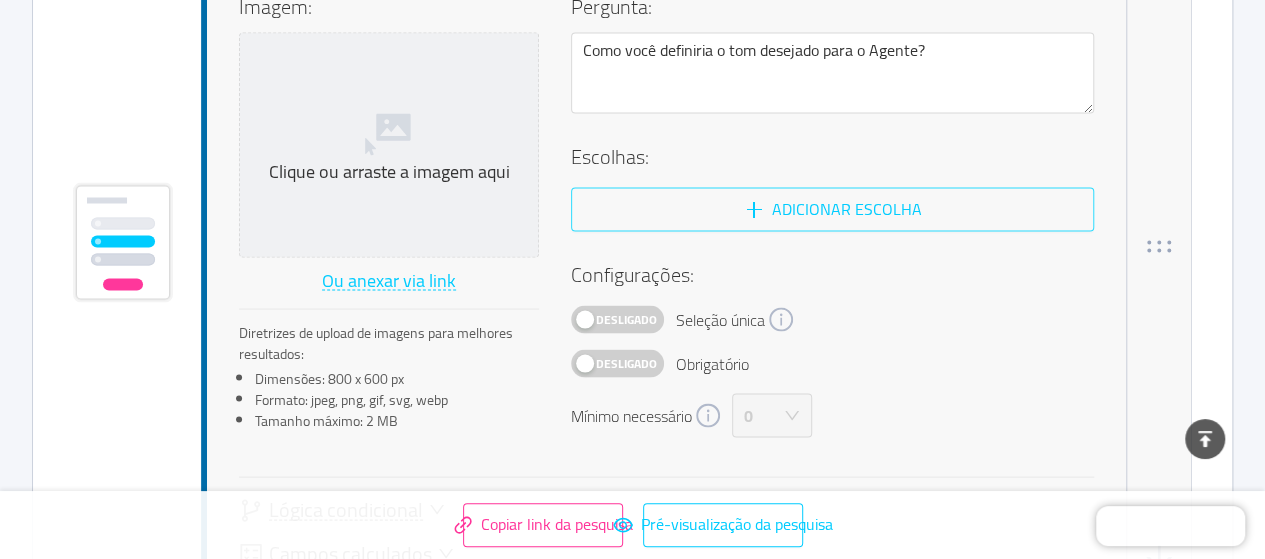 click on "Adicionar escolha" at bounding box center [832, 209] 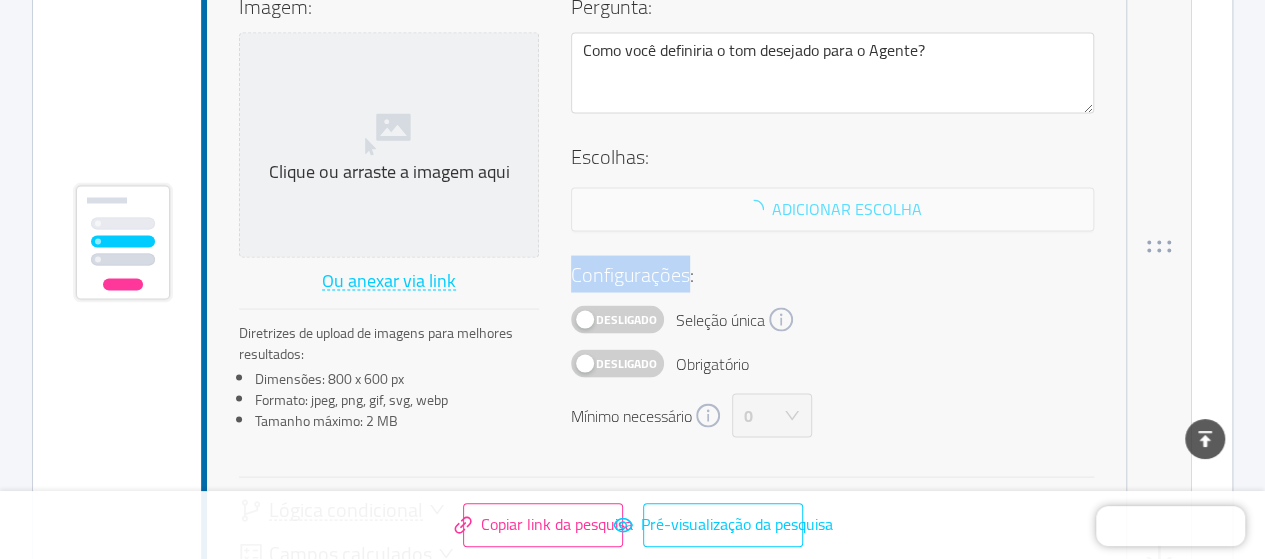 click on "Escolhas: Adicionar escolha" at bounding box center [832, 186] 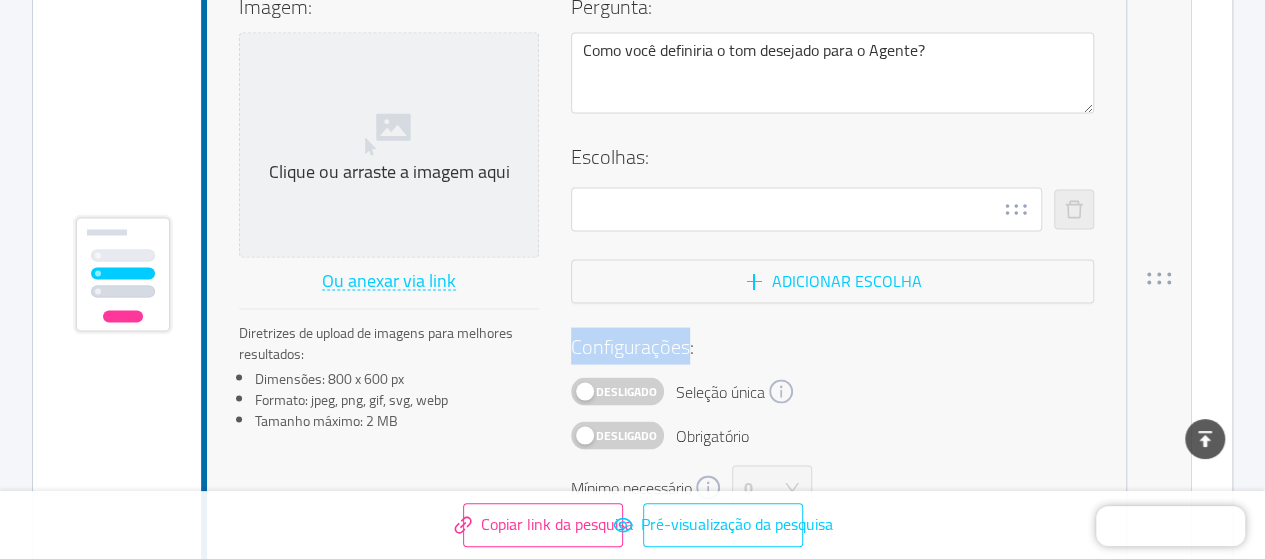 scroll, scrollTop: 1884, scrollLeft: 0, axis: vertical 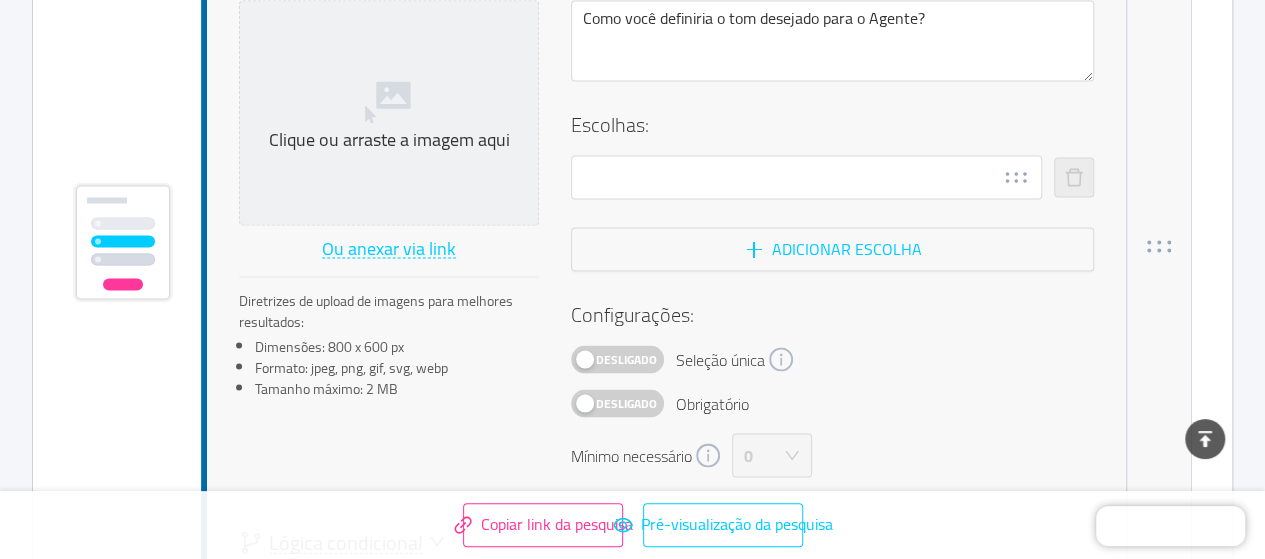 click at bounding box center [806, 191] 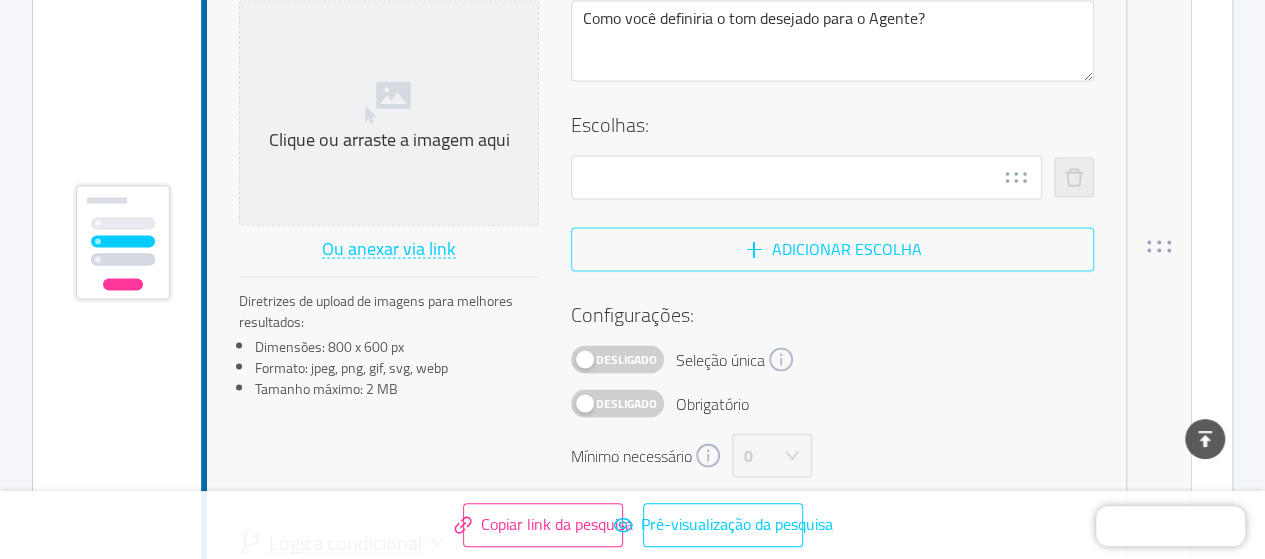 click on "Adicionar escolha" at bounding box center [832, 249] 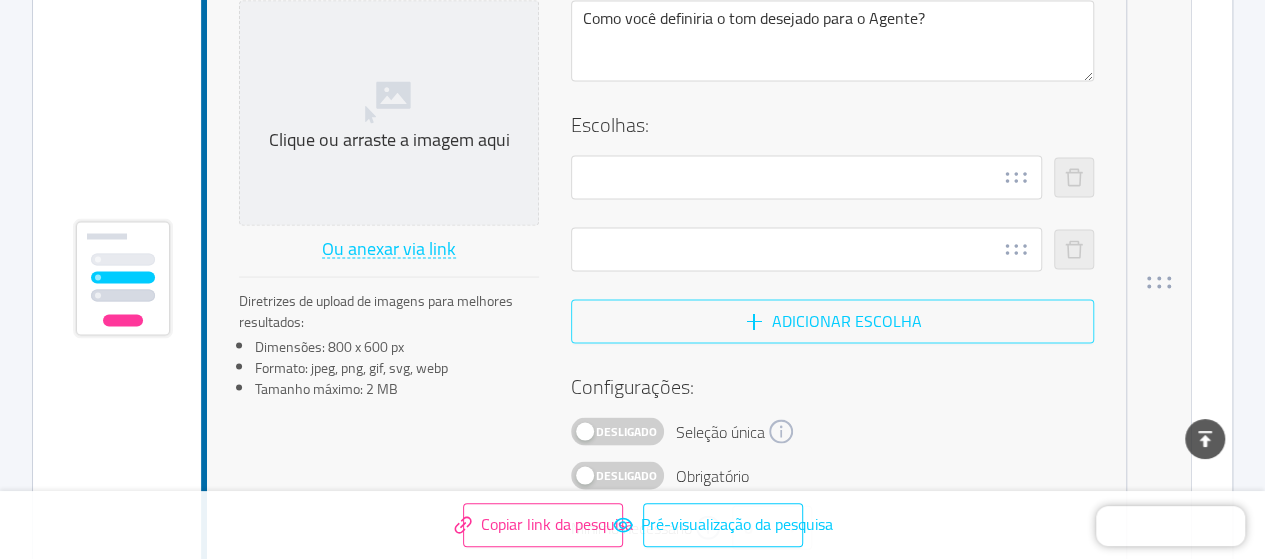 scroll, scrollTop: 1920, scrollLeft: 0, axis: vertical 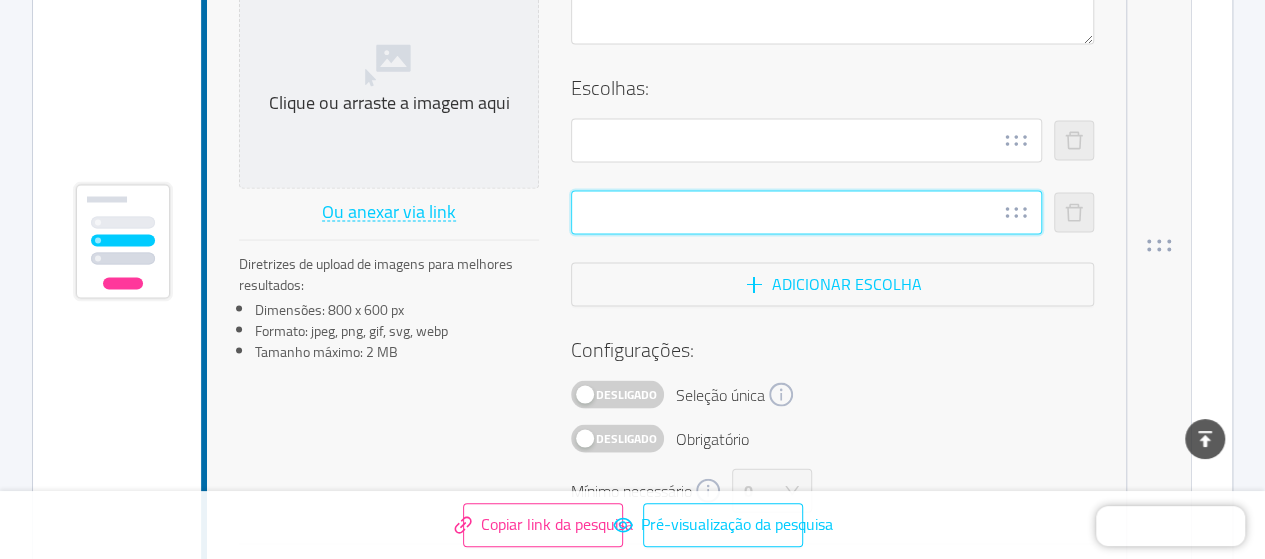 click at bounding box center [806, 213] 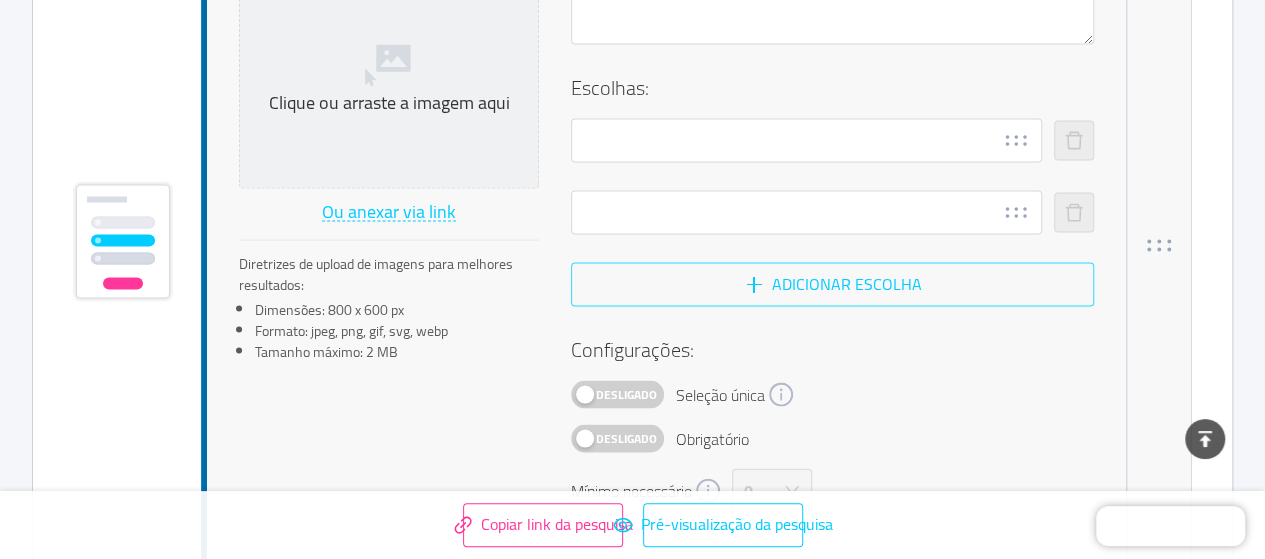 click on "Adicionar escolha" at bounding box center (832, 285) 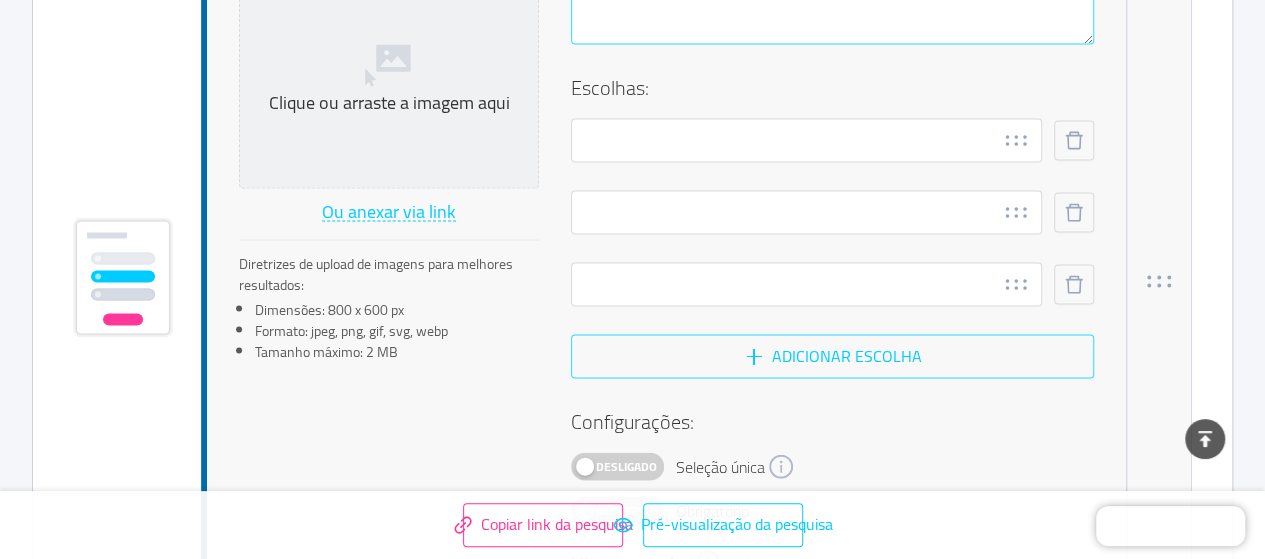 type 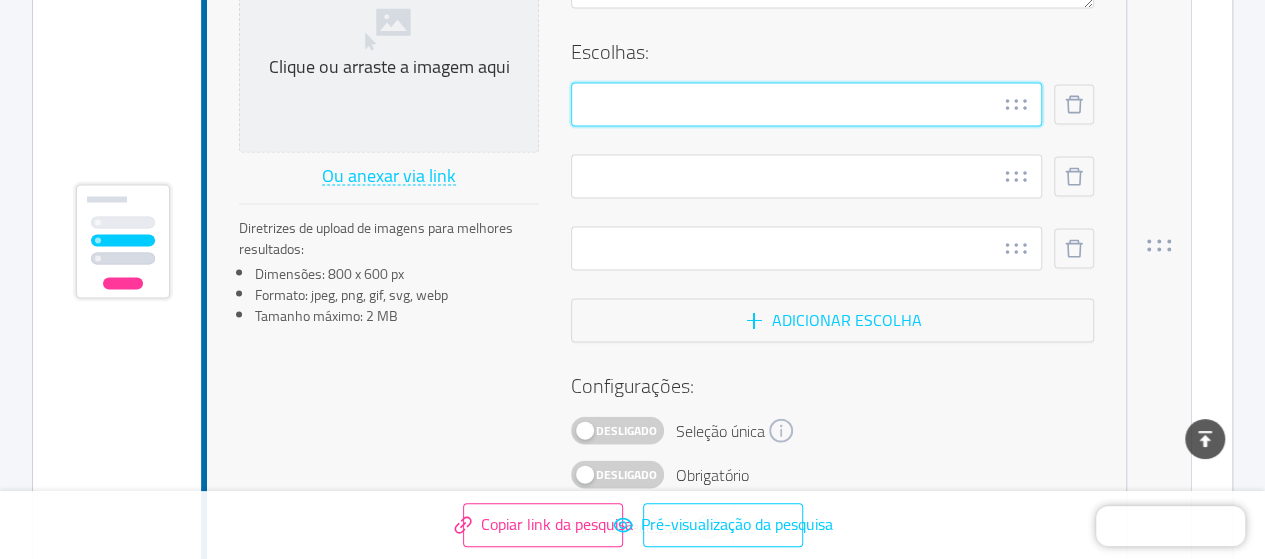 drag, startPoint x: 674, startPoint y: 111, endPoint x: 652, endPoint y: 39, distance: 75.28612 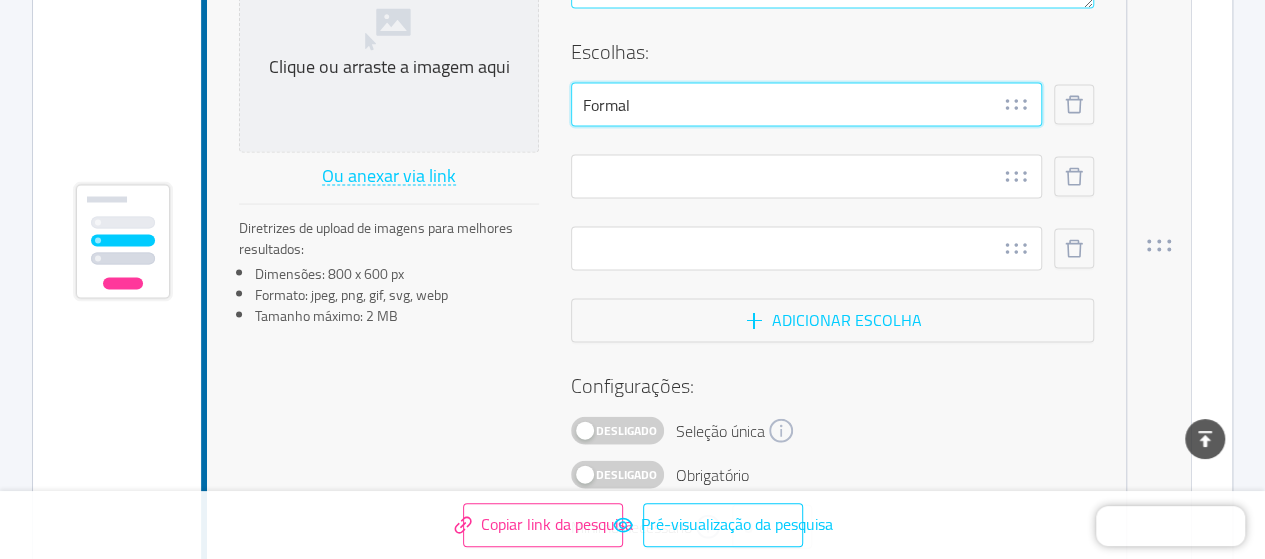 type on "Formal" 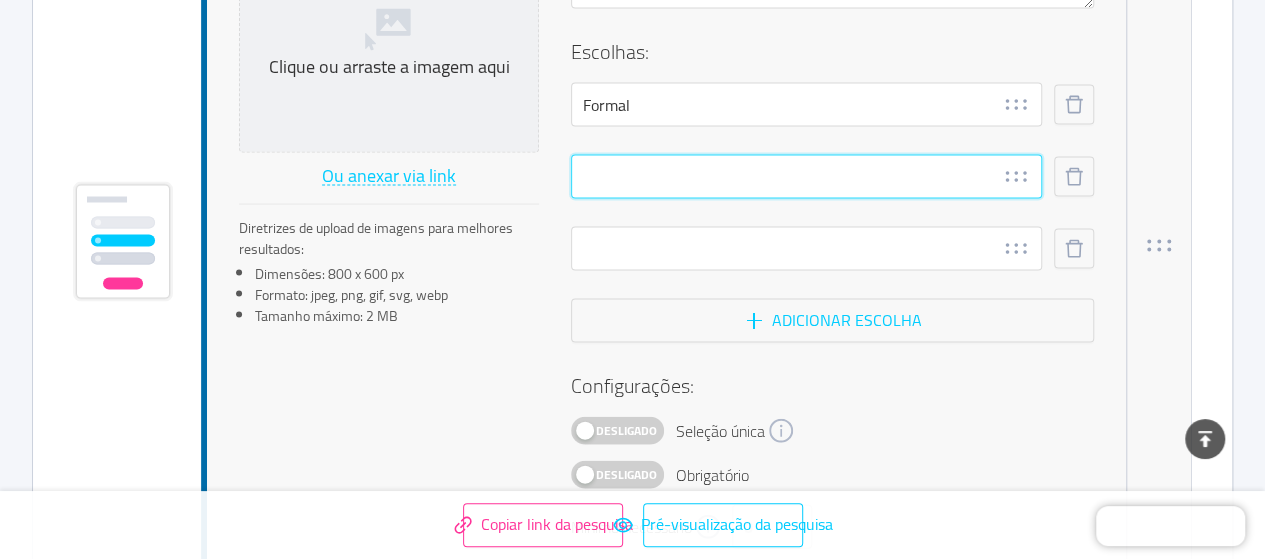 click at bounding box center (806, 177) 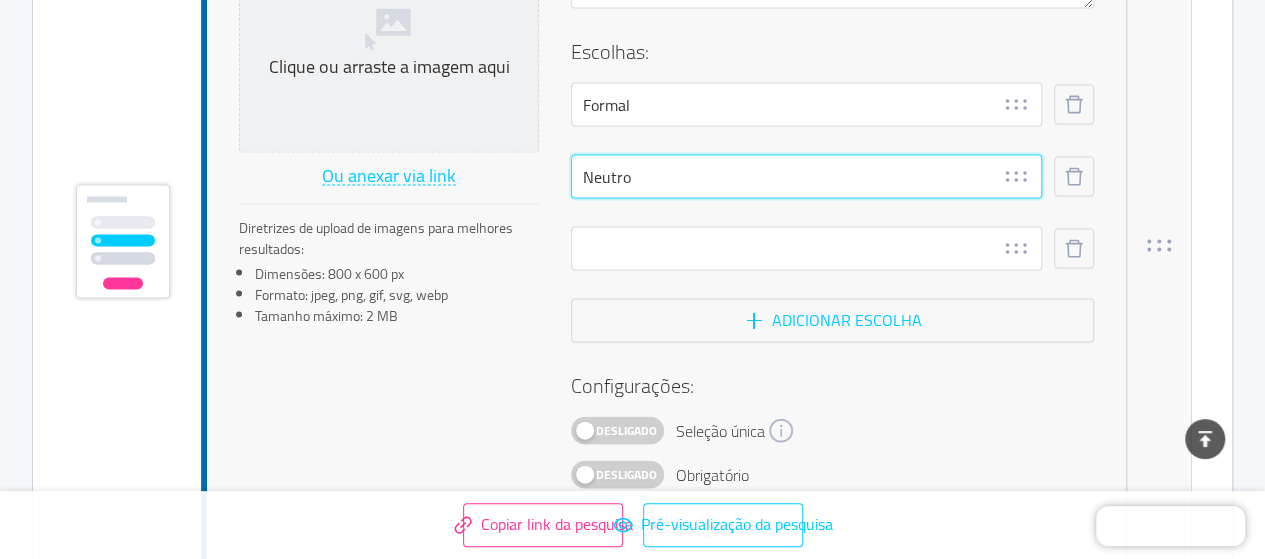type on "Neutro" 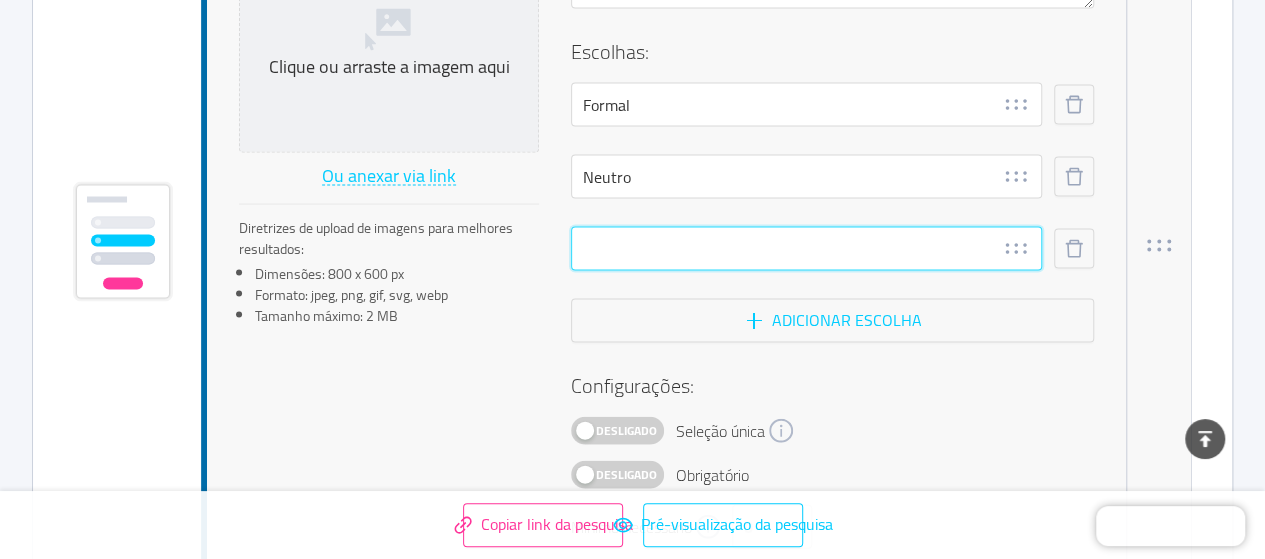 click at bounding box center [806, 249] 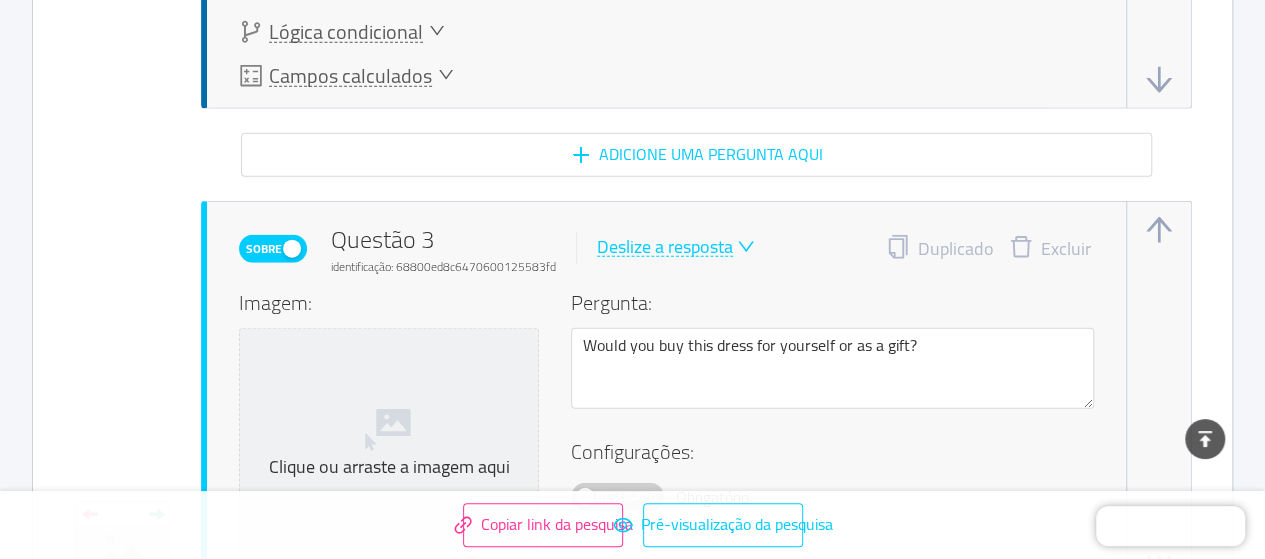 scroll, scrollTop: 2556, scrollLeft: 0, axis: vertical 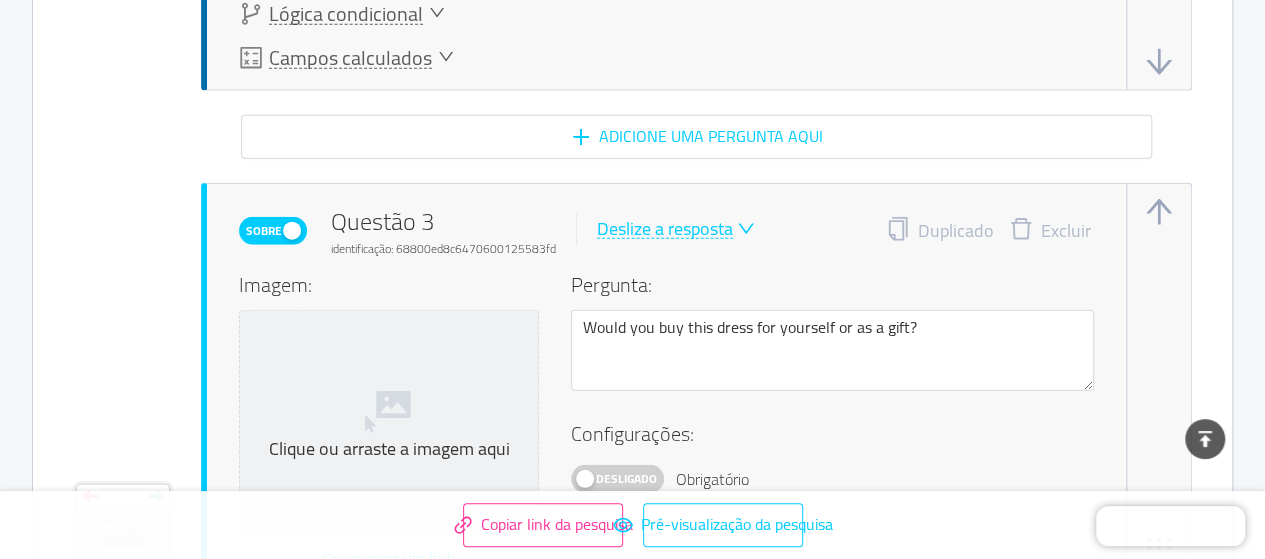 type on "Descontraído" 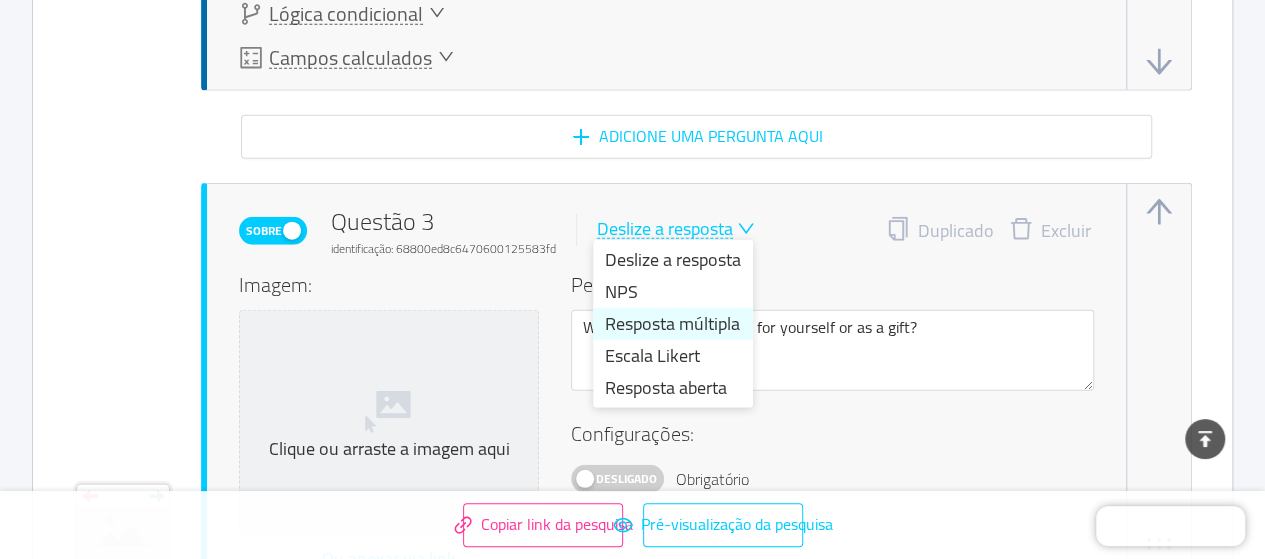 click on "Resposta múltipla" at bounding box center (672, 323) 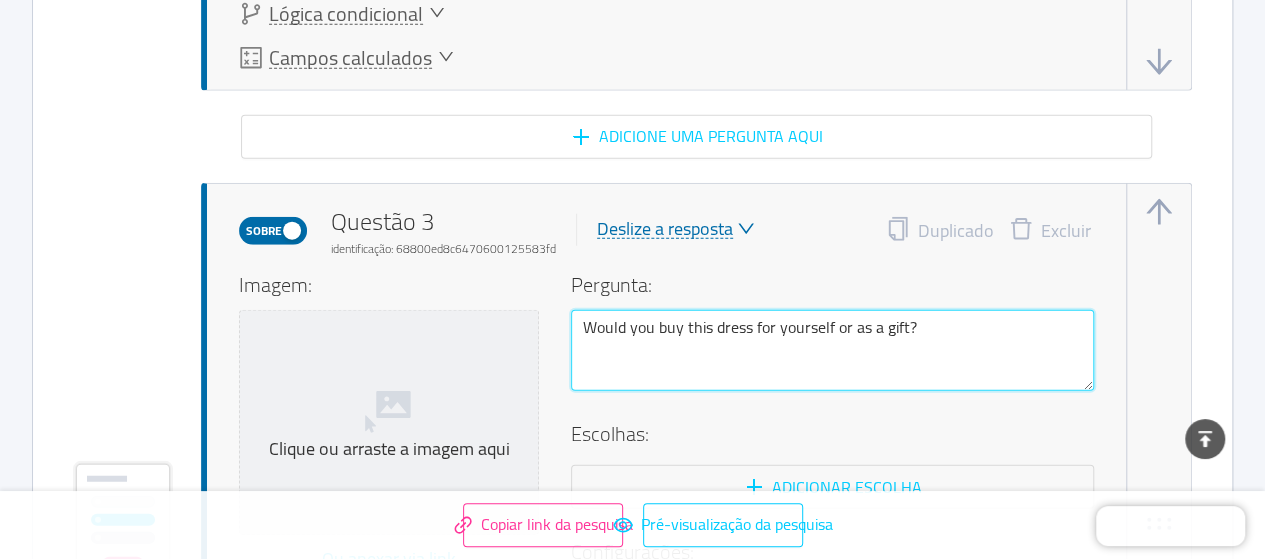 click on "Would you buy this dress for yourself or as a gift?" at bounding box center (832, 350) 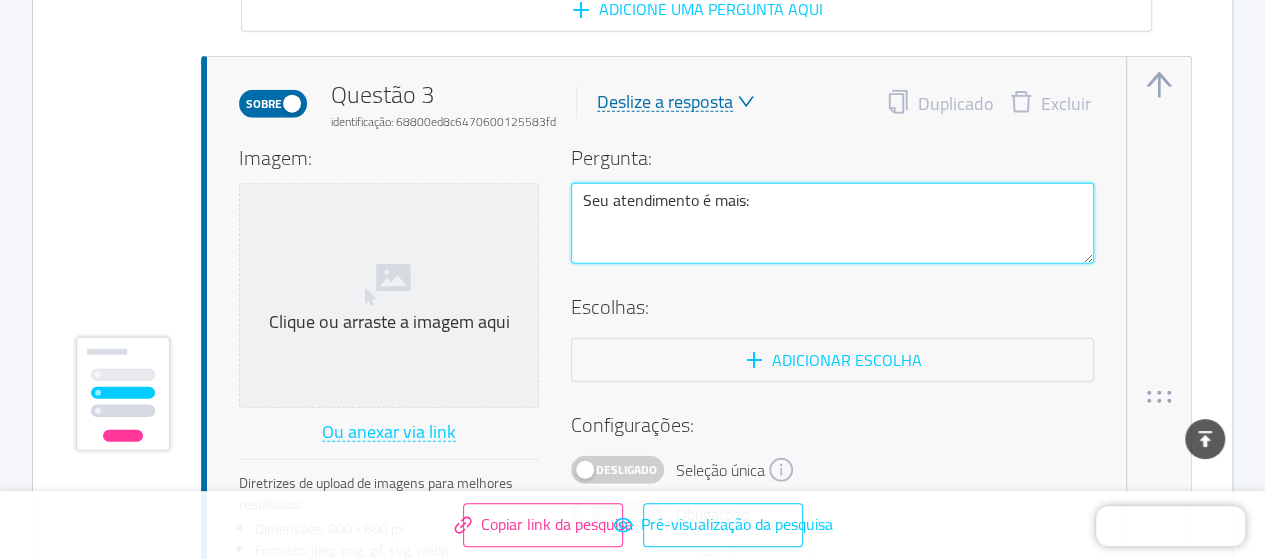 scroll, scrollTop: 2756, scrollLeft: 0, axis: vertical 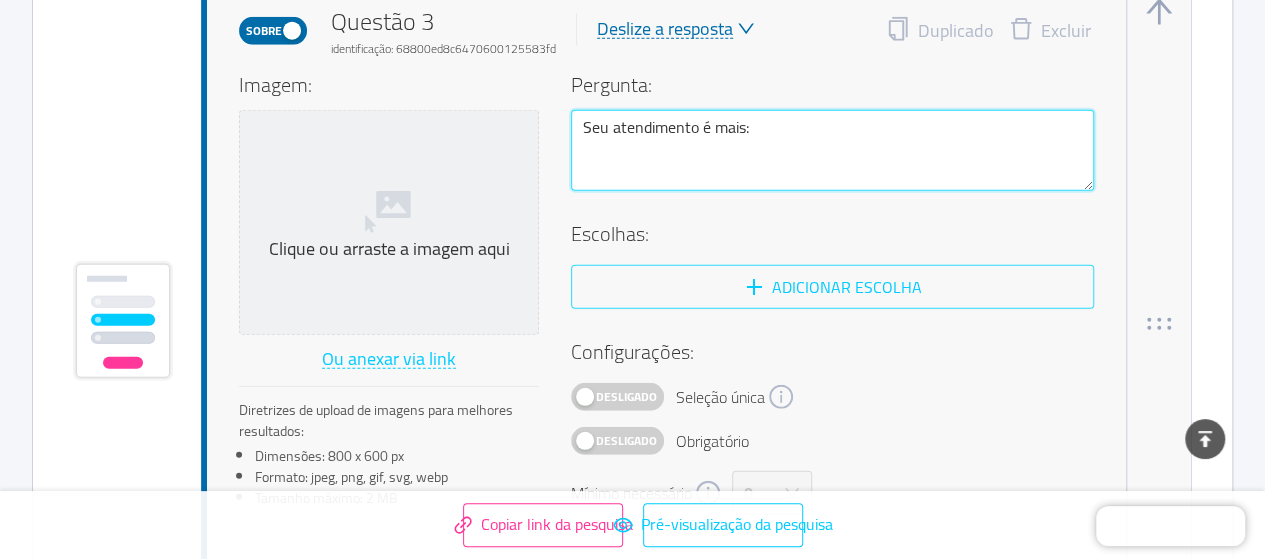 type on "Seu atendimento é mais:" 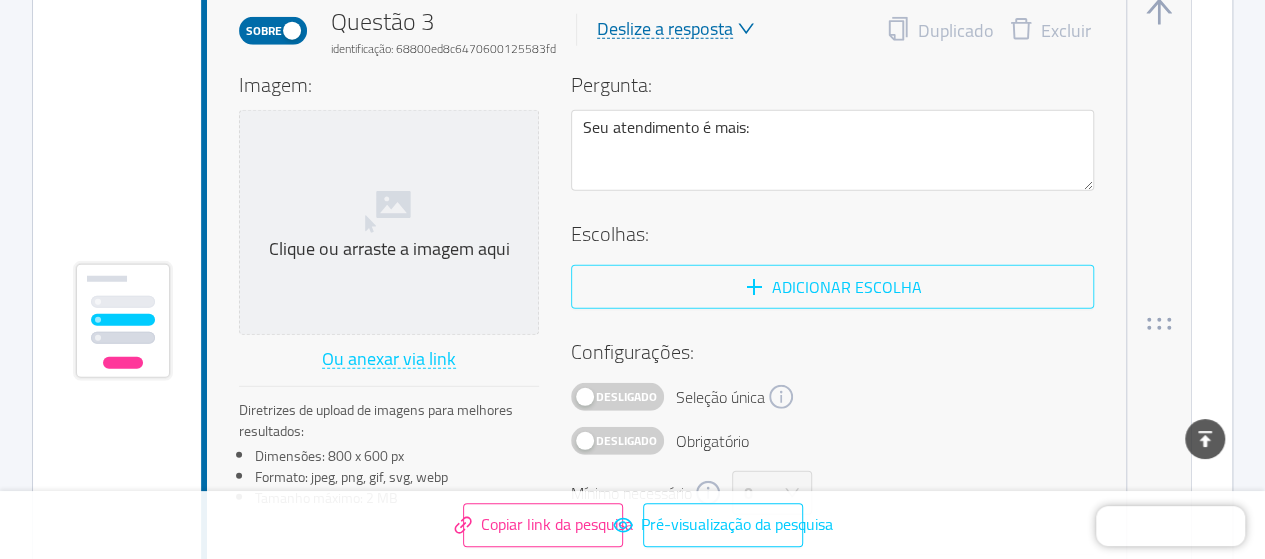 drag, startPoint x: 650, startPoint y: 285, endPoint x: 652, endPoint y: 331, distance: 46.043457 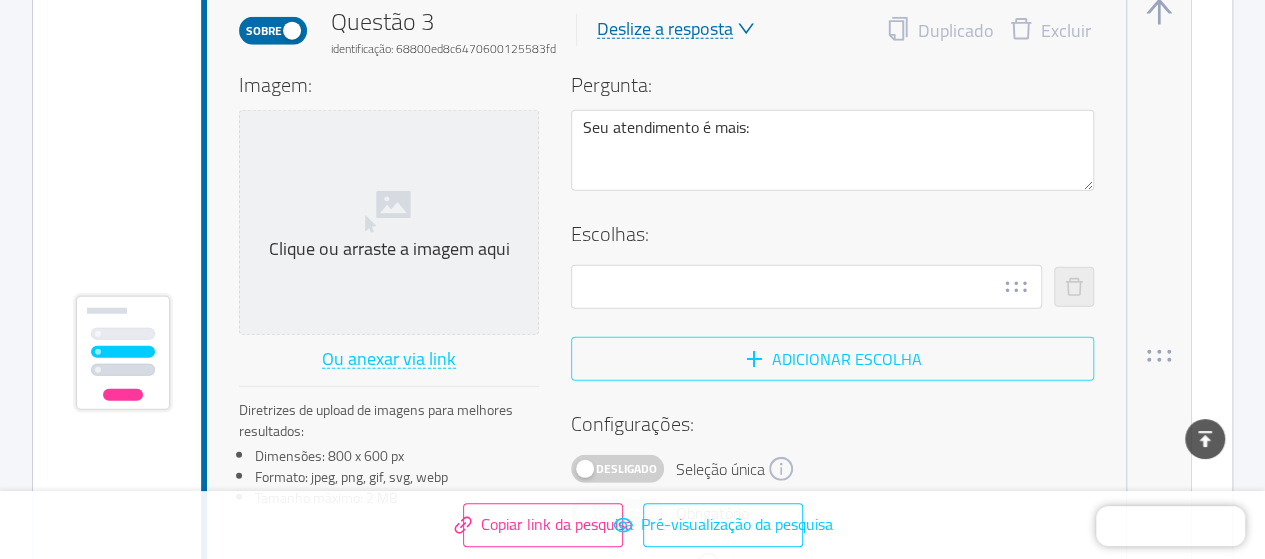 scroll, scrollTop: 2788, scrollLeft: 0, axis: vertical 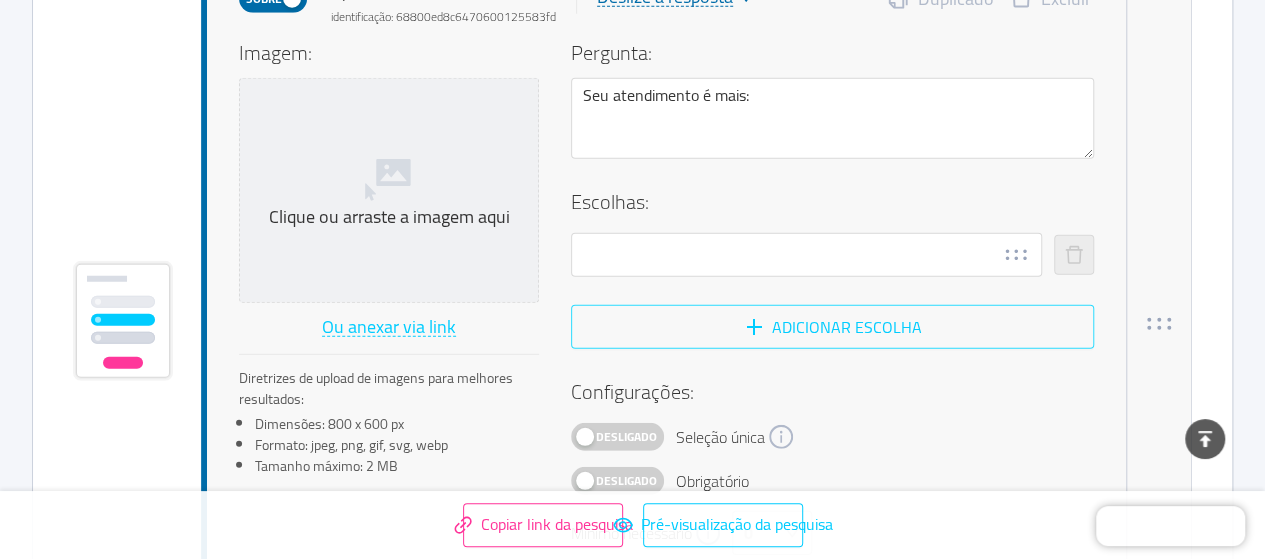 click on "Adicionar escolha" at bounding box center (832, 327) 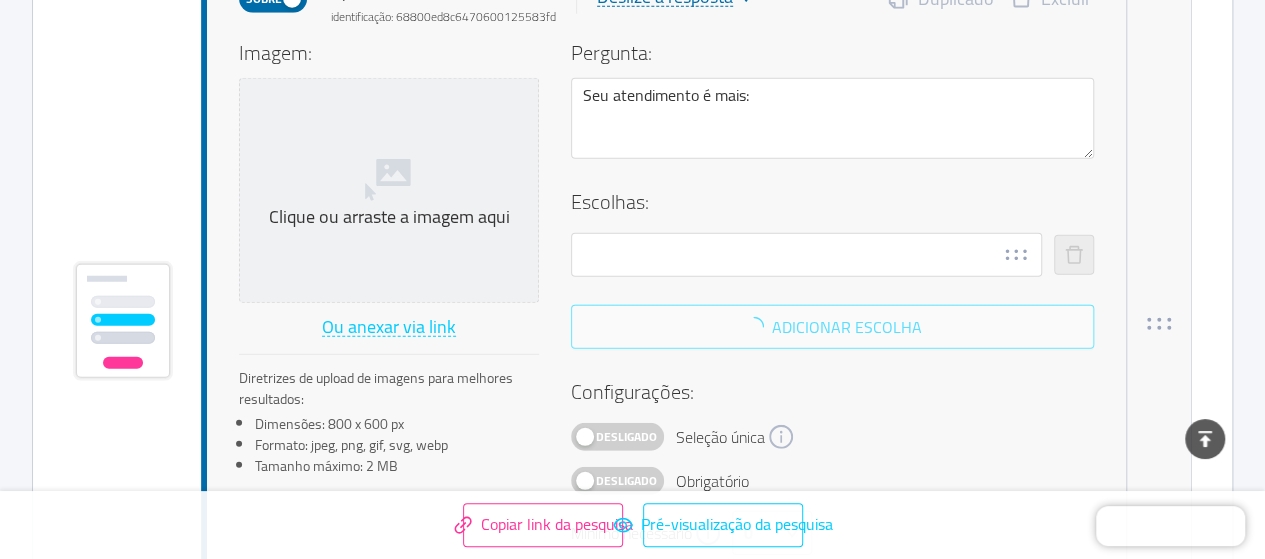 scroll, scrollTop: 2824, scrollLeft: 0, axis: vertical 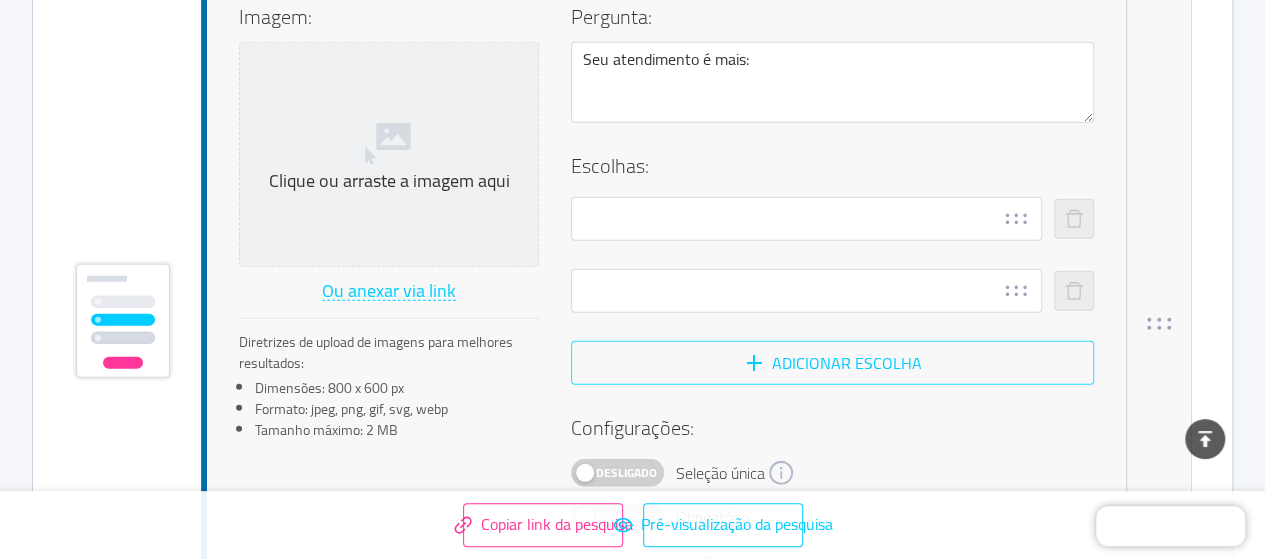 click on "Adicionar escolha" at bounding box center [832, 363] 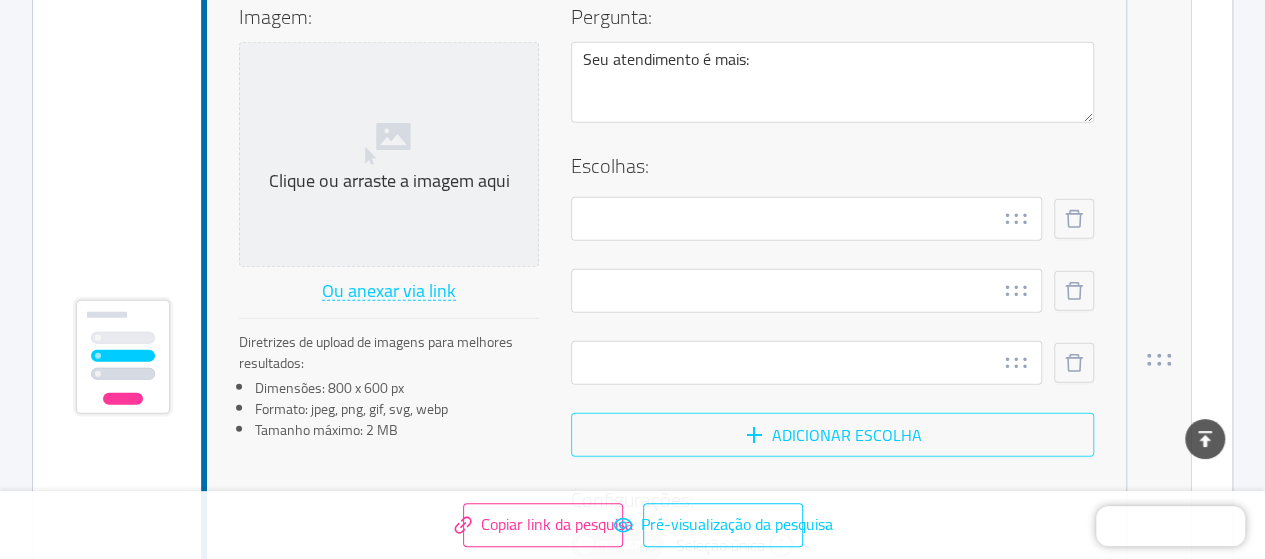 scroll, scrollTop: 2860, scrollLeft: 0, axis: vertical 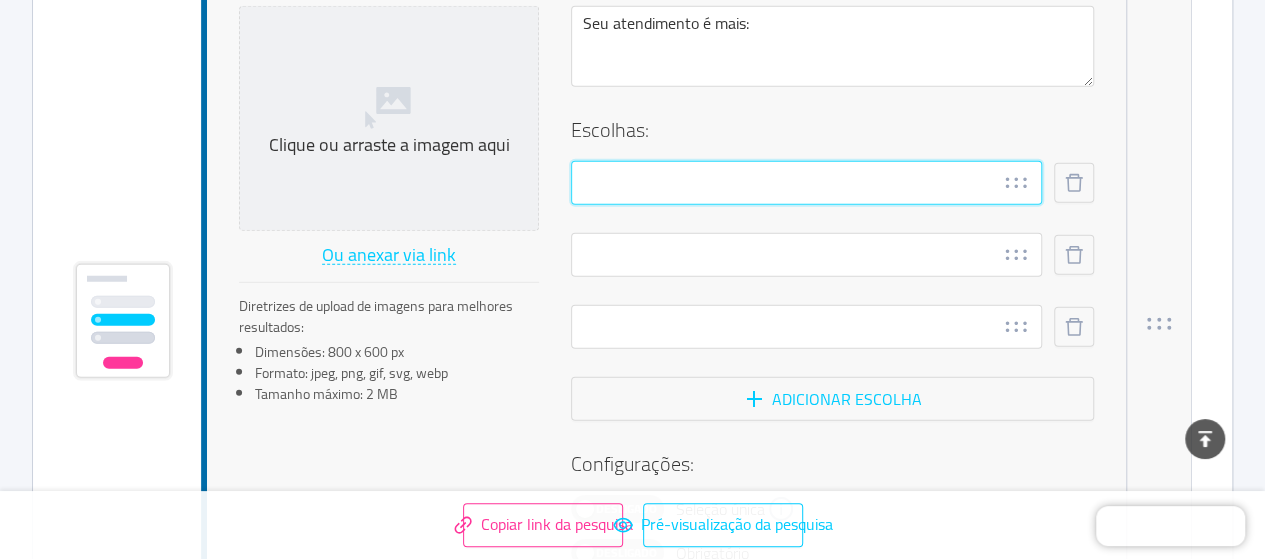 click at bounding box center (806, 183) 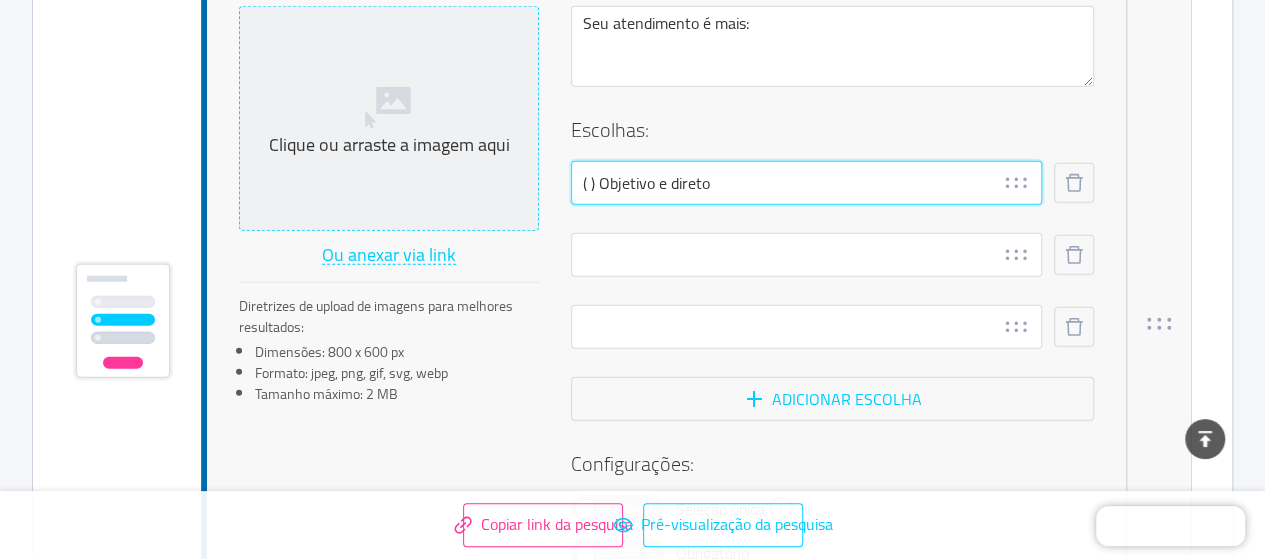drag, startPoint x: 601, startPoint y: 179, endPoint x: 490, endPoint y: 176, distance: 111.040535 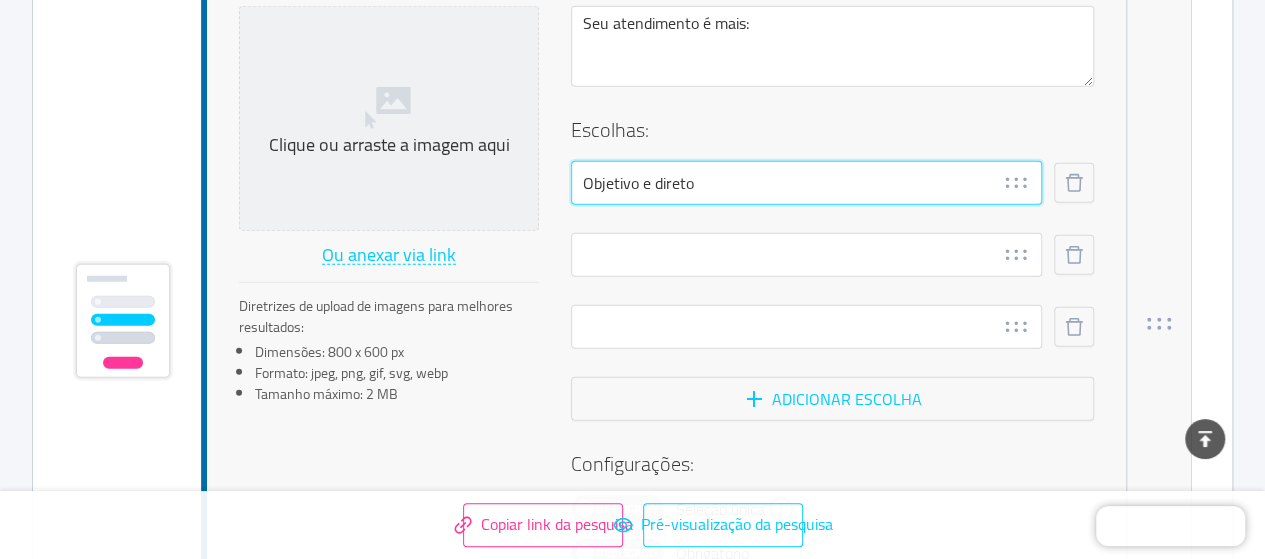 type on "Objetivo e direto" 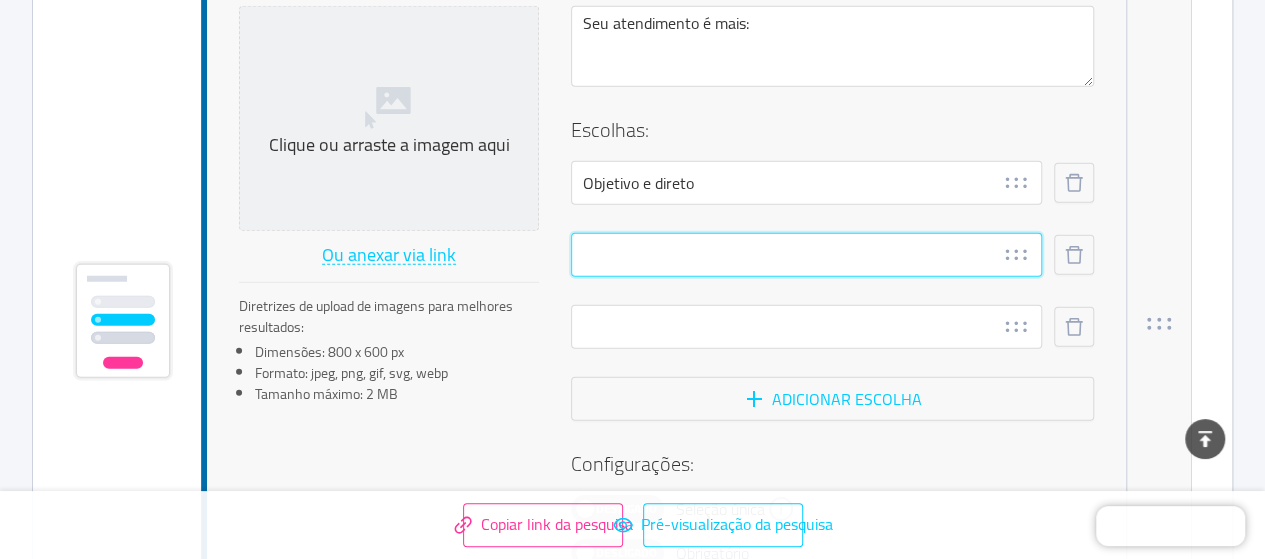 click at bounding box center [806, 255] 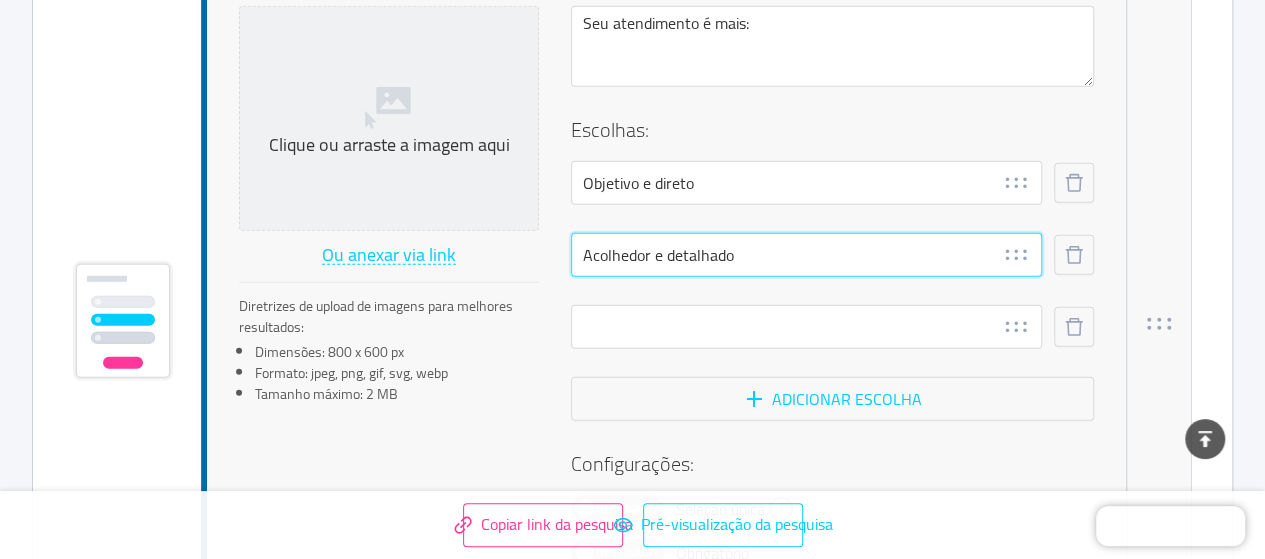 type on "Acolhedor e detalhado" 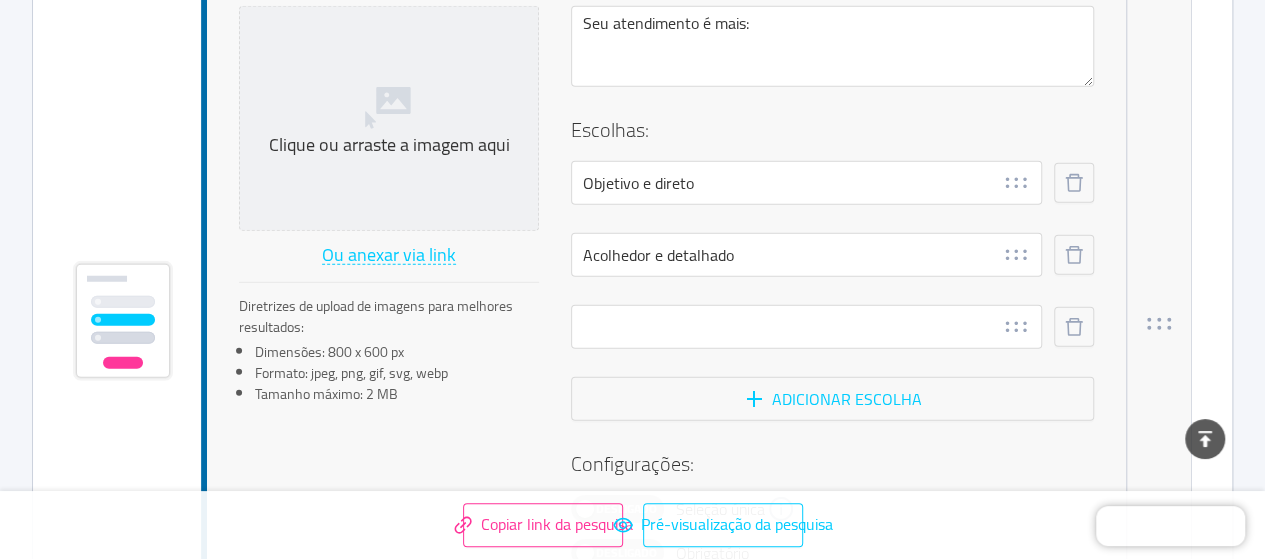 click at bounding box center [832, 341] 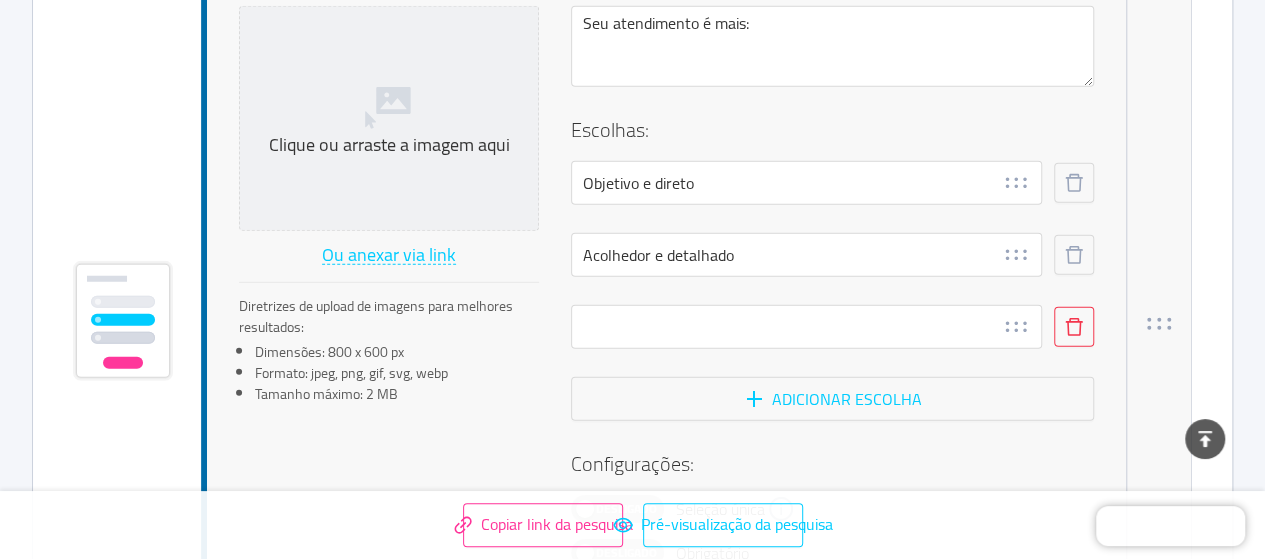 drag, startPoint x: 1066, startPoint y: 329, endPoint x: 1053, endPoint y: 335, distance: 14.3178215 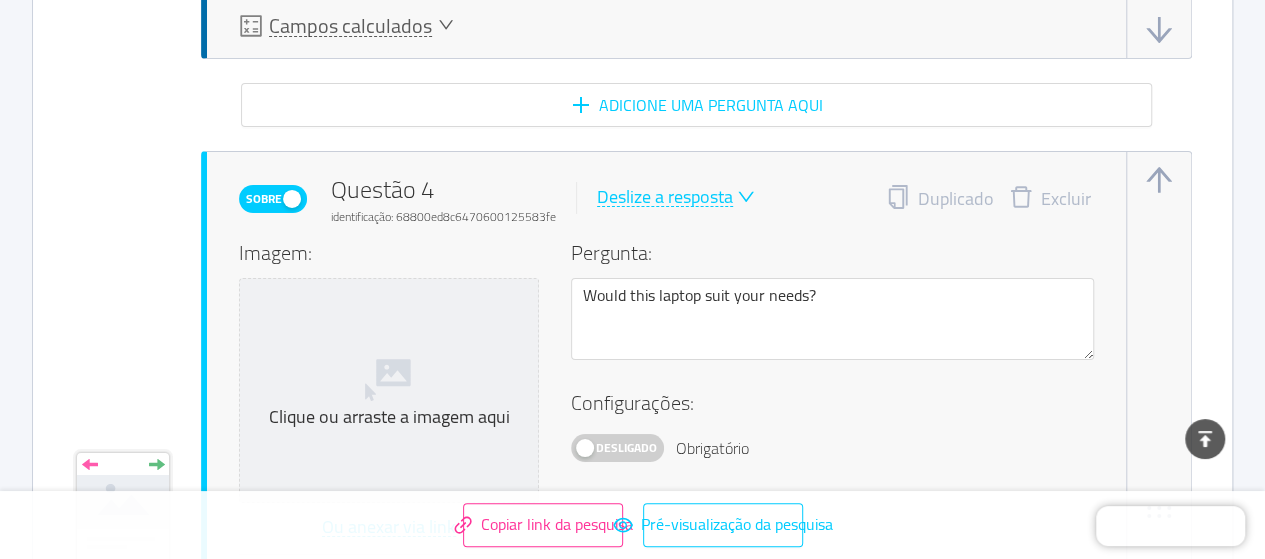 scroll, scrollTop: 3624, scrollLeft: 0, axis: vertical 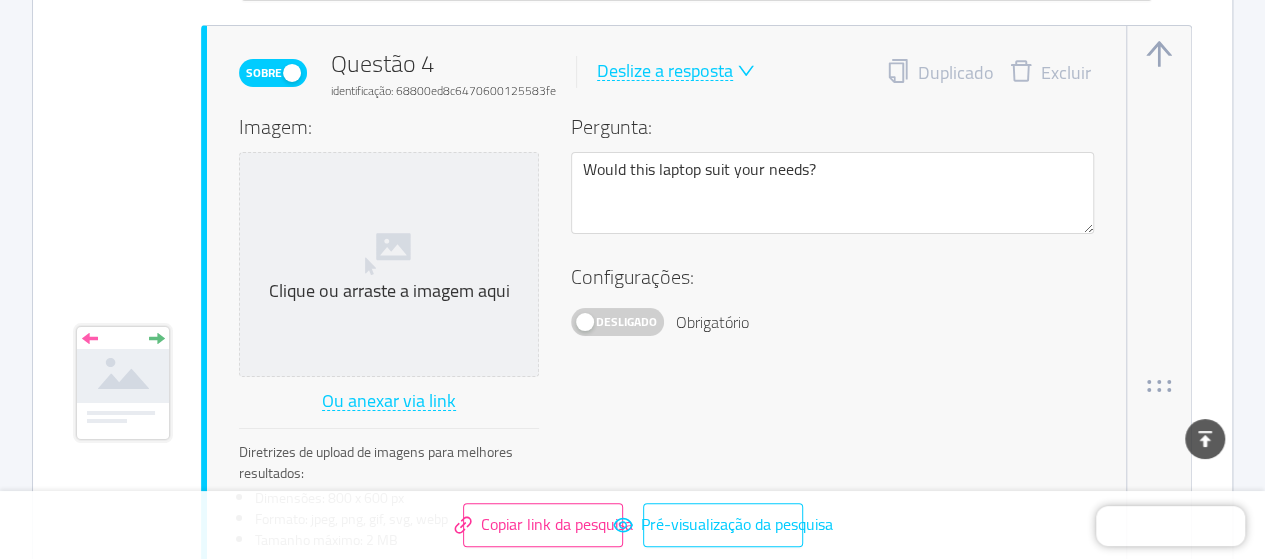 click on "Deslize a resposta" at bounding box center (665, 70) 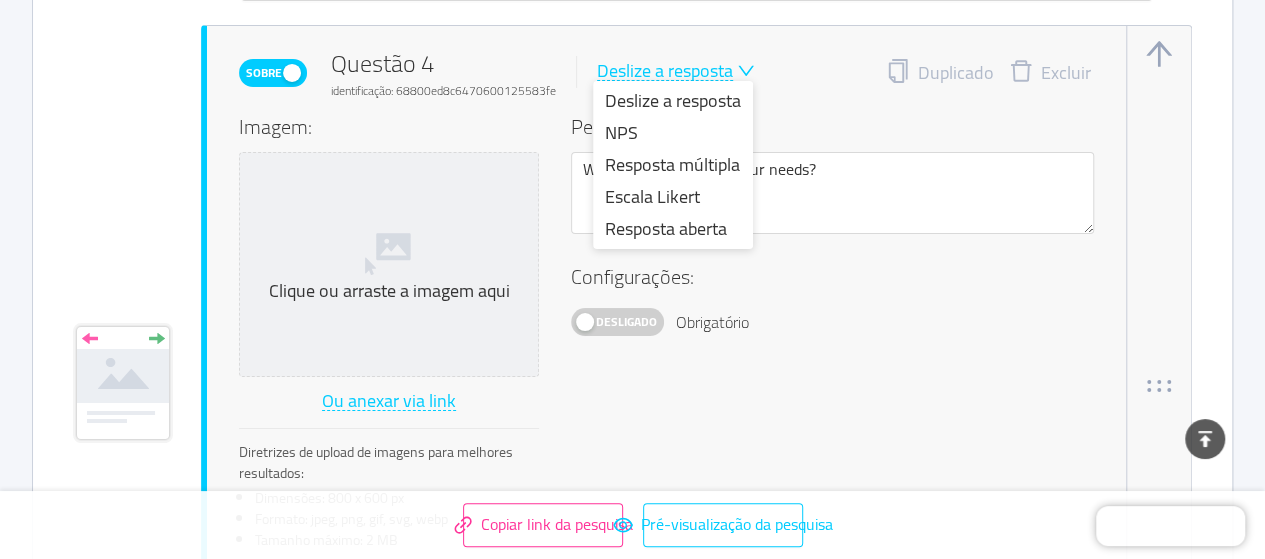 click on "Configurações:" at bounding box center (832, 277) 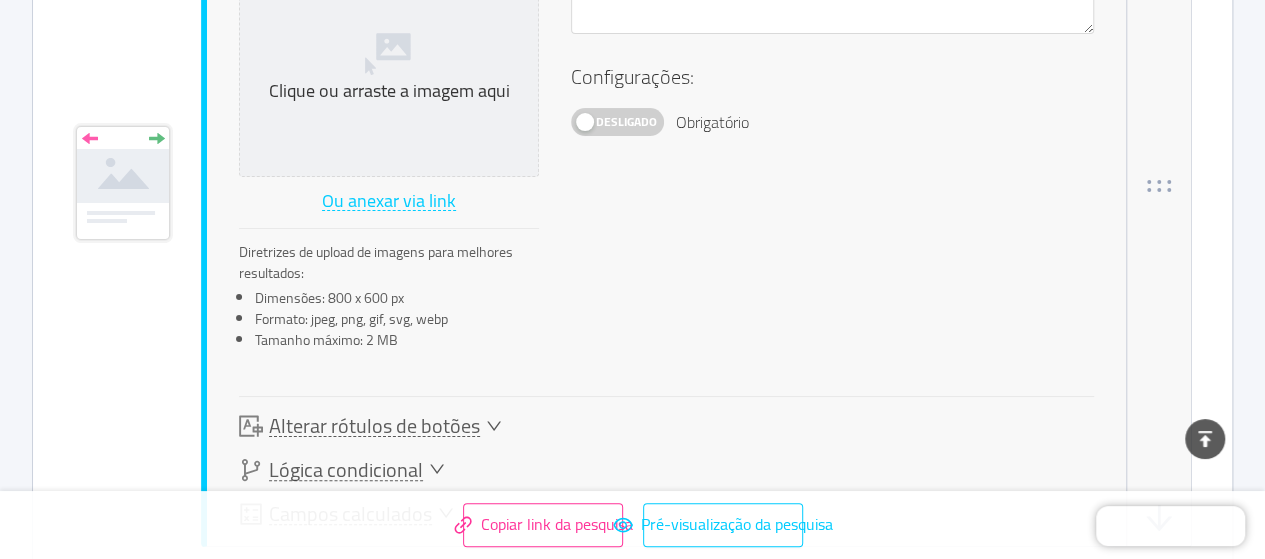 scroll, scrollTop: 3624, scrollLeft: 0, axis: vertical 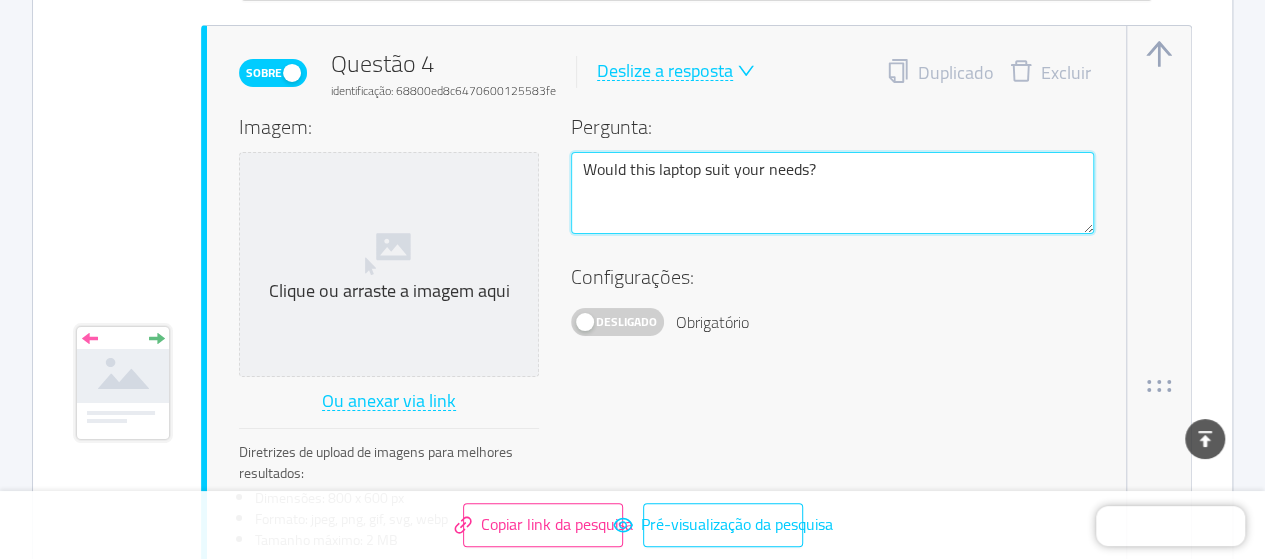 click on "Would this laptop suit your needs?" at bounding box center [832, 192] 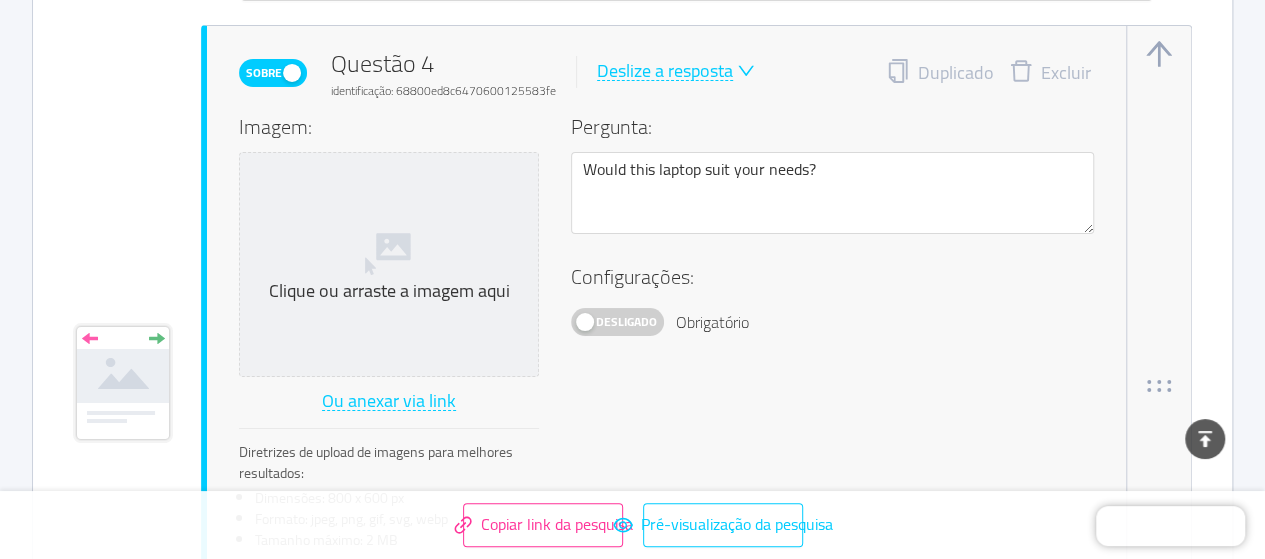 click on "Deslize a resposta" at bounding box center (665, 70) 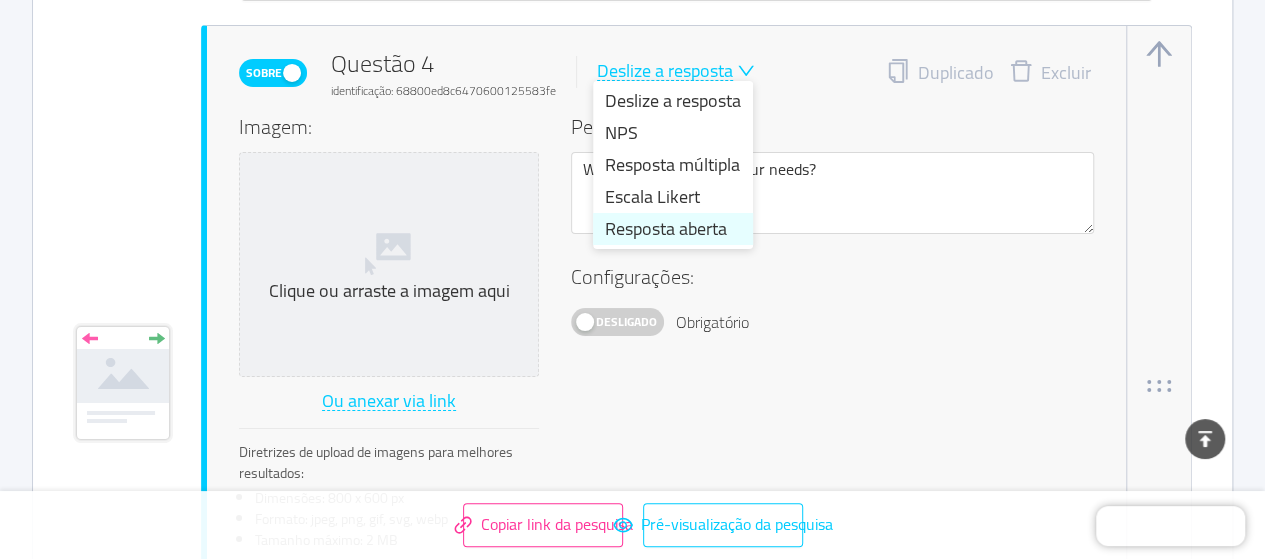 click on "Resposta aberta" at bounding box center [666, 228] 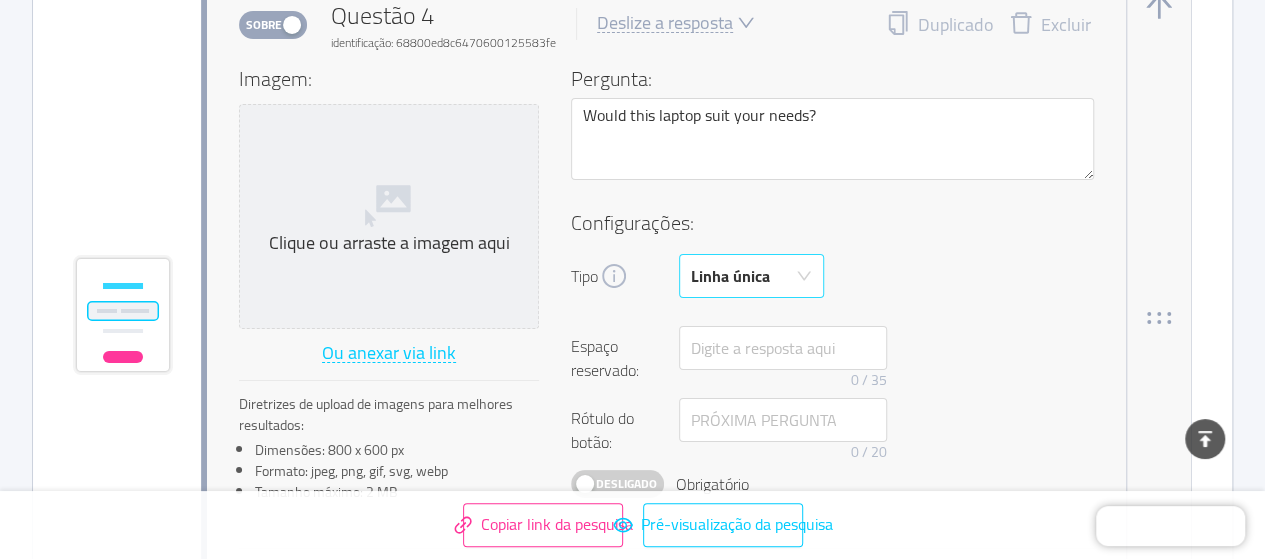 scroll, scrollTop: 3704, scrollLeft: 0, axis: vertical 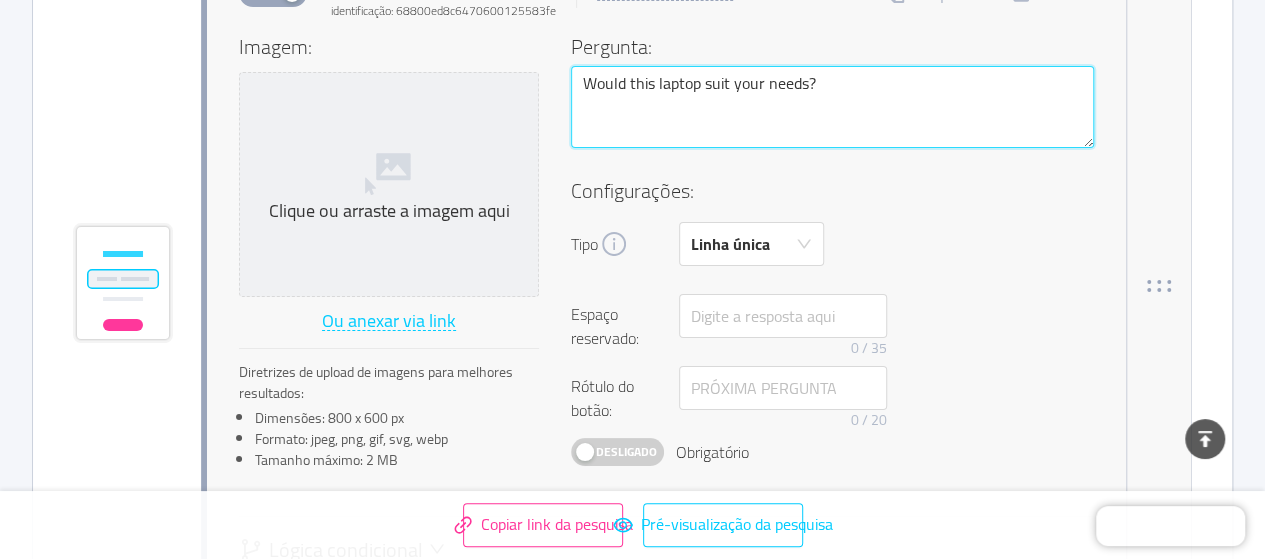 click on "Would this laptop suit your needs?" at bounding box center (832, 106) 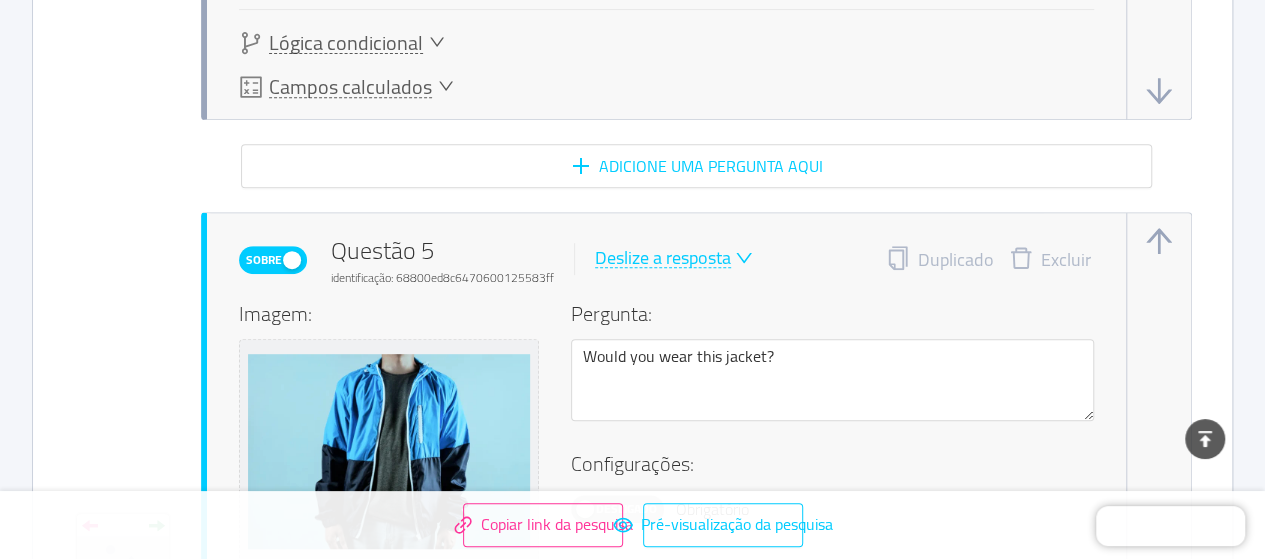 scroll, scrollTop: 4304, scrollLeft: 0, axis: vertical 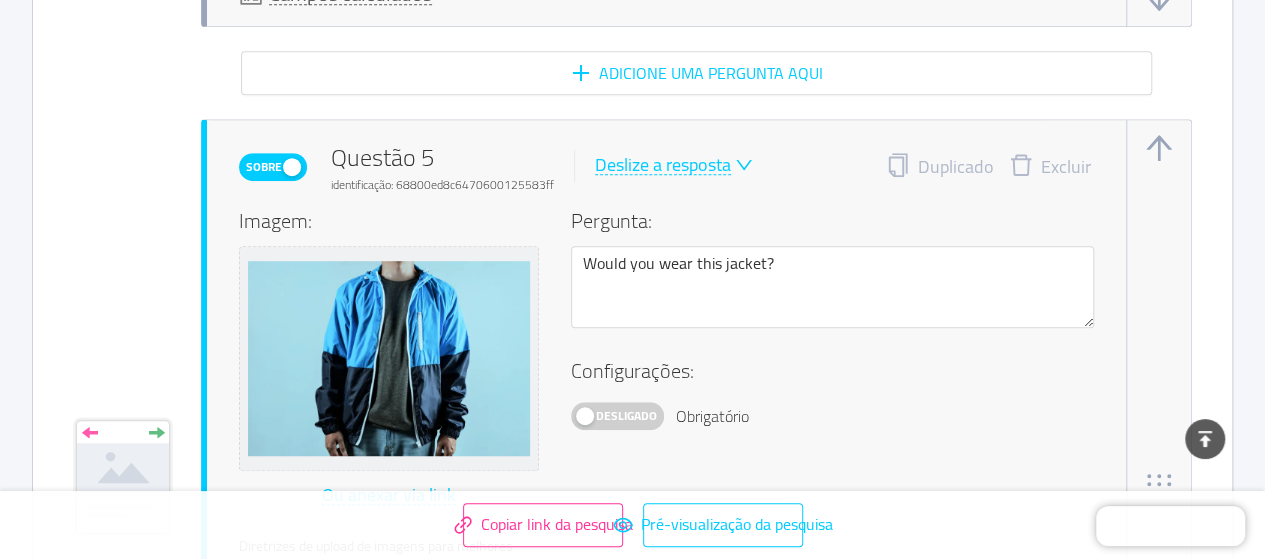type on "Há alguma palavra ou expressão que o Agente deve evitar ou sempre usar?" 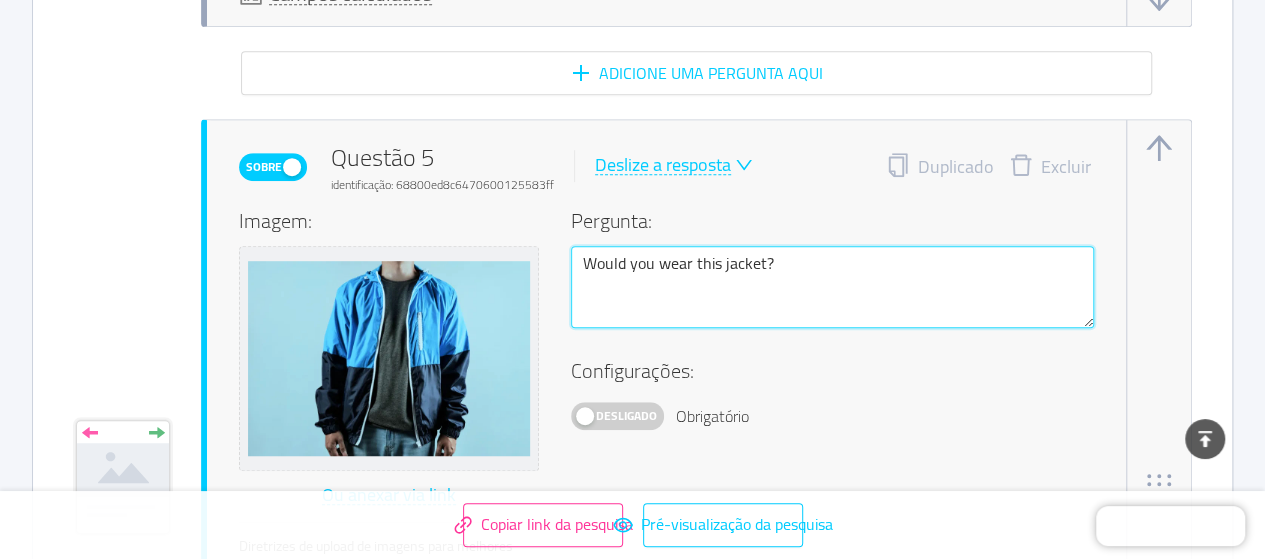 click on "Would you wear this jacket?" at bounding box center [832, 286] 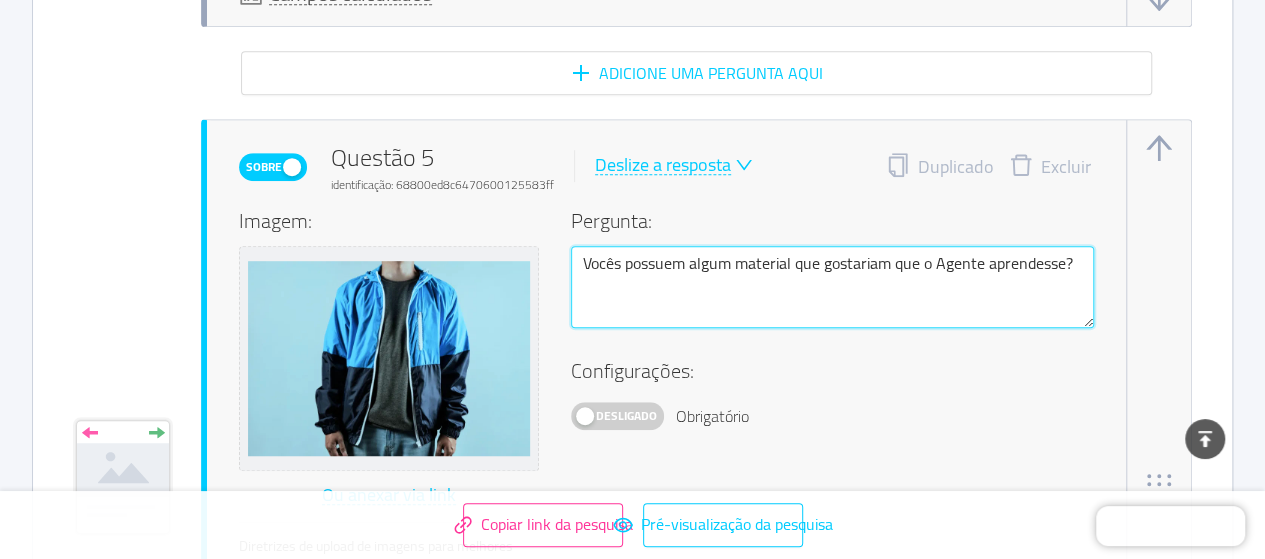 type on "Vocês possuem algum material que gostariam que o Agente aprendesse?" 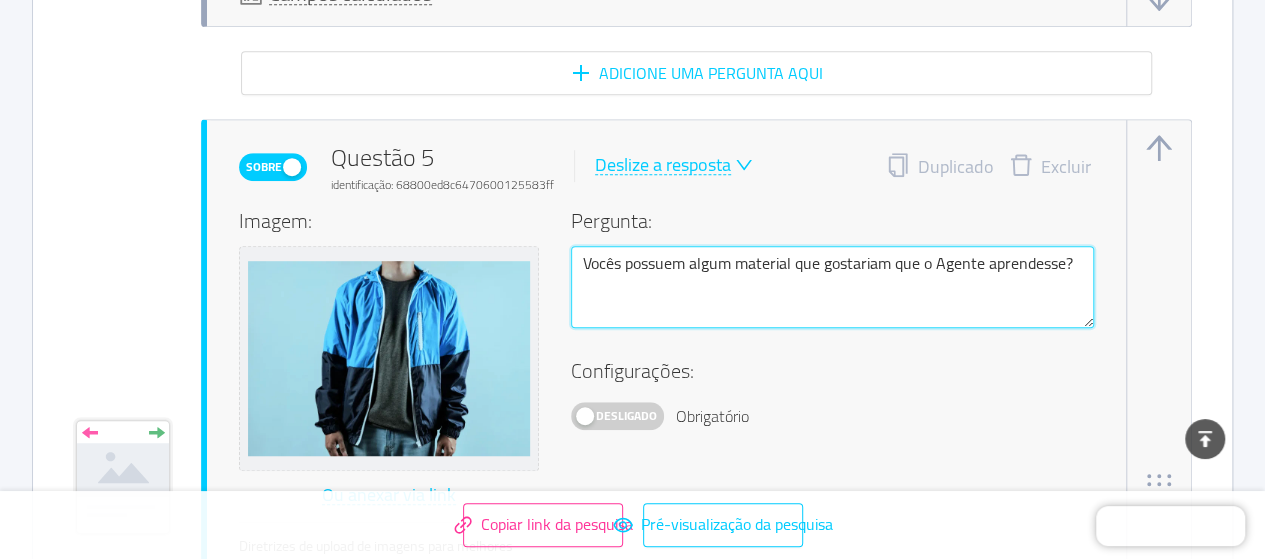 scroll, scrollTop: 4404, scrollLeft: 0, axis: vertical 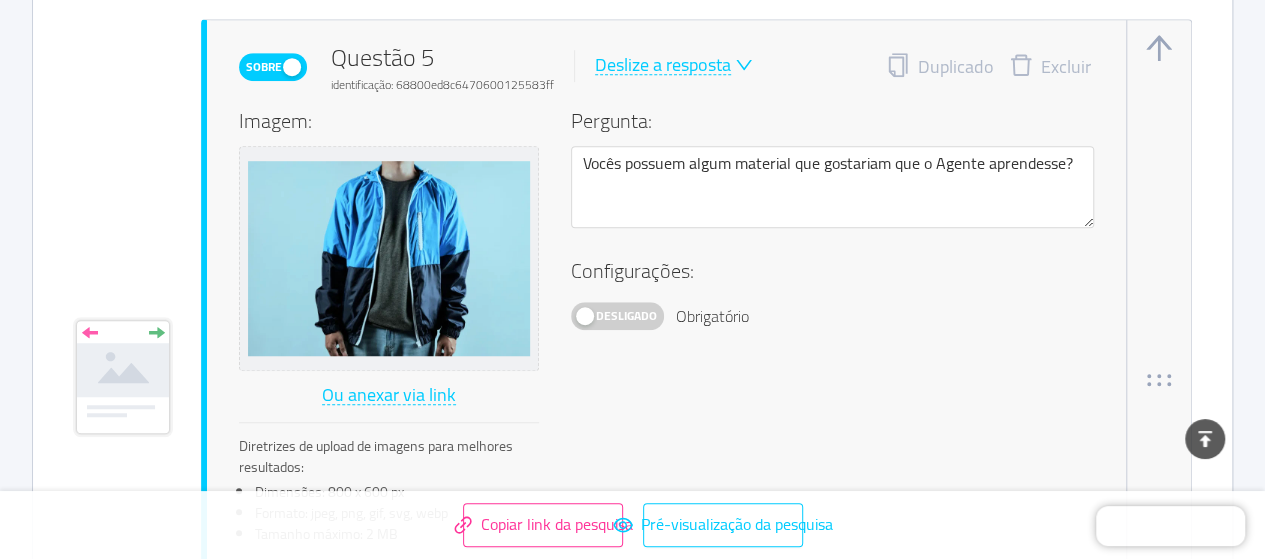 click on "Deslize a resposta" at bounding box center (663, 64) 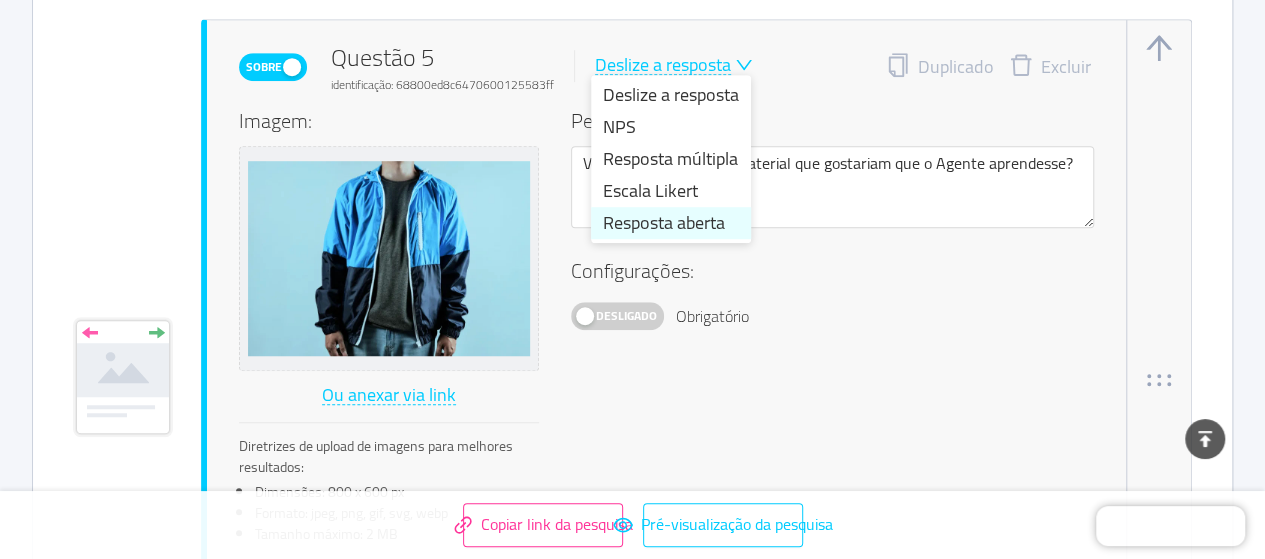 click on "Resposta aberta" at bounding box center [664, 222] 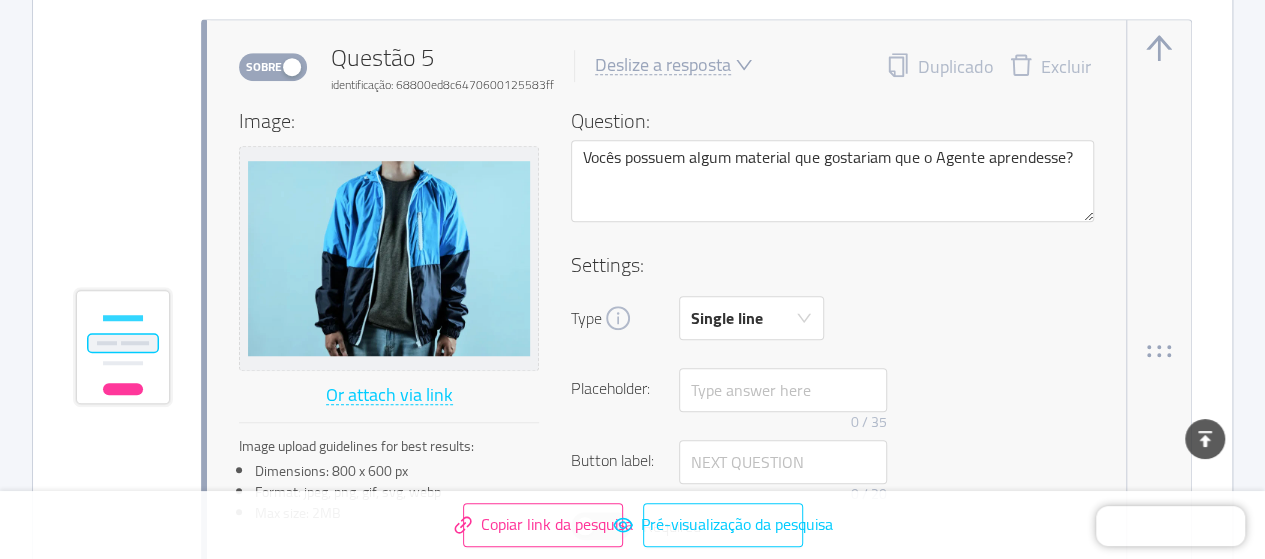 scroll, scrollTop: 4384, scrollLeft: 0, axis: vertical 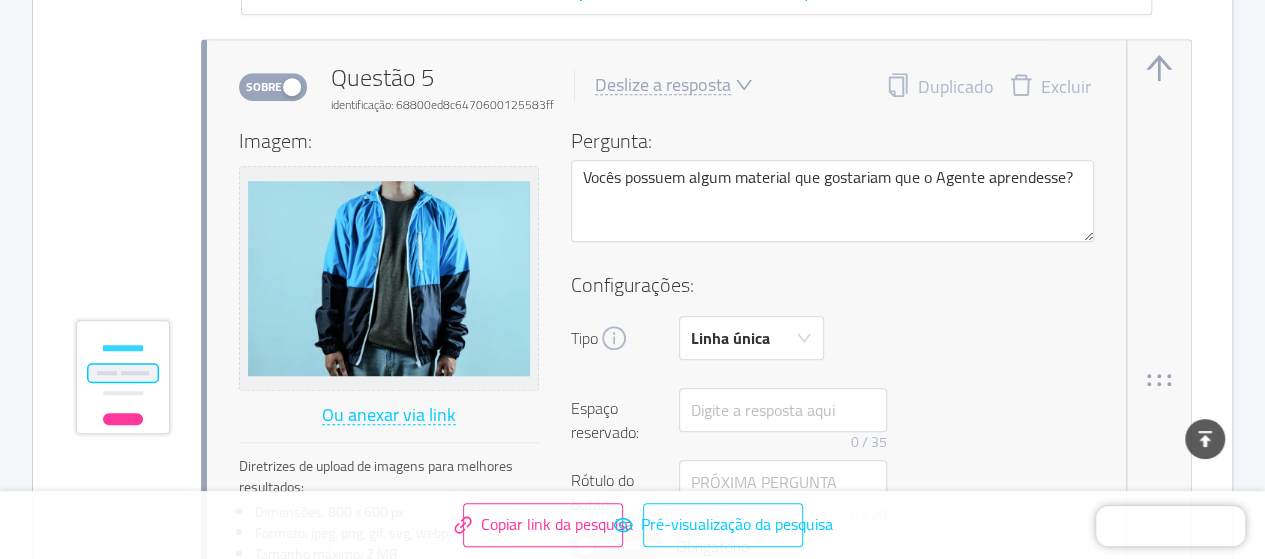 click on "Sobre Questão 5 identificação: 68800ed8c6470600125583ff Deslize a resposta" at bounding box center (496, 87) 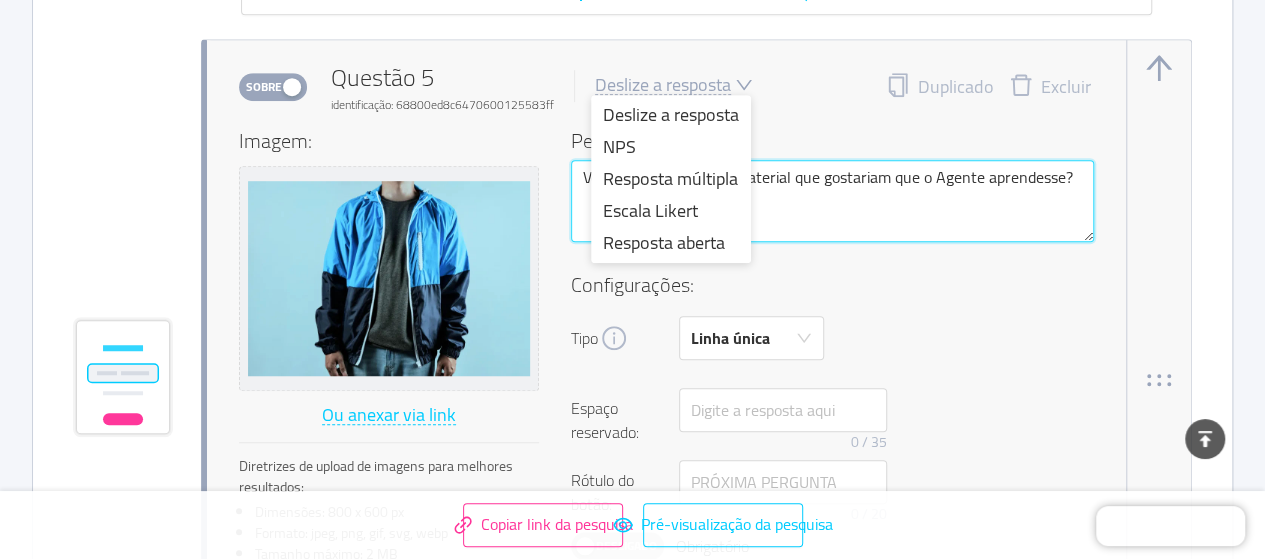 click on "Vocês possuem algum material que gostariam que o Agente aprendesse?" at bounding box center [832, 200] 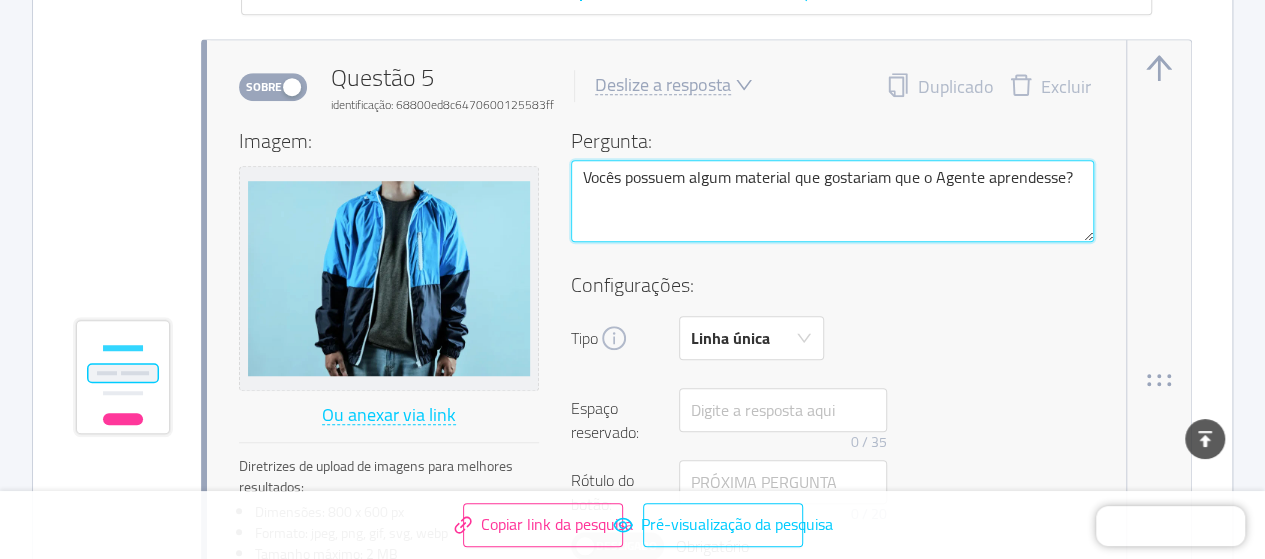 click on "Vocês possuem algum material que gostariam que o Agente aprendesse?" at bounding box center (832, 200) 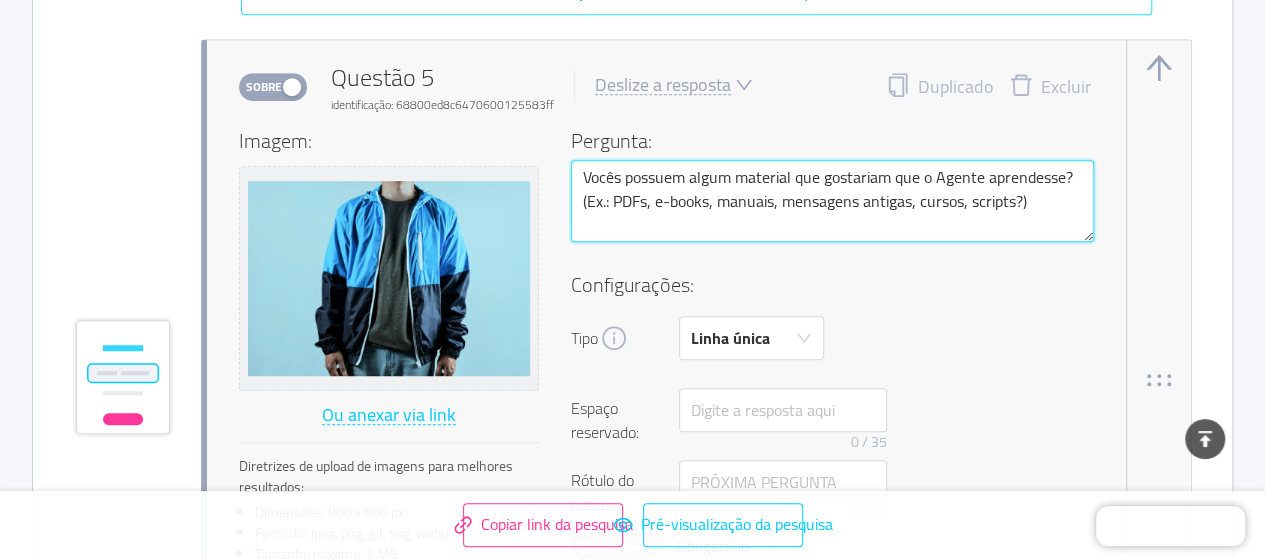 type on "Vocês possuem algum material que gostariam que o Agente aprendesse?
(Ex.: PDFs, e-books, manuais, mensagens antigas, cursos, scripts?)" 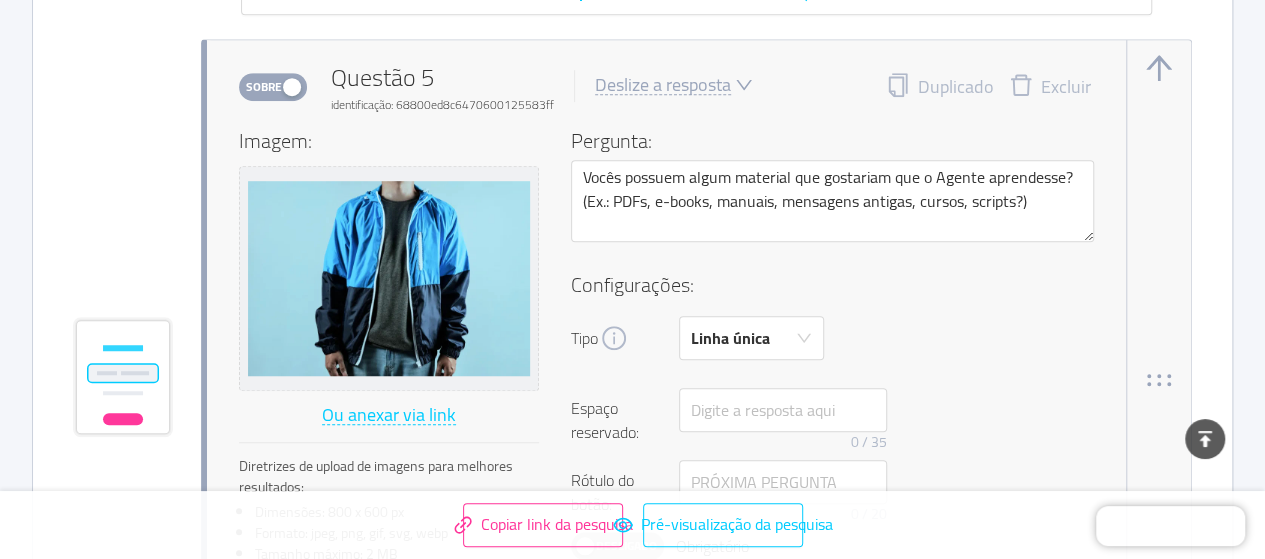 click on "Deslize a resposta" at bounding box center (663, 84) 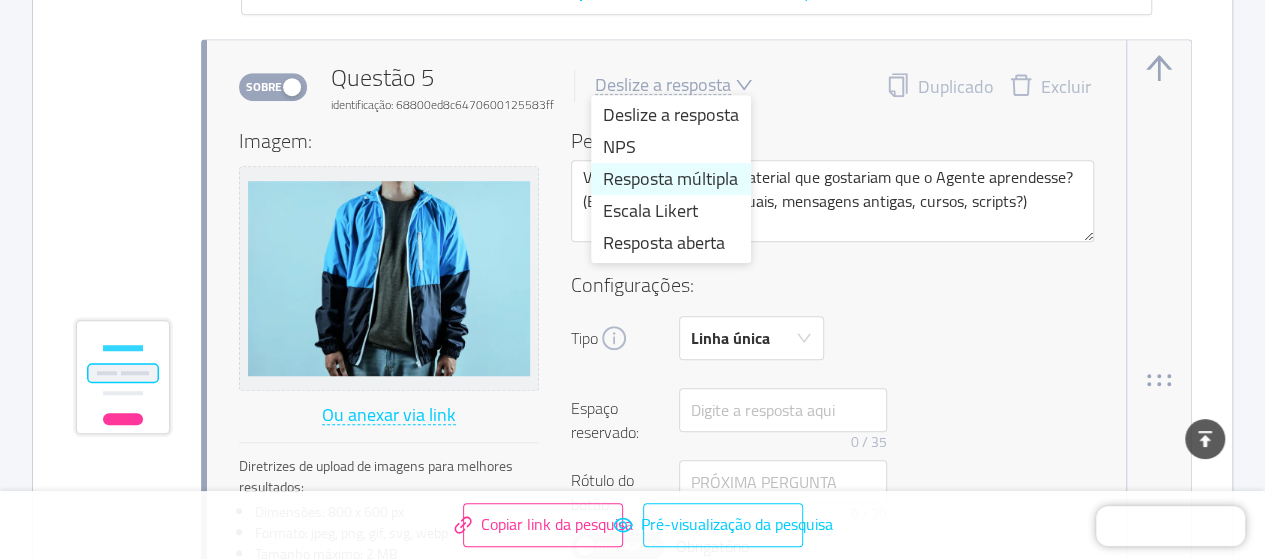 click on "Resposta múltipla" at bounding box center [670, 178] 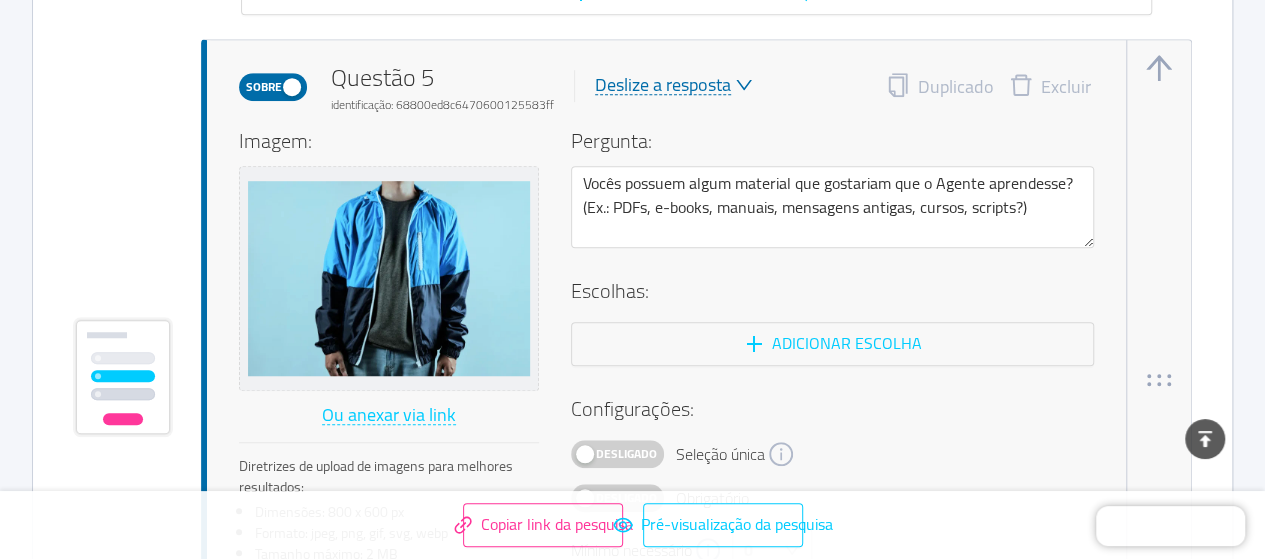 type 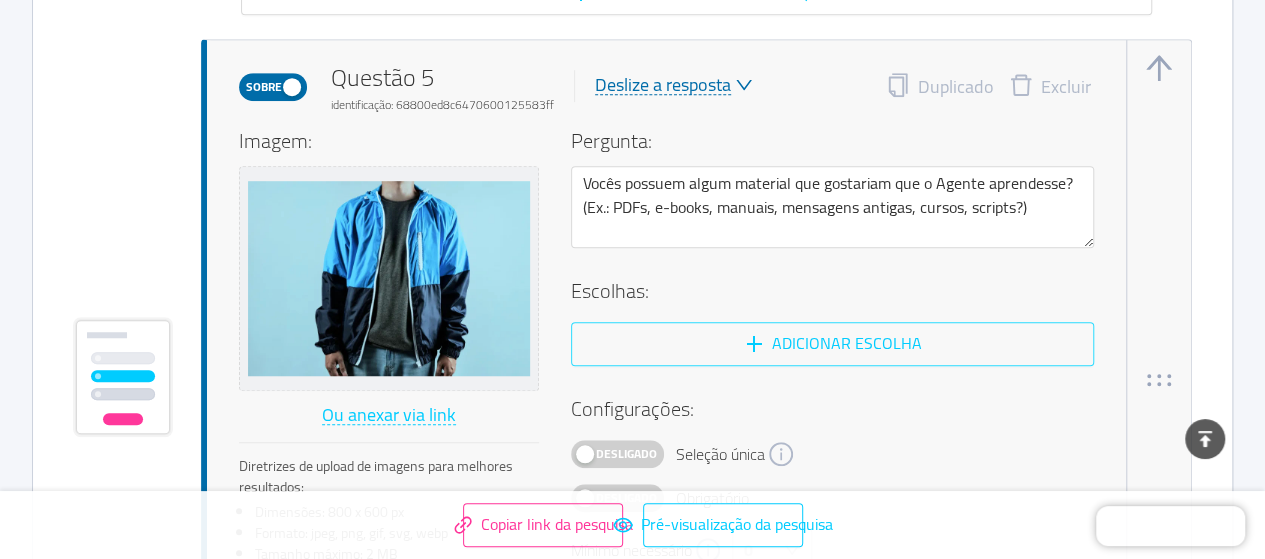 click on "Adicionar escolha" at bounding box center [832, 344] 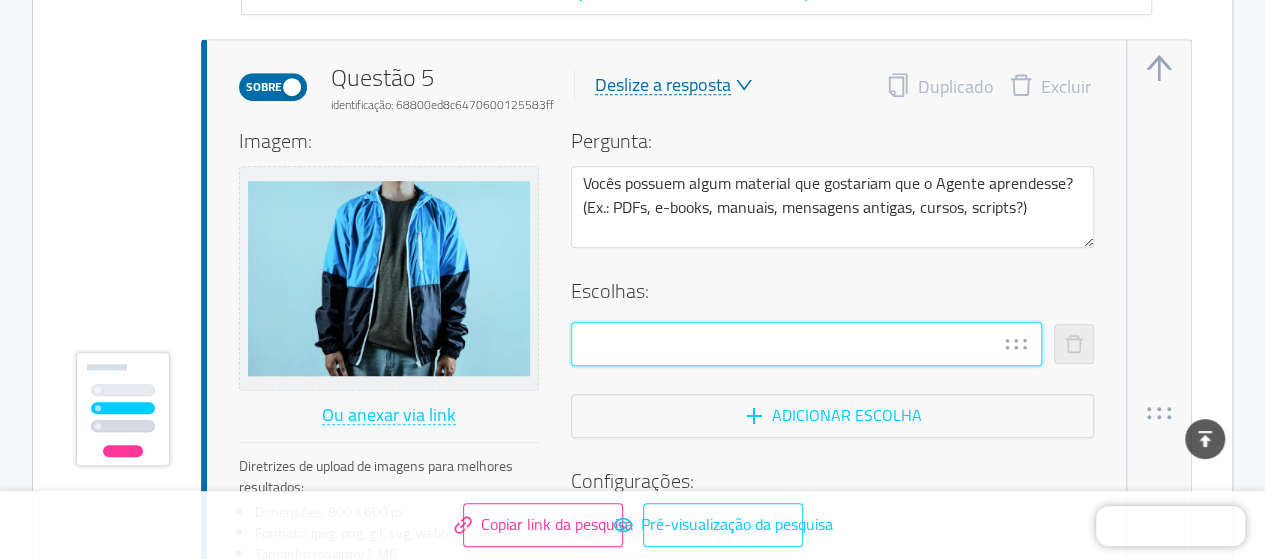 click at bounding box center [806, 344] 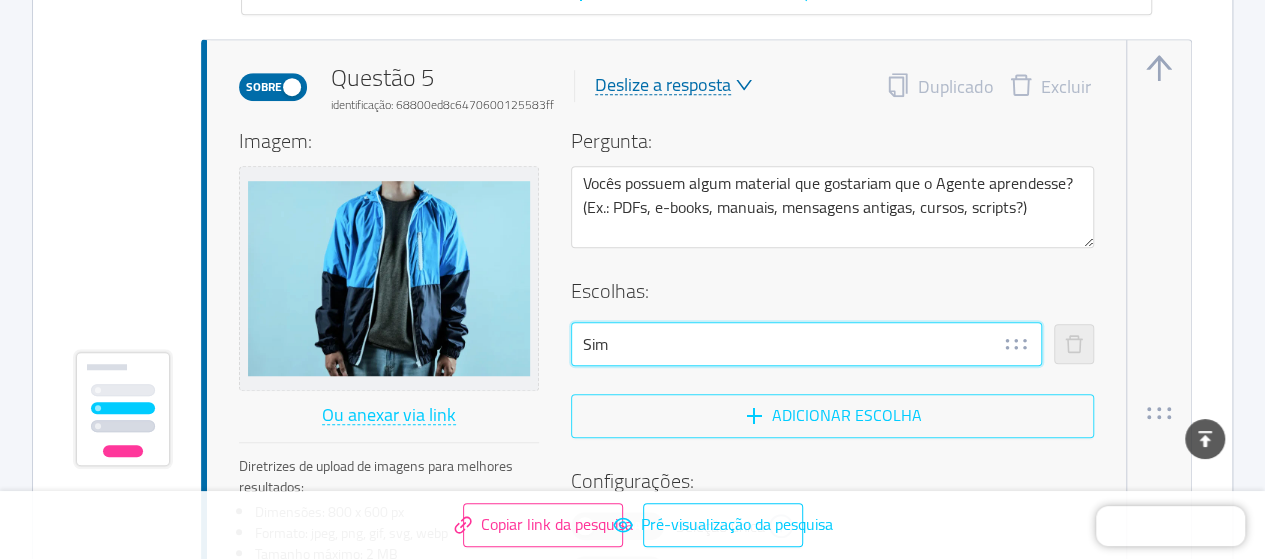 type on "Sim" 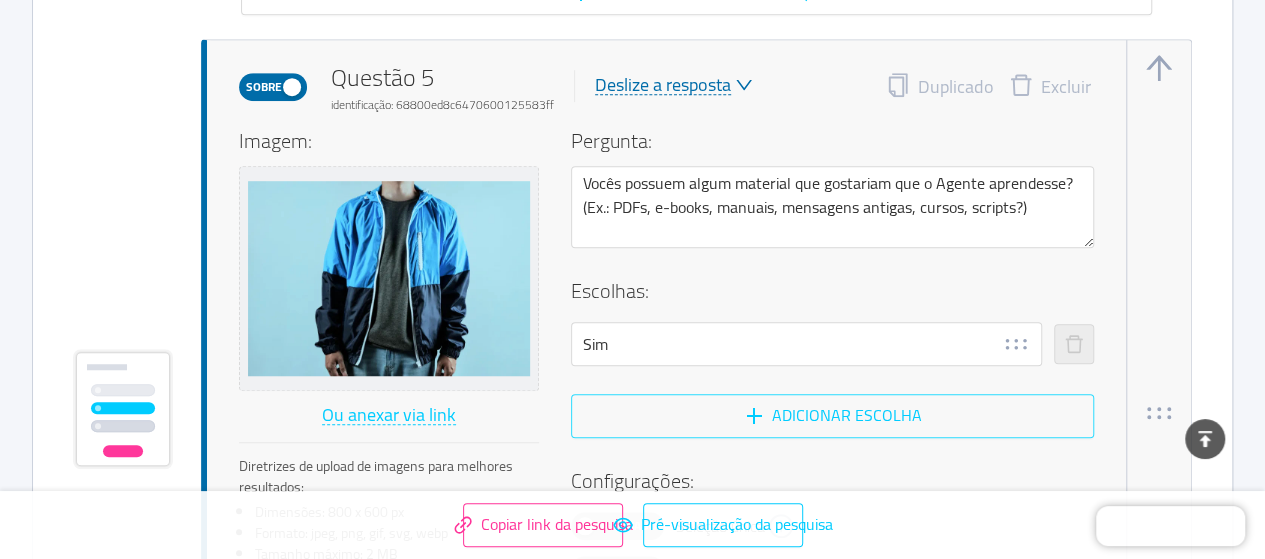 click on "Adicionar escolha" at bounding box center [832, 416] 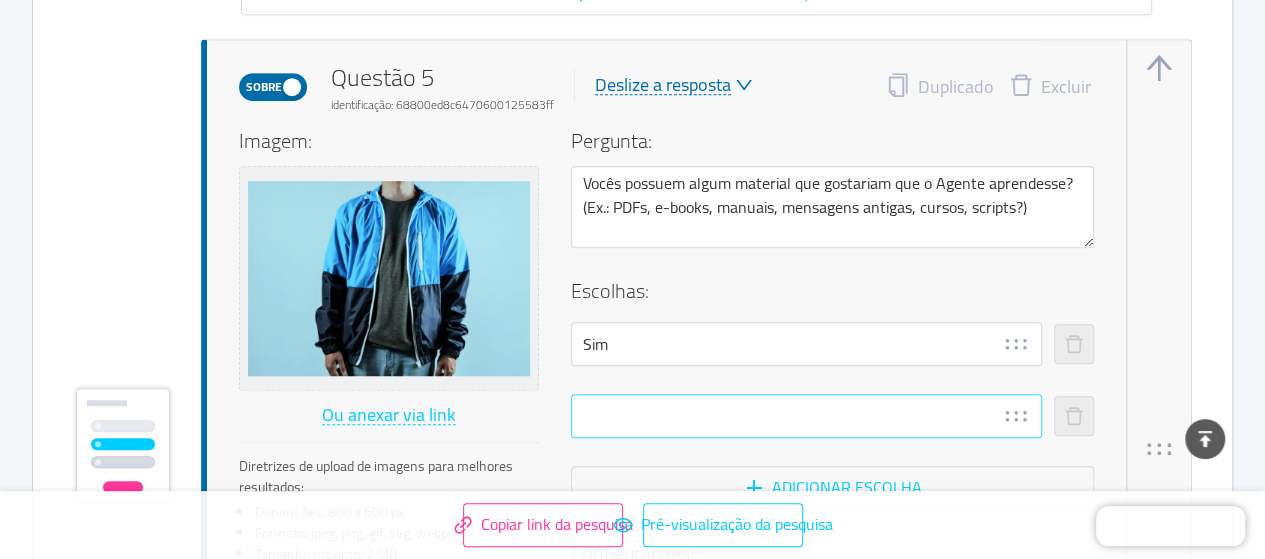 click at bounding box center [806, 380] 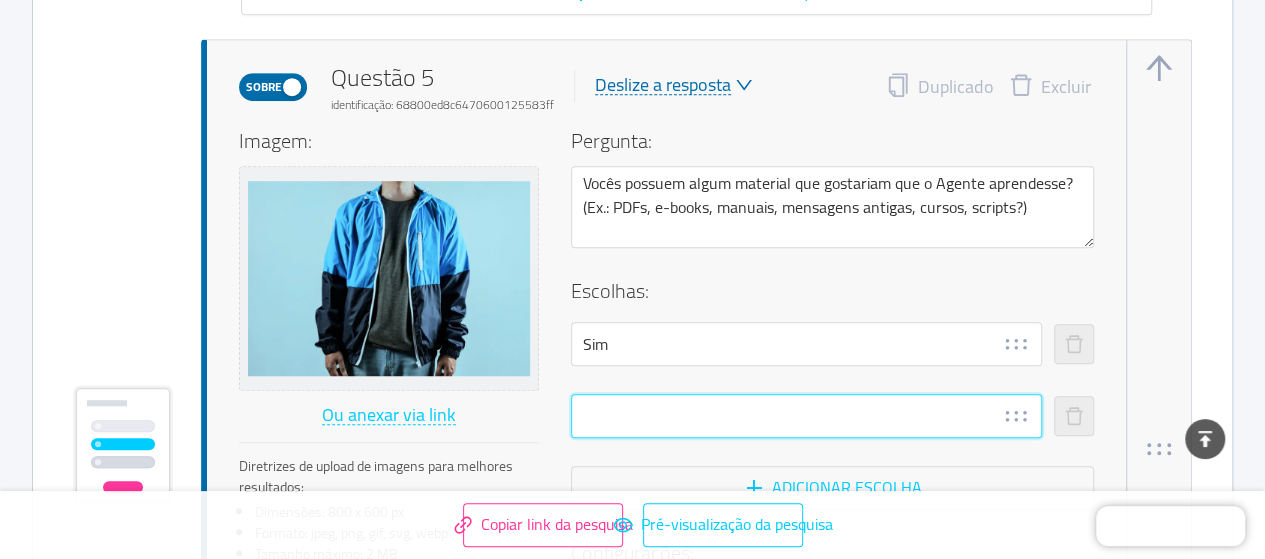 click at bounding box center (806, 416) 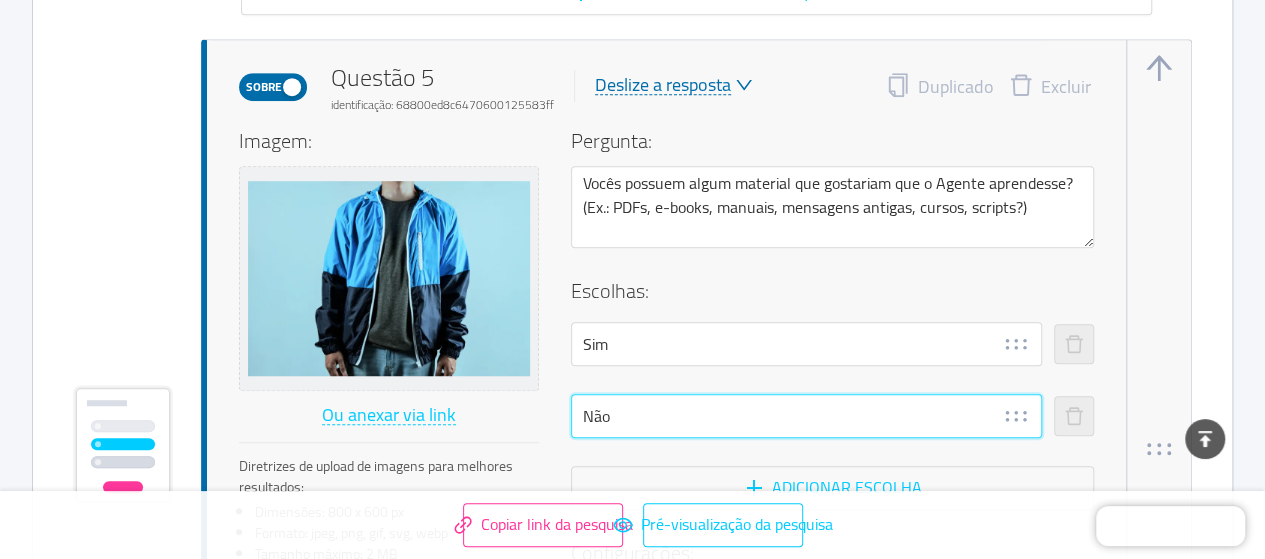 type on "Não" 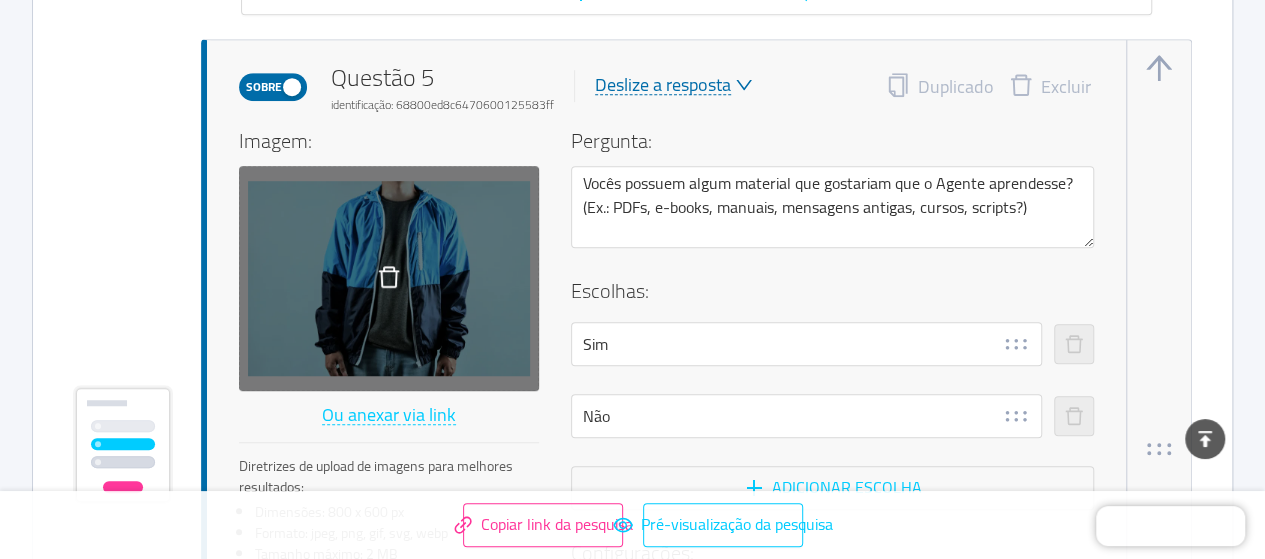click at bounding box center (389, 278) 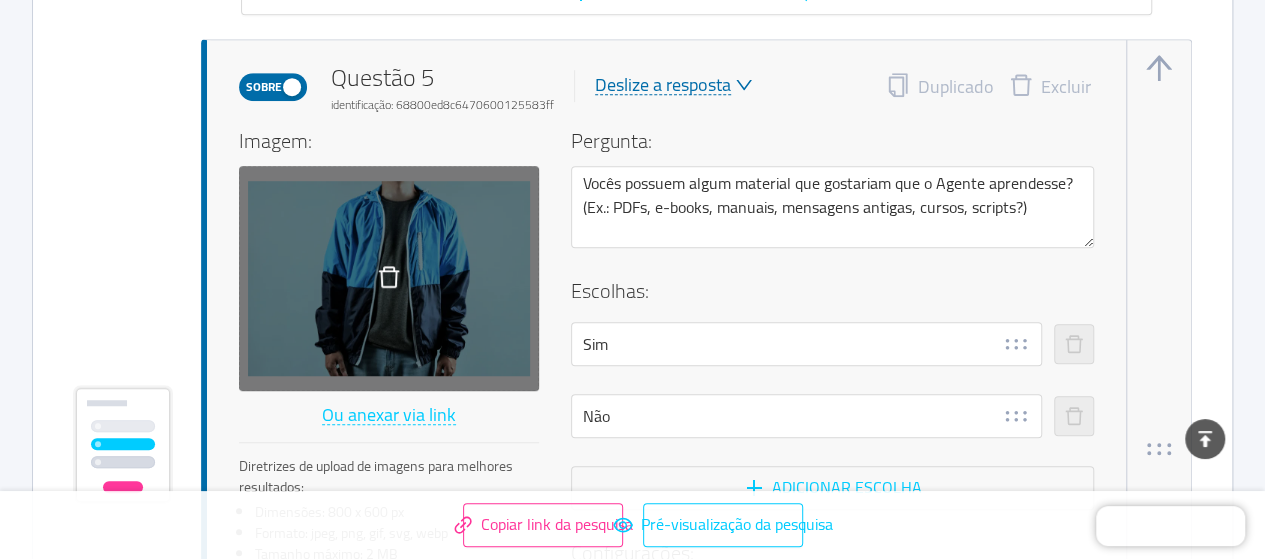click 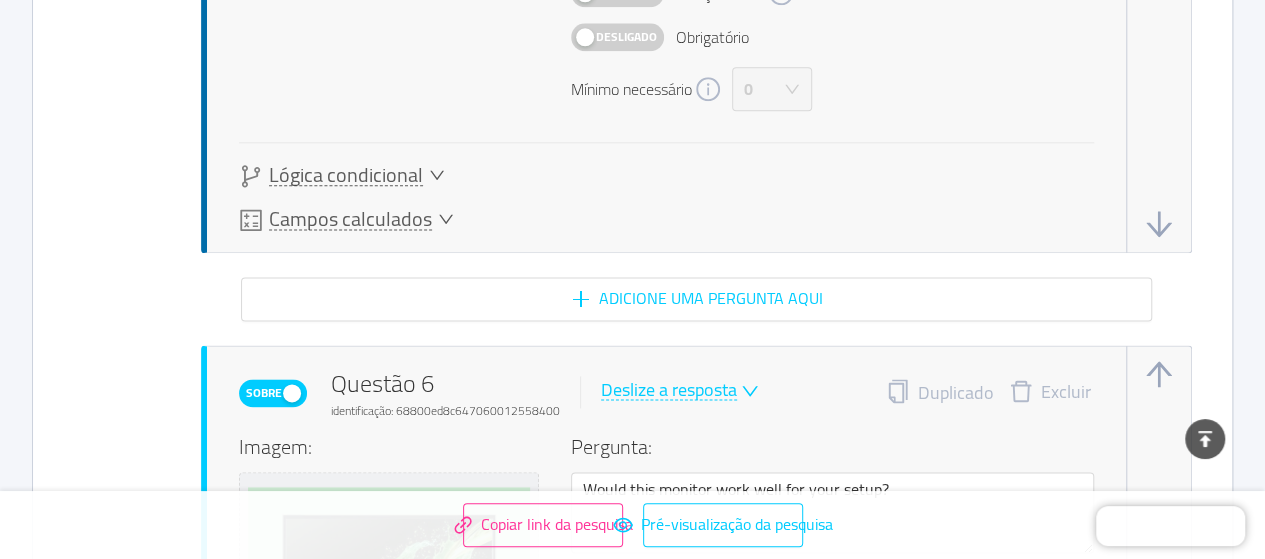 scroll, scrollTop: 5084, scrollLeft: 0, axis: vertical 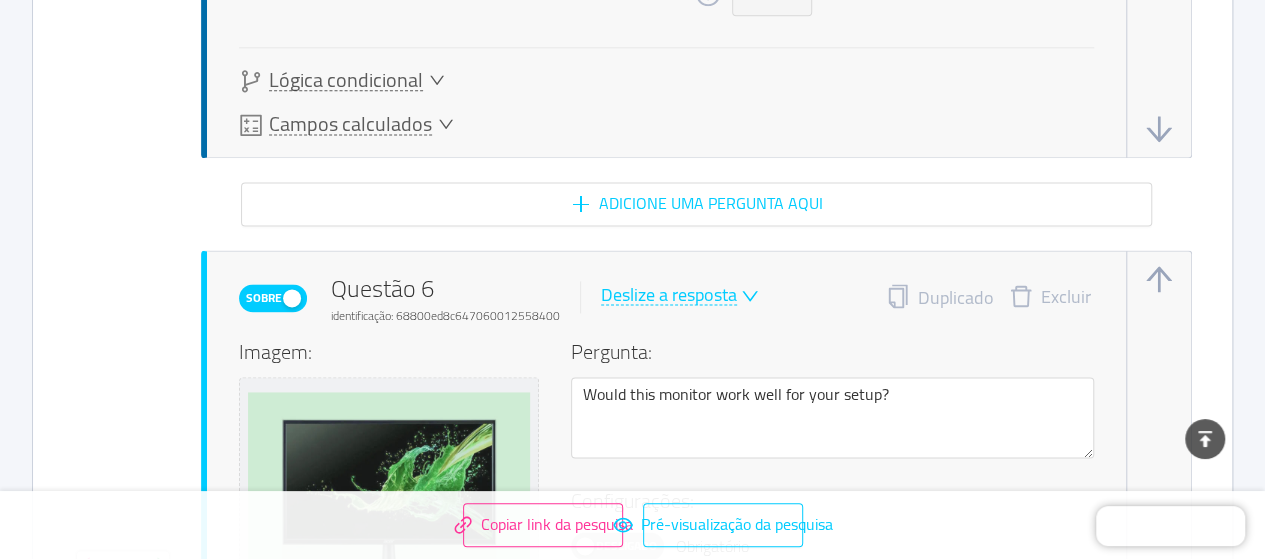 click on "Deslize a resposta" at bounding box center [669, 294] 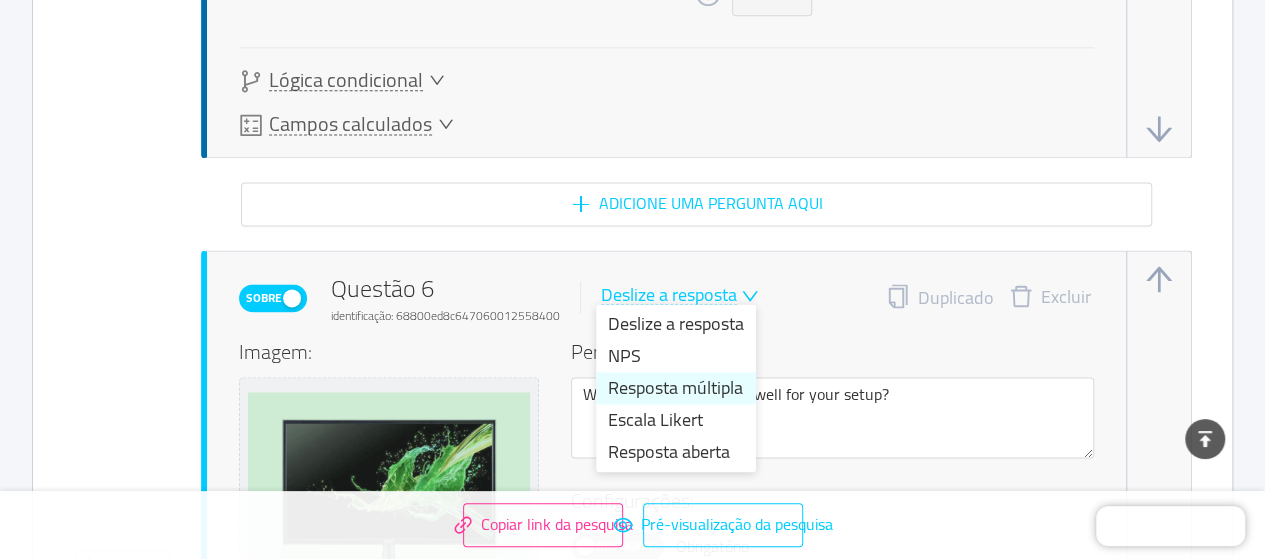 click on "Resposta múltipla" at bounding box center (675, 387) 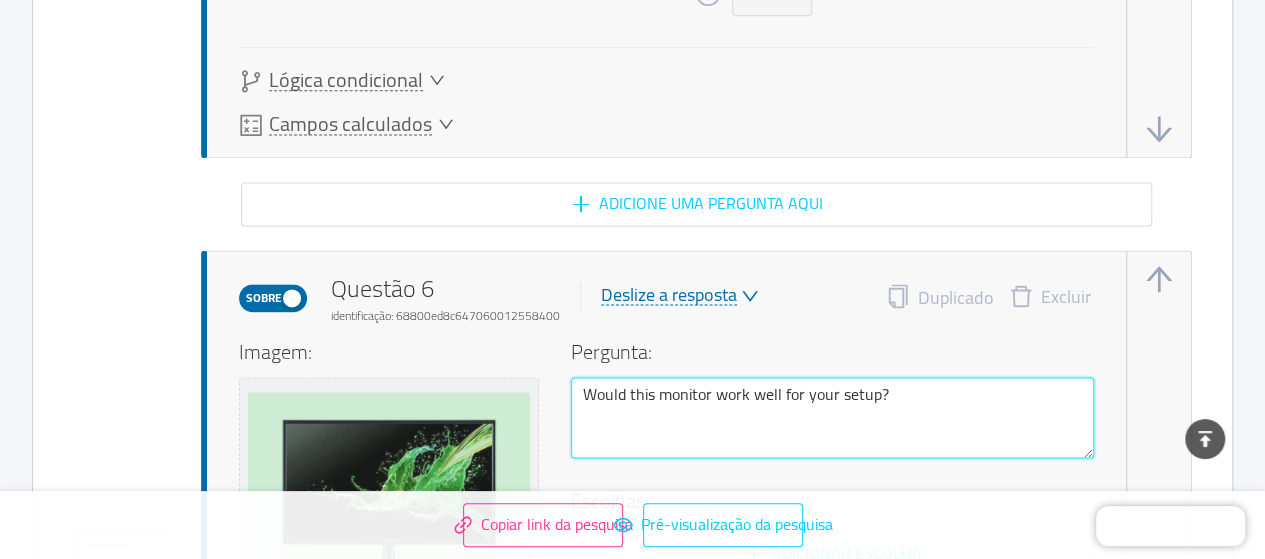 click on "Would this monitor work well for your setup?" at bounding box center (832, 417) 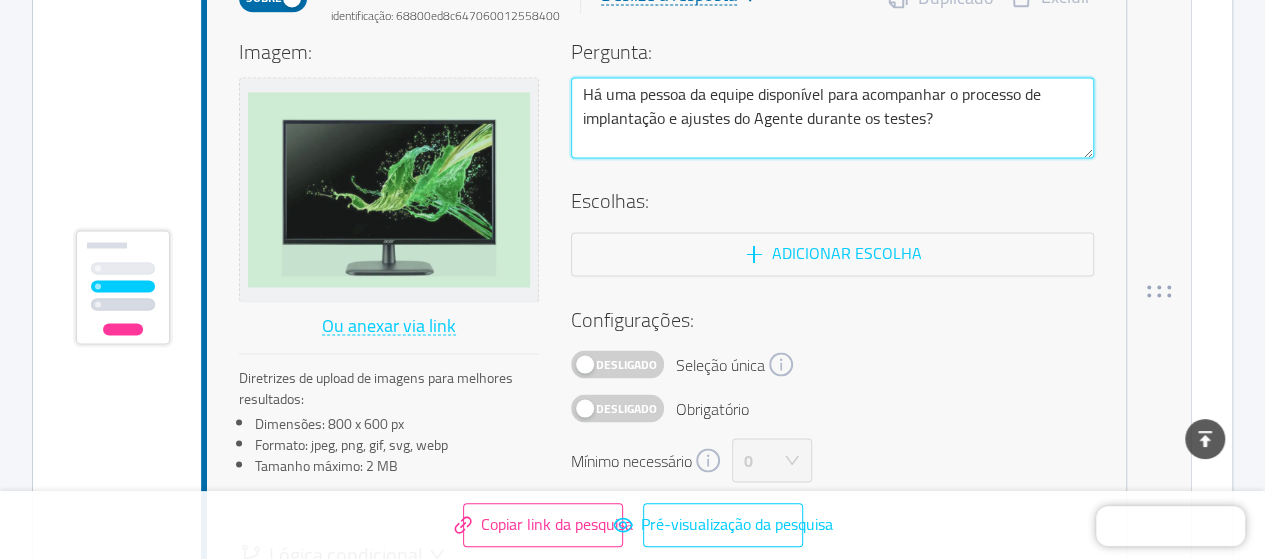 type on "Há uma pessoa da equipe disponível para acompanhar o processo de implantação e ajustes do Agente durante os testes?" 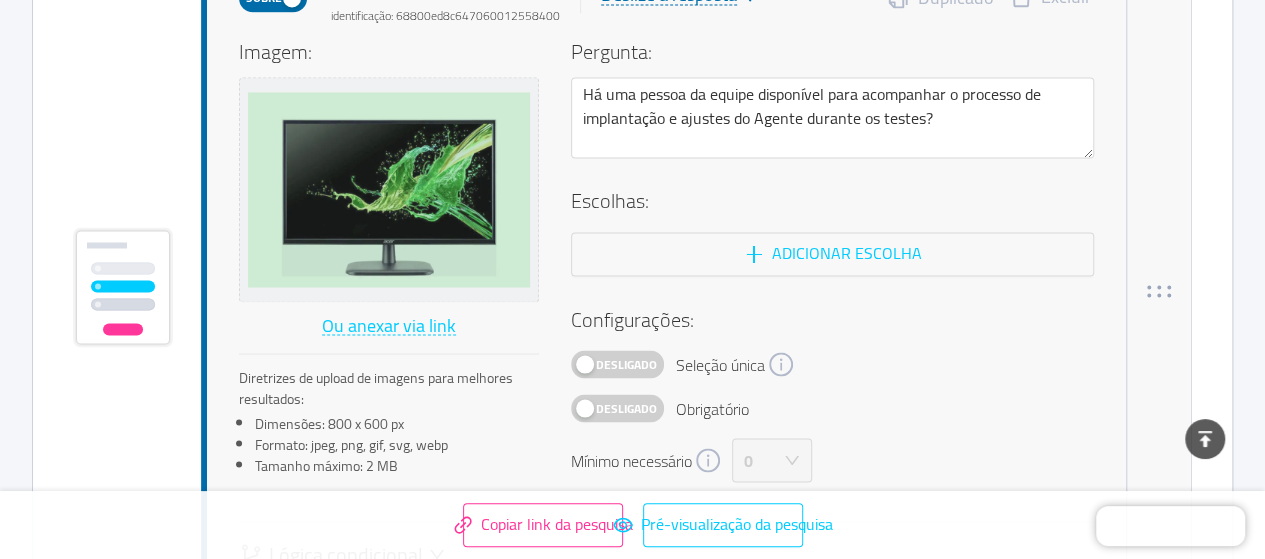 click on "Ou anexar via link Diretrizes de upload de imagens para melhores resultados: Dimensões: 800 x 600 px Formato: jpeg, png, gif, svg, webp Tamanho máximo: 2 MB" at bounding box center (389, 283) 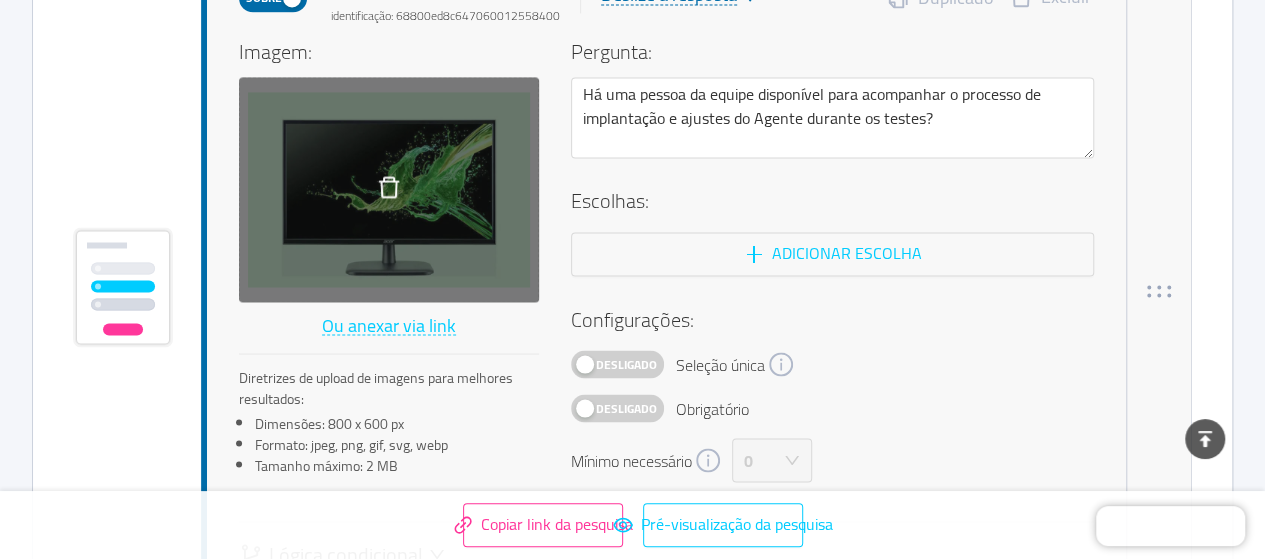 click at bounding box center [389, 189] 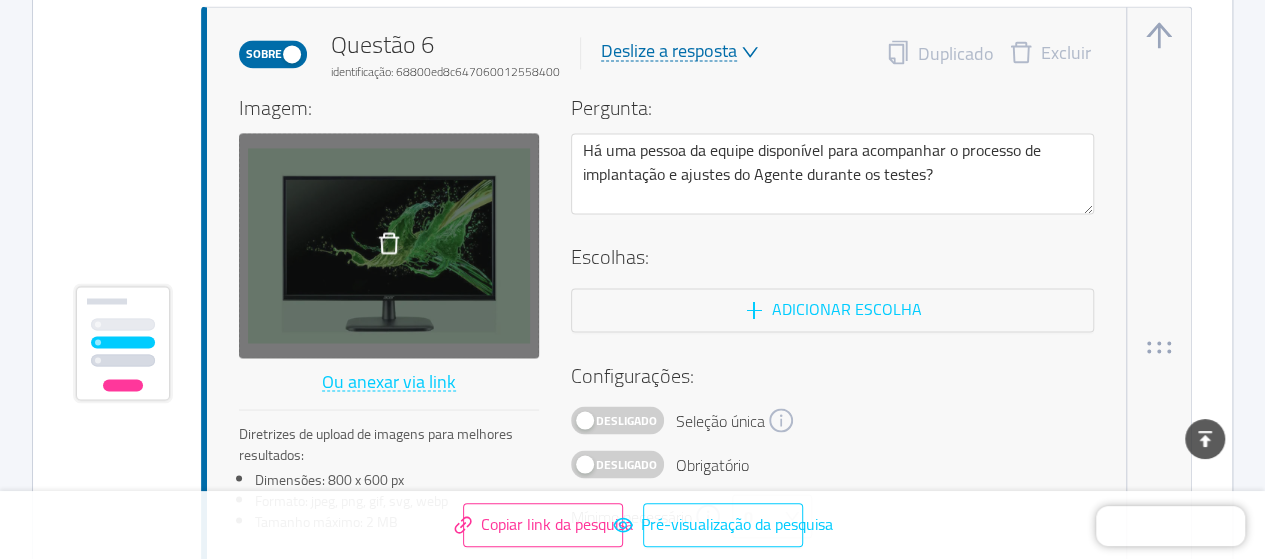 scroll, scrollTop: 5284, scrollLeft: 0, axis: vertical 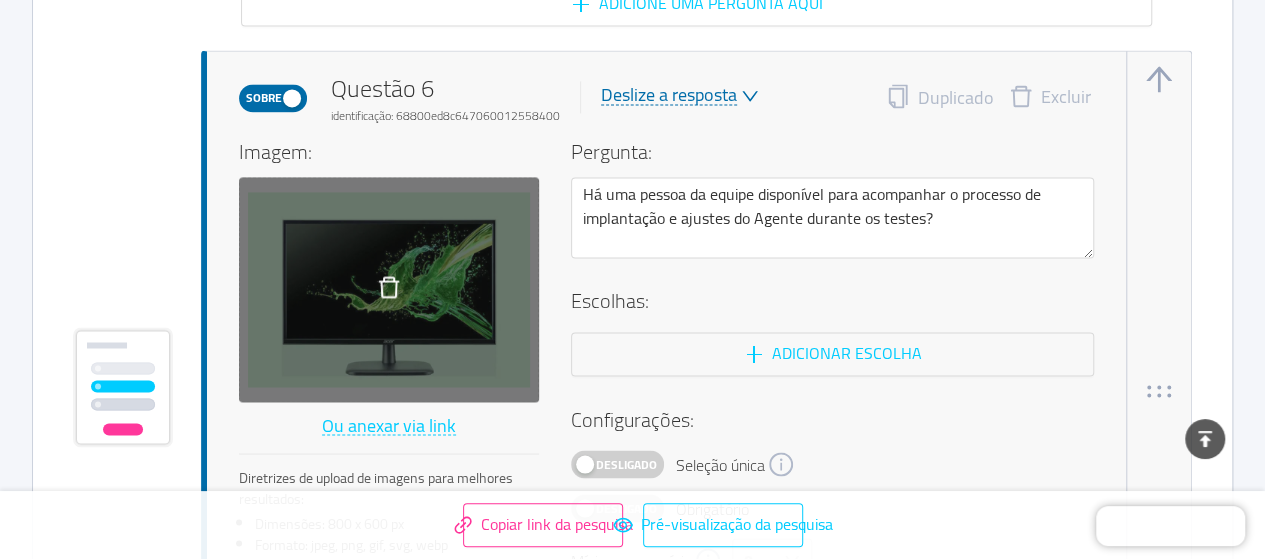 click at bounding box center (389, 289) 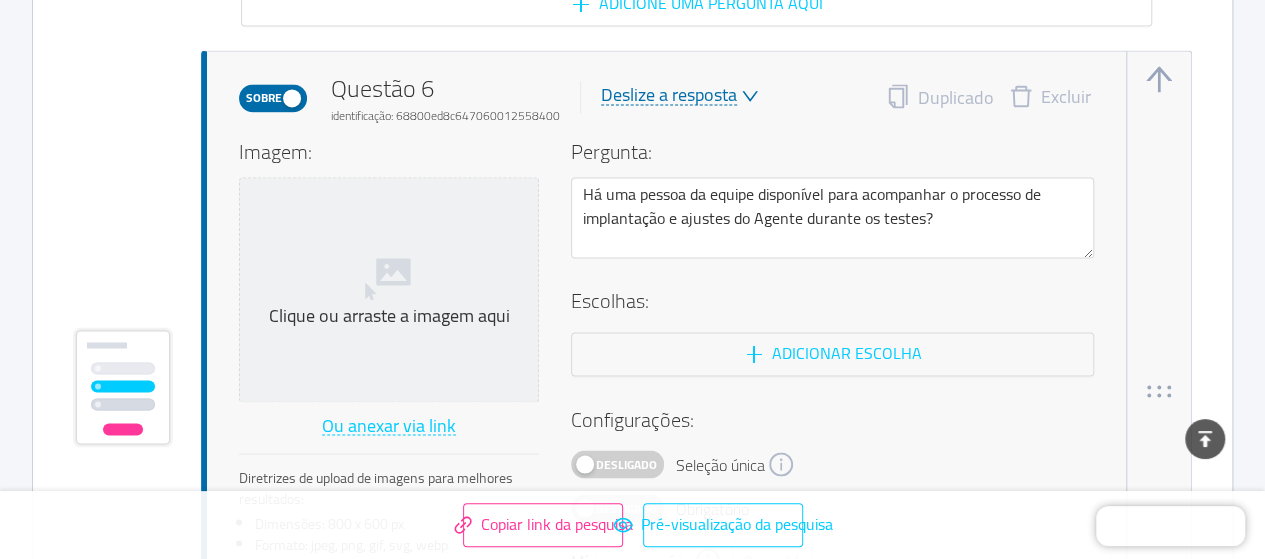 click on "Deslize a resposta" at bounding box center [669, 94] 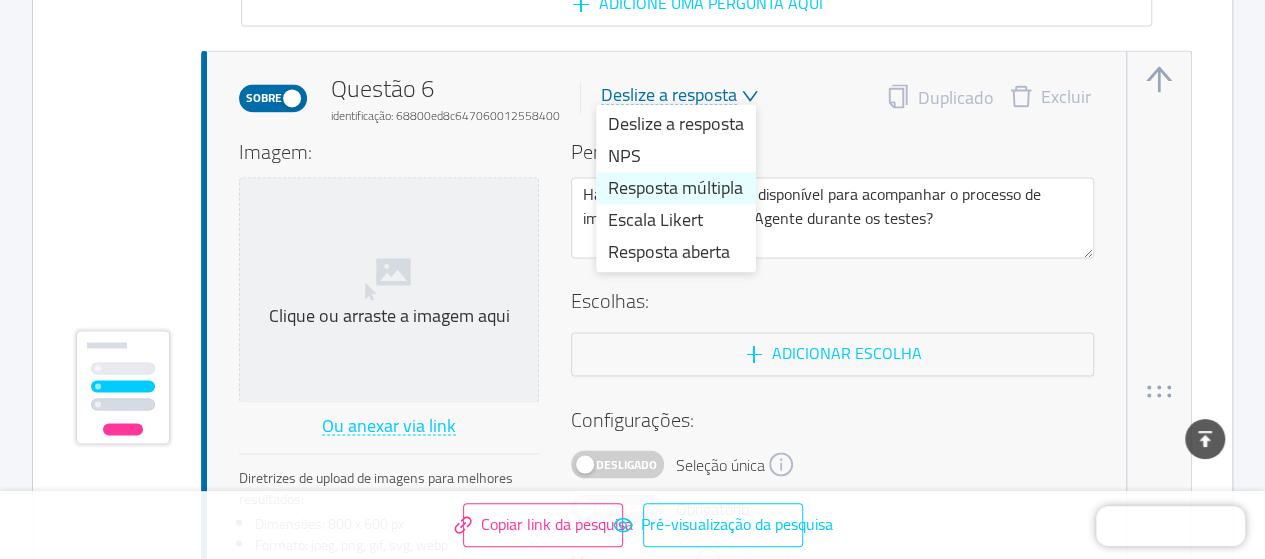click on "Resposta múltipla" at bounding box center (675, 187) 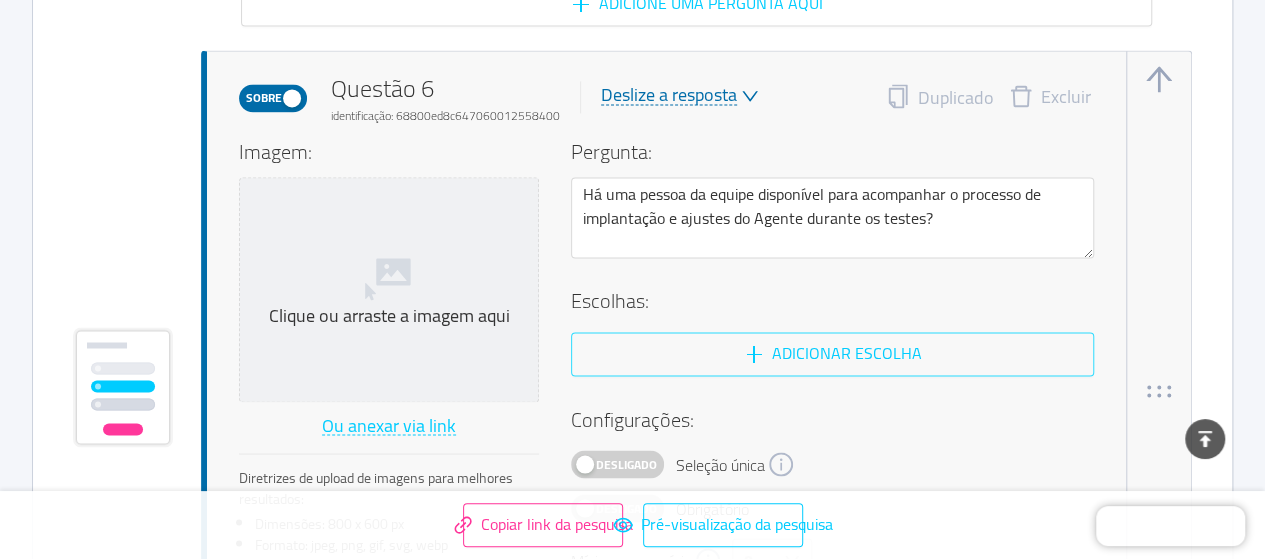 click on "Adicionar escolha" at bounding box center [832, 354] 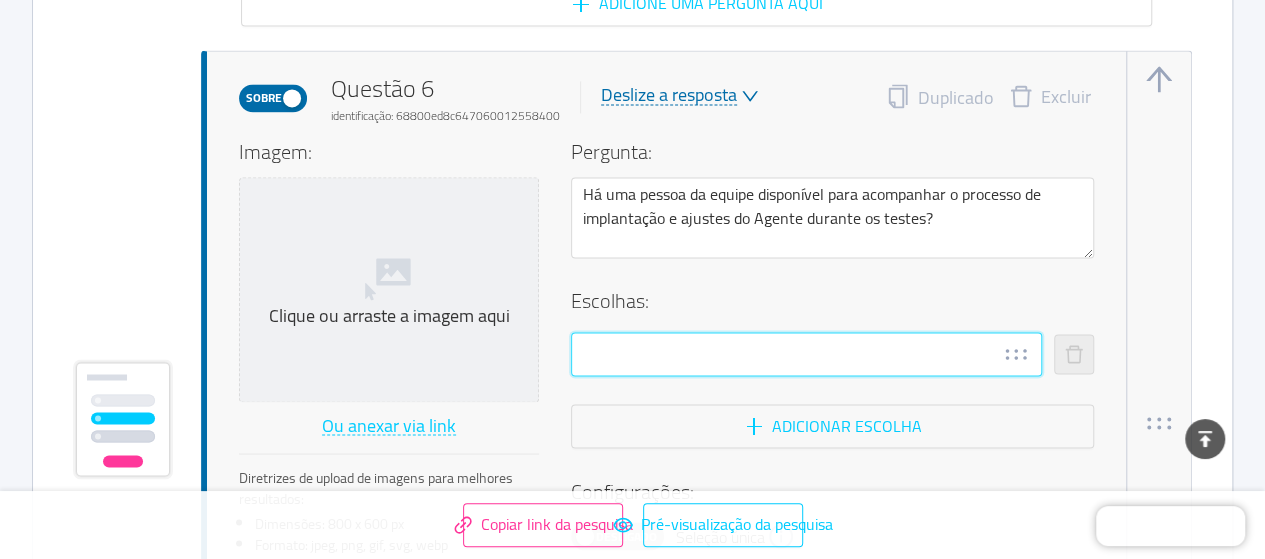 click at bounding box center [806, 354] 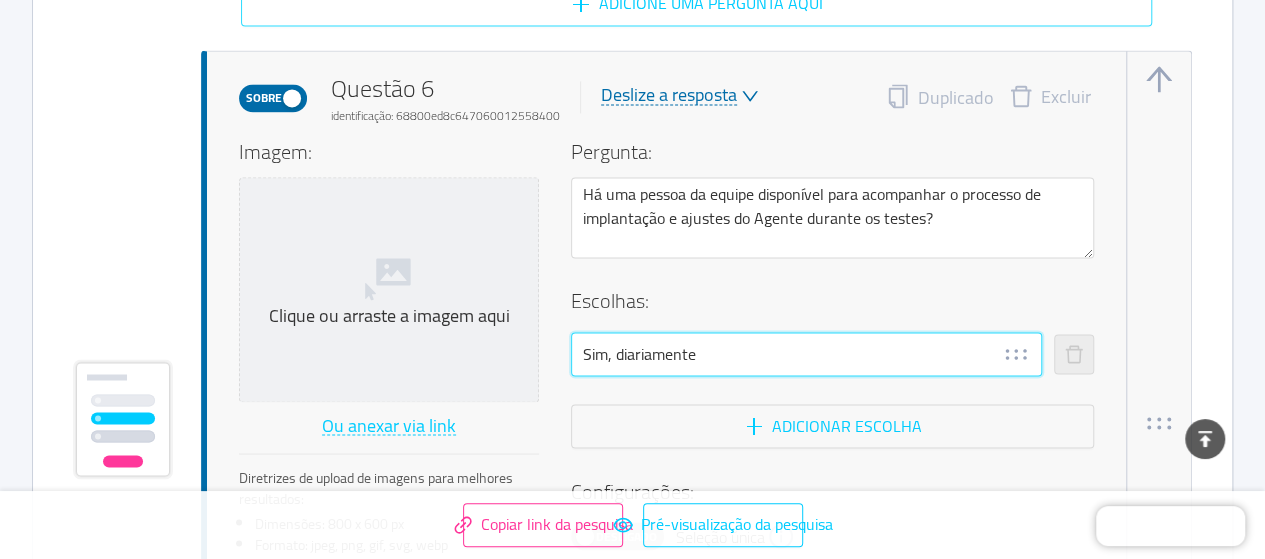 type on "Sim, diariamente" 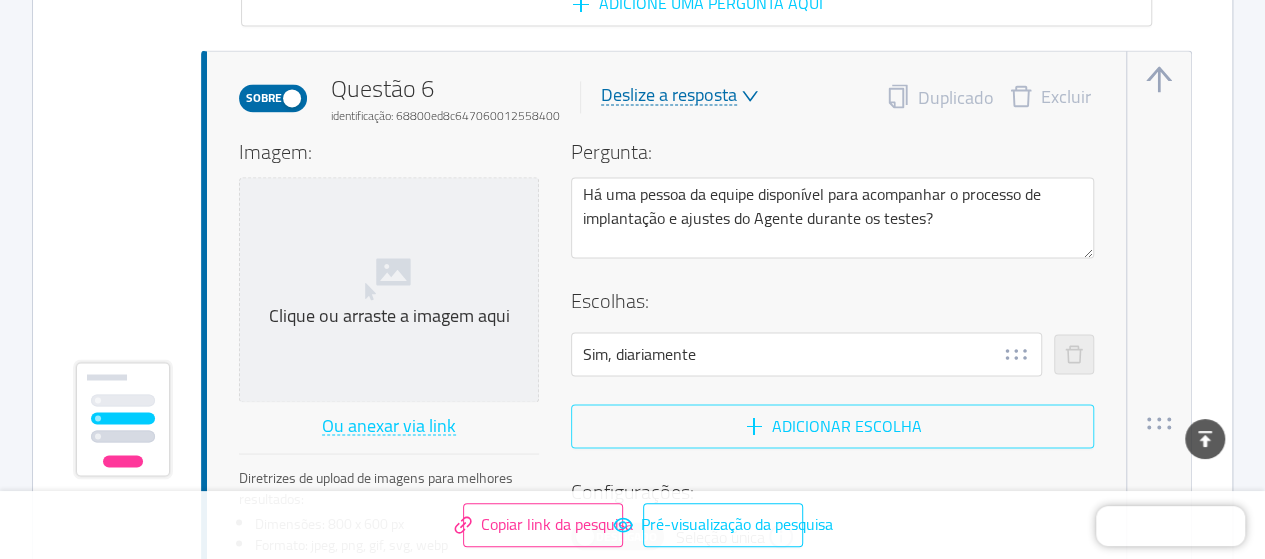 click on "Adicionar escolha" at bounding box center (832, 426) 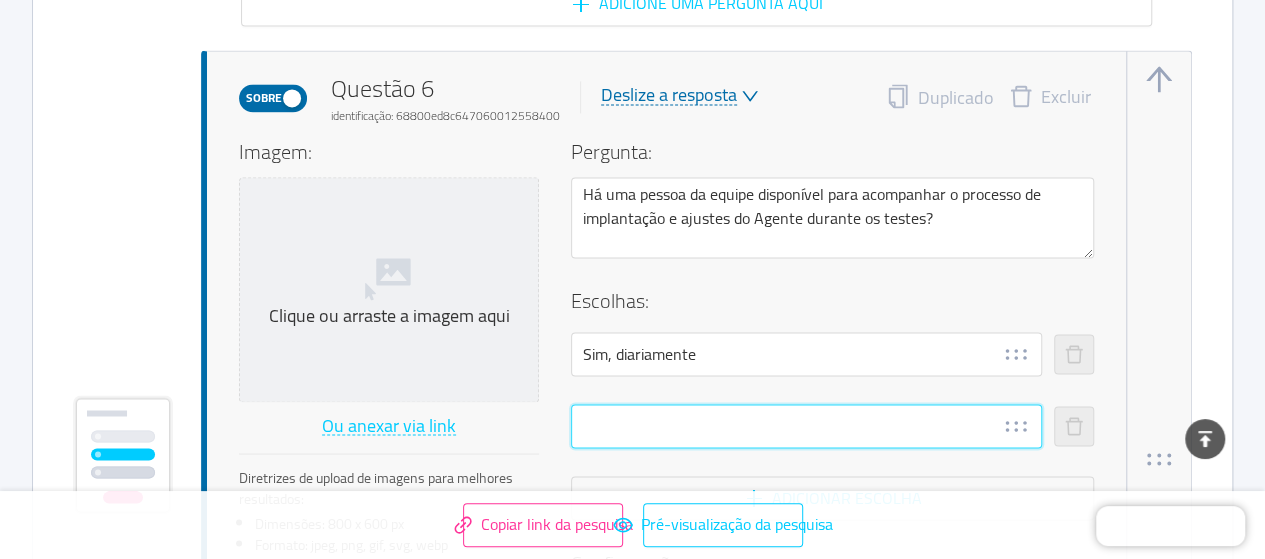 click at bounding box center (806, 426) 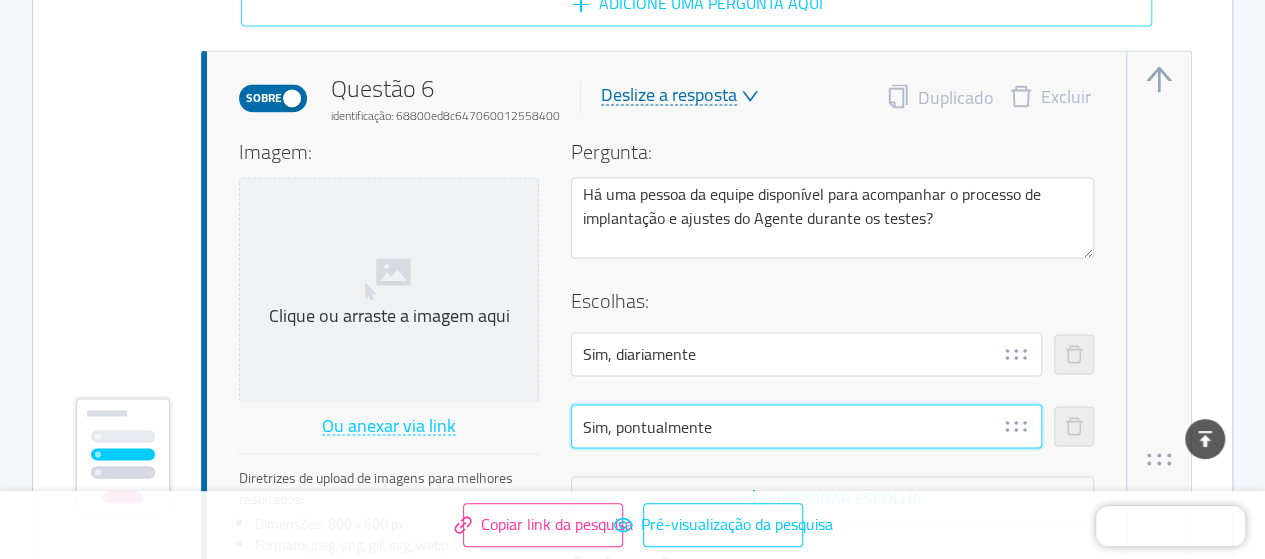 type on "Sim, pontualmente" 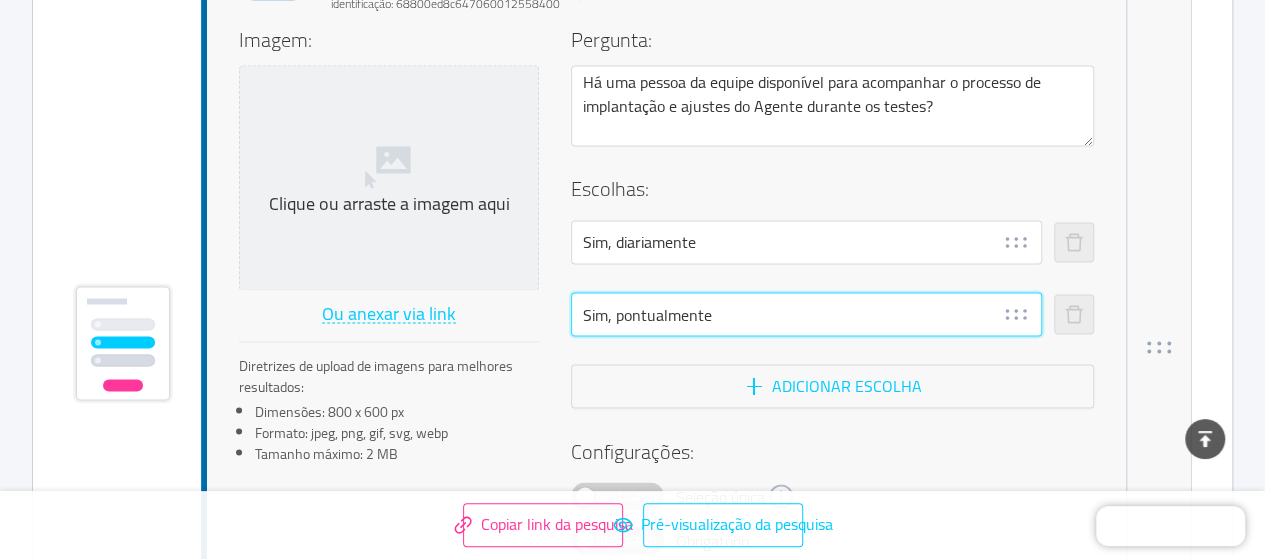 scroll, scrollTop: 5484, scrollLeft: 0, axis: vertical 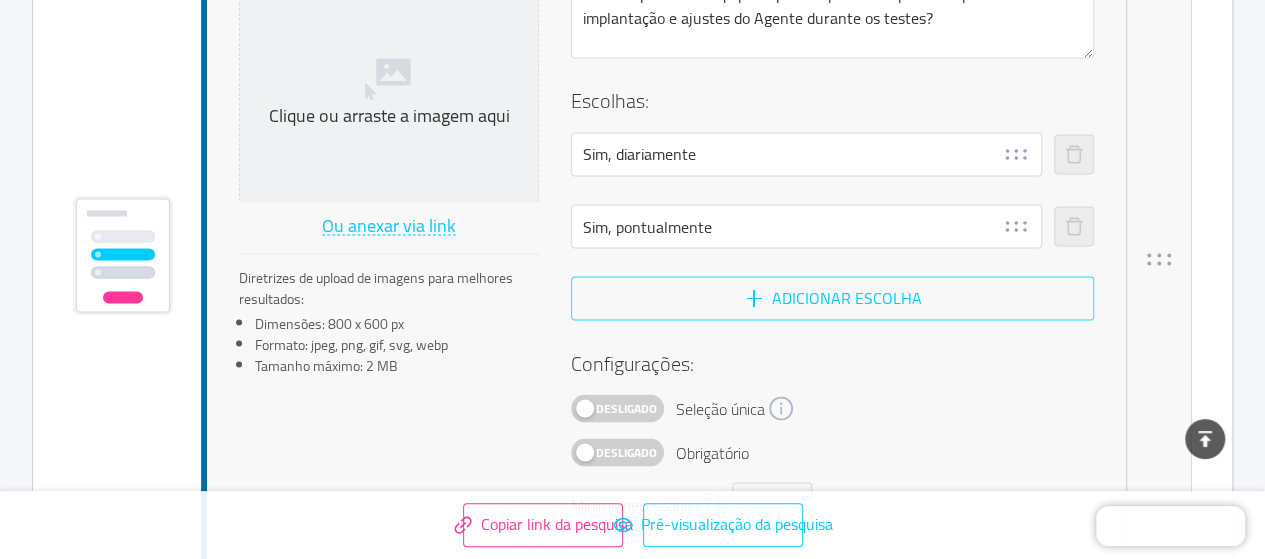 click on "Adicionar escolha" at bounding box center (832, 298) 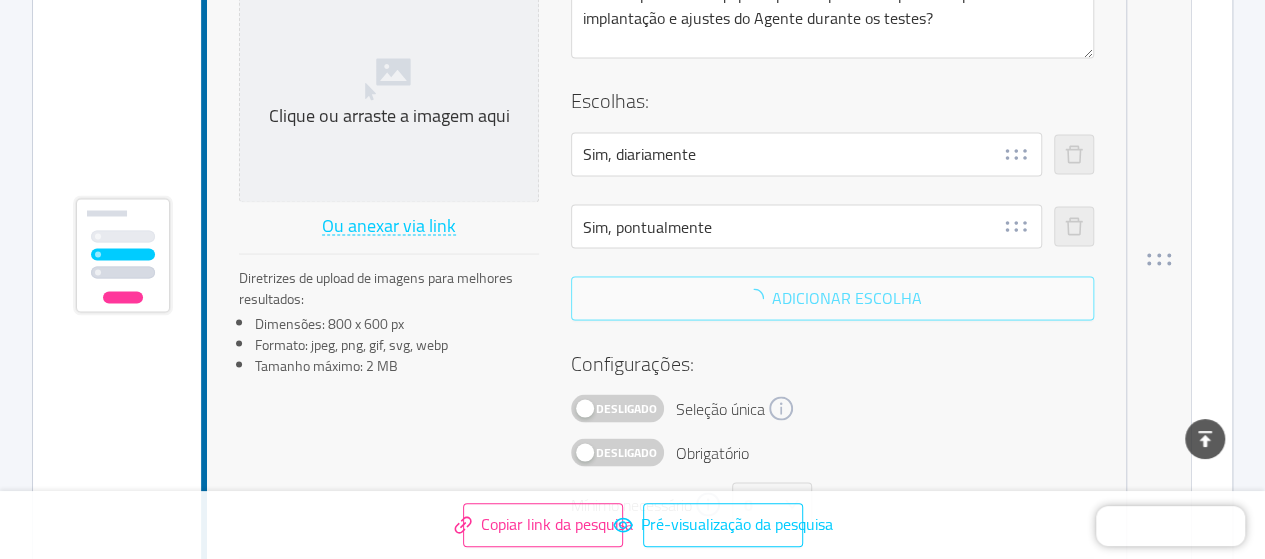 scroll, scrollTop: 5520, scrollLeft: 0, axis: vertical 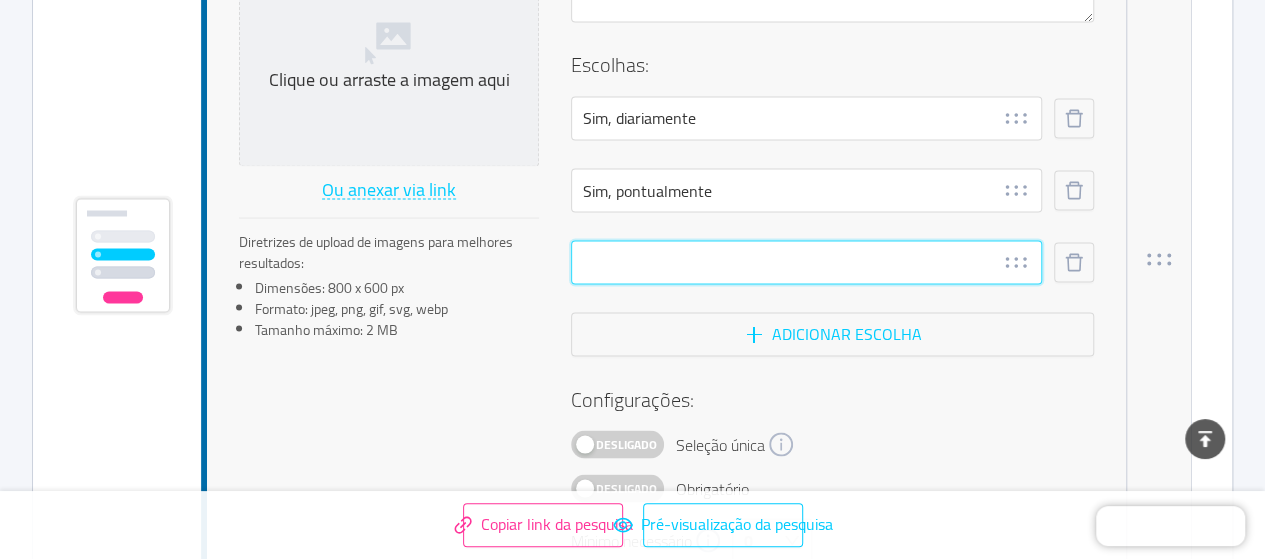 click at bounding box center (806, 262) 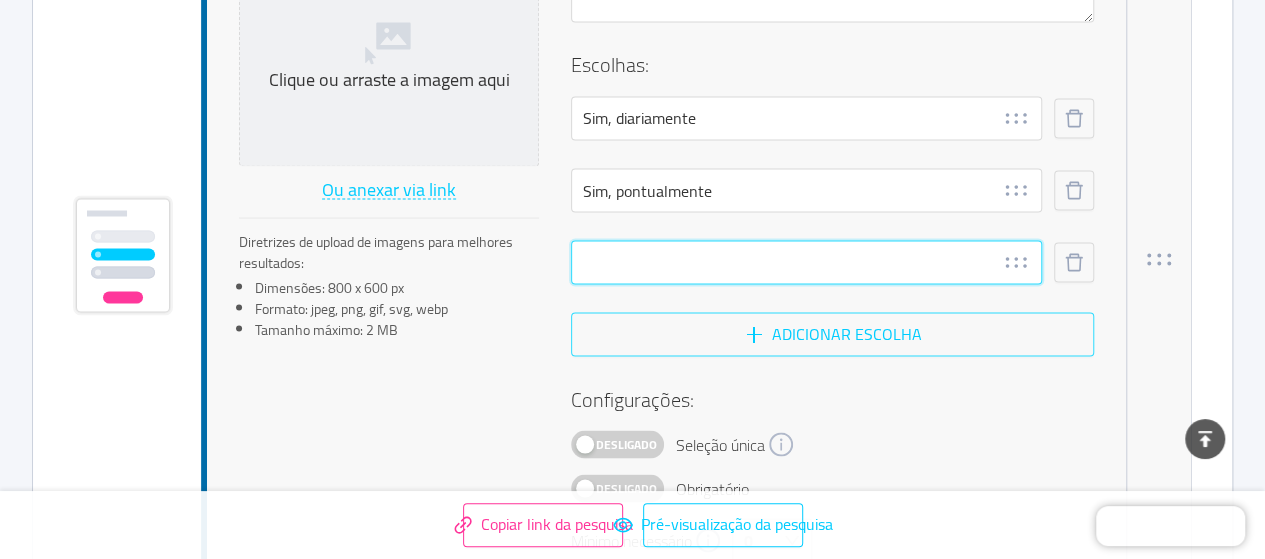 paste on "Não" 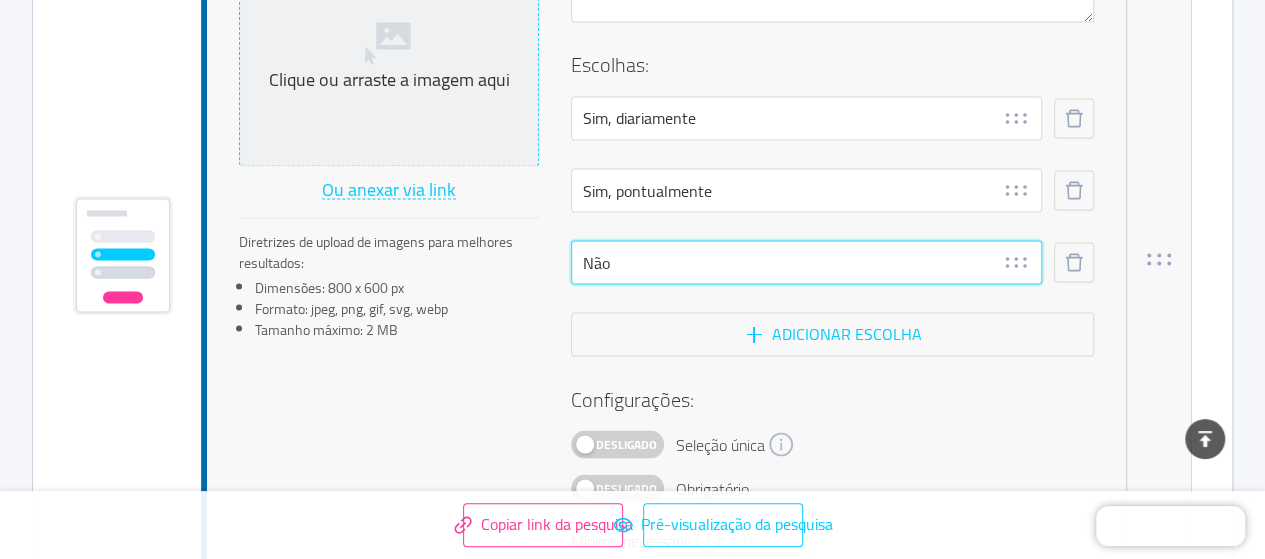 type on "Não" 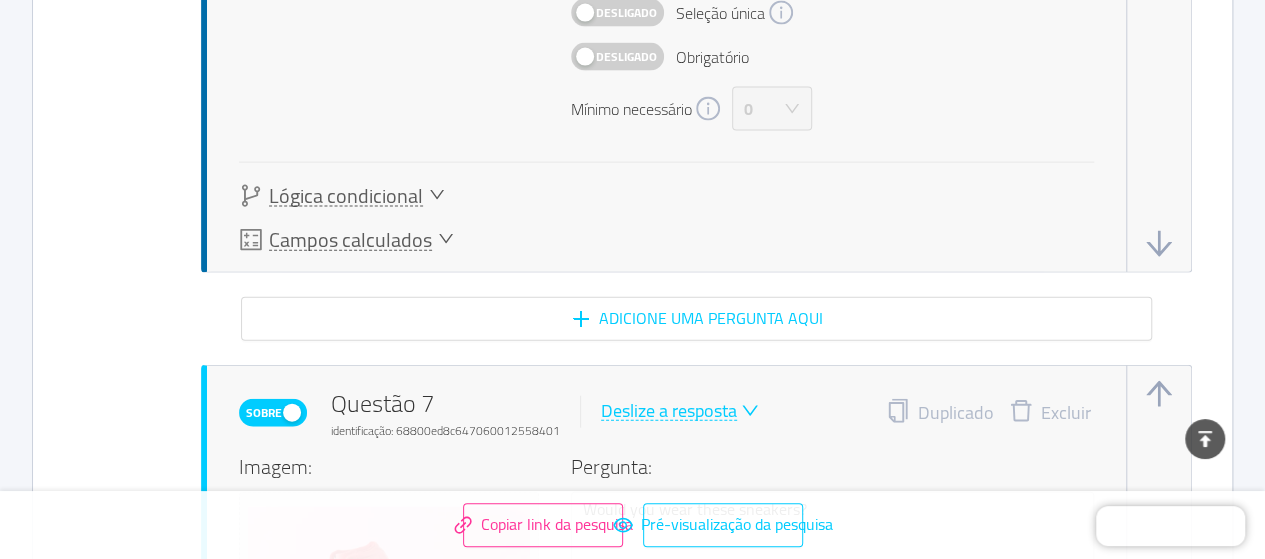 scroll, scrollTop: 6020, scrollLeft: 0, axis: vertical 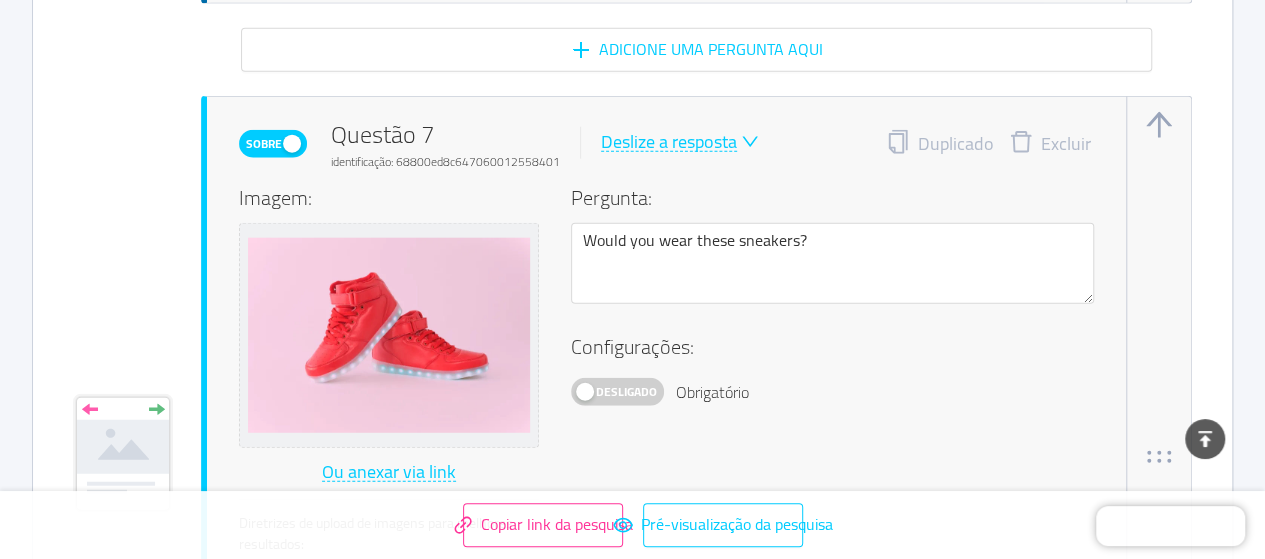 click on "Deslize a resposta" at bounding box center [669, 141] 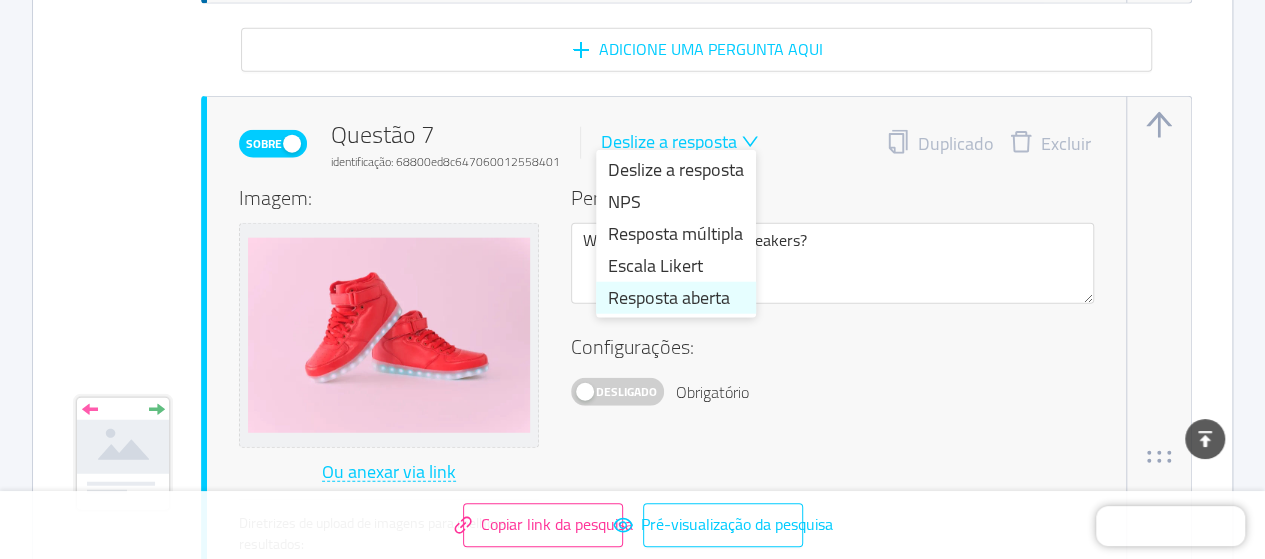 click on "Resposta aberta" at bounding box center [669, 297] 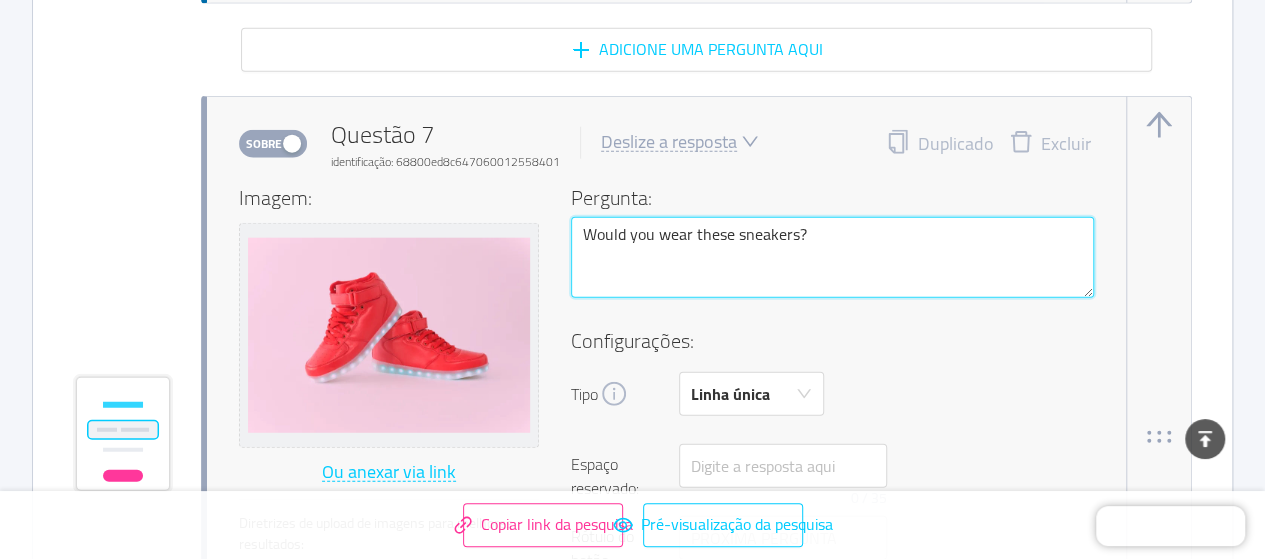 click on "Would you wear these sneakers?" at bounding box center [832, 257] 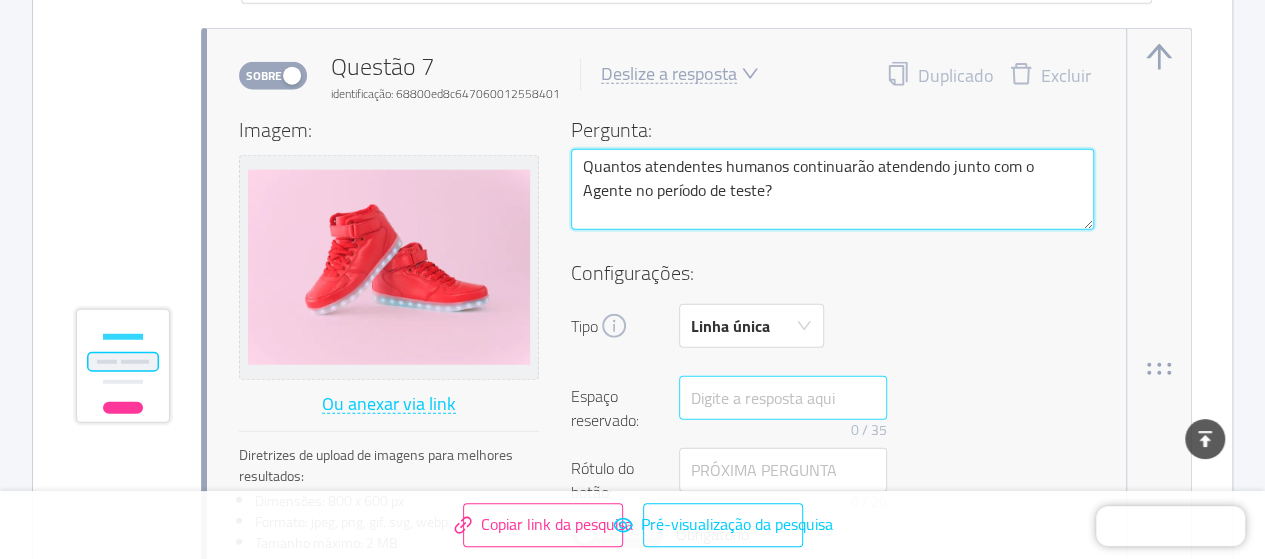 scroll, scrollTop: 6320, scrollLeft: 0, axis: vertical 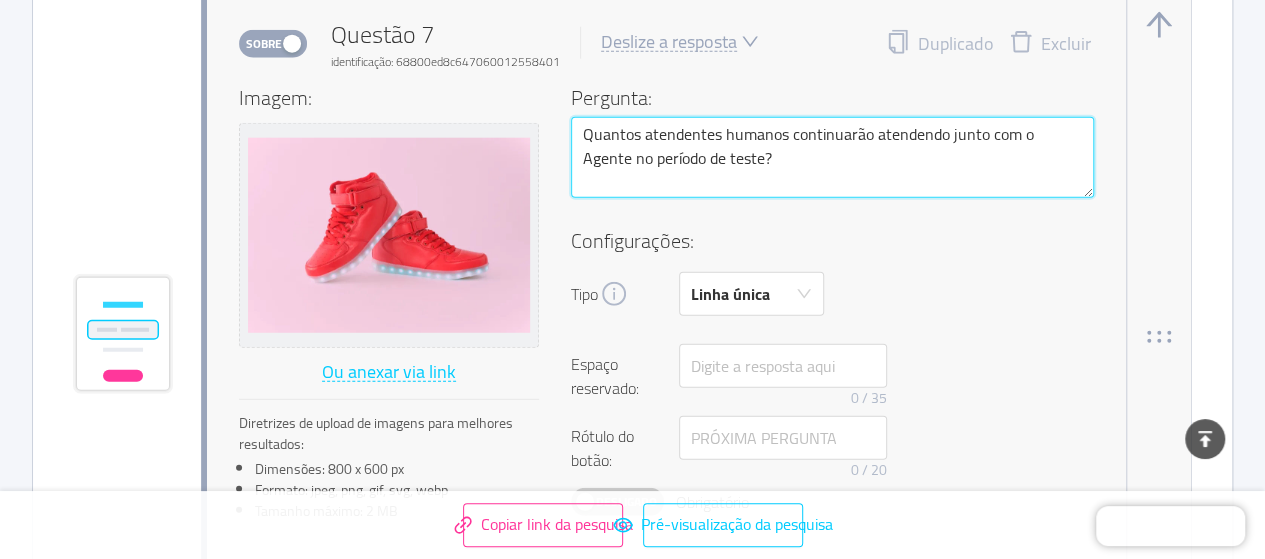 type on "Quantos atendentes humanos continuarão atendendo junto com o Agente no período de teste?" 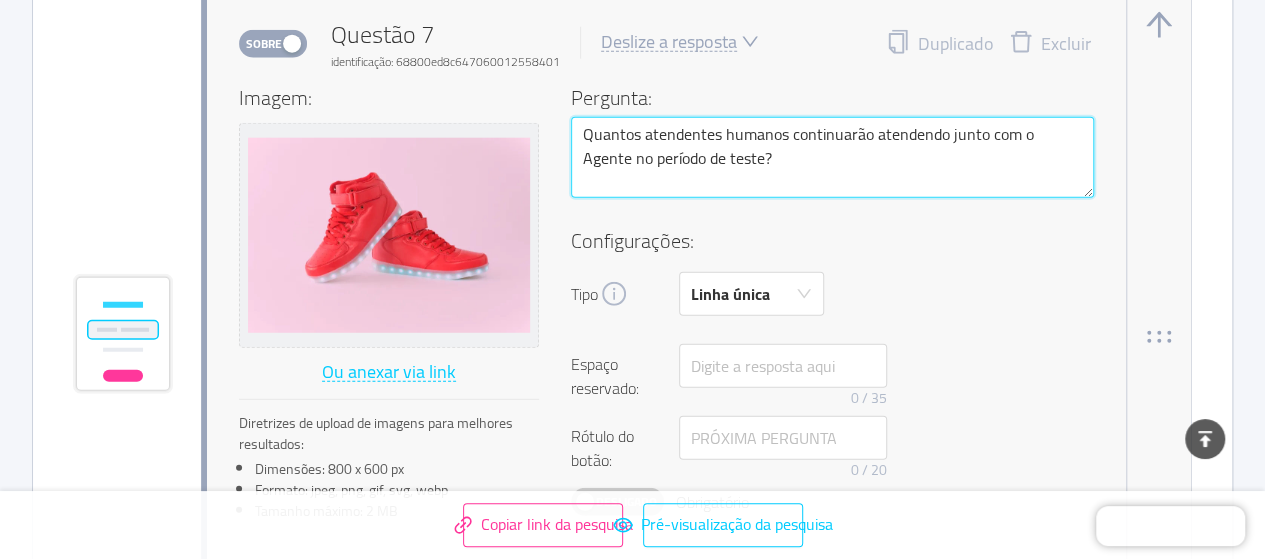 drag, startPoint x: 789, startPoint y: 133, endPoint x: 877, endPoint y: 171, distance: 95.85406 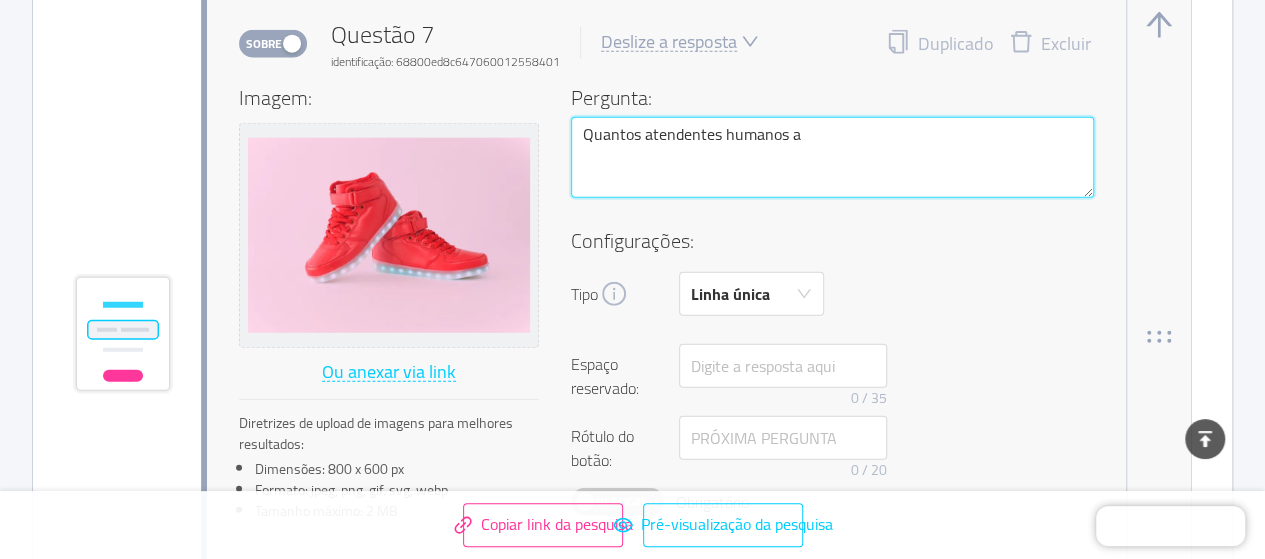 type 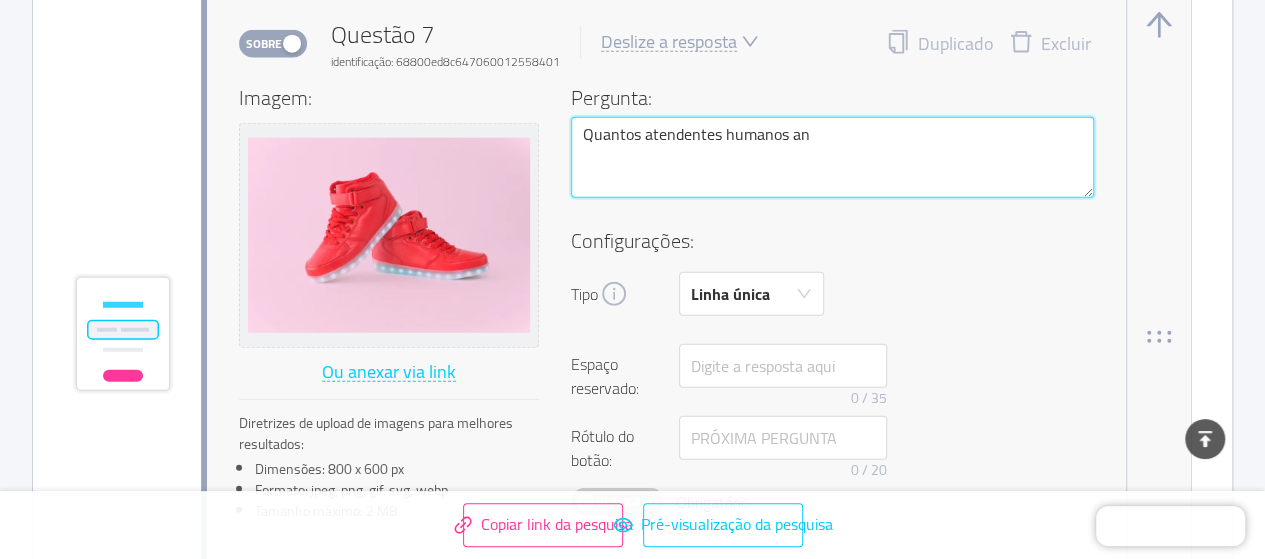 type 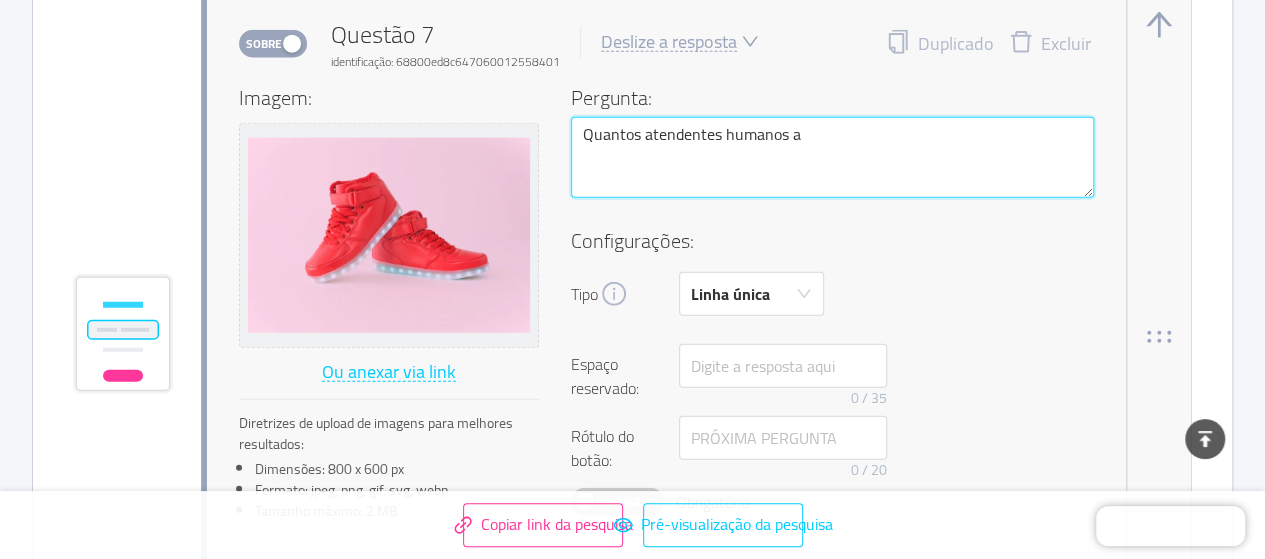type 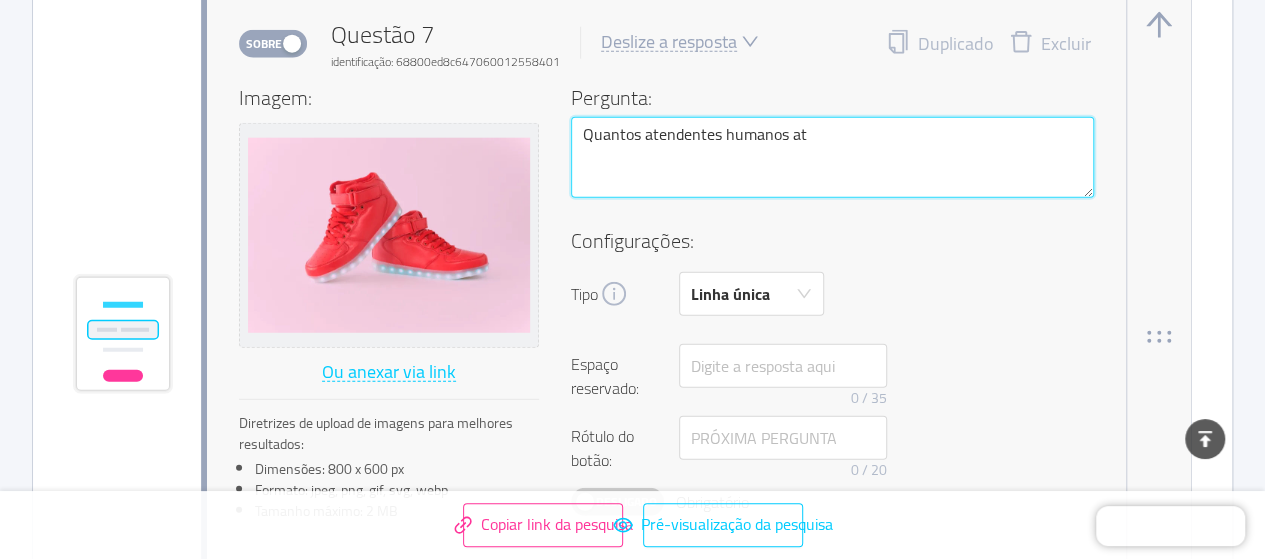 type 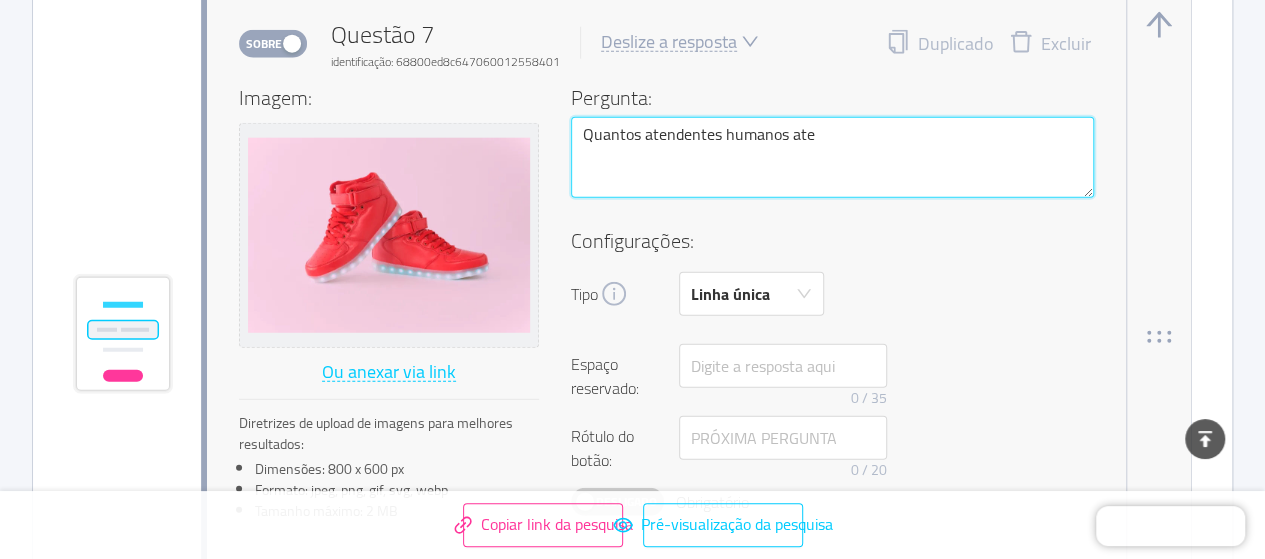 type 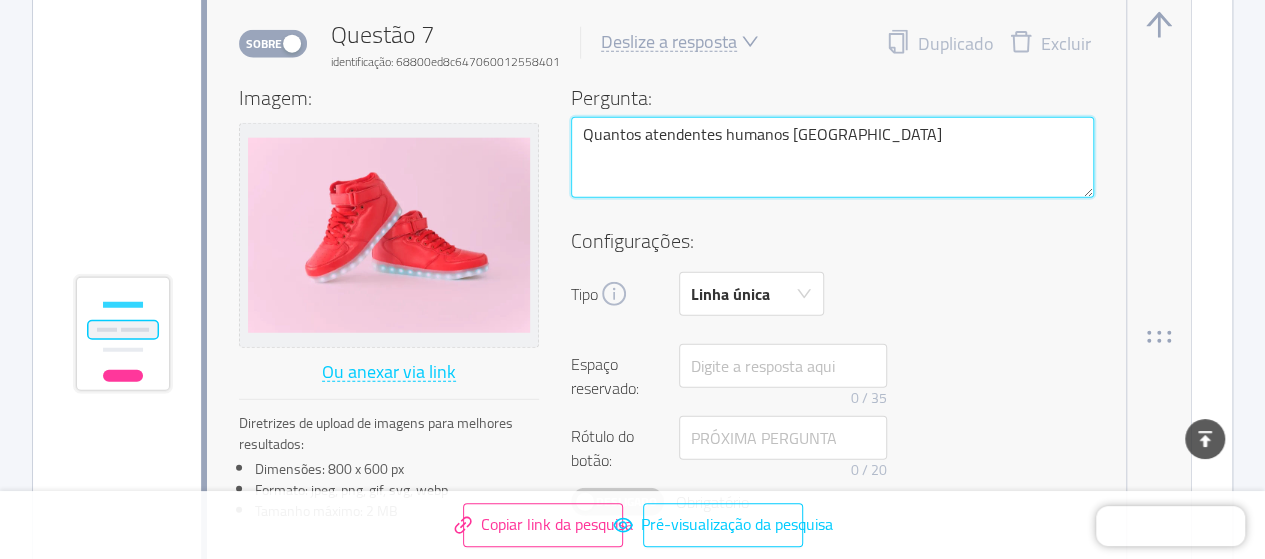 type 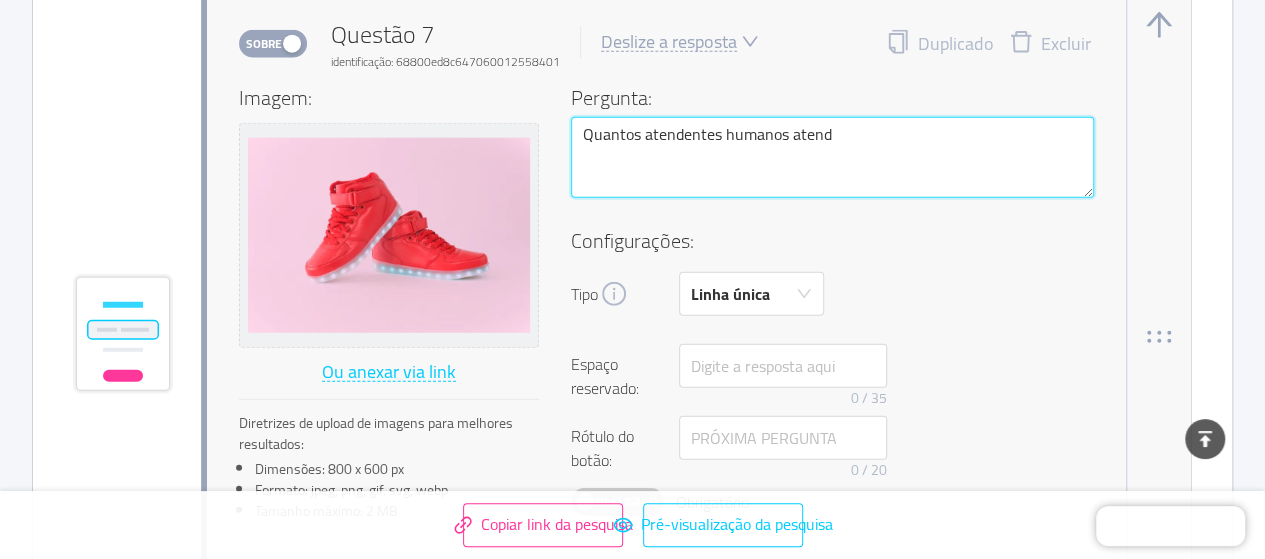 type 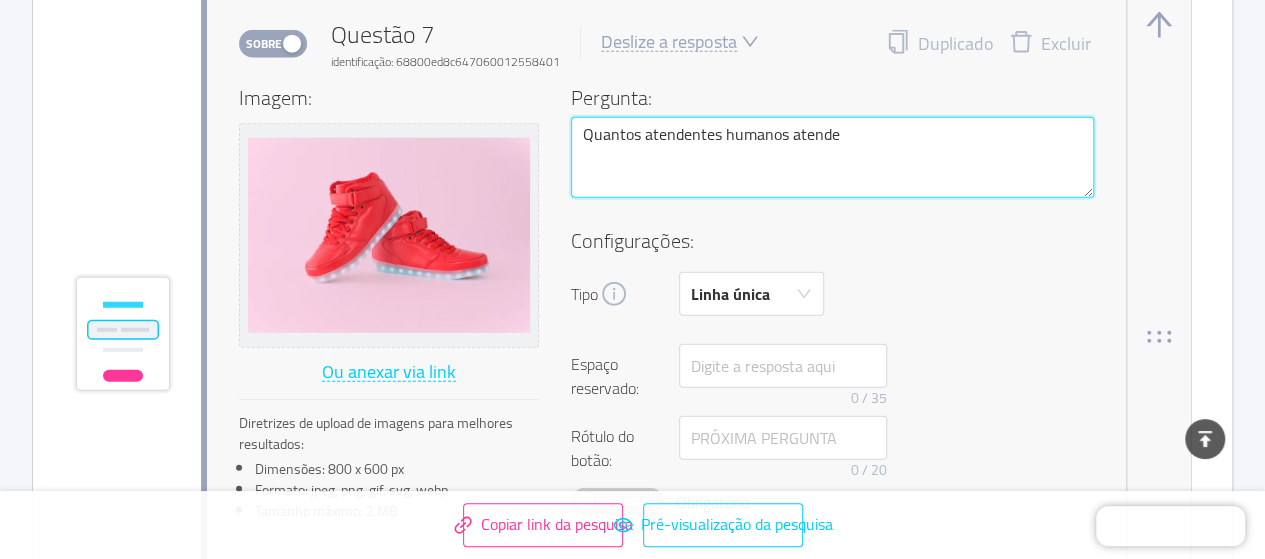 type 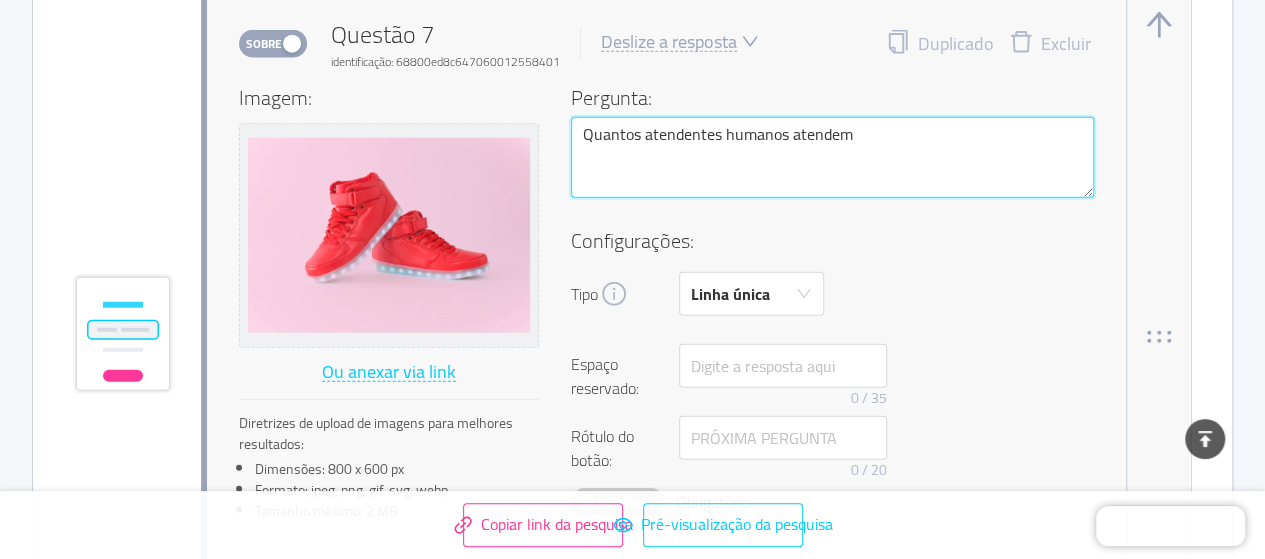 type on "Quantos atendentes humanos atendem" 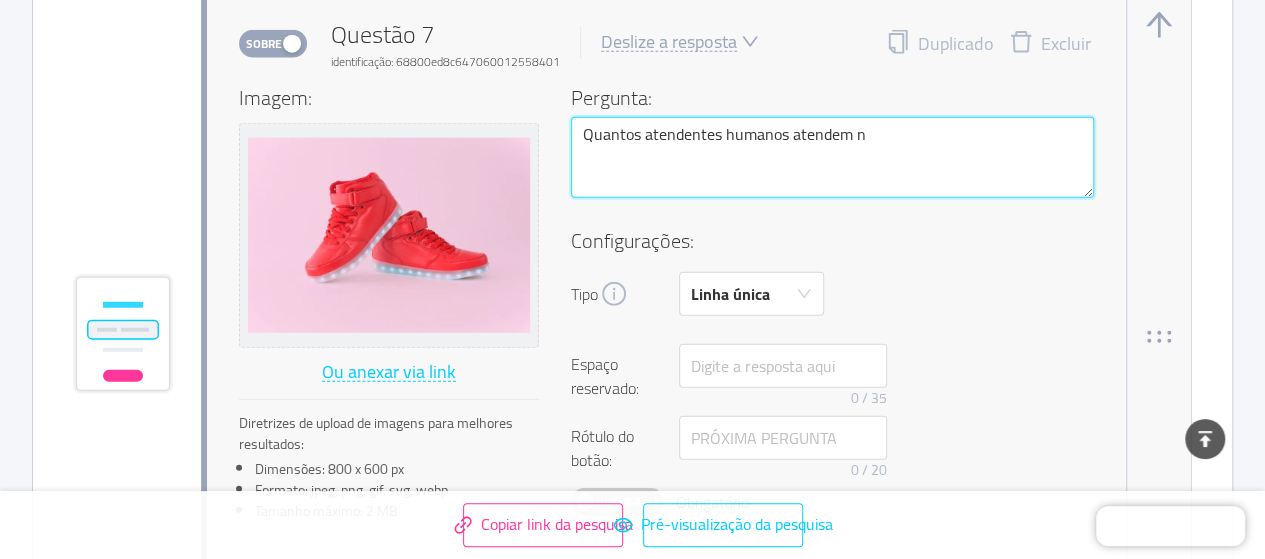 type 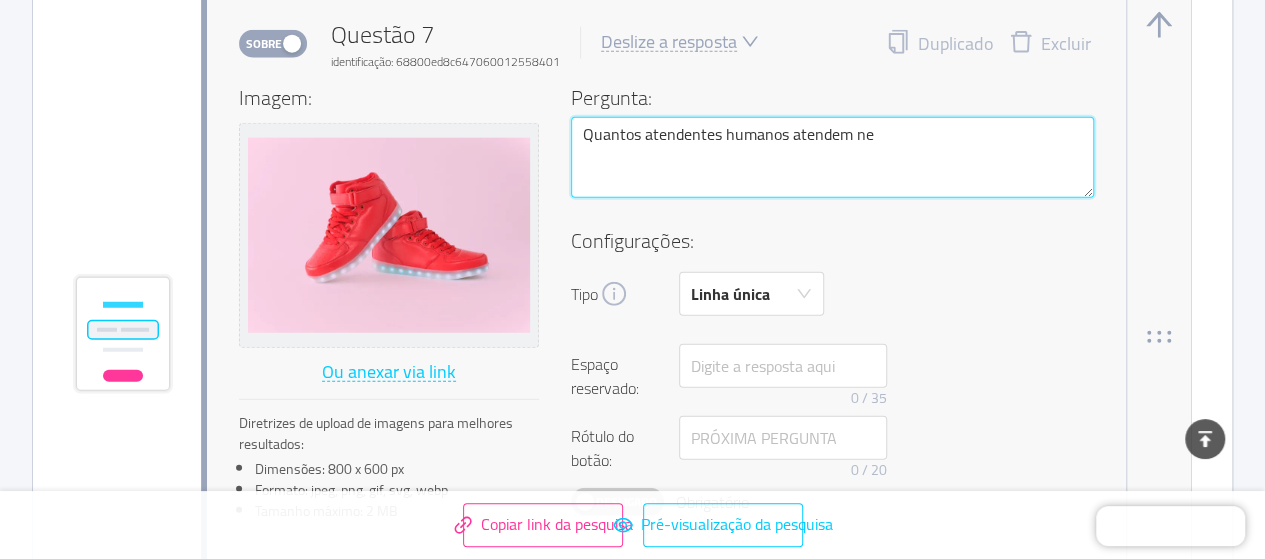 type 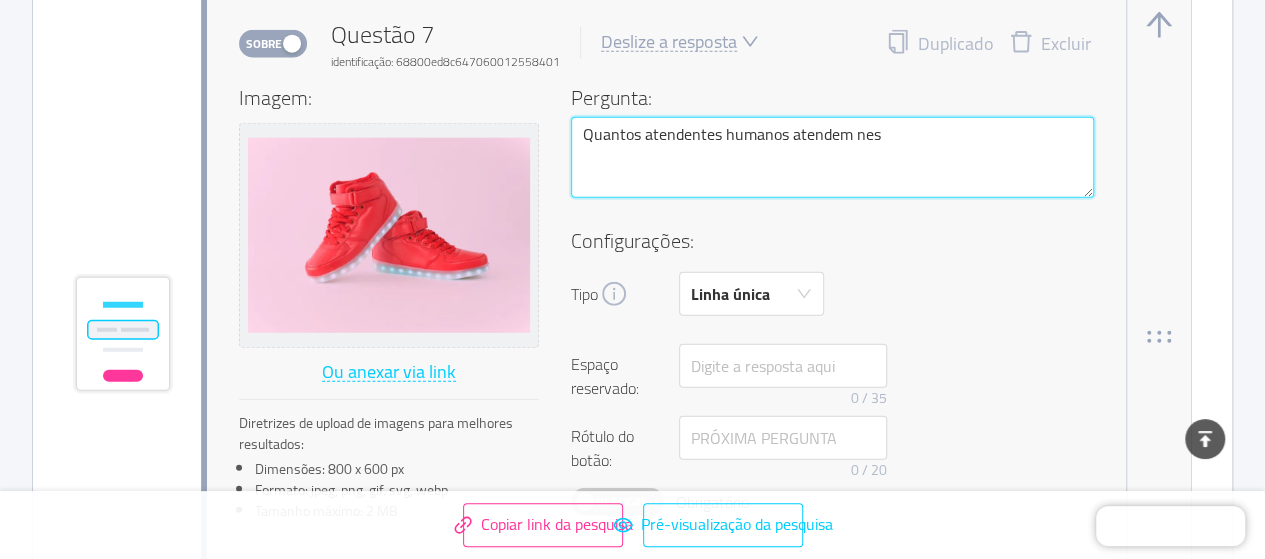 type 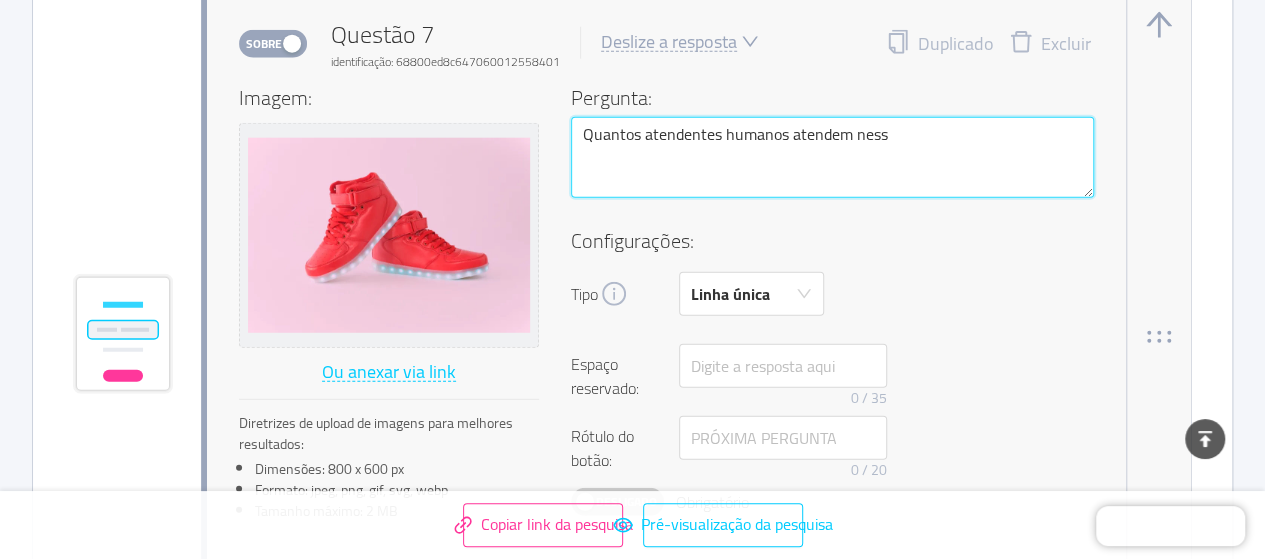 type 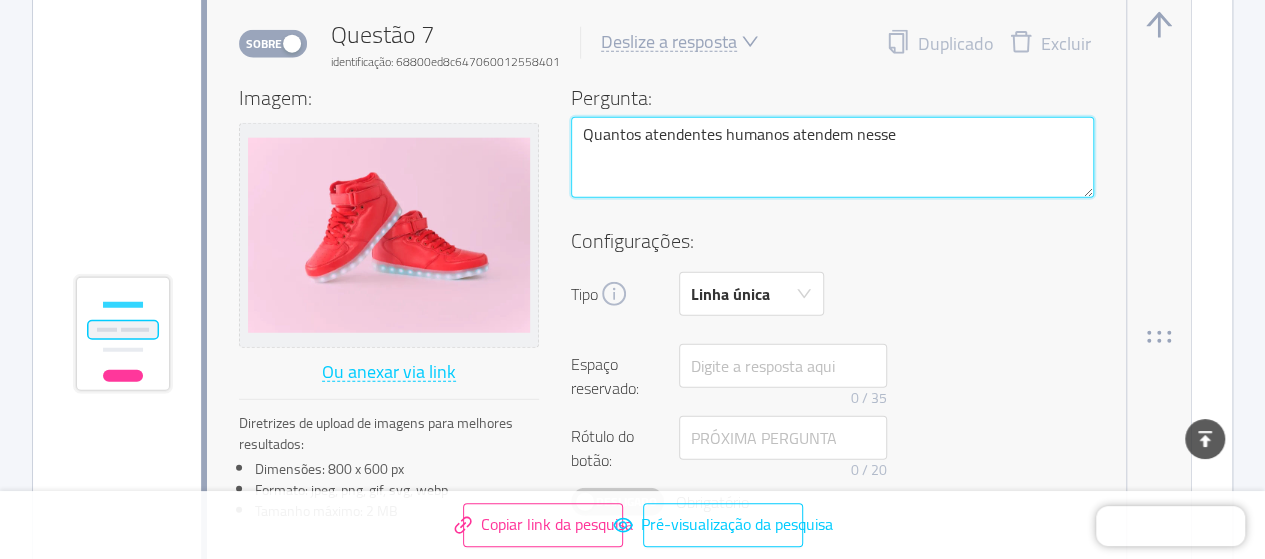 type 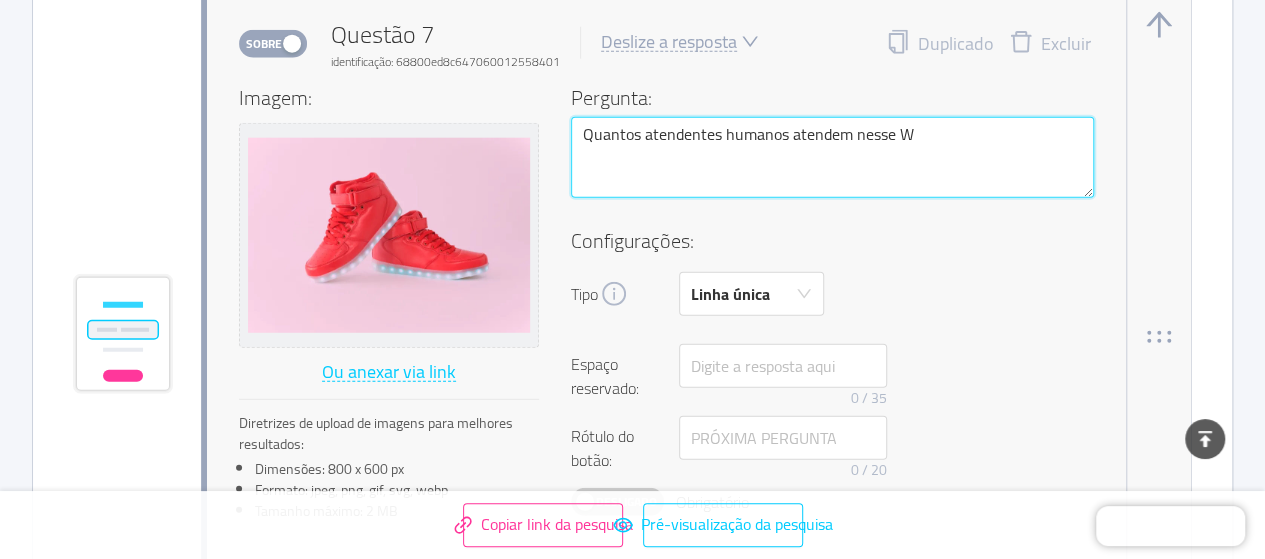 type 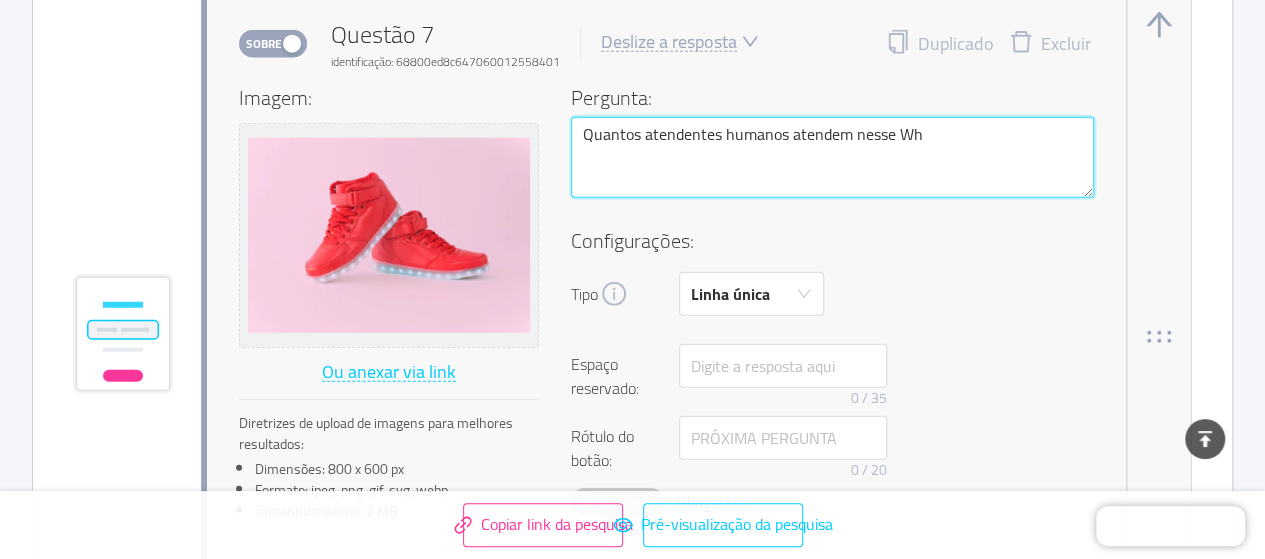 type 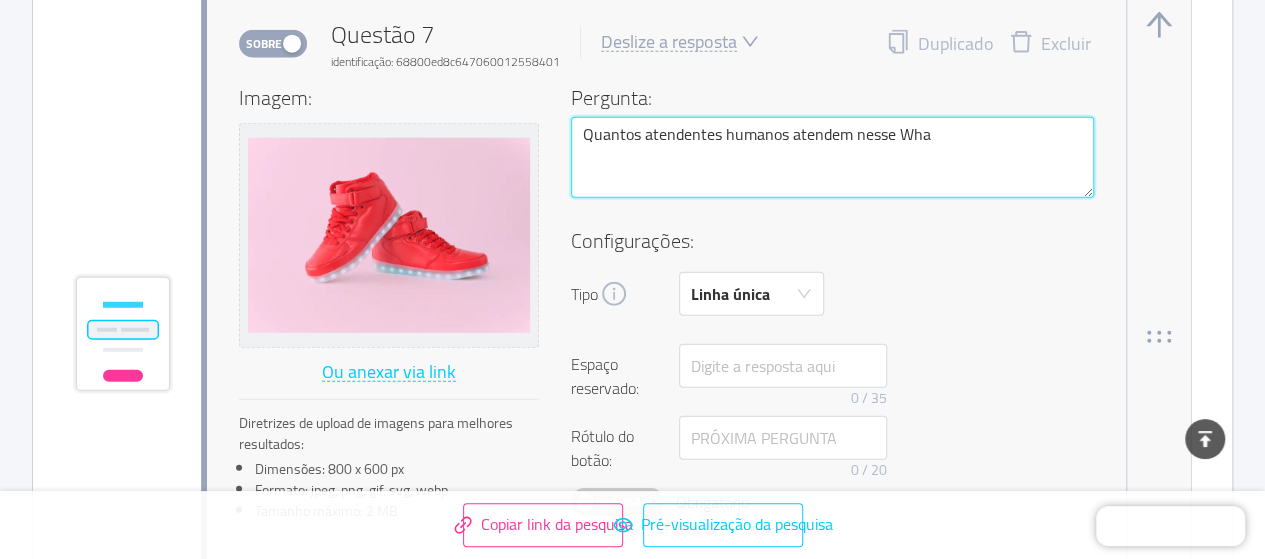 type 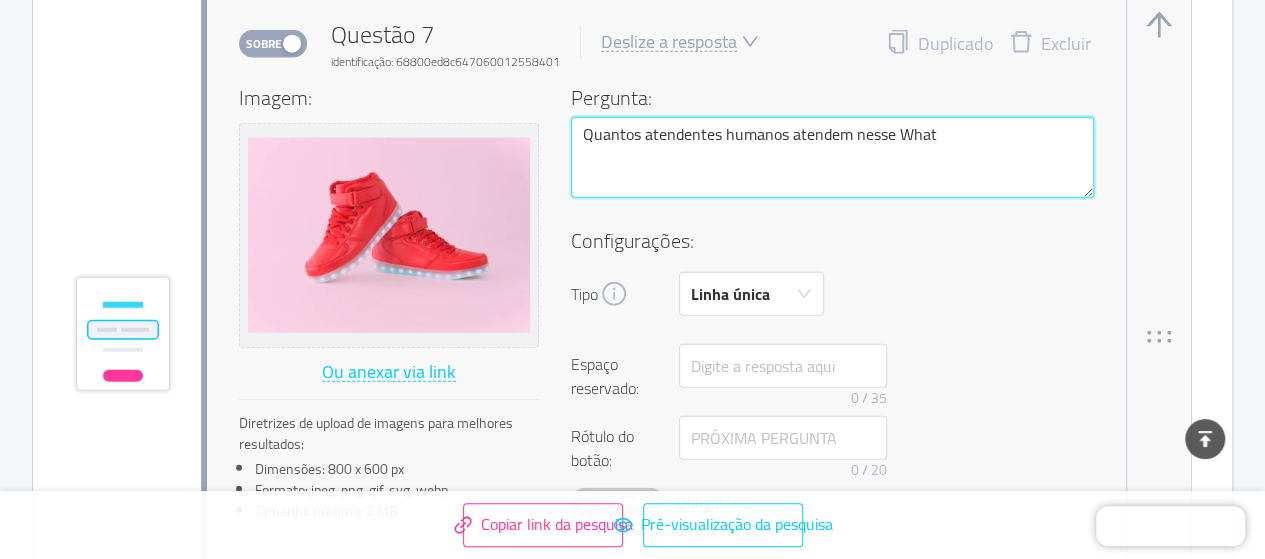type 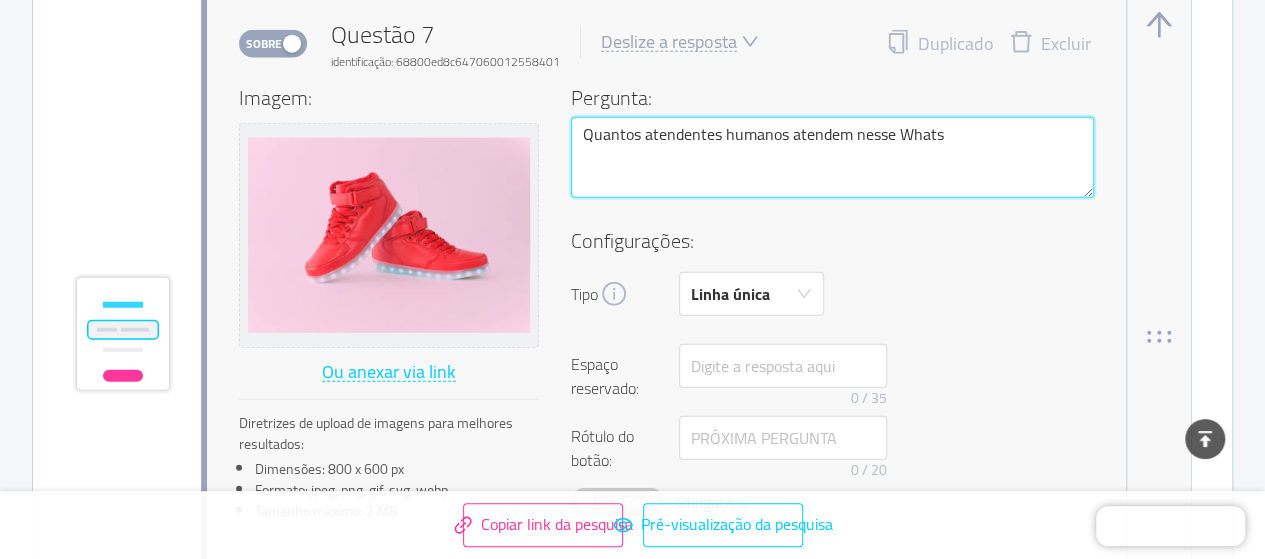 type 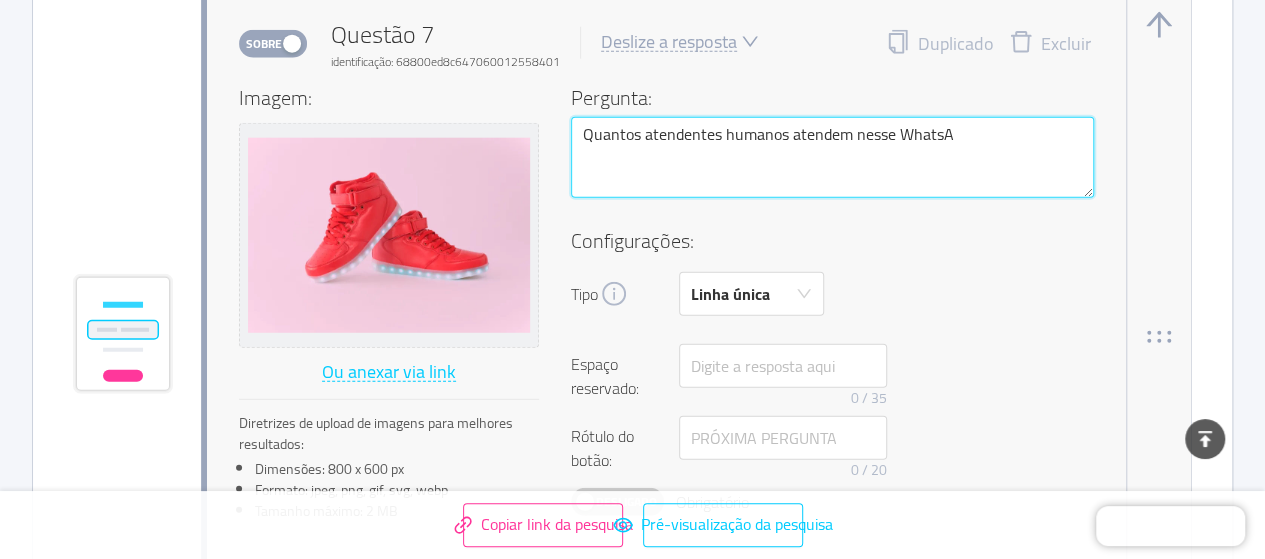 type 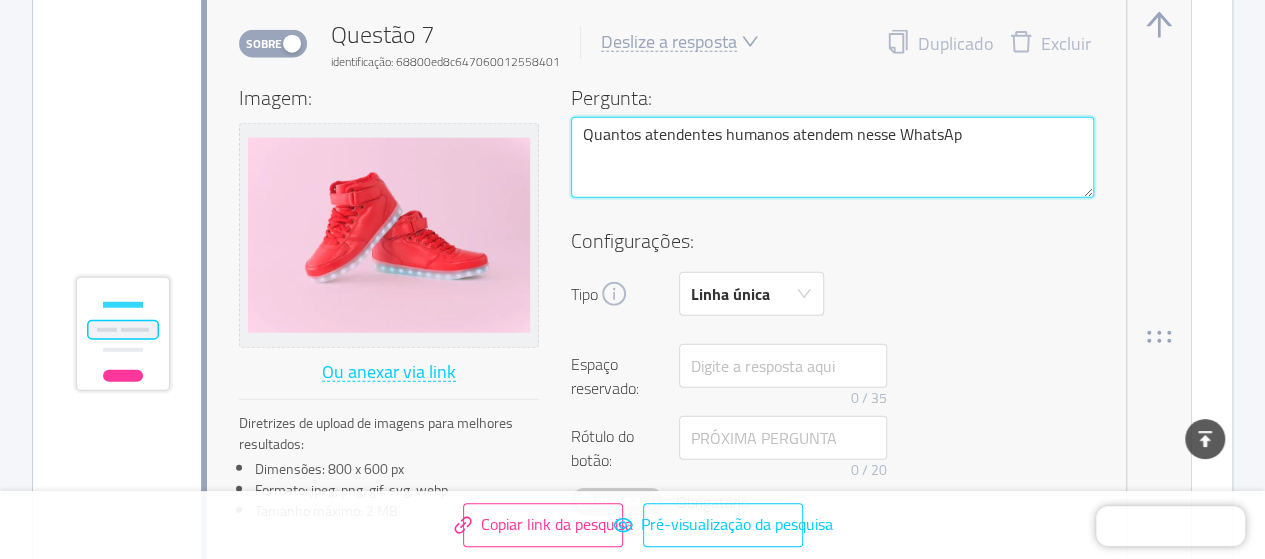 type 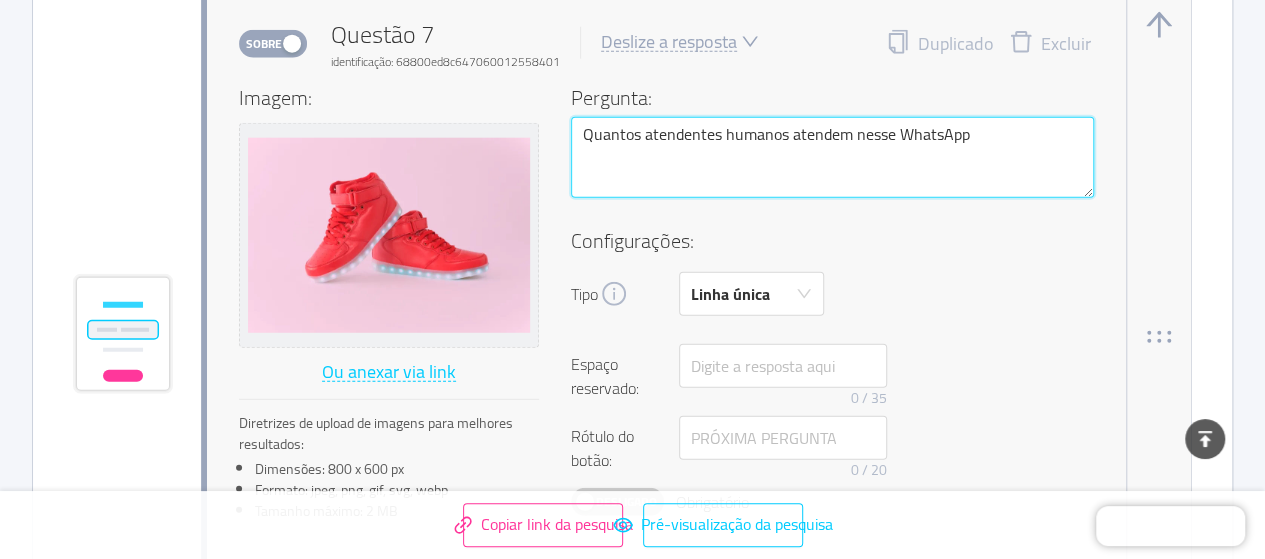 type 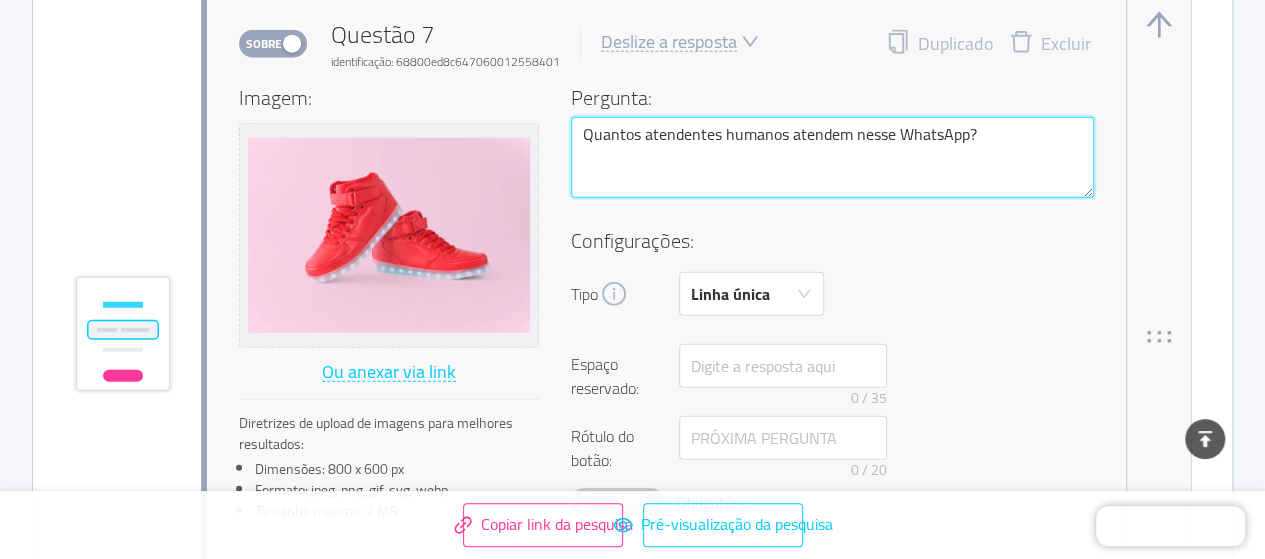 type on "Quantos atendentes humanos atendem nesse WhatsApp?" 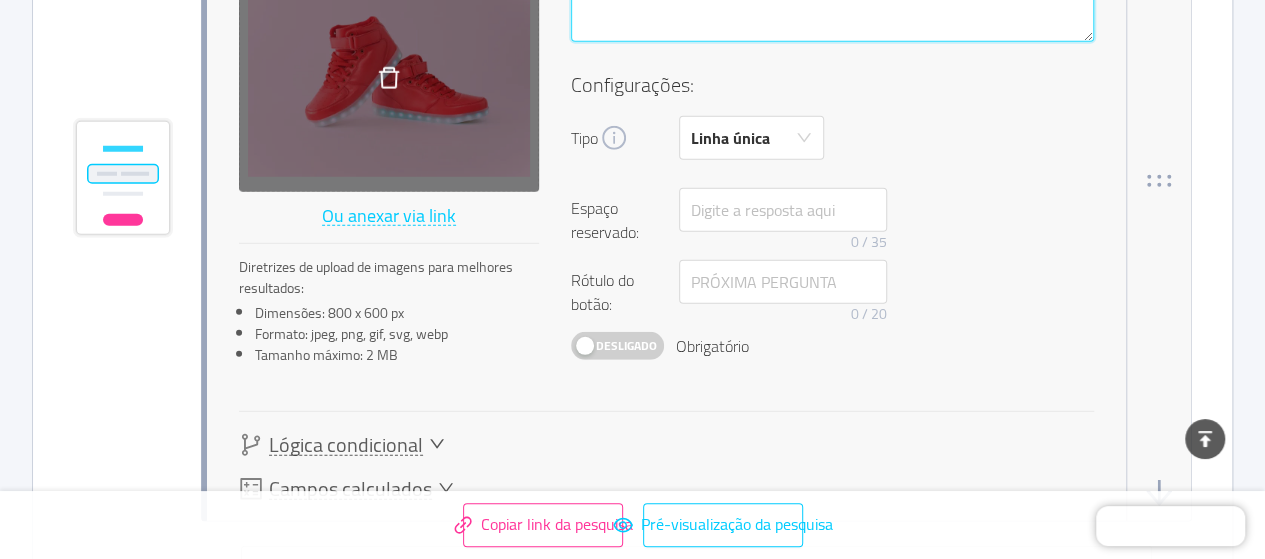 scroll, scrollTop: 6320, scrollLeft: 0, axis: vertical 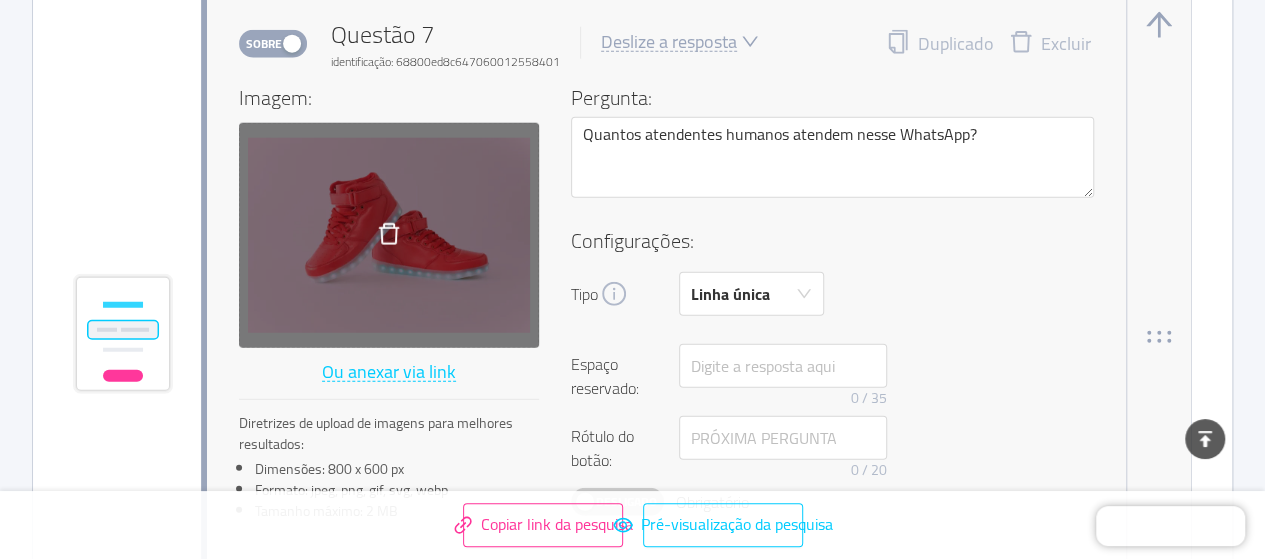 click at bounding box center [389, 235] 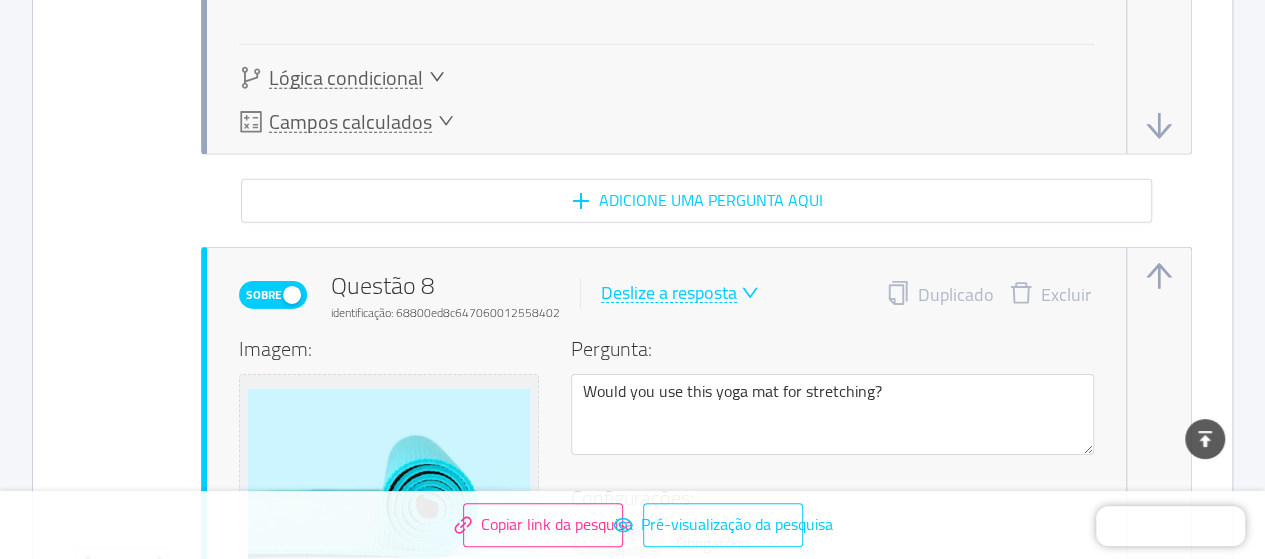 scroll, scrollTop: 6920, scrollLeft: 0, axis: vertical 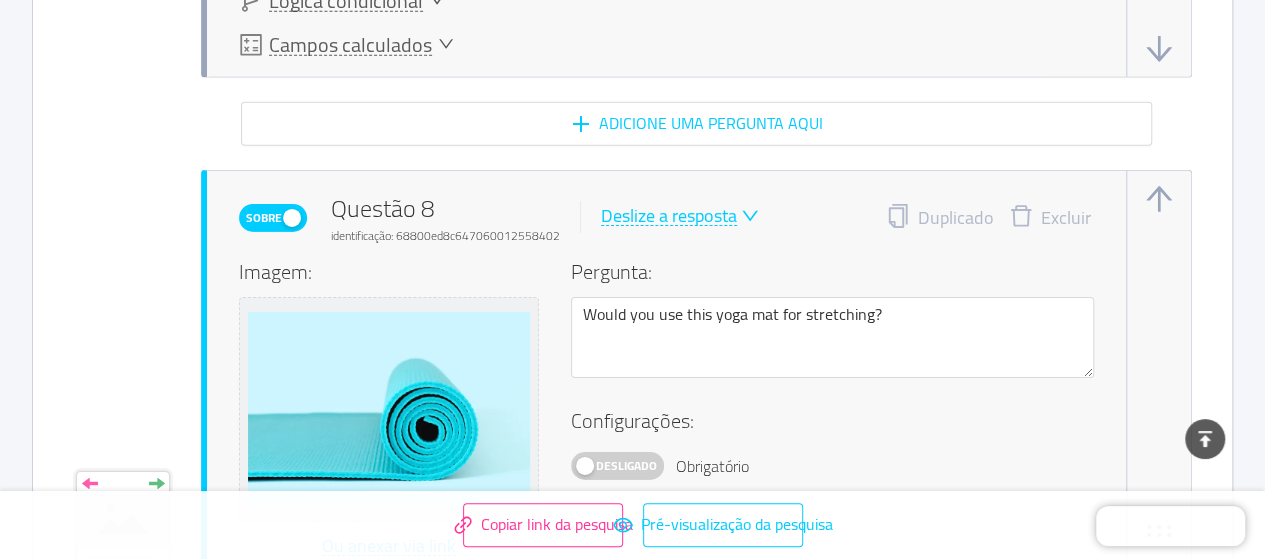 click on "Deslize a resposta" at bounding box center (669, 215) 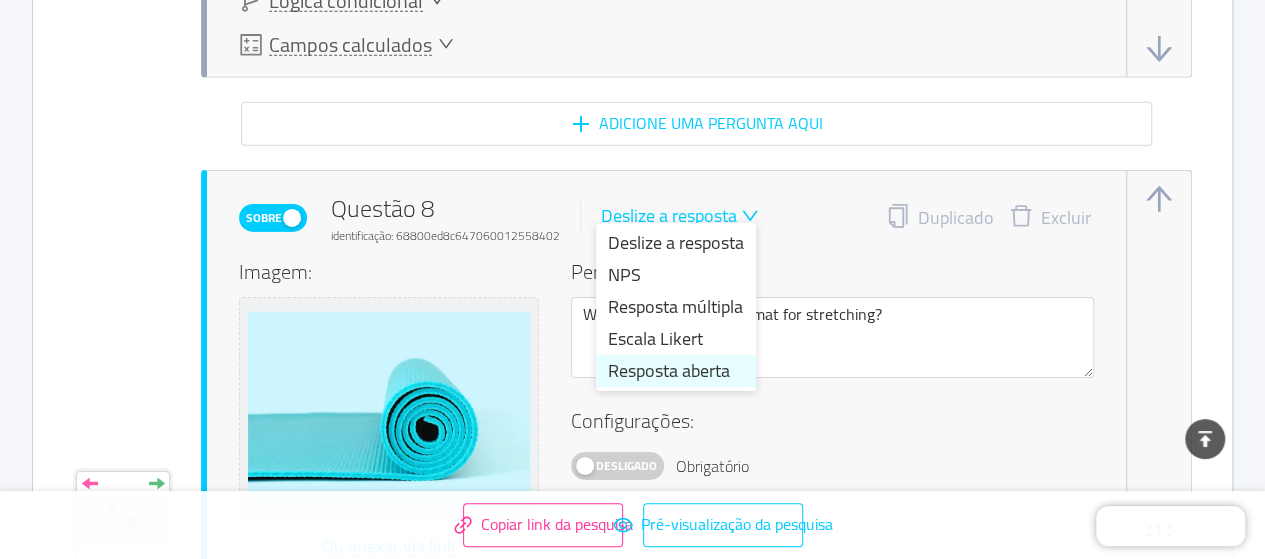 click on "Resposta aberta" at bounding box center [669, 370] 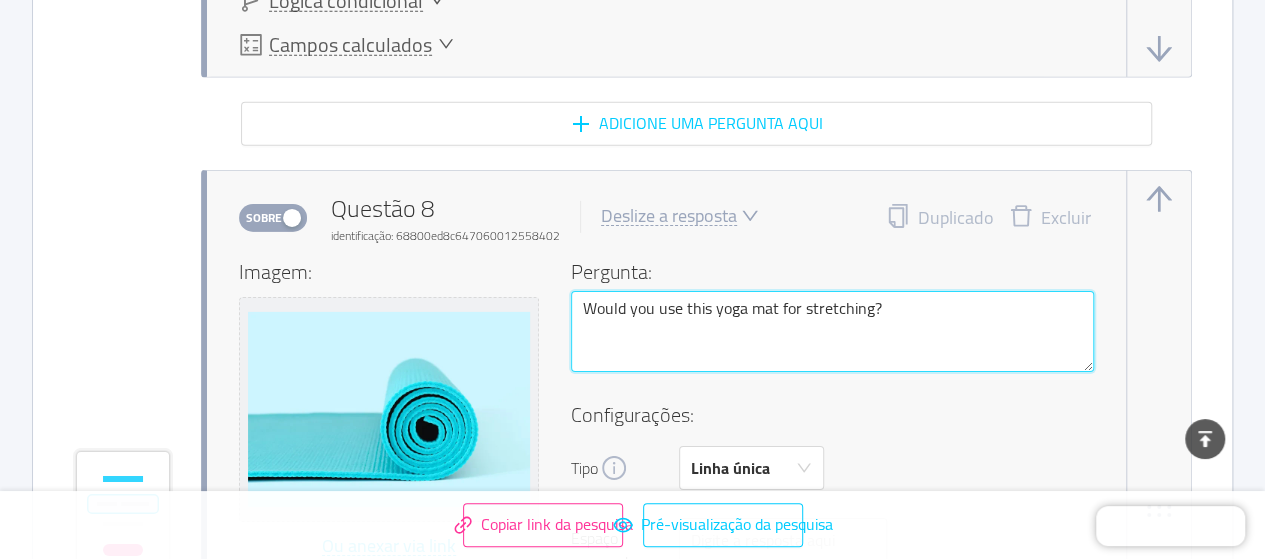 click on "Would you use this yoga mat for stretching?" at bounding box center (832, 331) 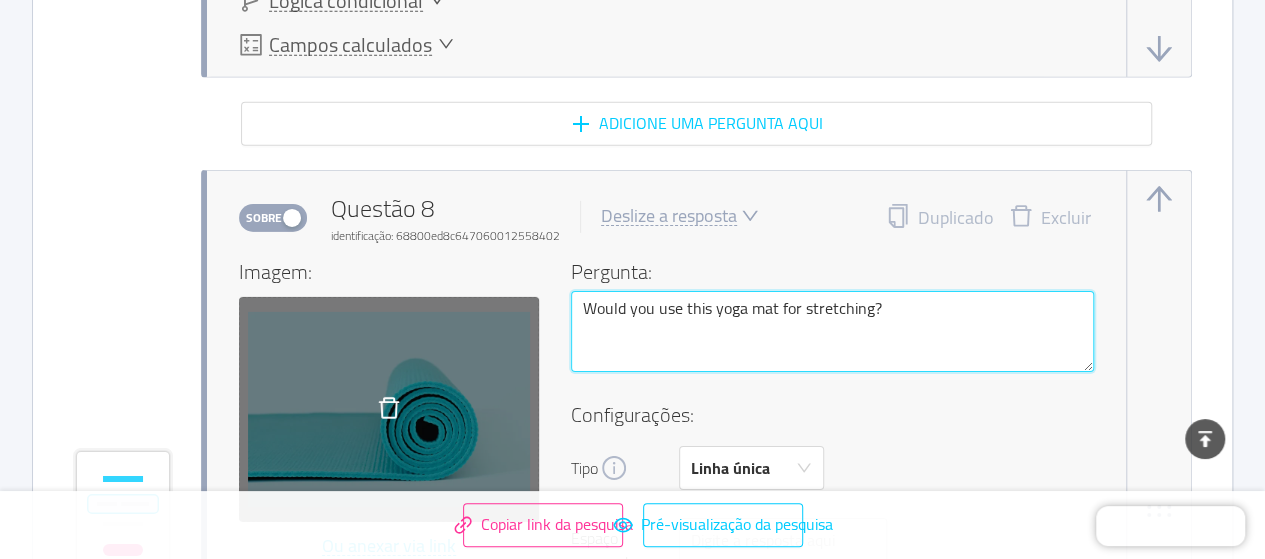 paste on "O que você considera um resultado positivo ao final dos 7 dias de teste?" 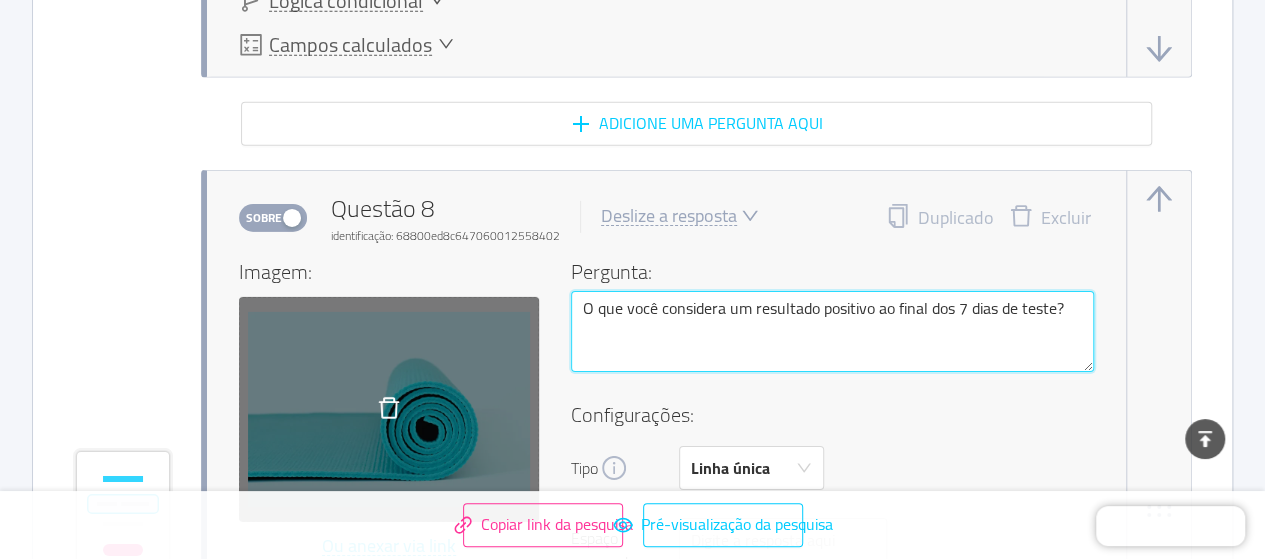 type on "O que você considera um resultado positivo ao final dos 7 dias de teste?" 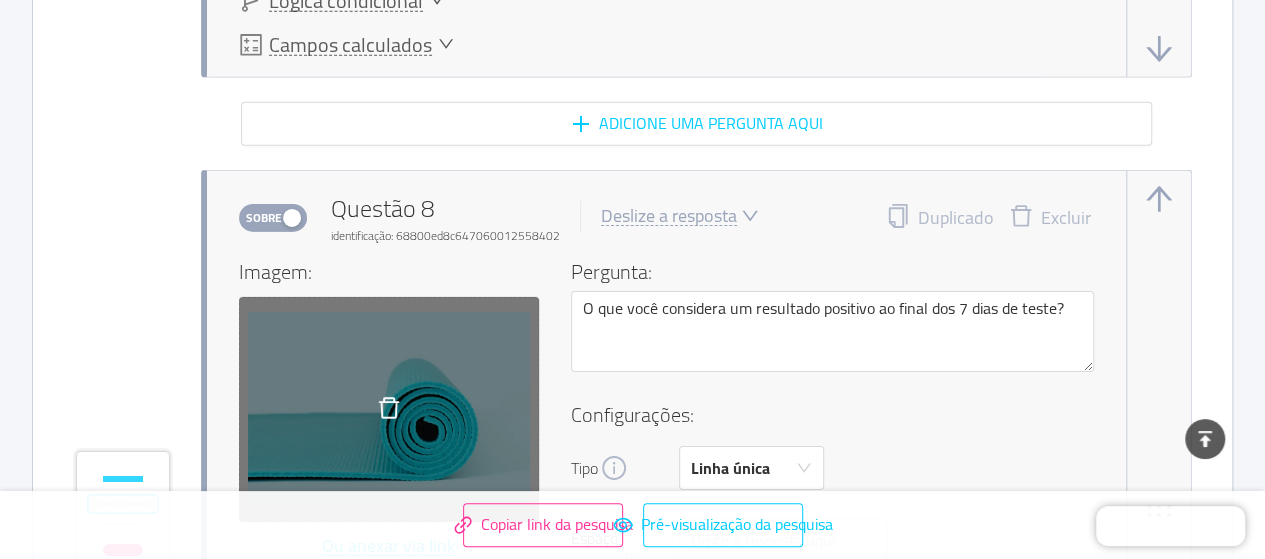 click at bounding box center (389, 409) 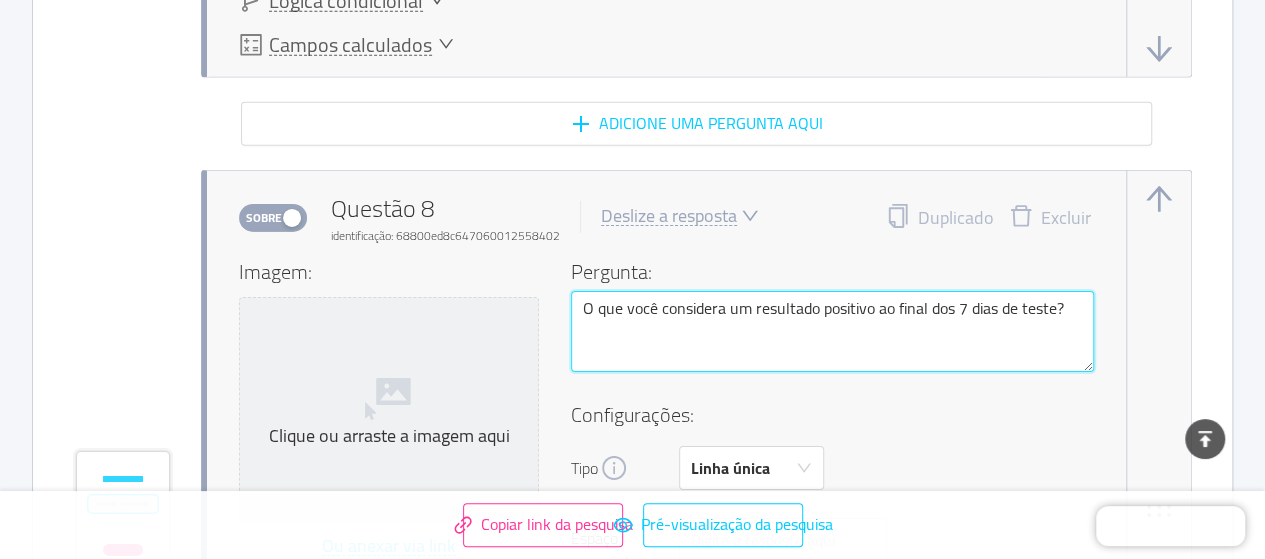 click on "O que você considera um resultado positivo ao final dos 7 dias de teste?" at bounding box center (832, 331) 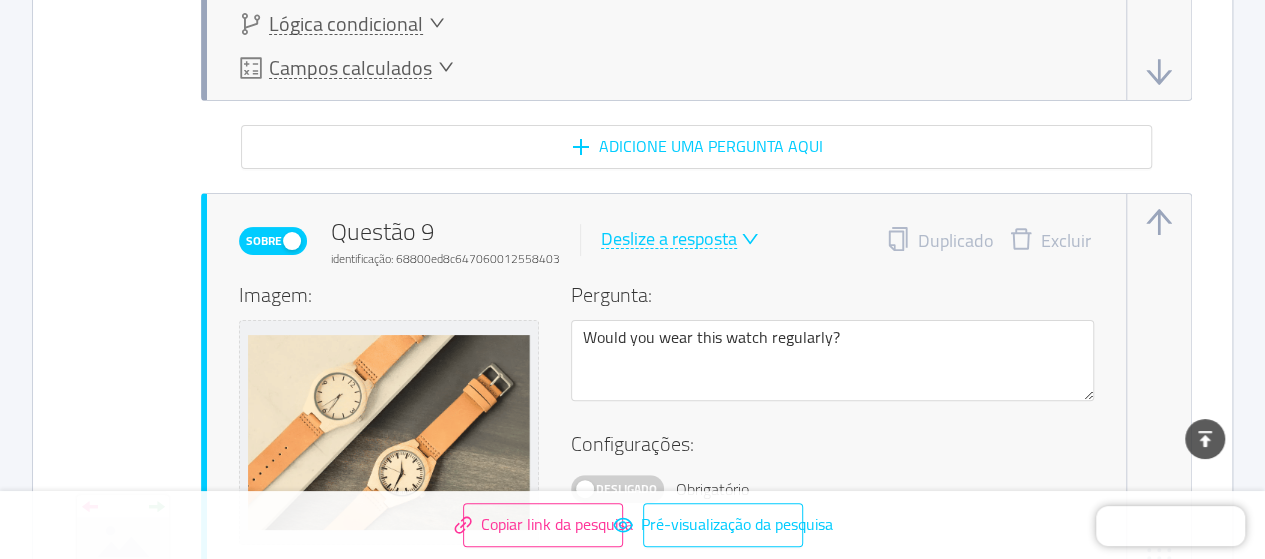 scroll, scrollTop: 7820, scrollLeft: 0, axis: vertical 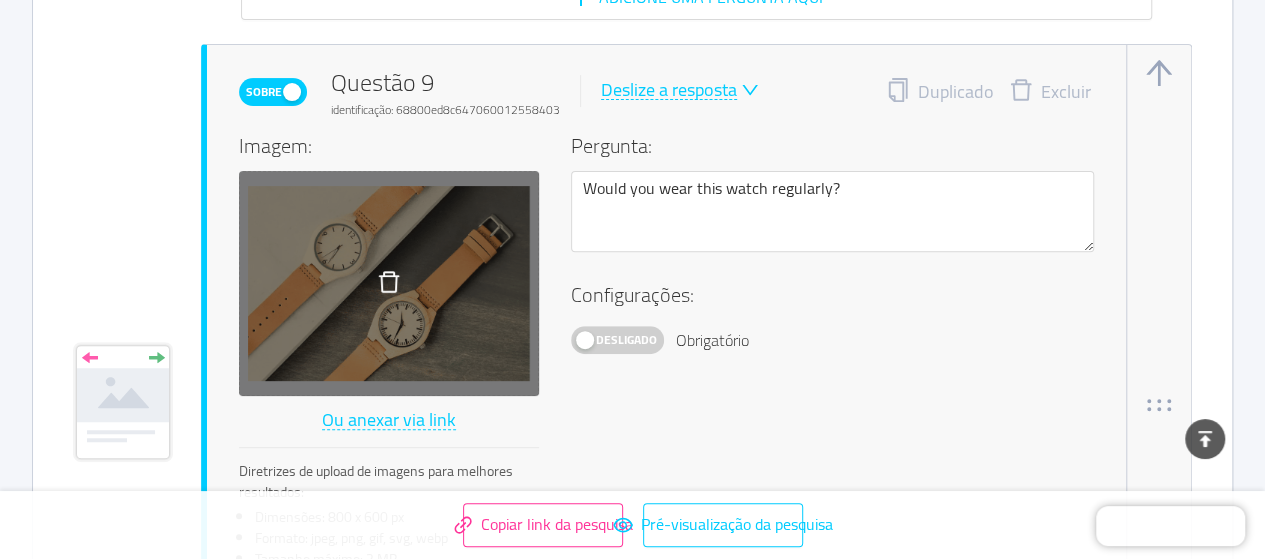 click at bounding box center [389, 283] 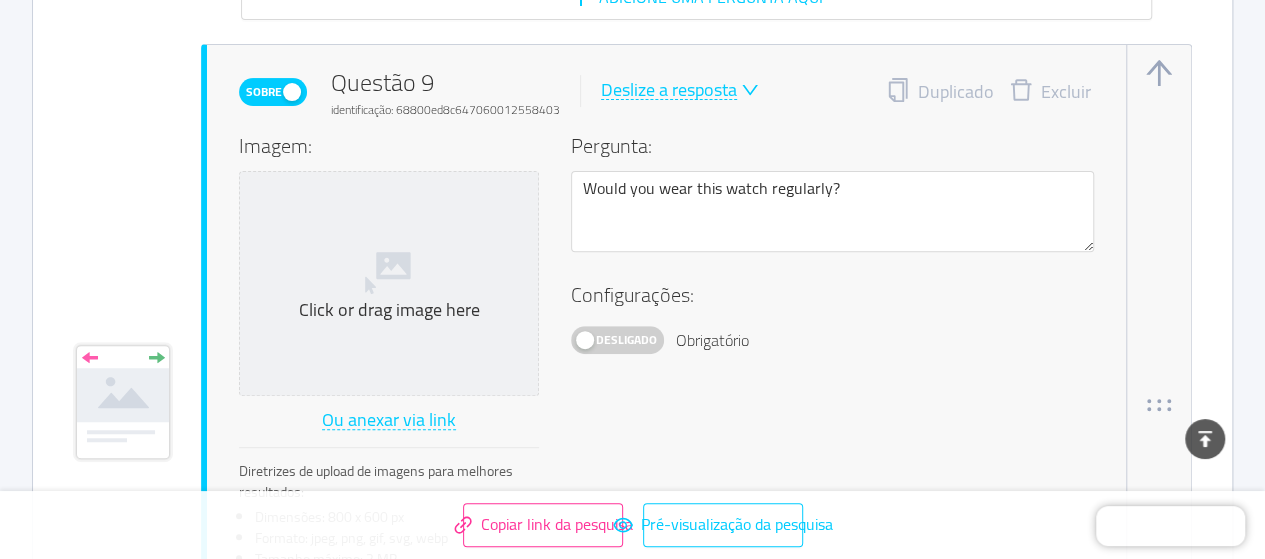 click on "Deslize a resposta" at bounding box center [669, 89] 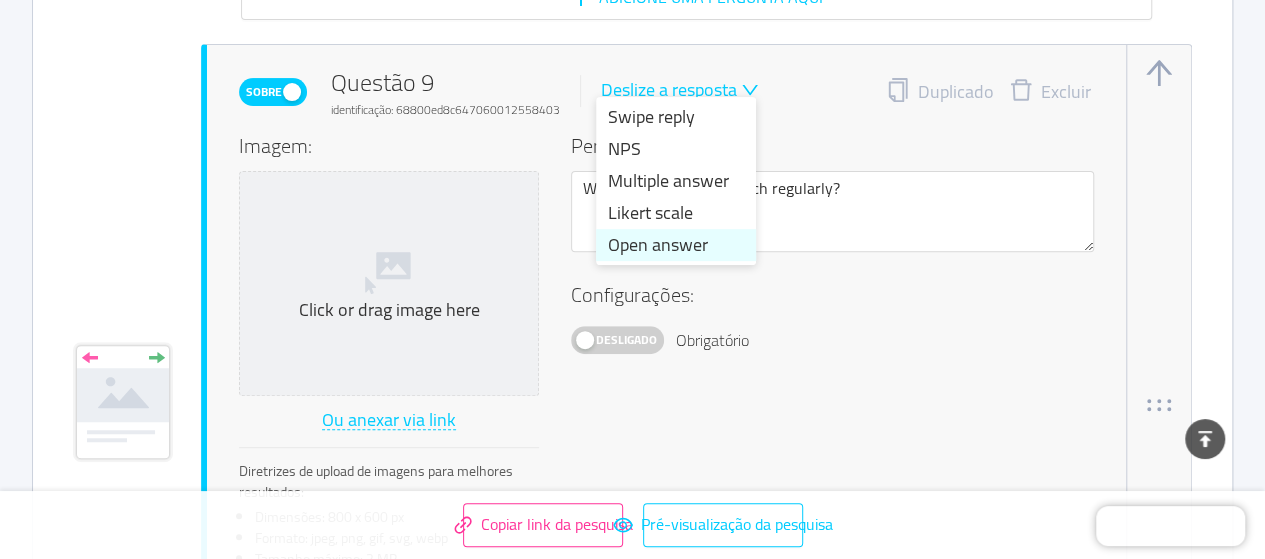 click on "Open answer" at bounding box center (676, 245) 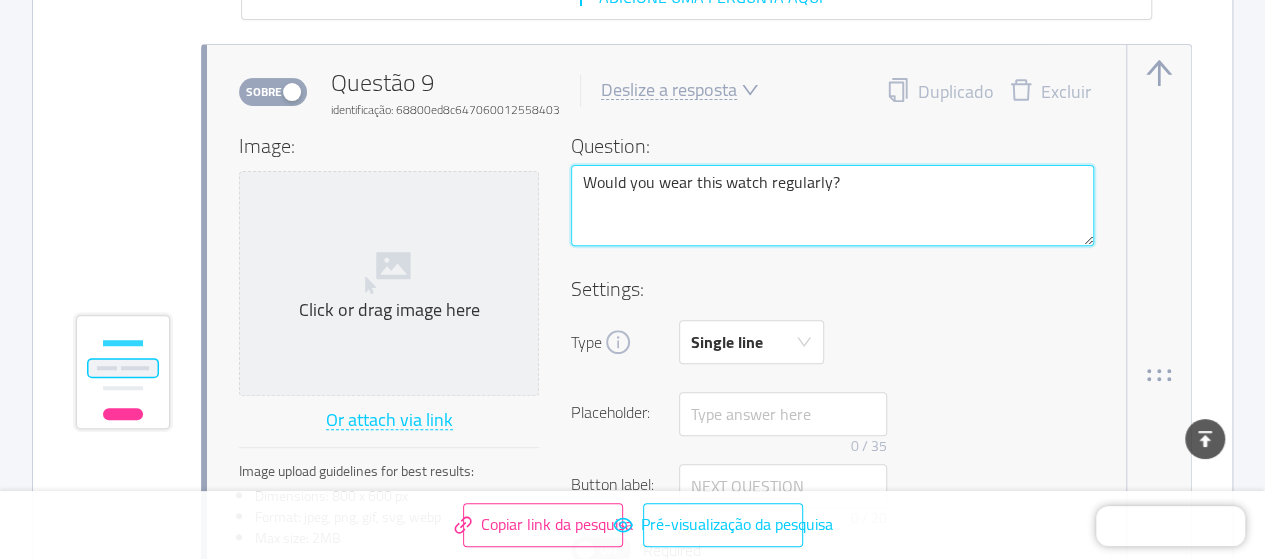 click on "Would you wear this watch regularly?" at bounding box center [832, 205] 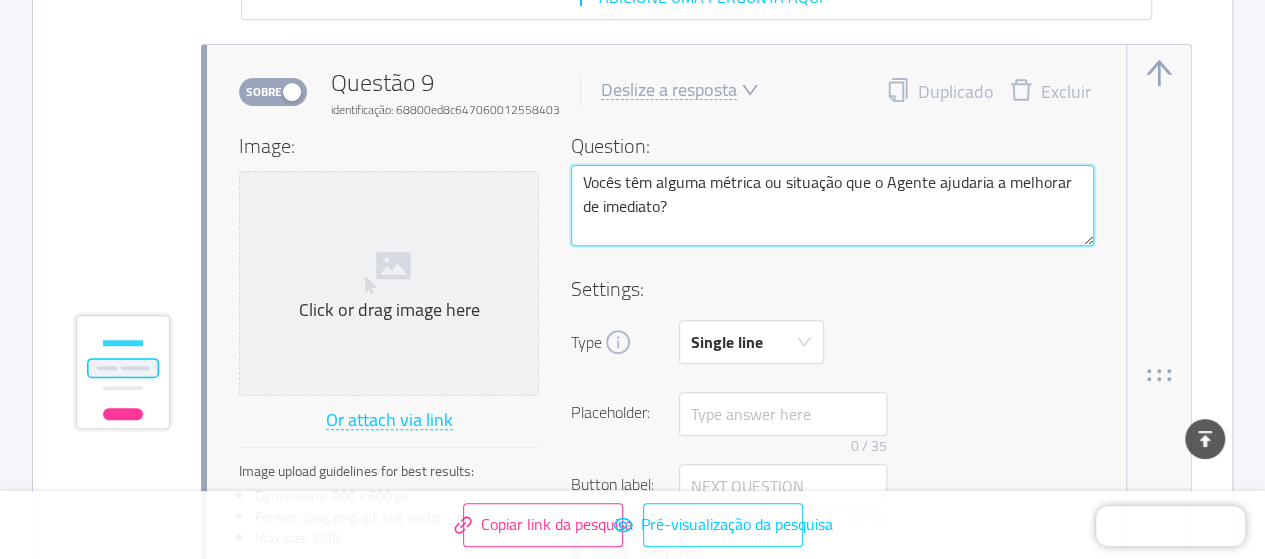 type on "Vocês têm alguma métrica ou situação que o Agente ajudaria a melhorar de imediato?" 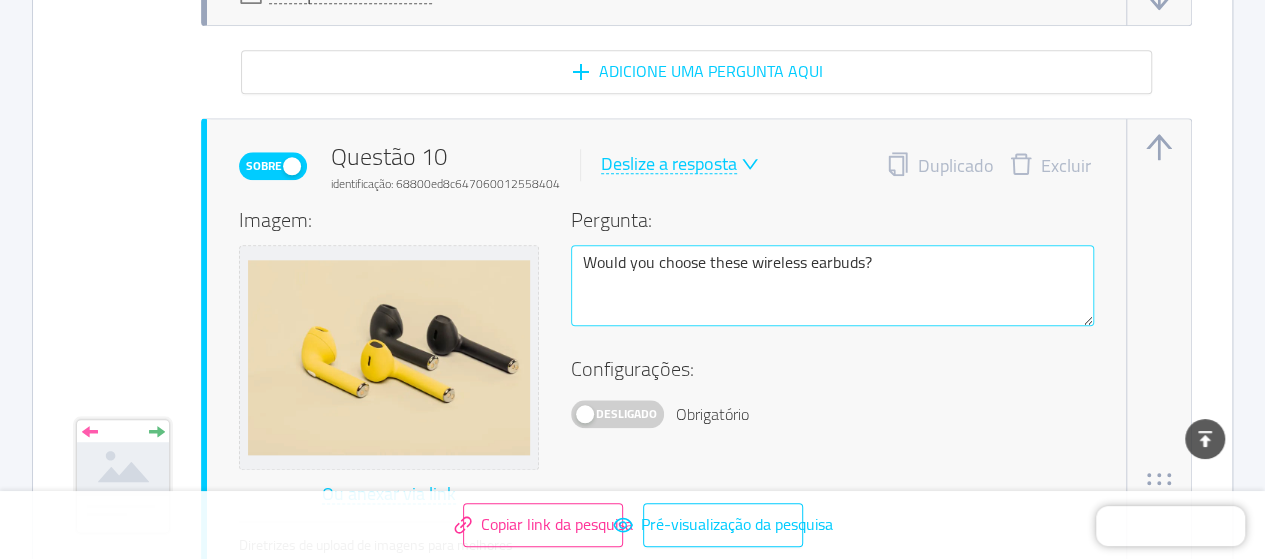 scroll, scrollTop: 8620, scrollLeft: 0, axis: vertical 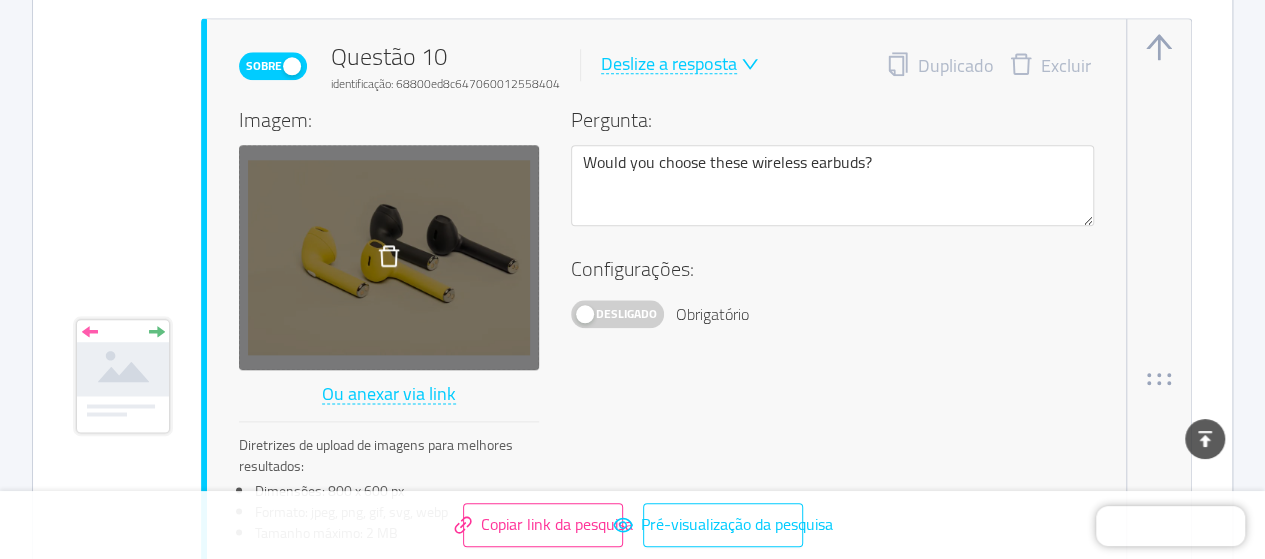 click at bounding box center [389, 257] 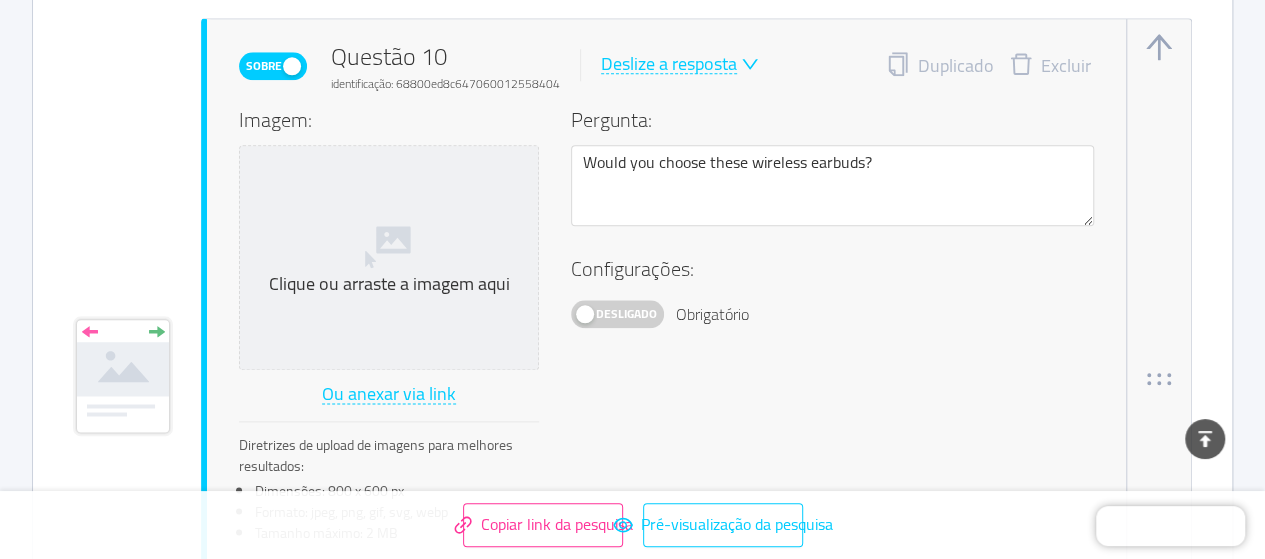 click on "Sobre Questão 10 identificação: 68800ed8c647060012558404 Deslize a resposta" at bounding box center (499, 66) 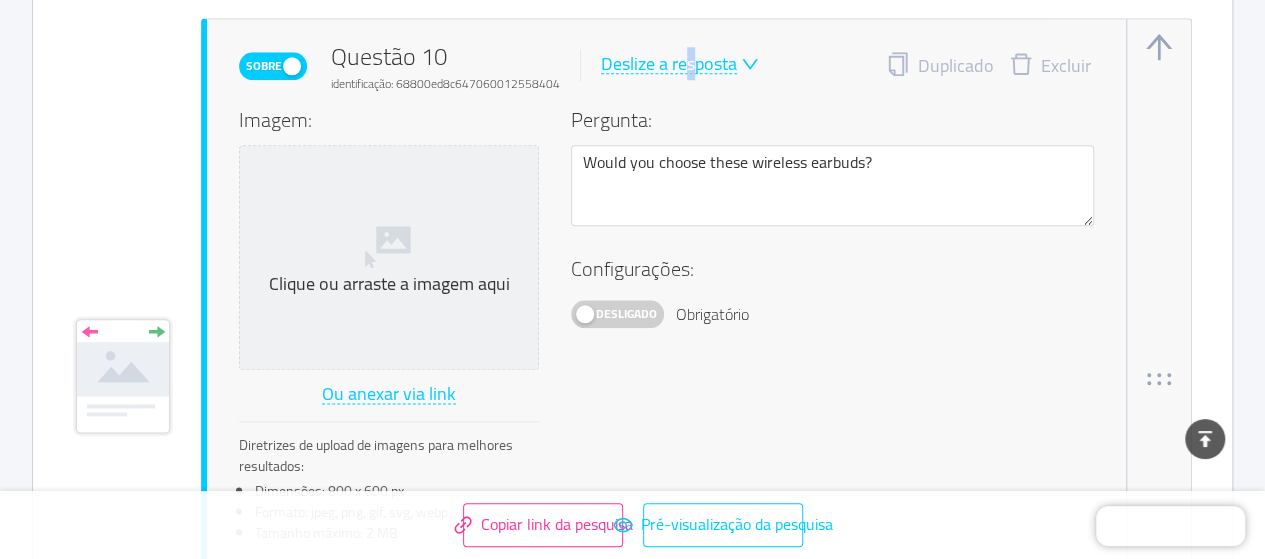 drag, startPoint x: 682, startPoint y: 56, endPoint x: 694, endPoint y: 31, distance: 27.730848 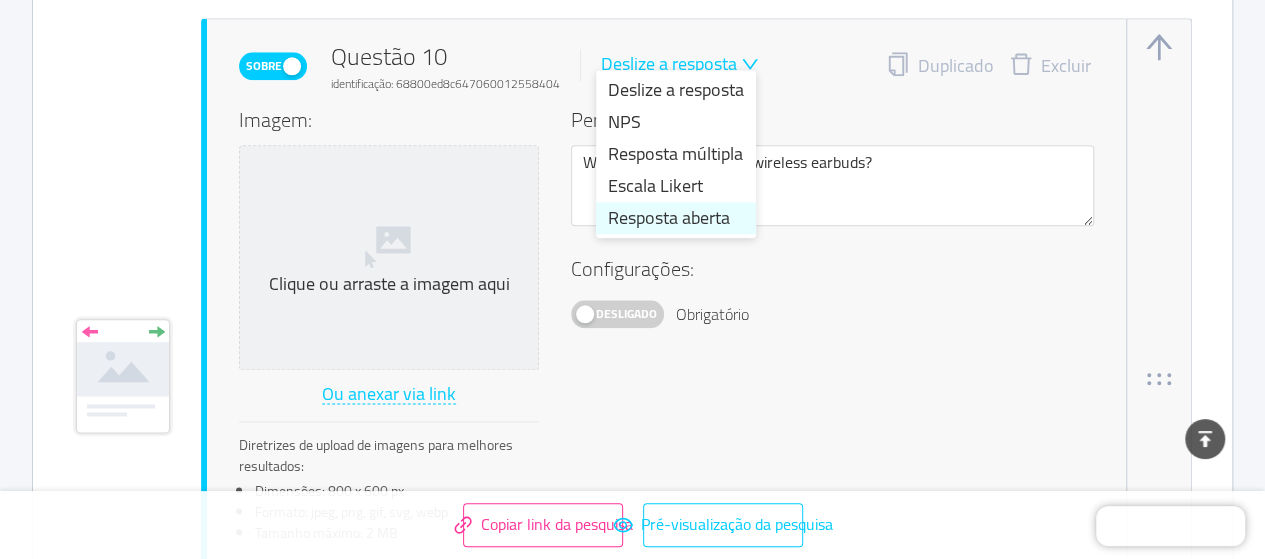 click on "Resposta aberta" at bounding box center (669, 217) 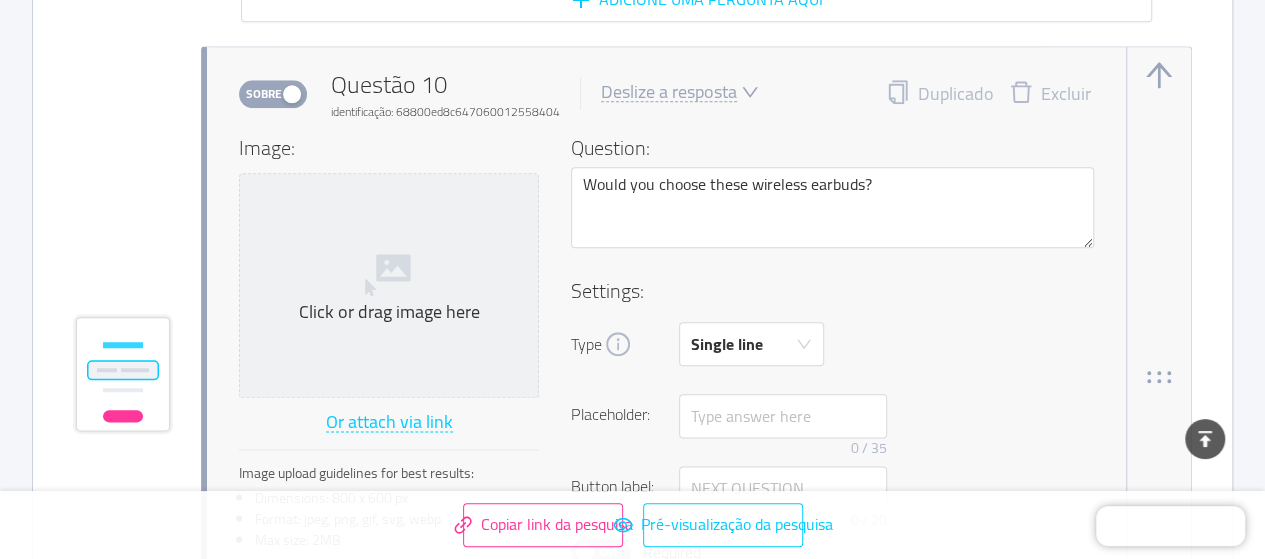 scroll, scrollTop: 8600, scrollLeft: 0, axis: vertical 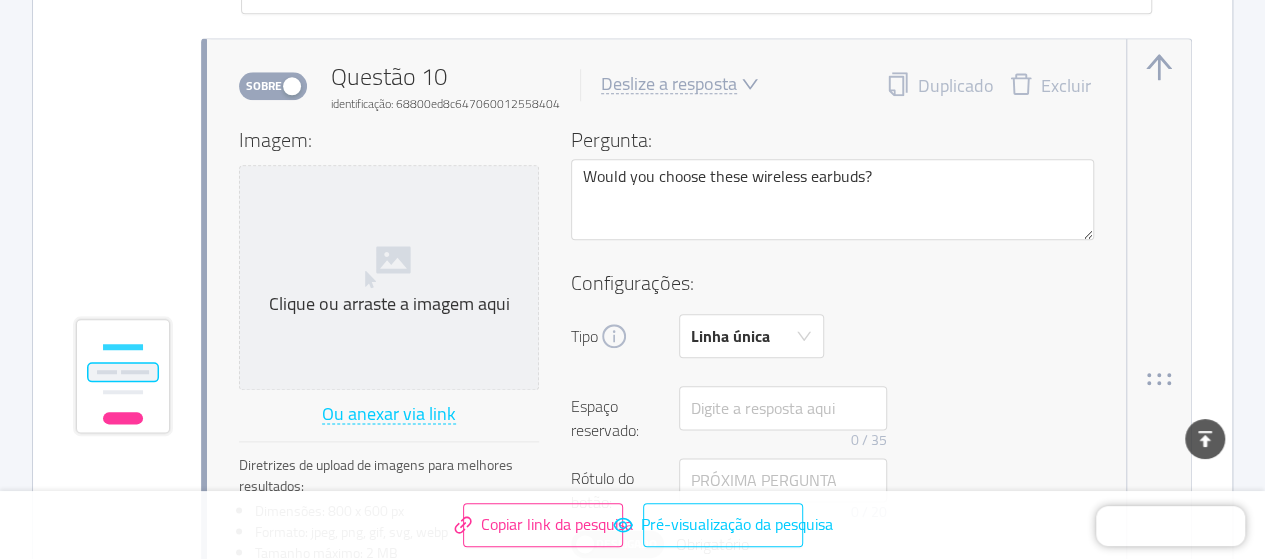click on "Configurações: Tipo Linha única Código do país: 🇺🇸 +1   Espaço reservado: 0 / 35 Rótulo do botão: 0 / 20 Desligado Obrigatório" at bounding box center (832, 413) 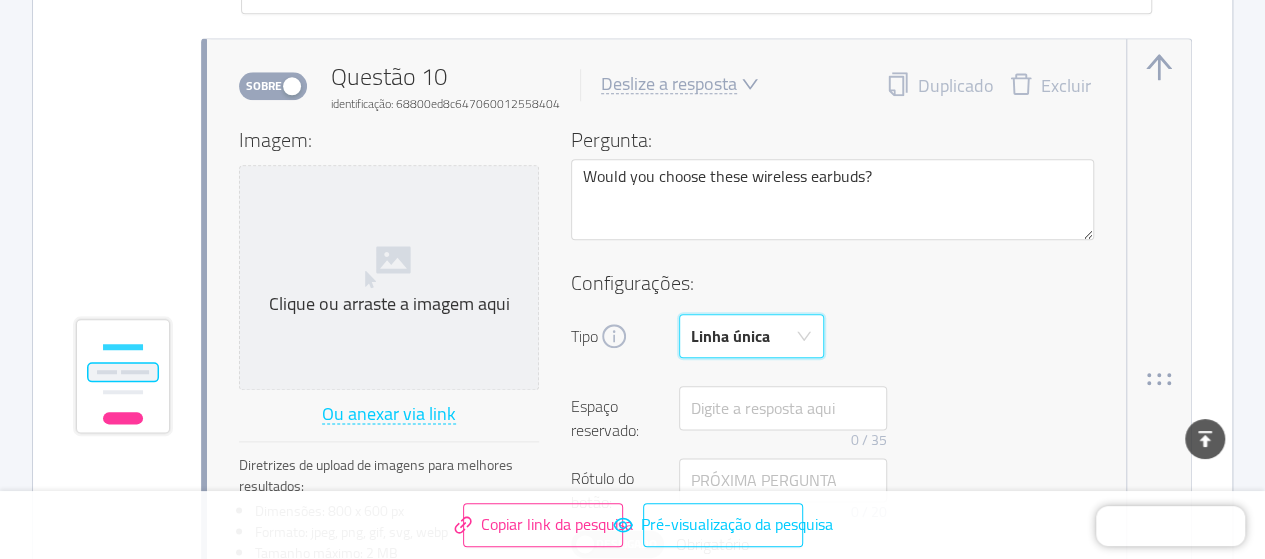 click on "Linha única" at bounding box center [730, 336] 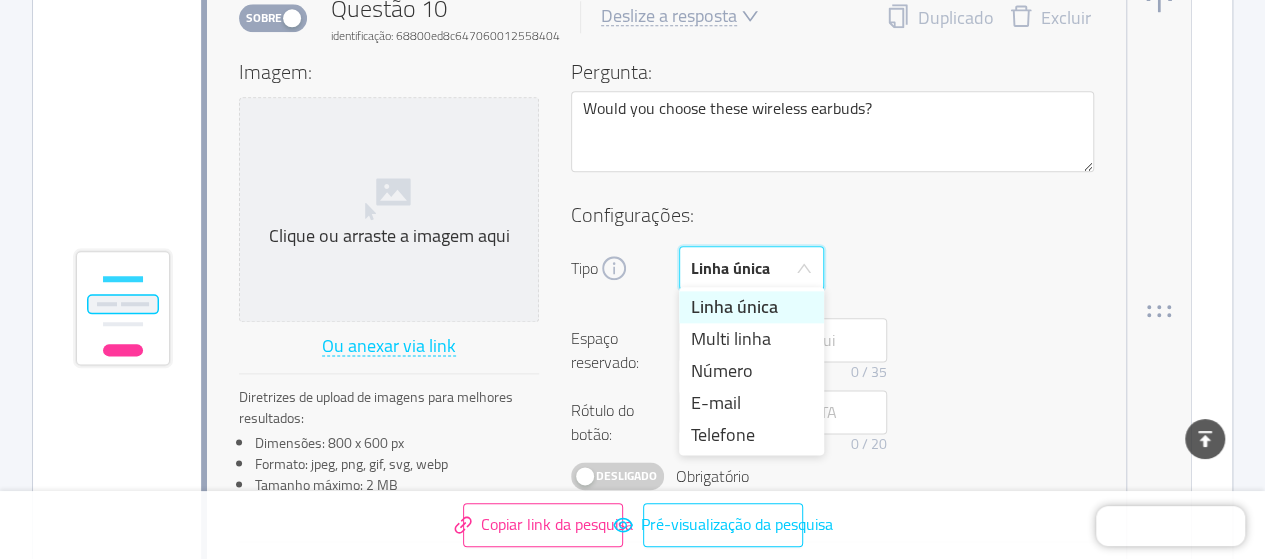 scroll, scrollTop: 8700, scrollLeft: 0, axis: vertical 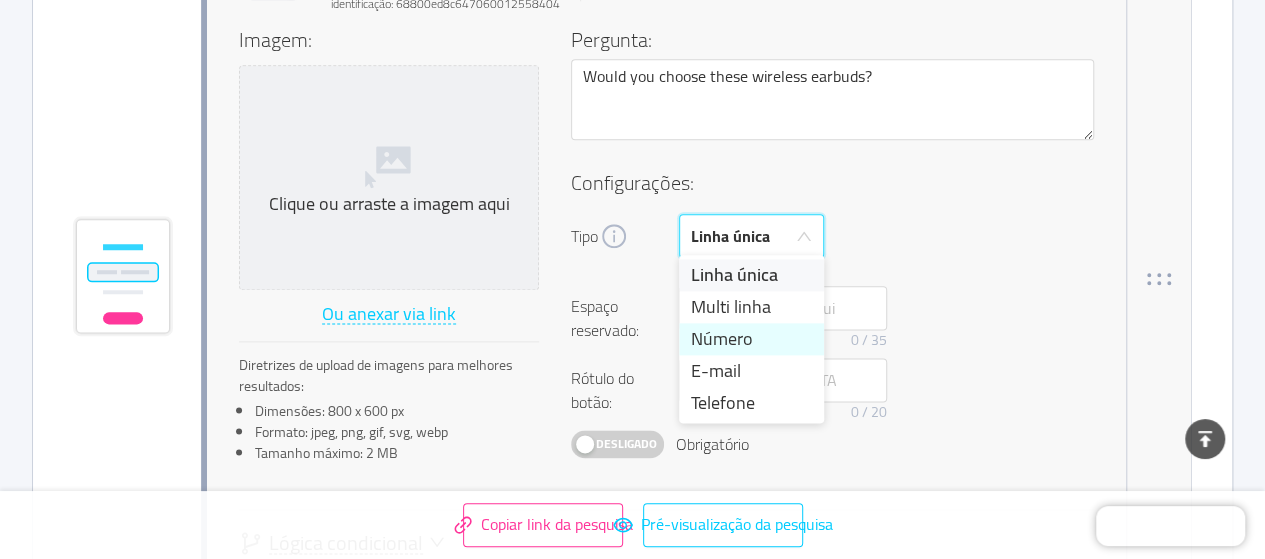 click on "Número" at bounding box center [722, 338] 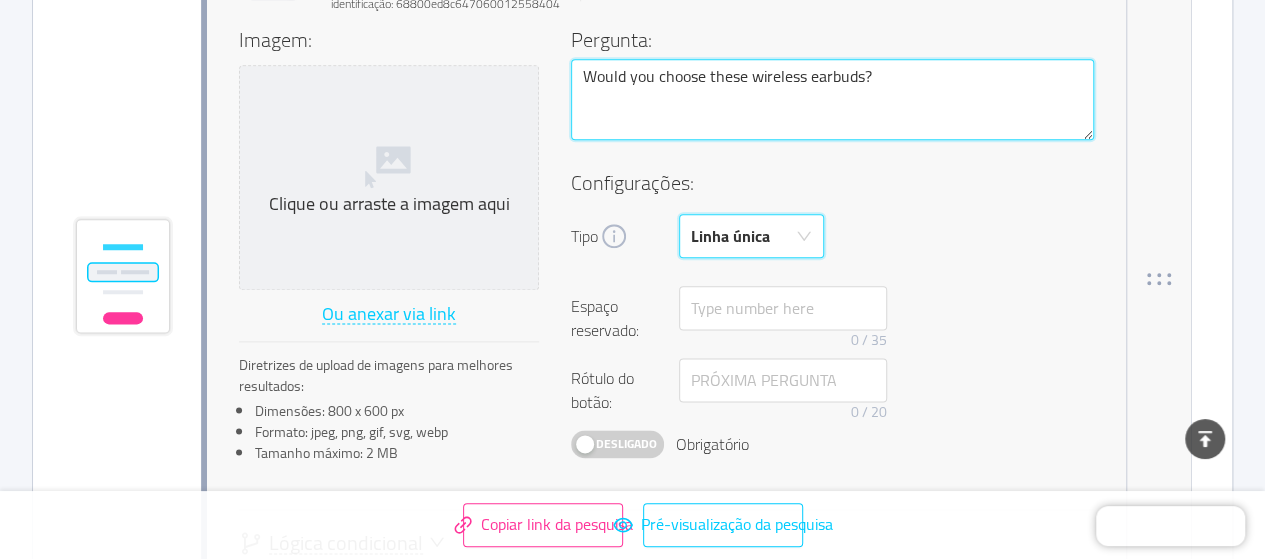 click on "Would you choose these wireless earbuds?" at bounding box center (832, 99) 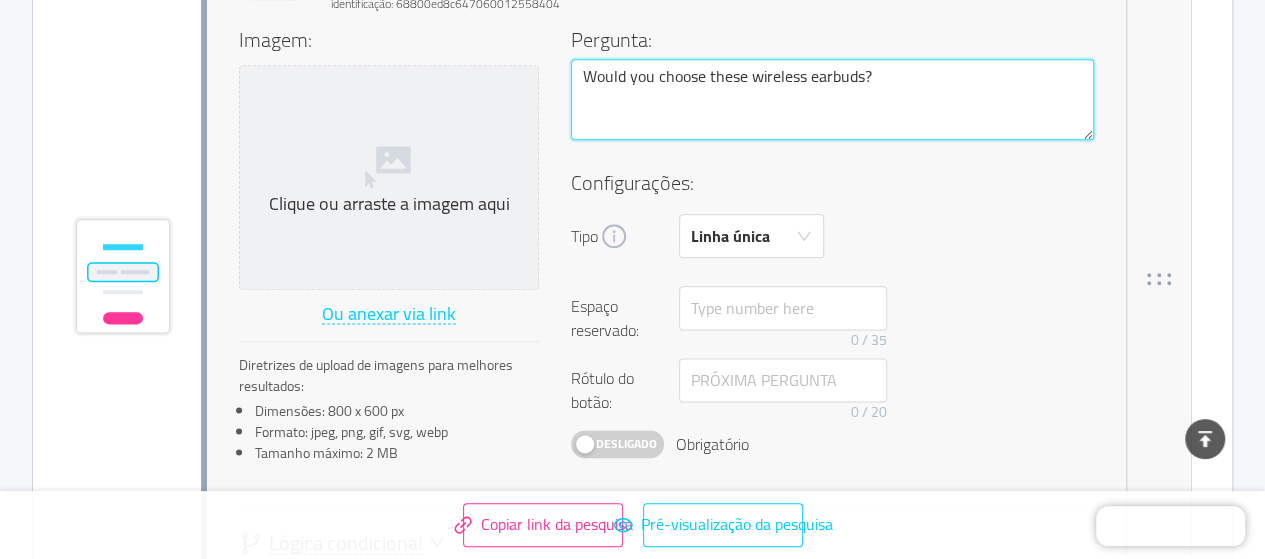 click on "Would you choose these wireless earbuds?" at bounding box center [832, 99] 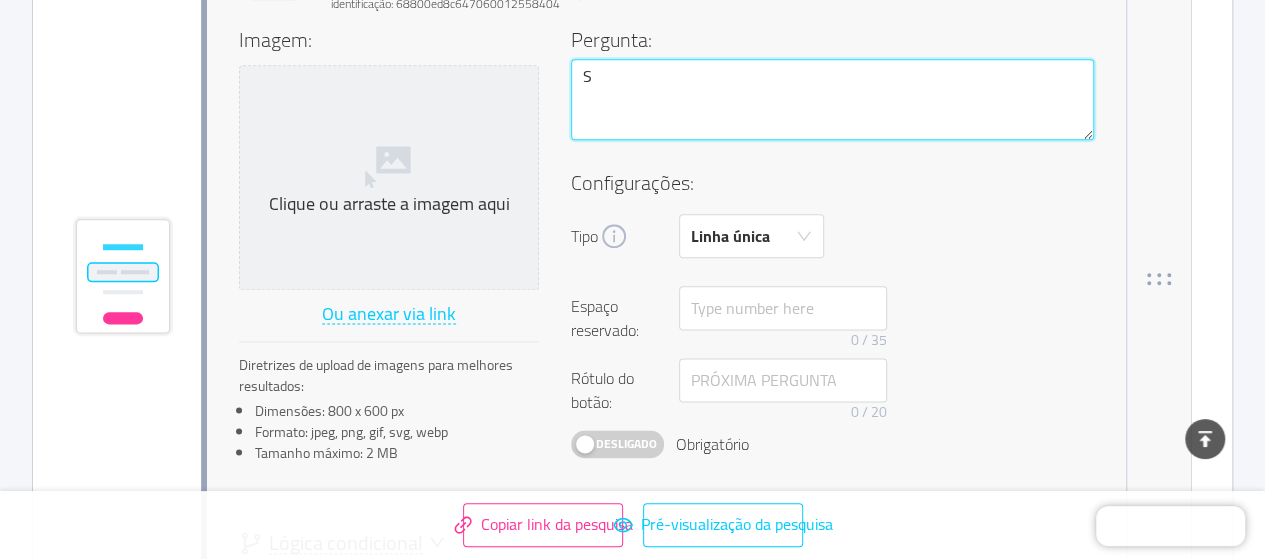 type 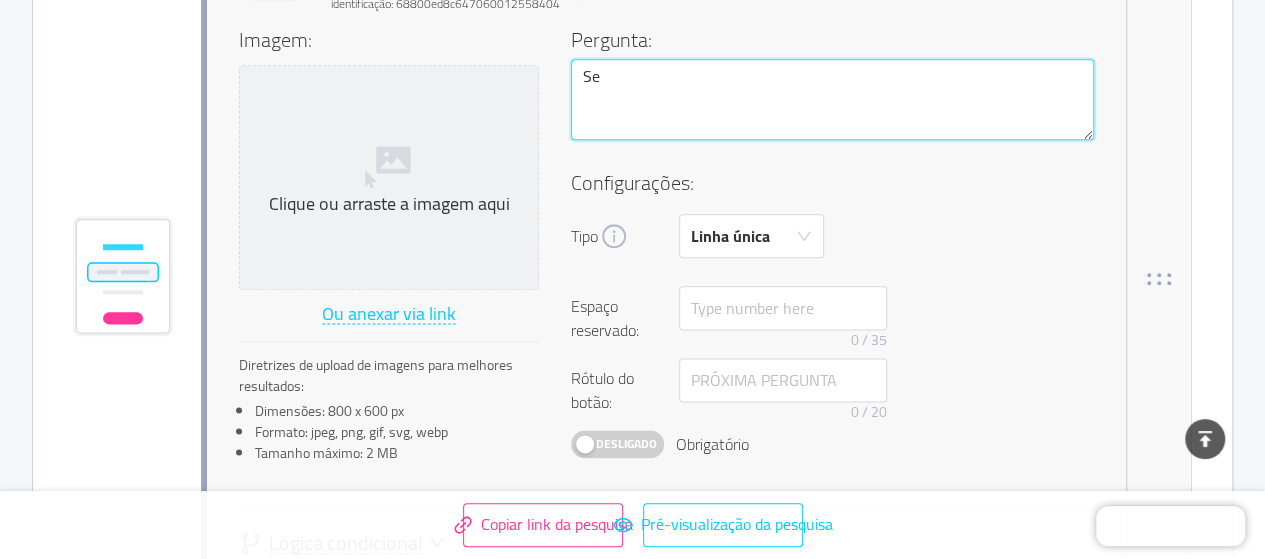 type 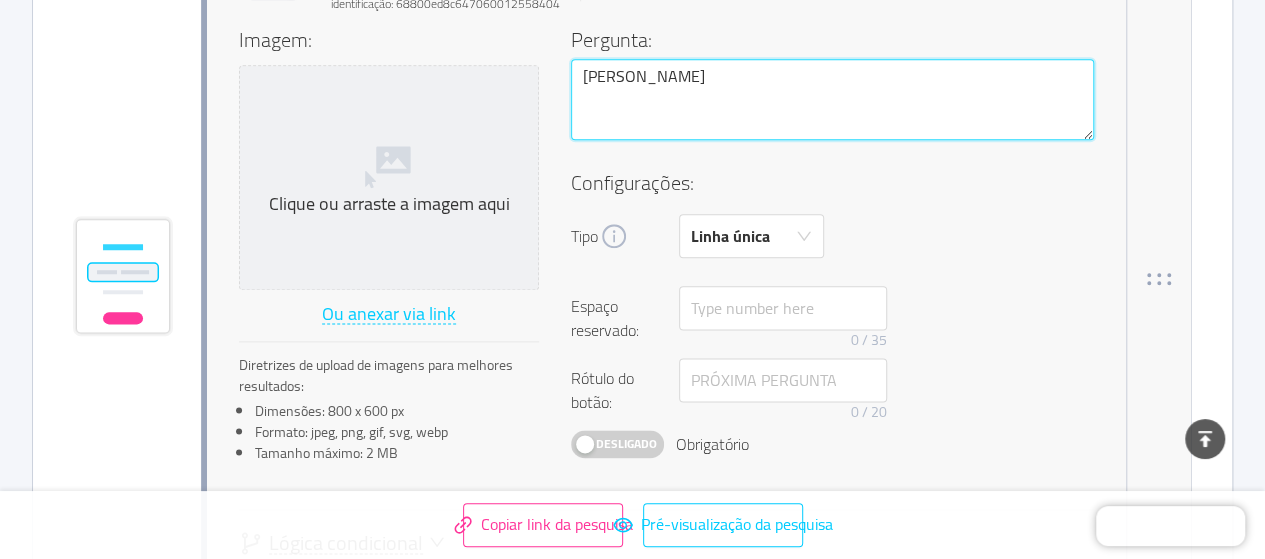type on "[PERSON_NAME]" 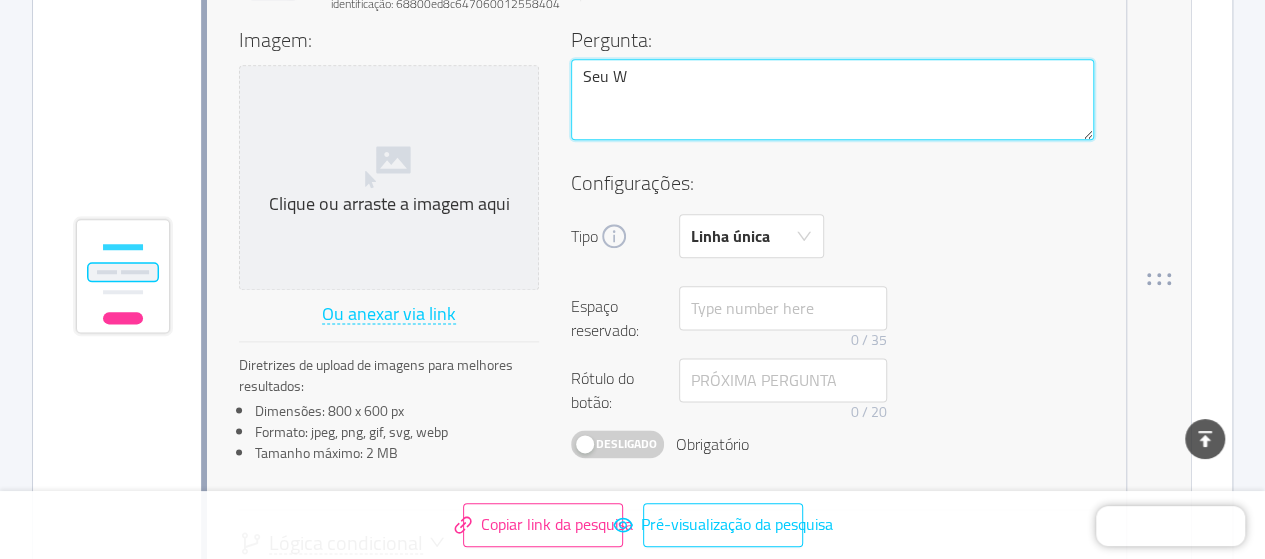 type 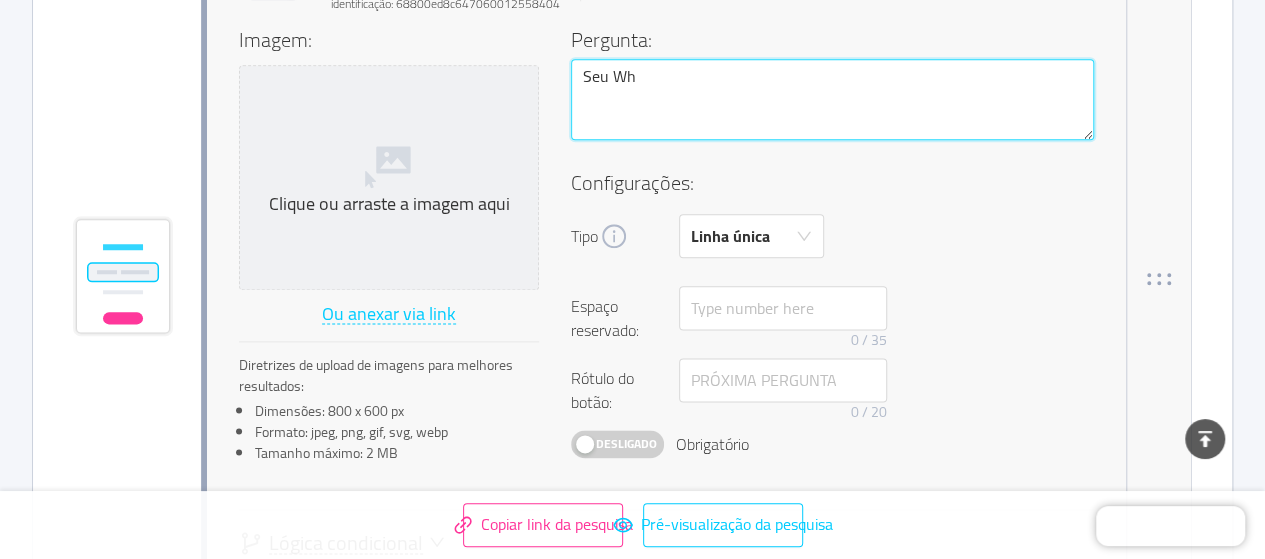 type 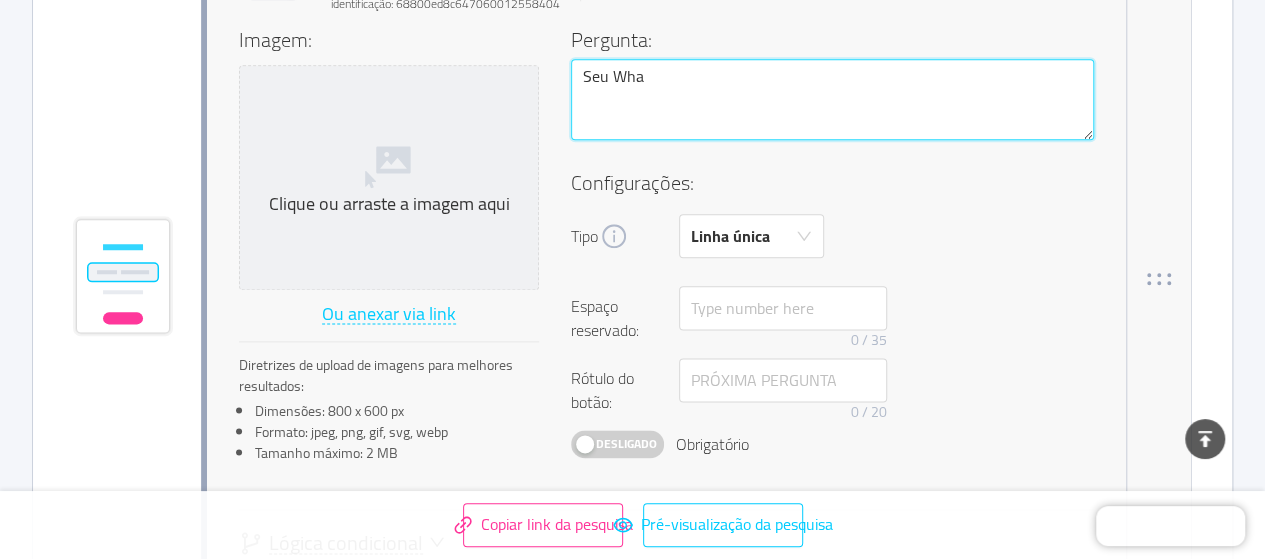 type 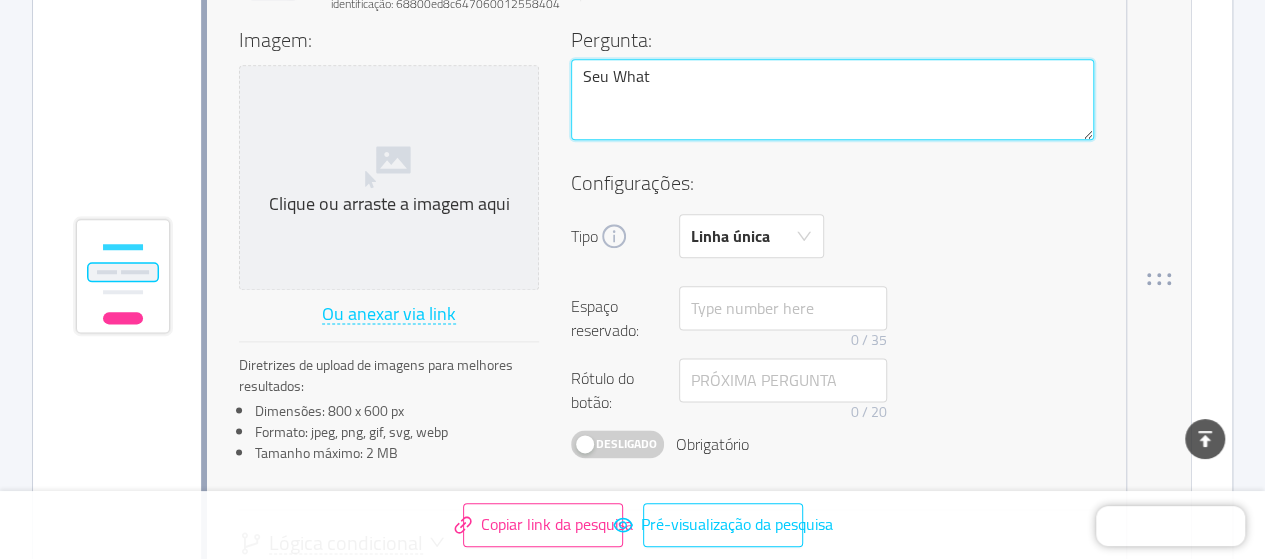 type 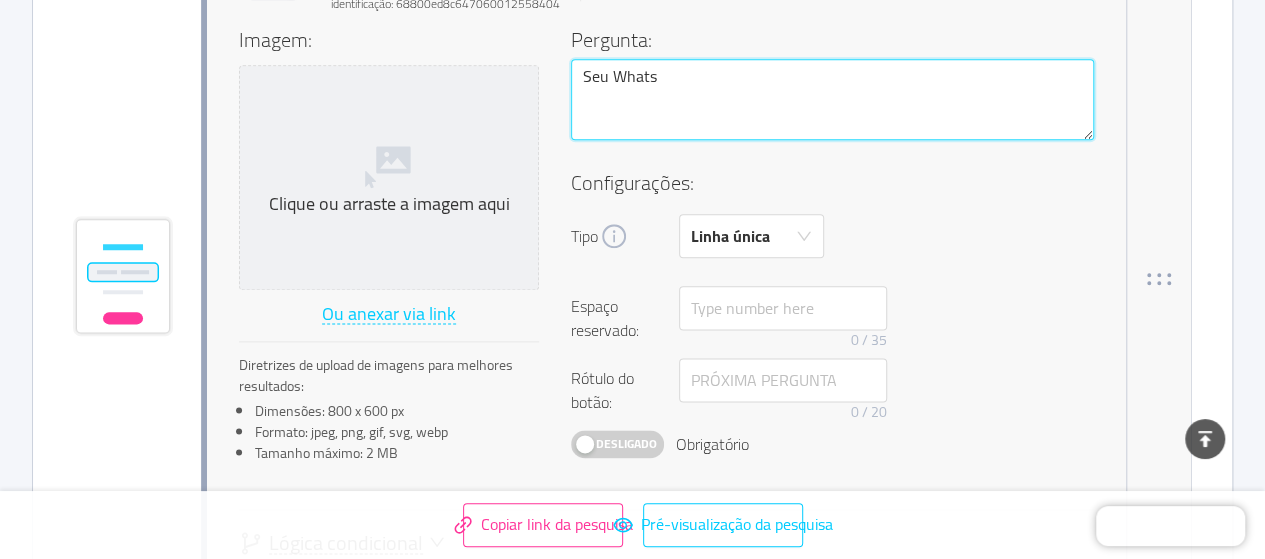 type 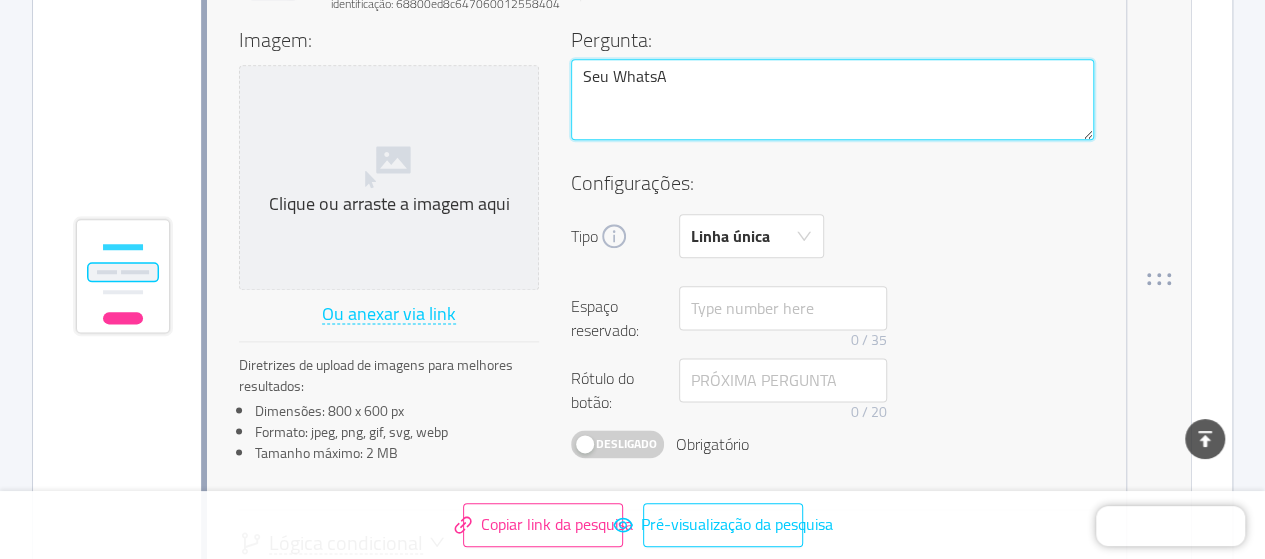 type on "Seu WhatsAp" 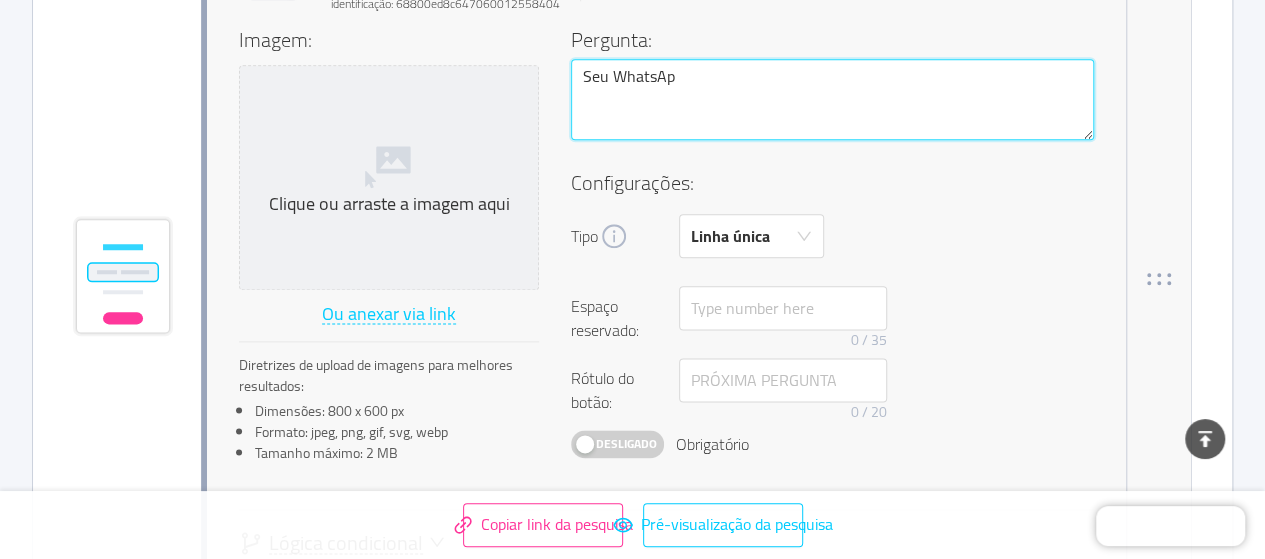type 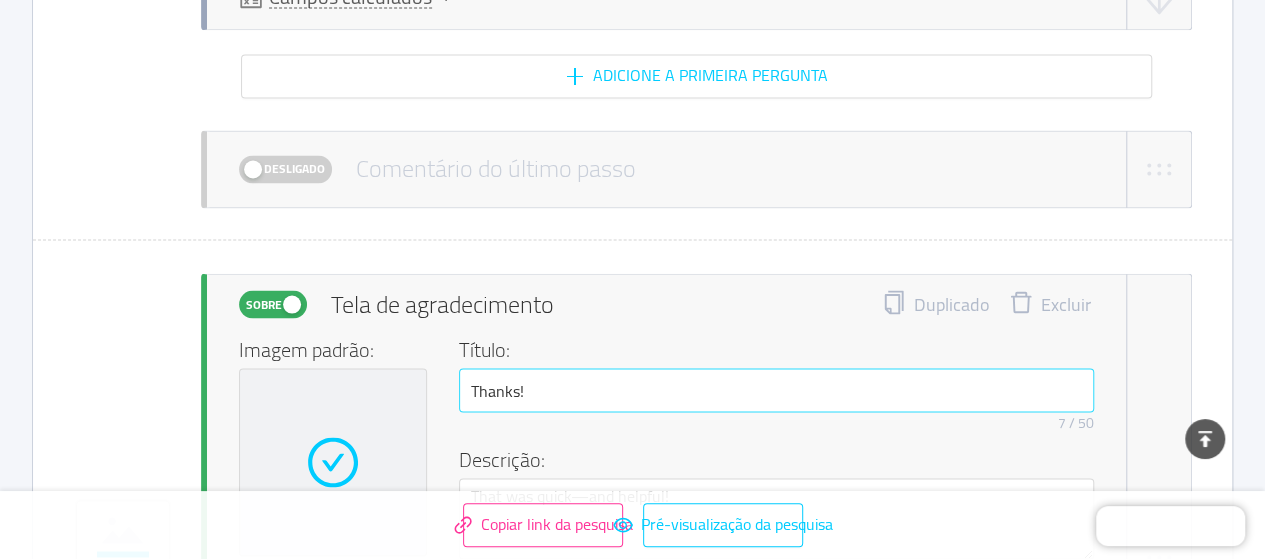 scroll, scrollTop: 9200, scrollLeft: 0, axis: vertical 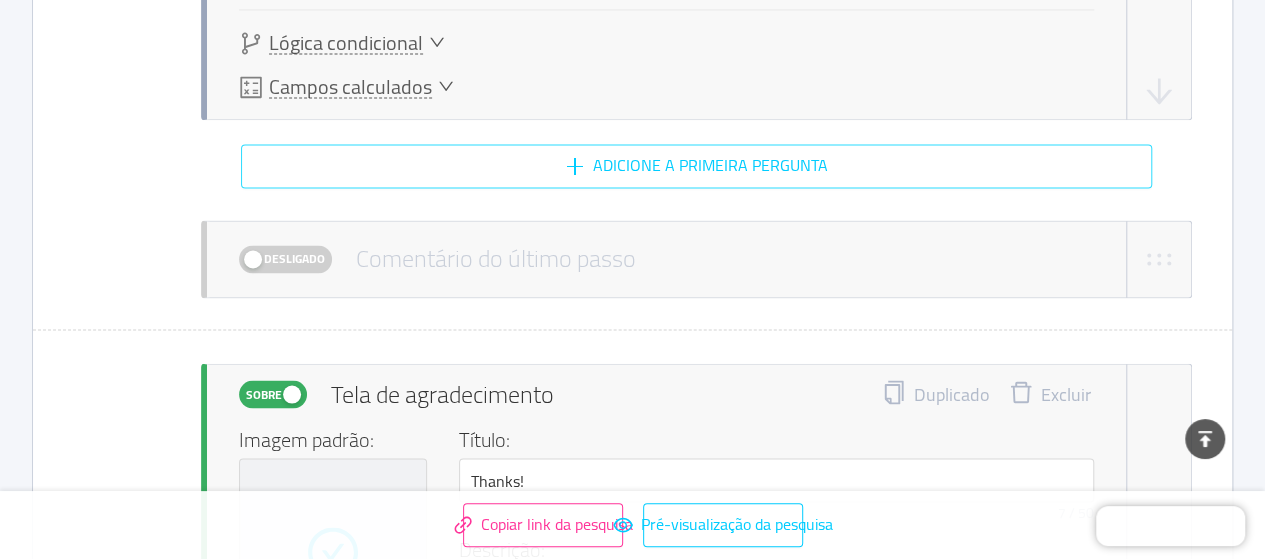 type on "Seu WhatsApp" 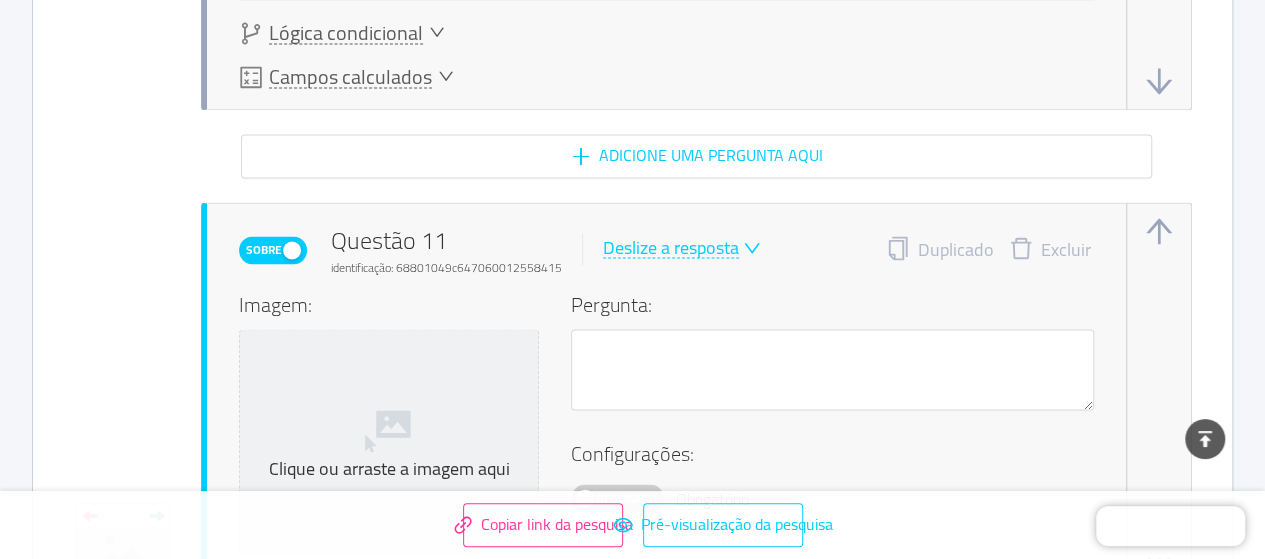 scroll, scrollTop: 9174, scrollLeft: 0, axis: vertical 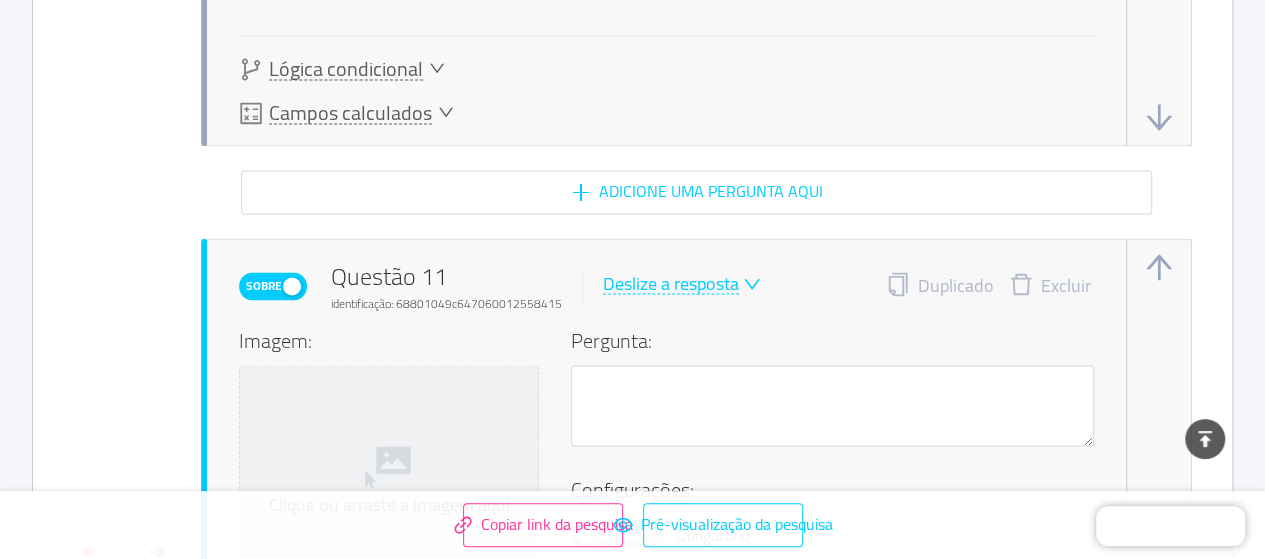 click on "Deslize a resposta" at bounding box center (671, 283) 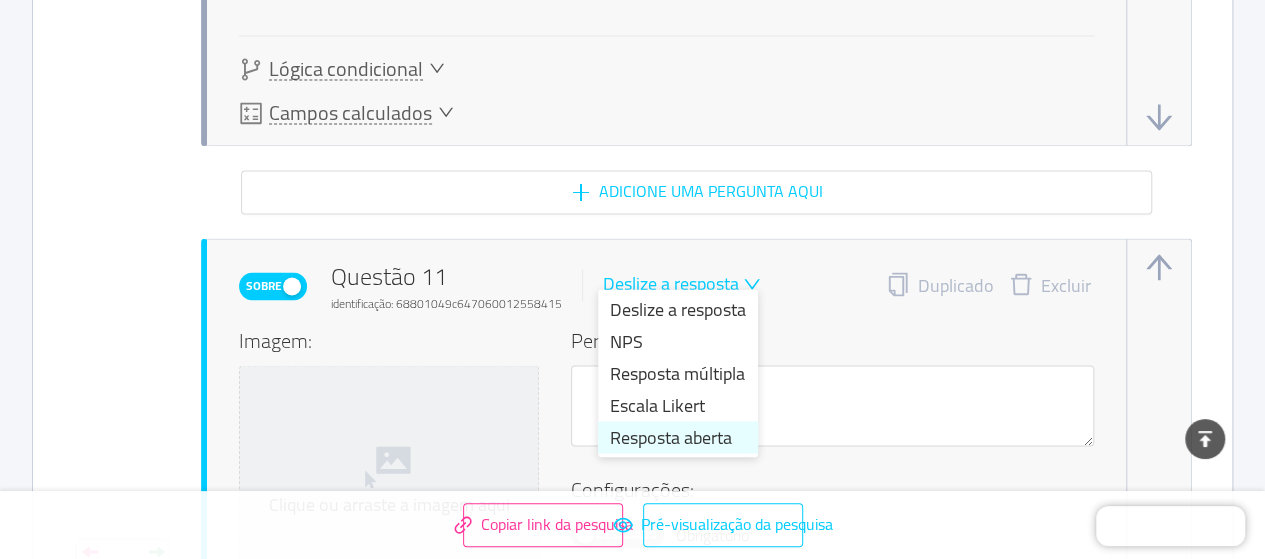 click on "Resposta aberta" at bounding box center (671, 436) 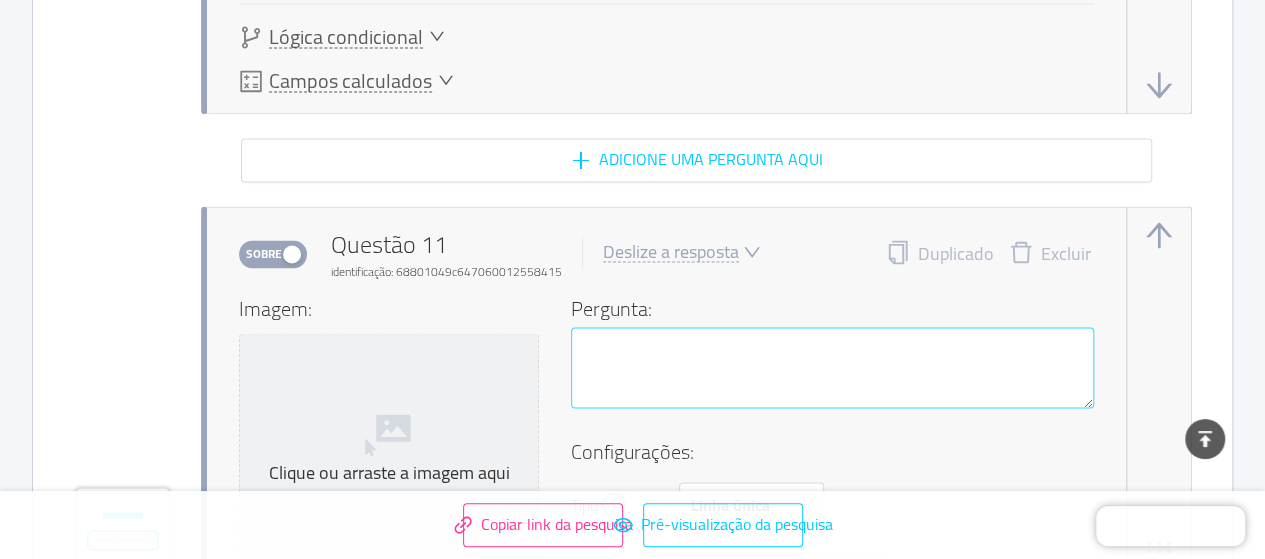 scroll, scrollTop: 9174, scrollLeft: 0, axis: vertical 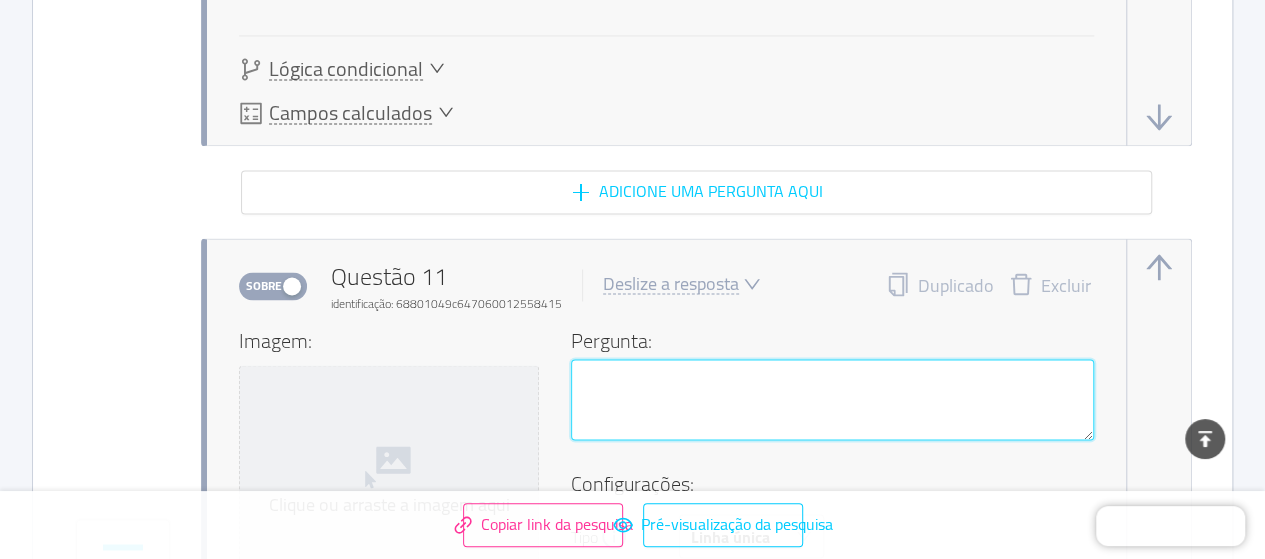 click at bounding box center [832, 399] 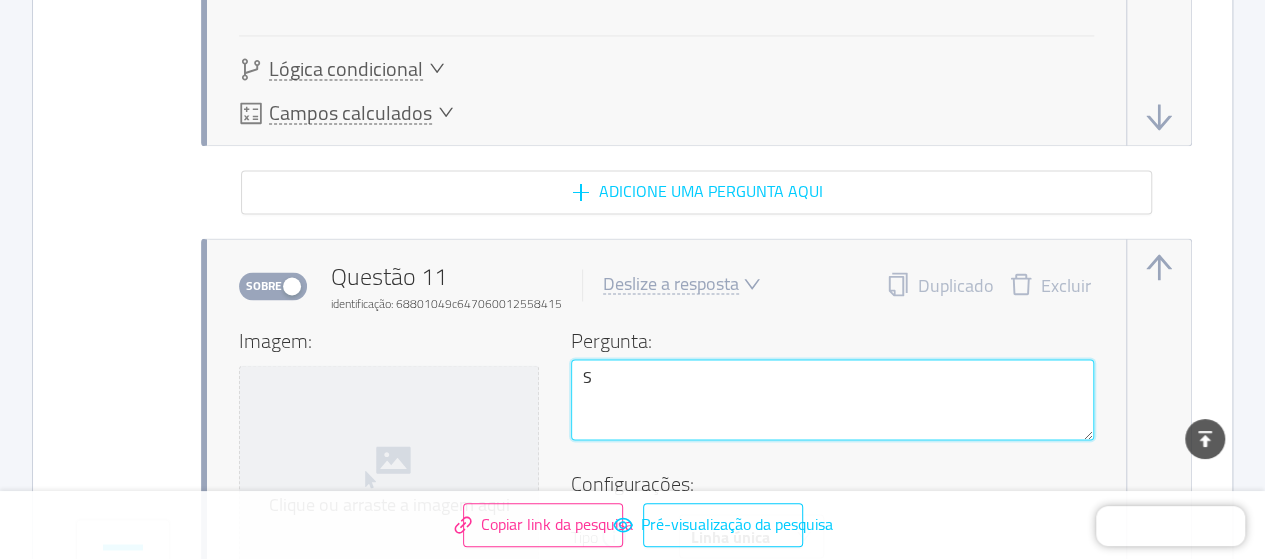 type 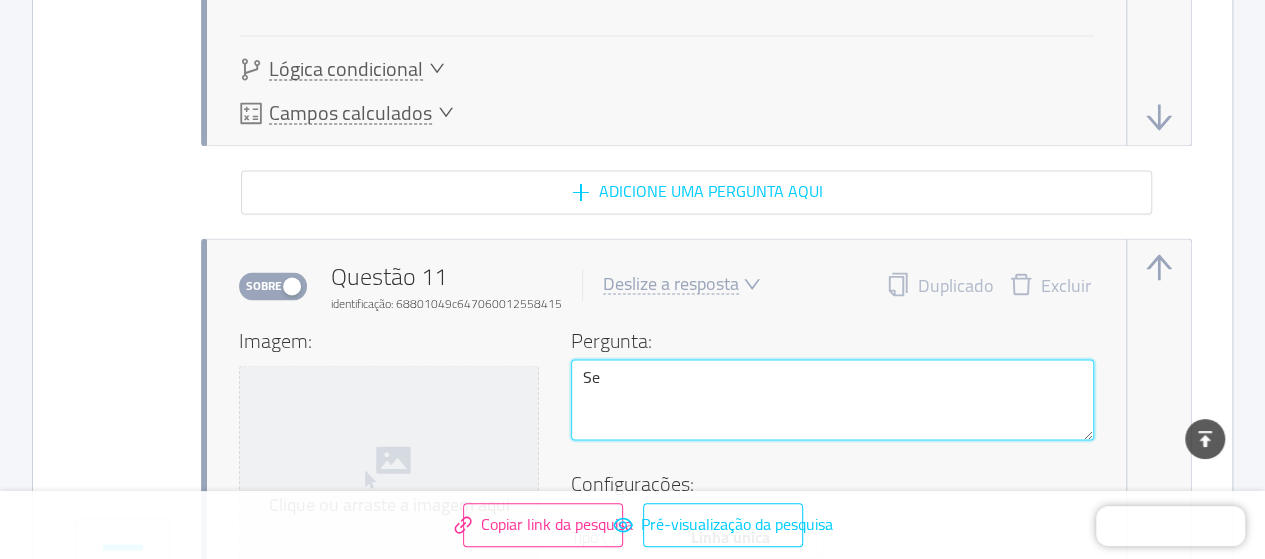 type on "[PERSON_NAME]" 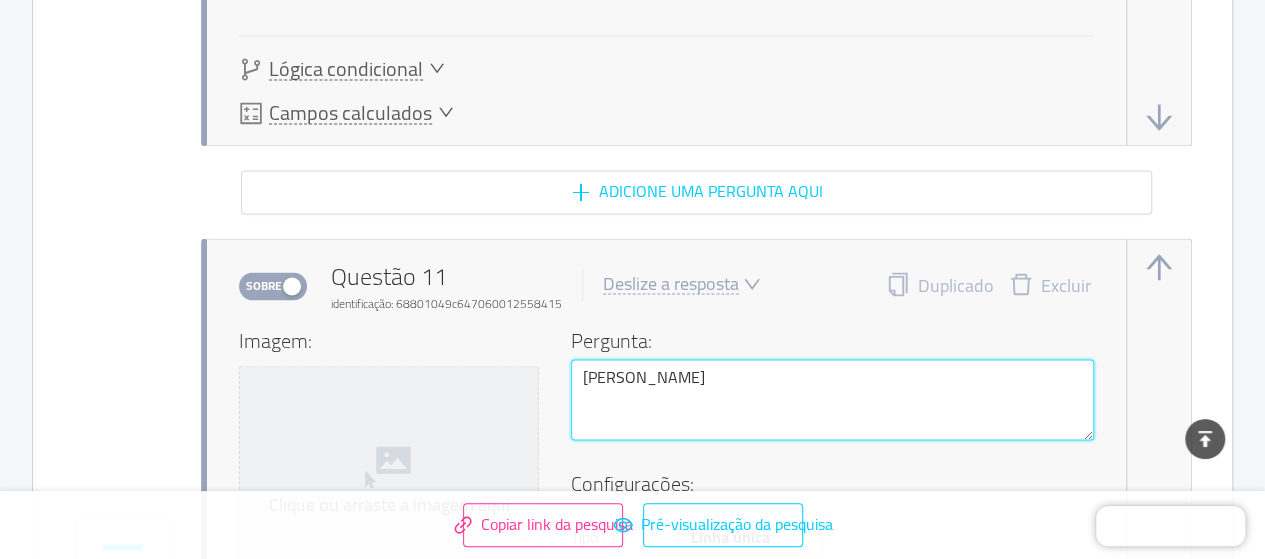 type 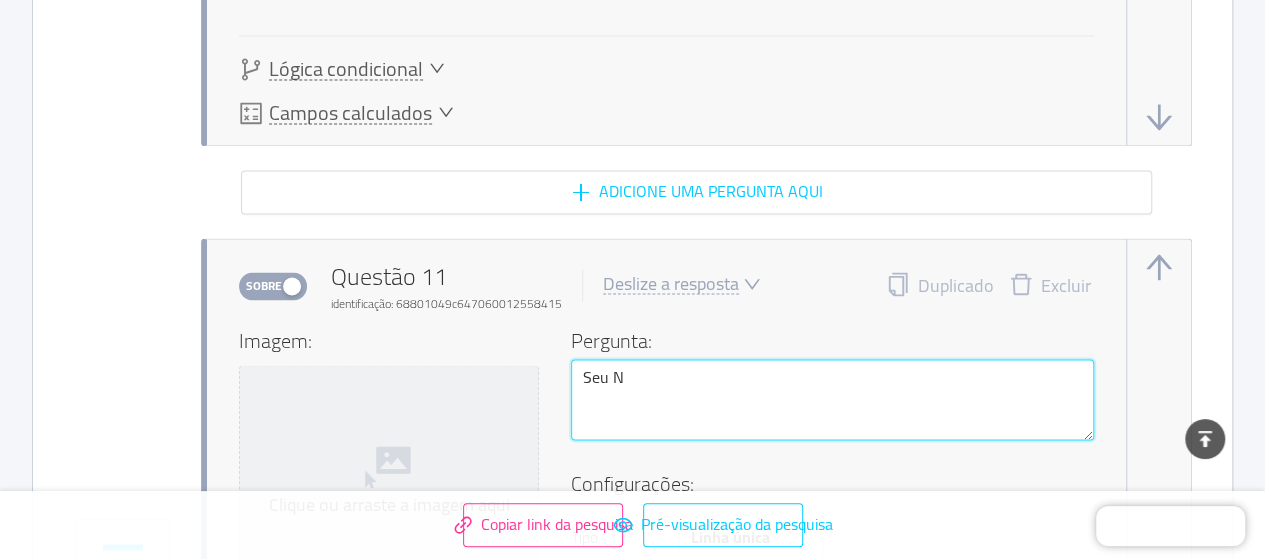 type 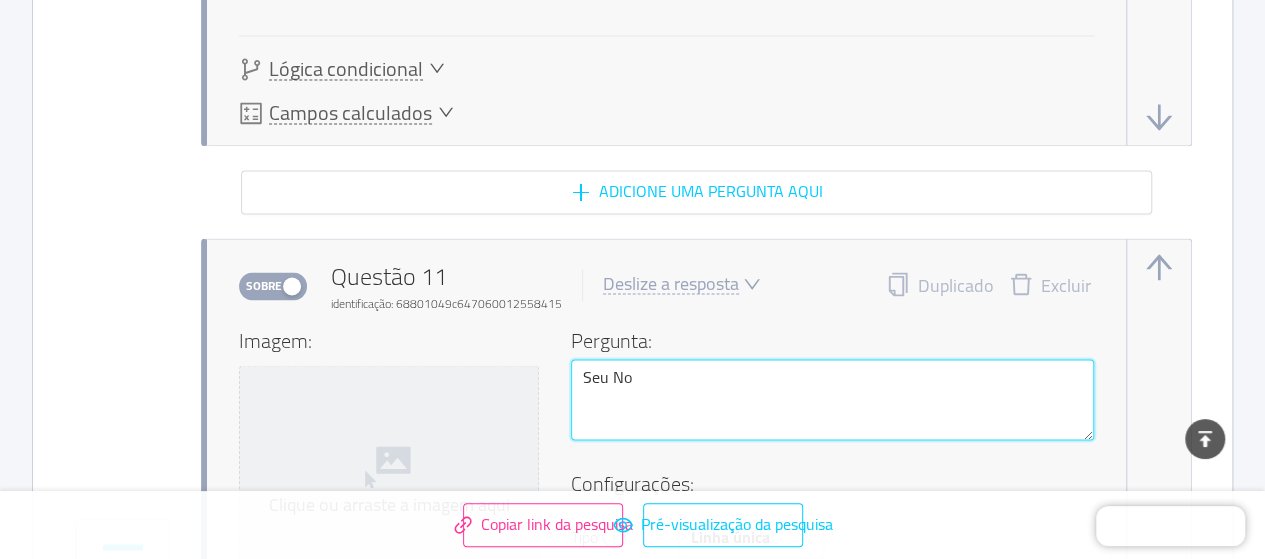 type 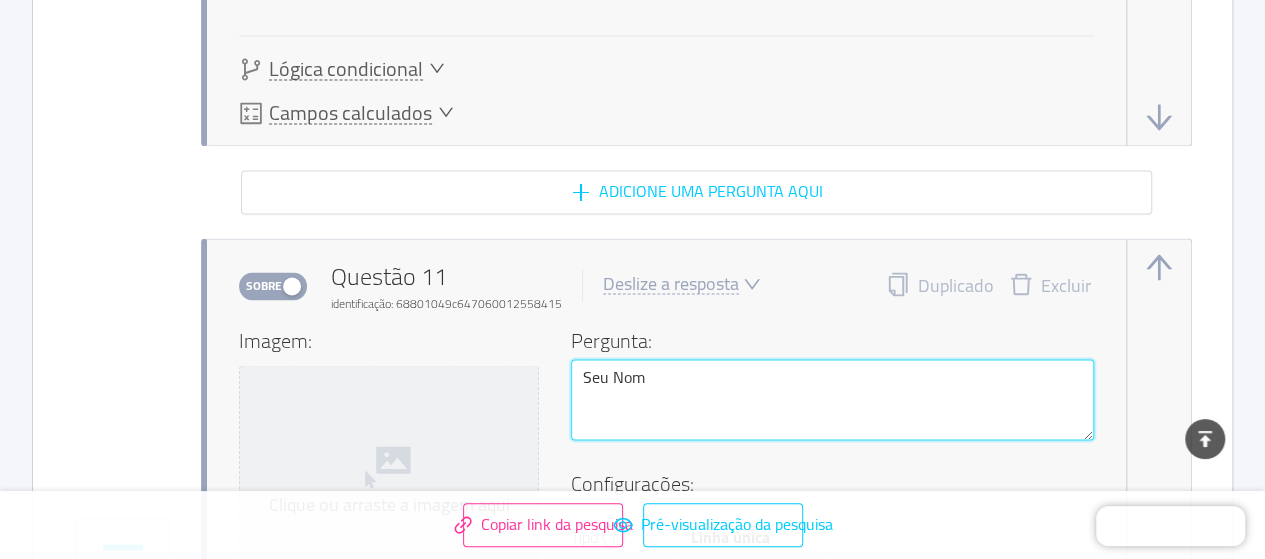 type 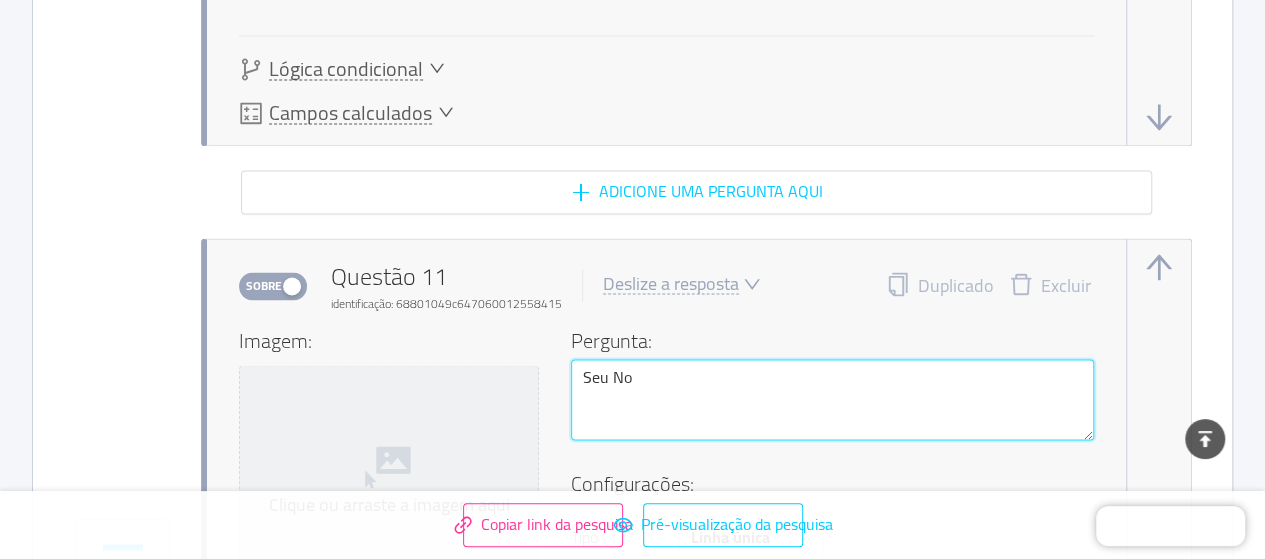 type 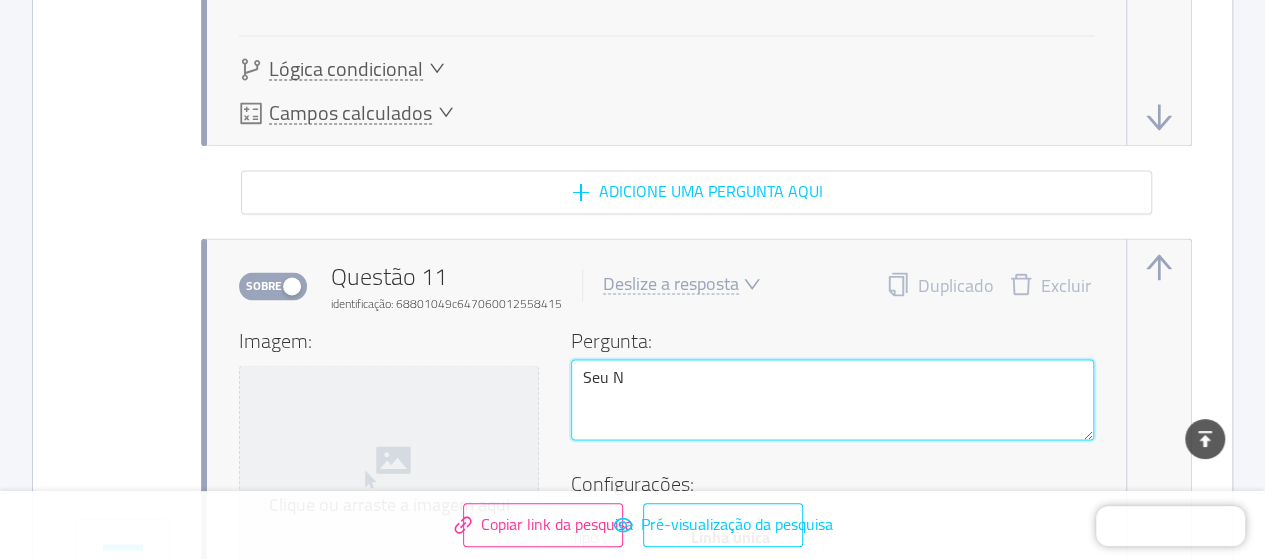 type 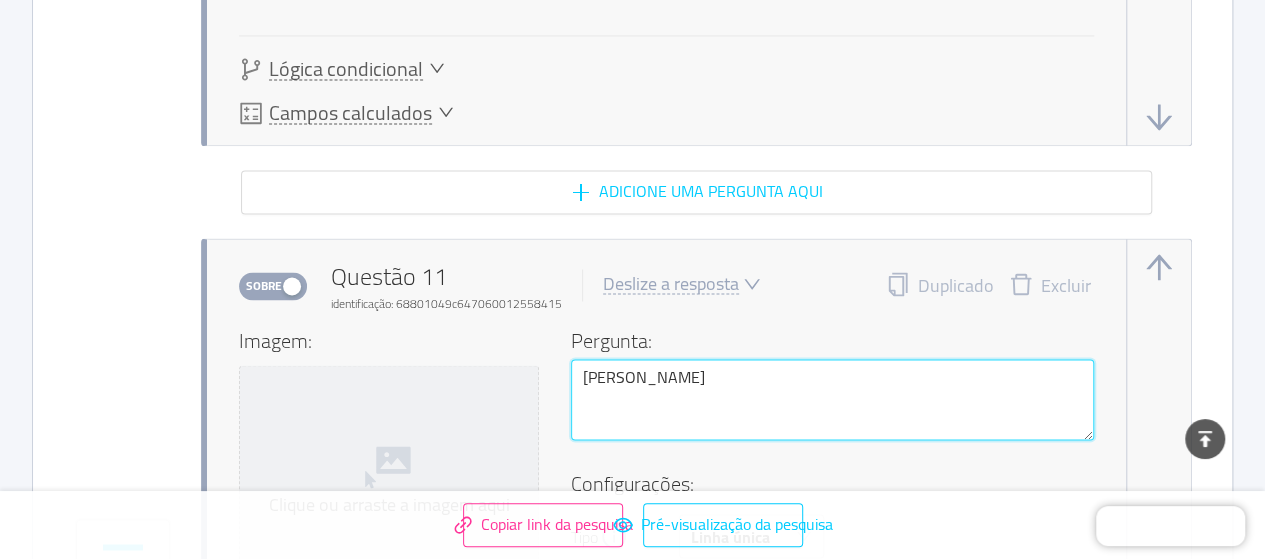 type 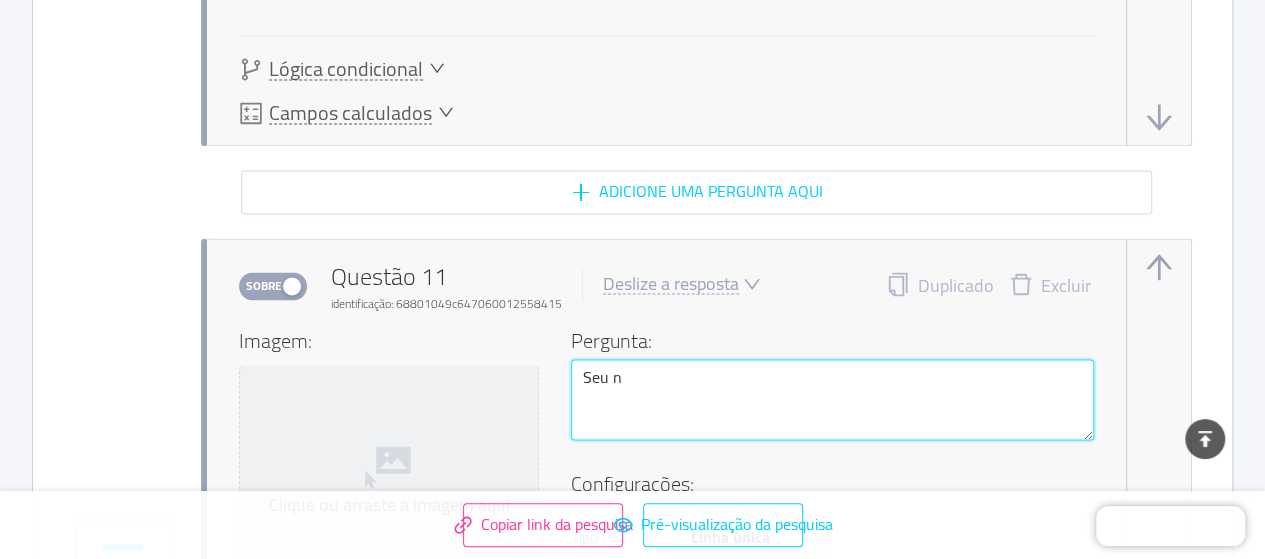 type 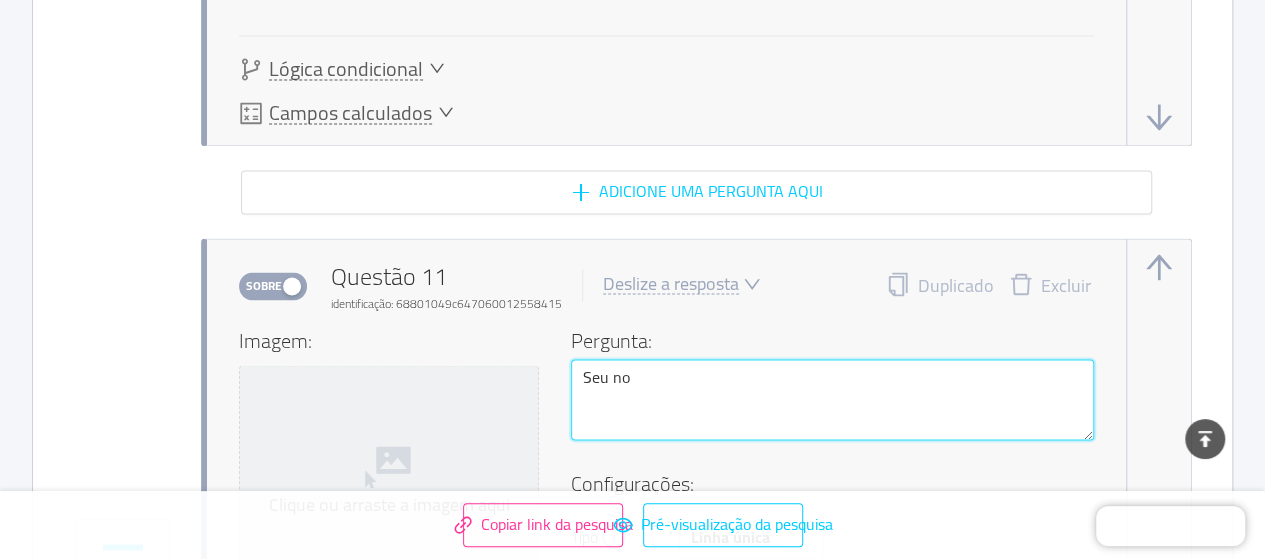 type 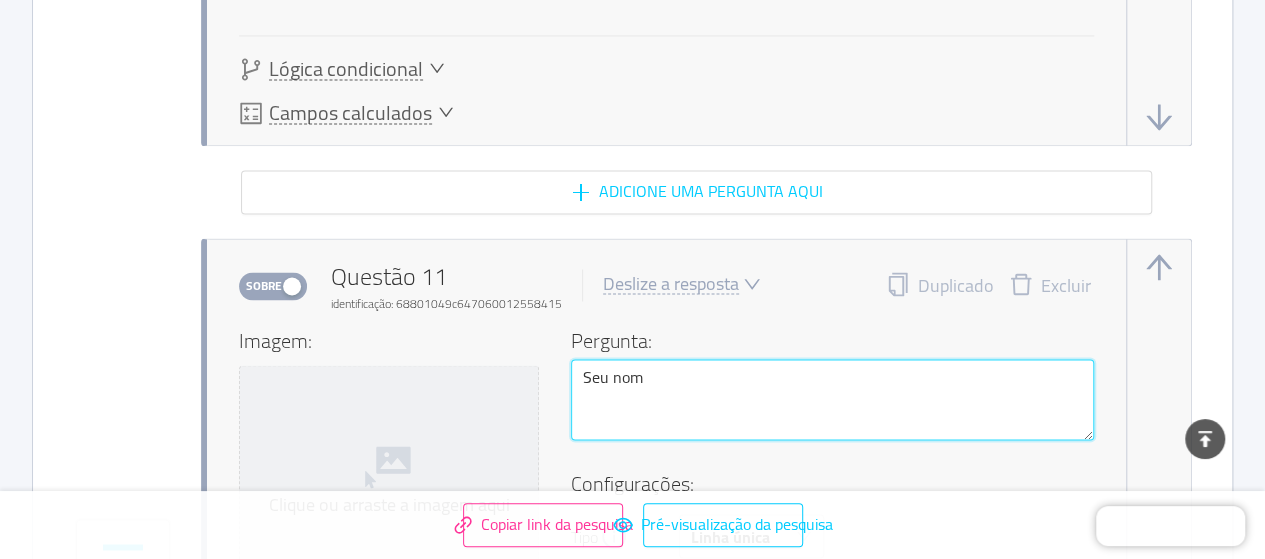type 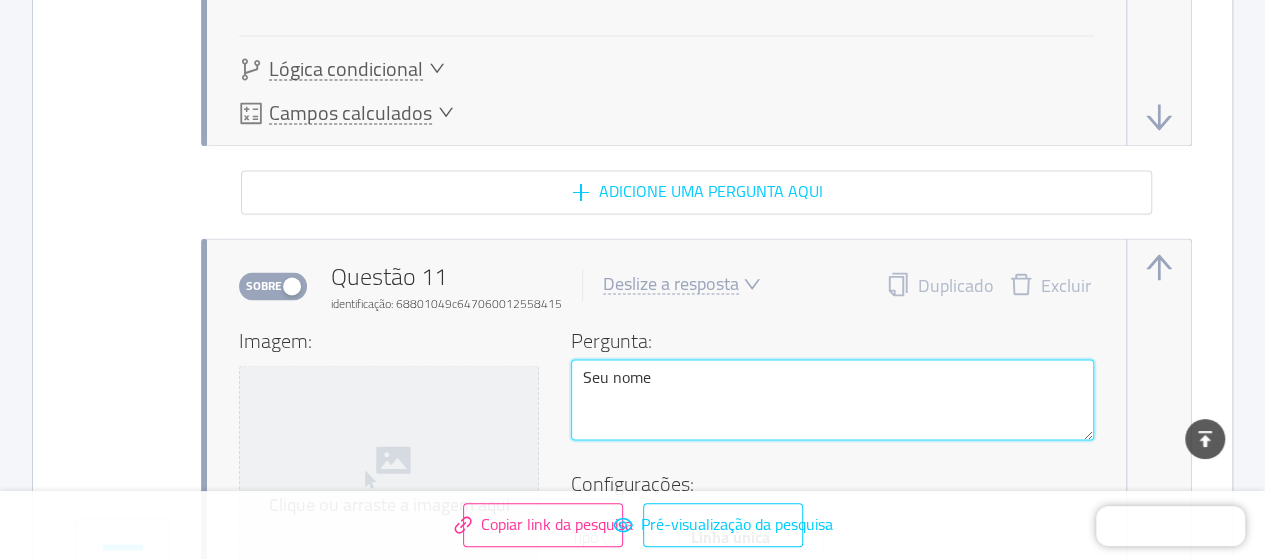scroll, scrollTop: 9374, scrollLeft: 0, axis: vertical 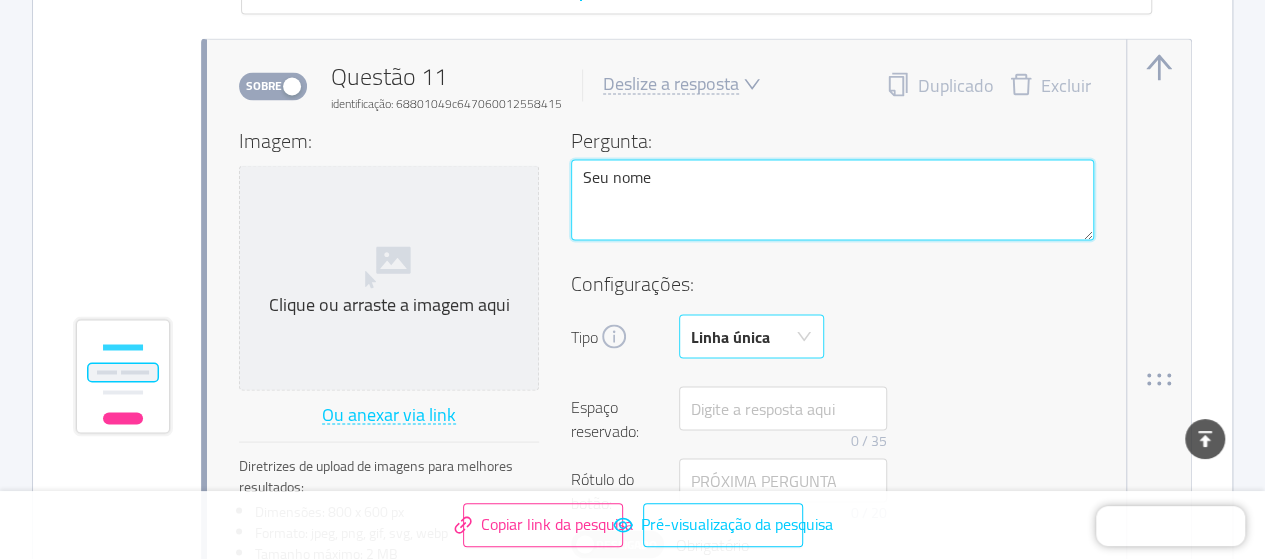 type on "Seu nome" 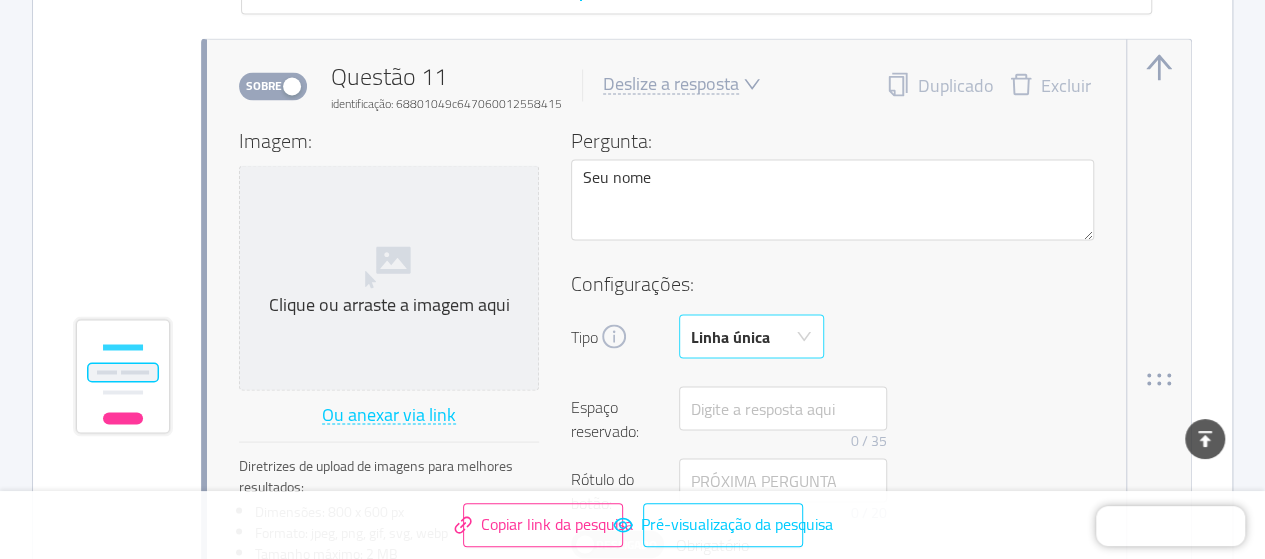 click on "Linha única" at bounding box center [730, 336] 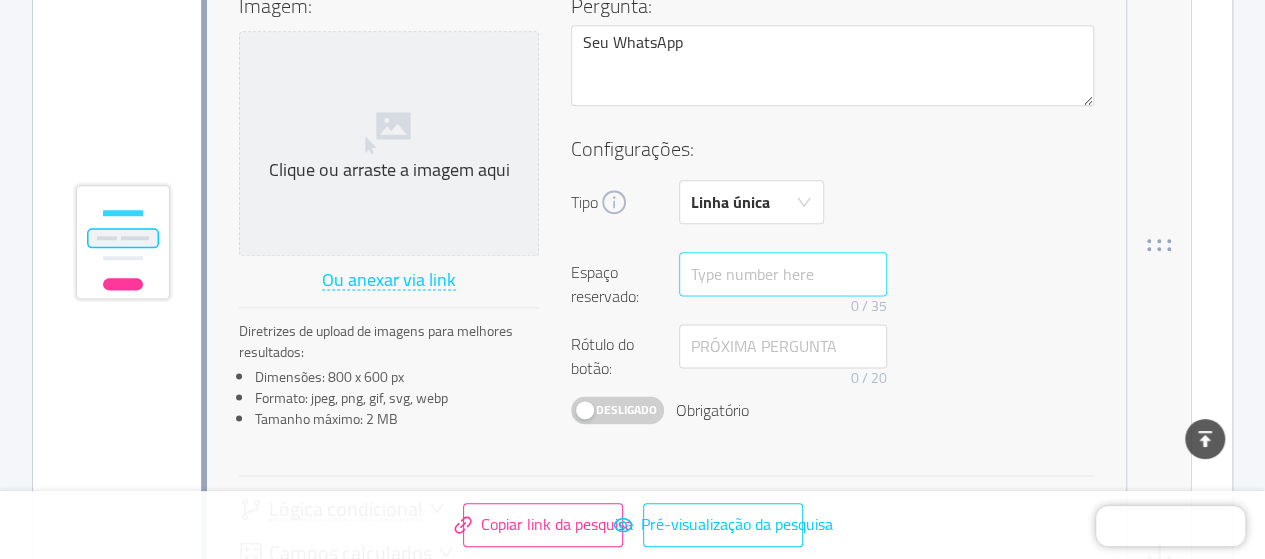 scroll, scrollTop: 8674, scrollLeft: 0, axis: vertical 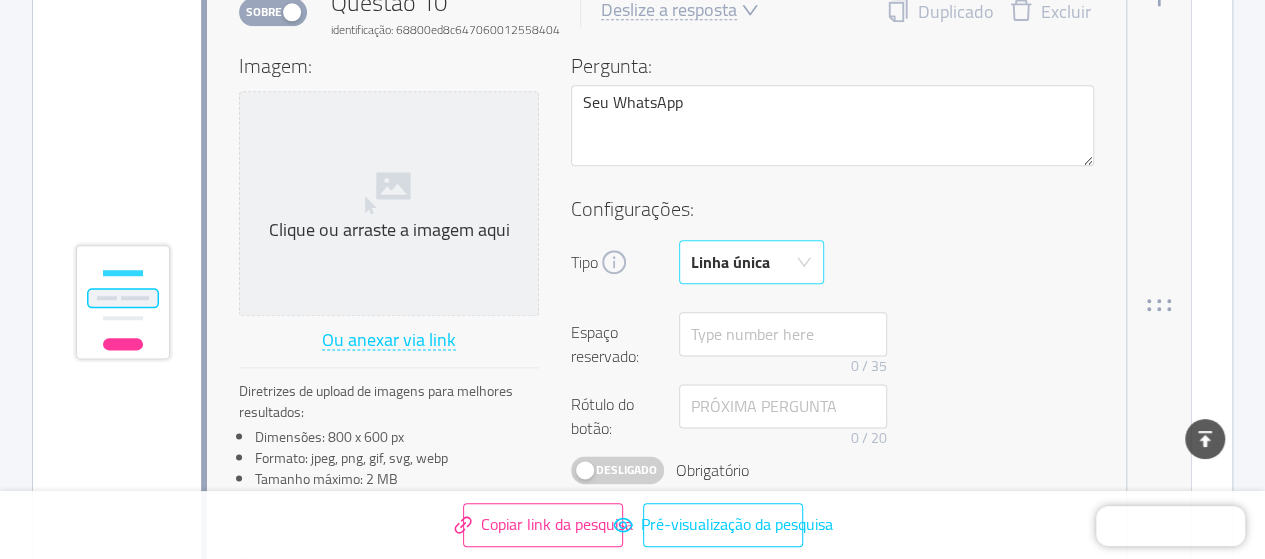 click on "Linha única" at bounding box center (730, 262) 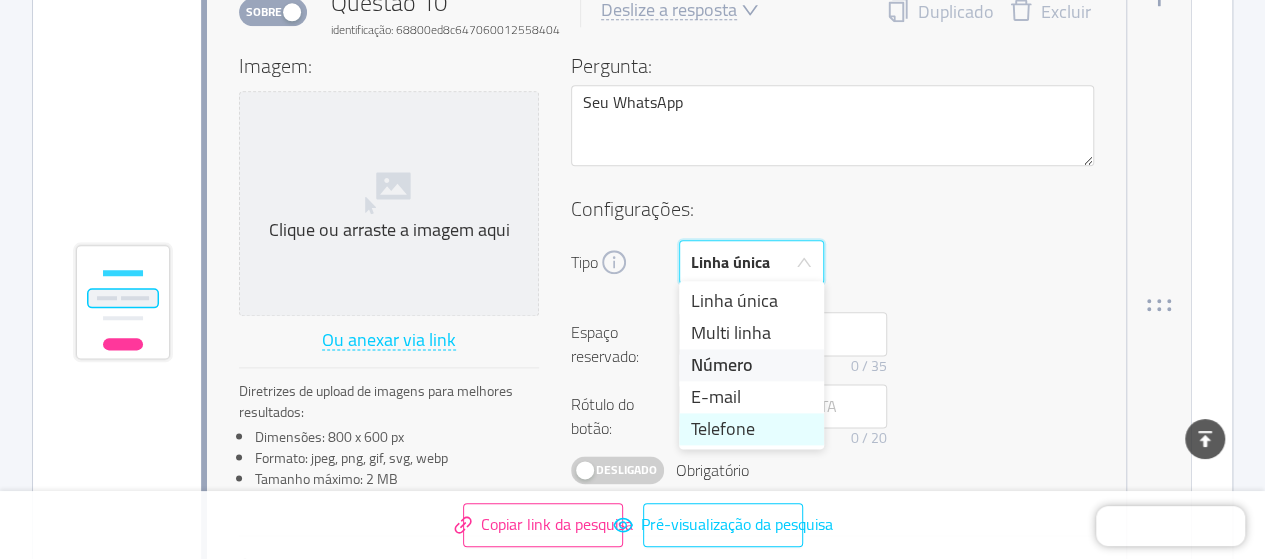 click on "Telefone" at bounding box center (723, 428) 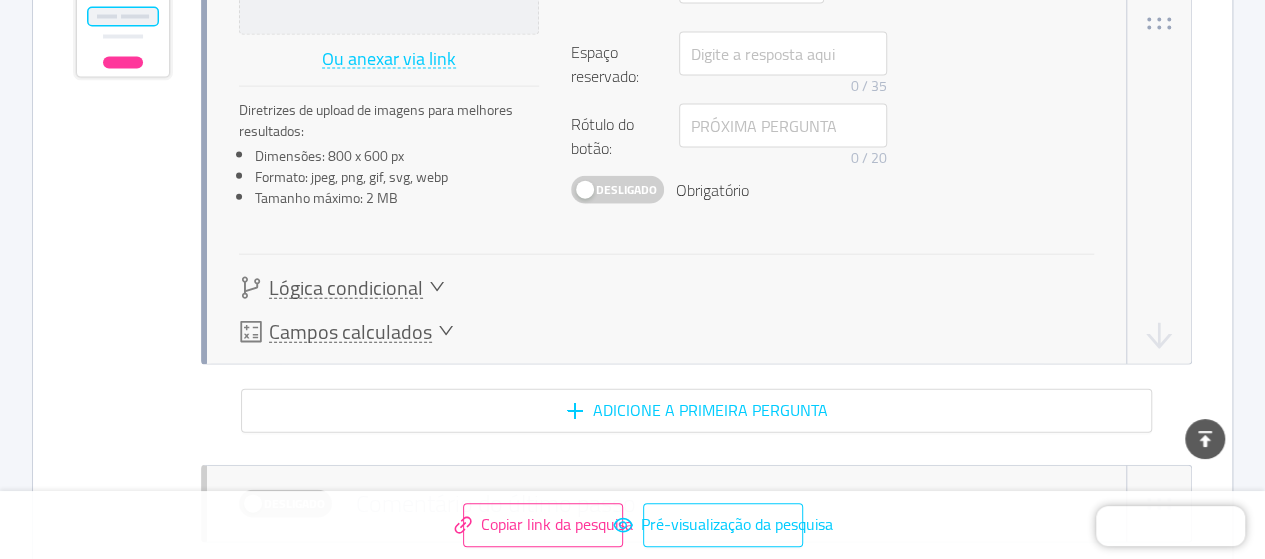 scroll, scrollTop: 10002, scrollLeft: 0, axis: vertical 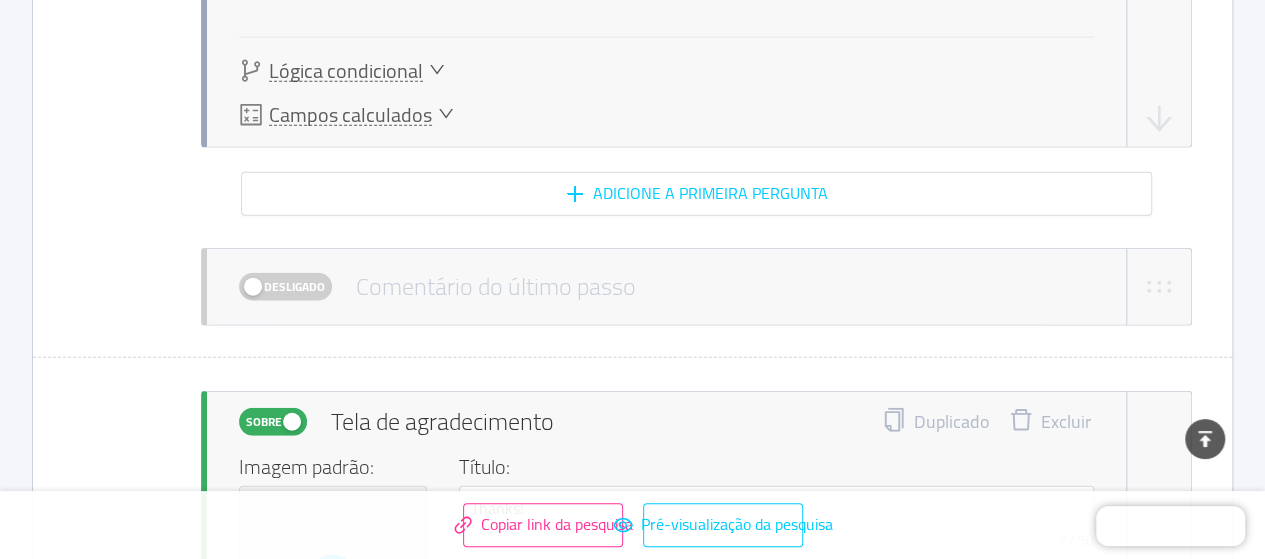 click on "Sobre Questão 1 identificação: 68800ed8c6470600125583fb Deslize a resposta Duplicado Excluir Imagem:   Clique ou arraste a imagem aqui Ou anexar via link Diretrizes de upload de imagens para melhores resultados: Dimensões: 800 x 600 px Formato: jpeg, png, gif, svg, webp Tamanho máximo: 2 MB Pergunta: Qual é o foco principal do seu atendimento com o Agente? Escolhas: Vendas   Retenção   Suporte   Cobrança   Outro   Adicionar escolha Configurações: Desligado Seleção única Desligado Obrigatório Mínimo necessário 0 Lógica condicional Campos calculados Adicione uma pergunta aqui Sobre Questão 2 identificação: 68800ed8c6470600125583fc Deslize a resposta Duplicado Excluir Imagem:   Clique ou arraste a imagem aqui Ou anexar via link Diretrizes de upload de imagens para melhores resultados: Dimensões: 800 x 600 px Formato: jpeg, png, gif, svg, webp Tamanho máximo: 2 MB Pergunta: Como você definiria o tom desejado para o Agente? Escolhas: Formal   Neutro   Descontraído   Adicionar escolha 0" at bounding box center [632, -4577] 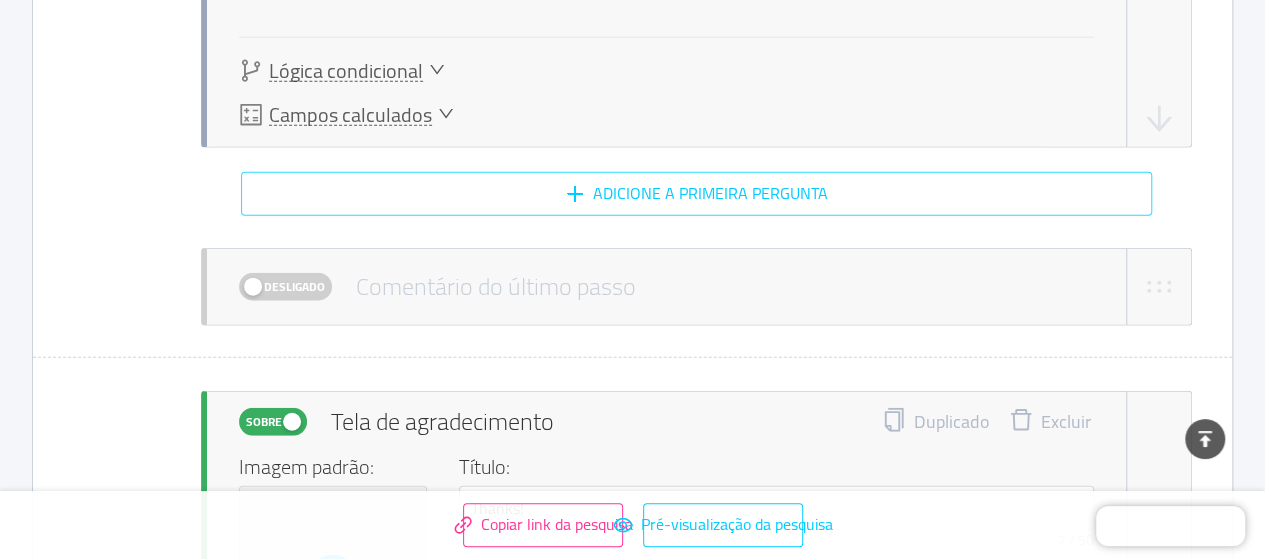 click on "Adicione a primeira pergunta" at bounding box center (696, 194) 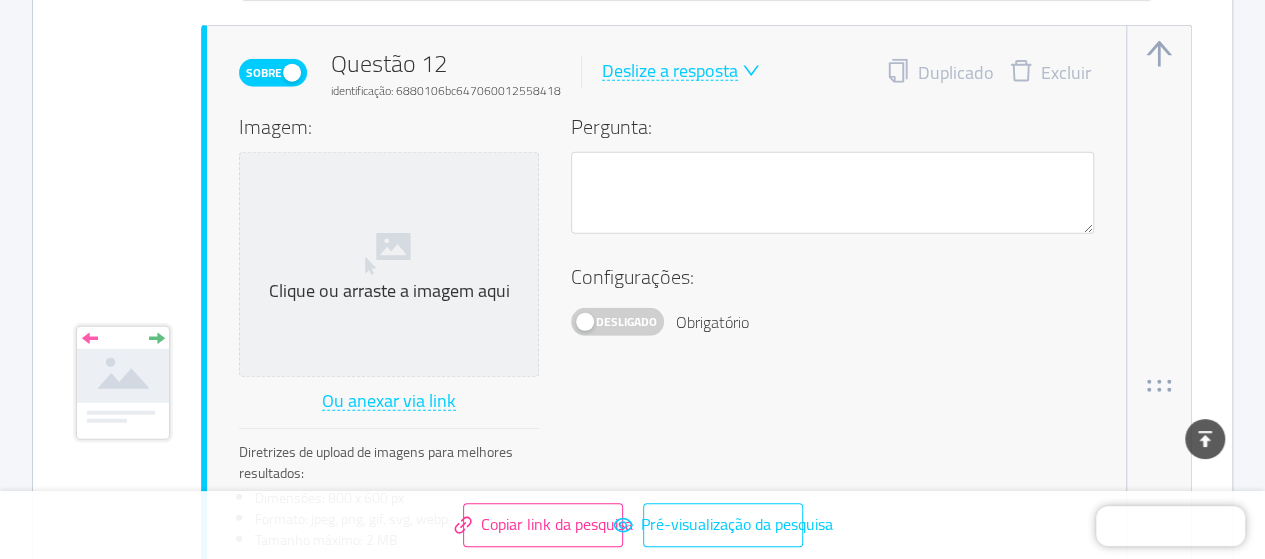 scroll, scrollTop: 10115, scrollLeft: 0, axis: vertical 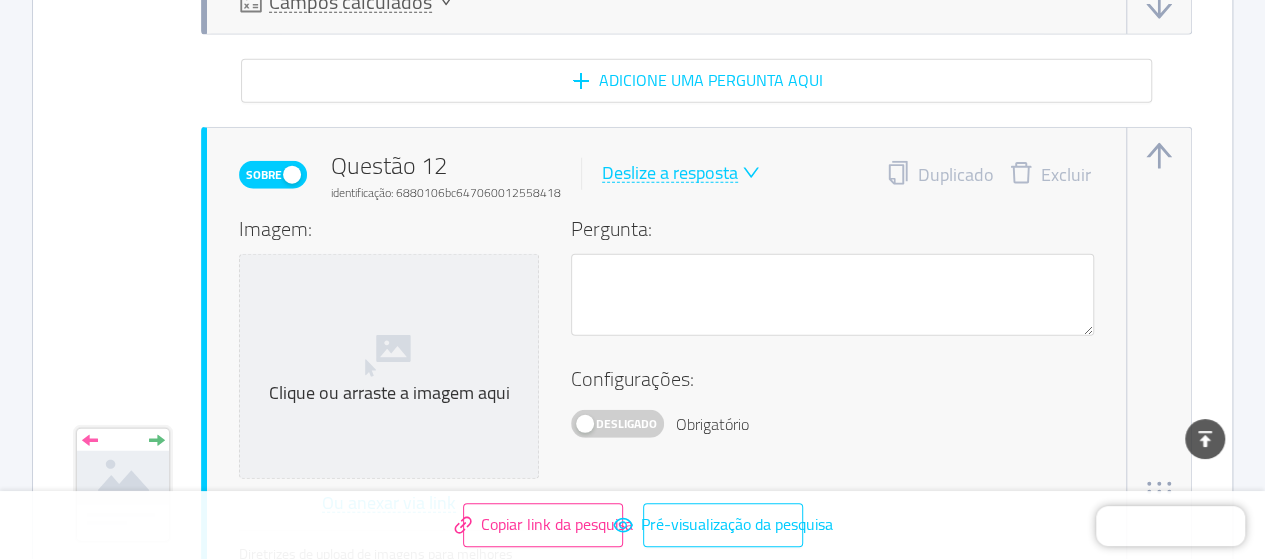 click on "Deslize a resposta" at bounding box center (670, 172) 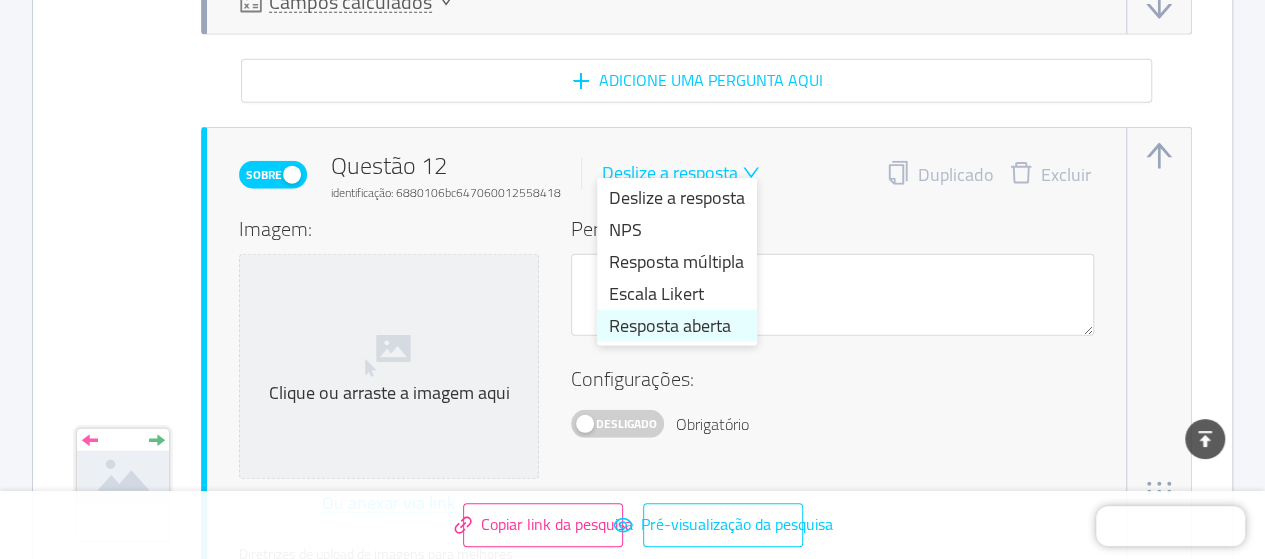 click on "Resposta aberta" at bounding box center [670, 325] 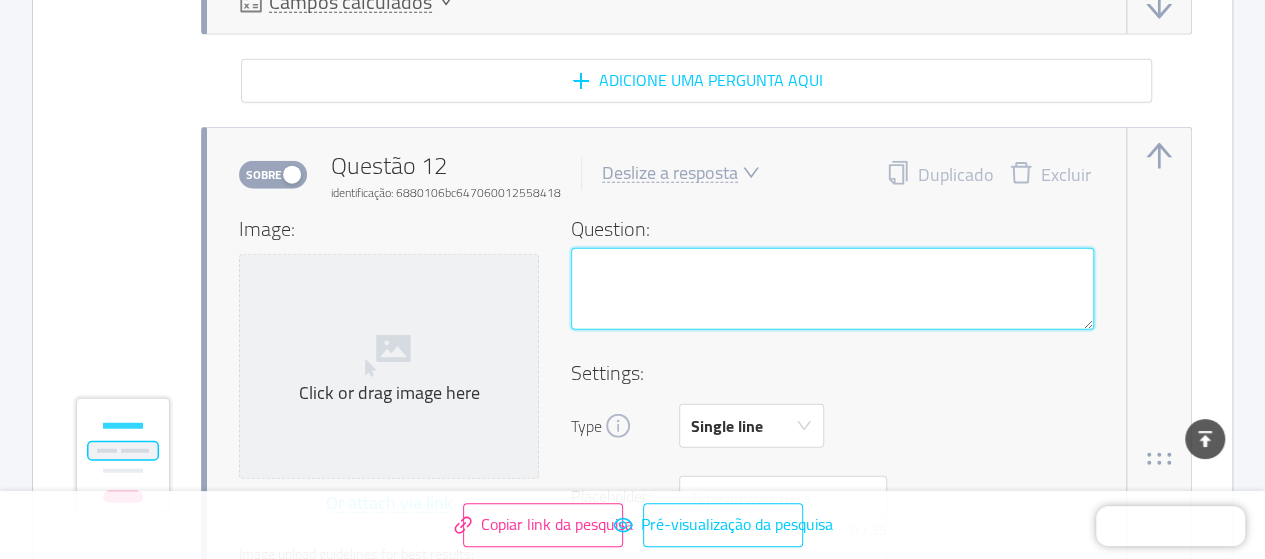 click at bounding box center [832, 288] 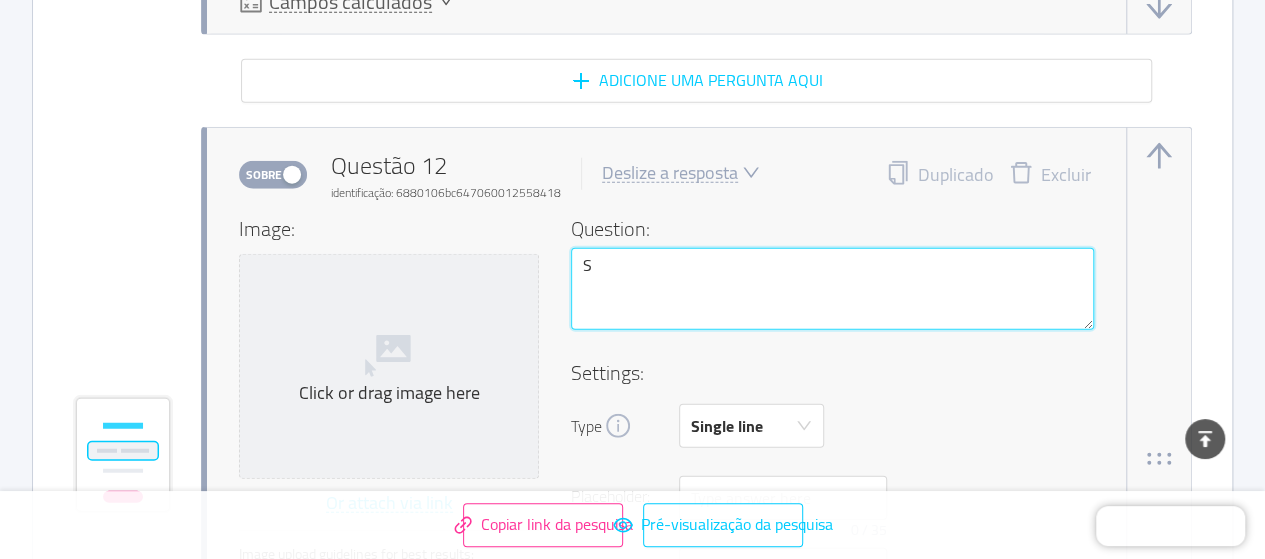 type 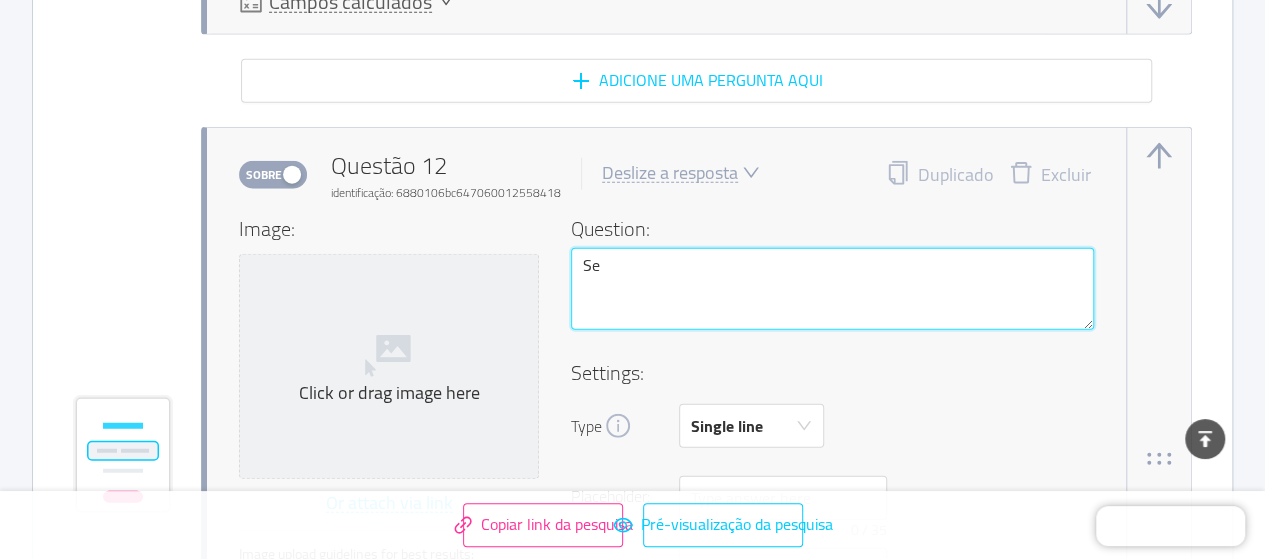 type 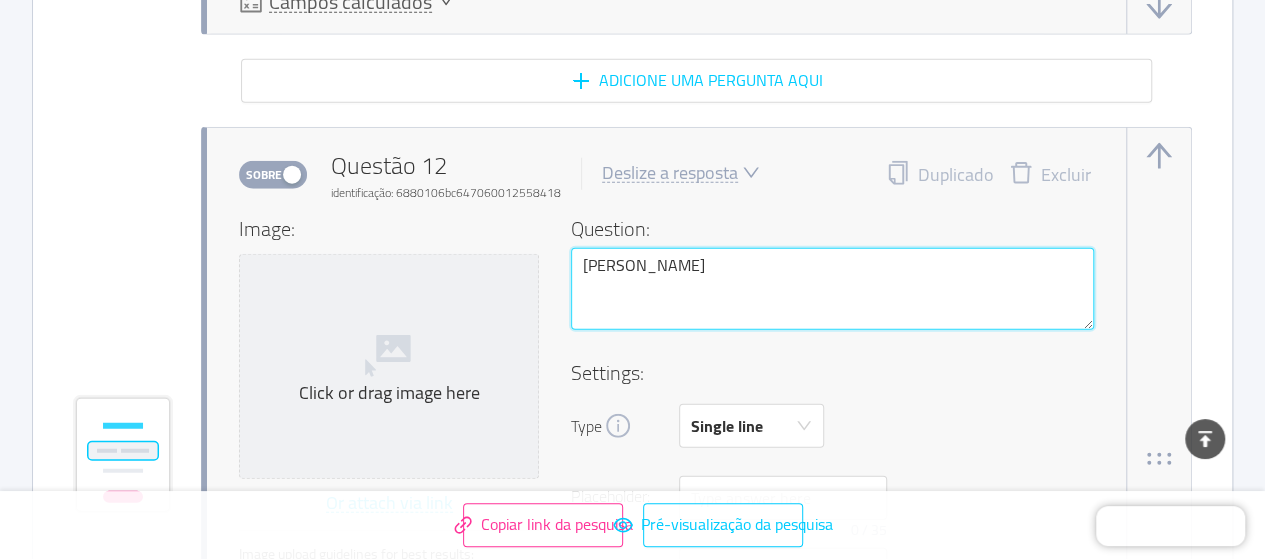 type 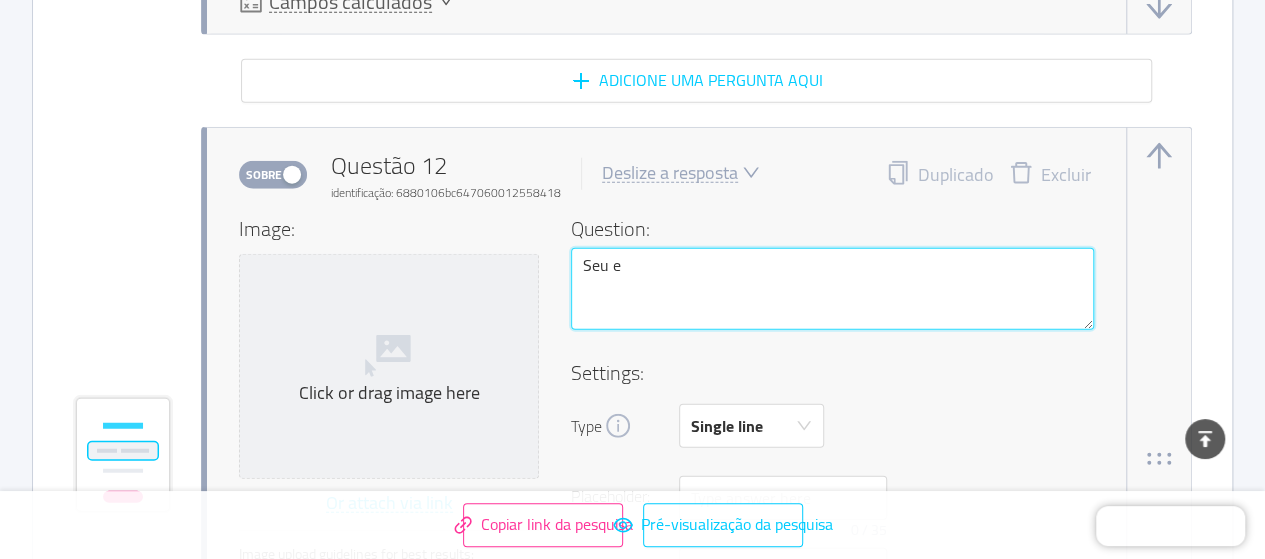 type 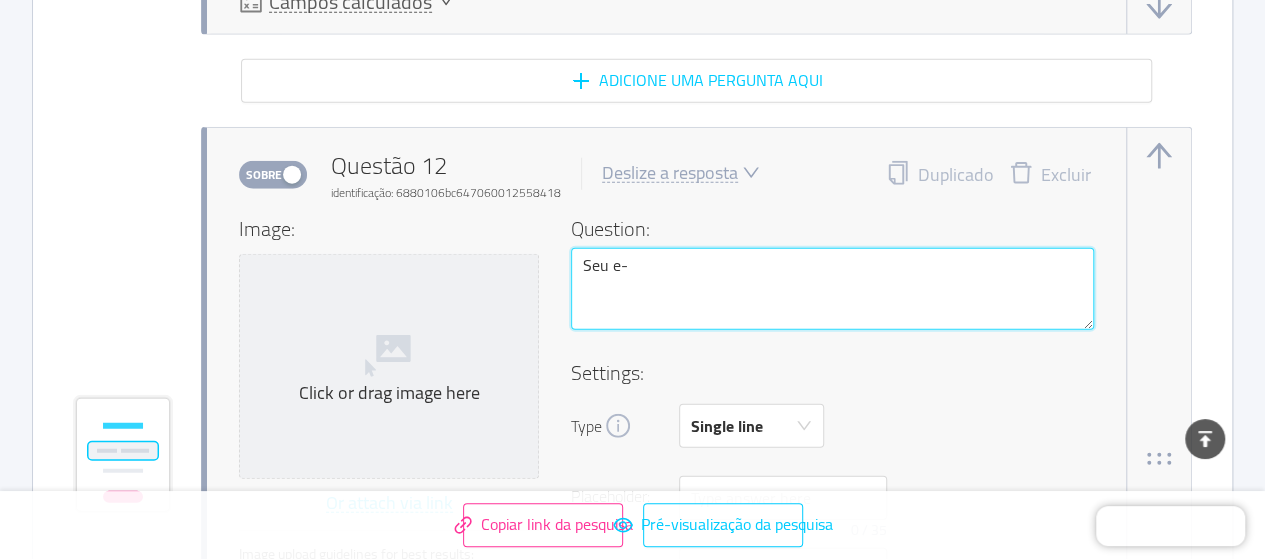 type 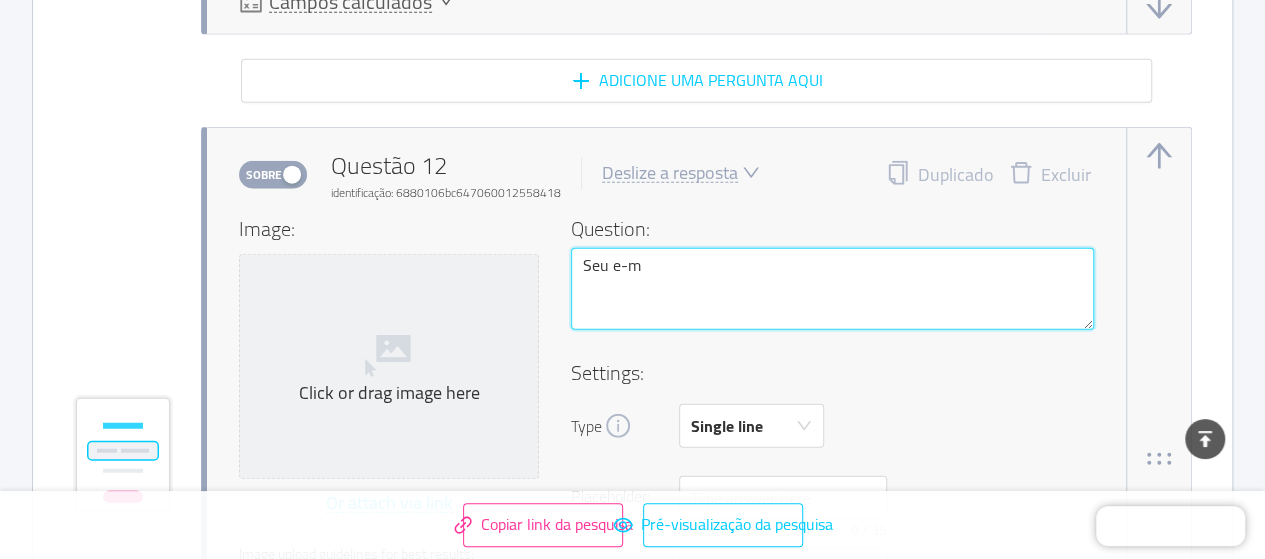 type 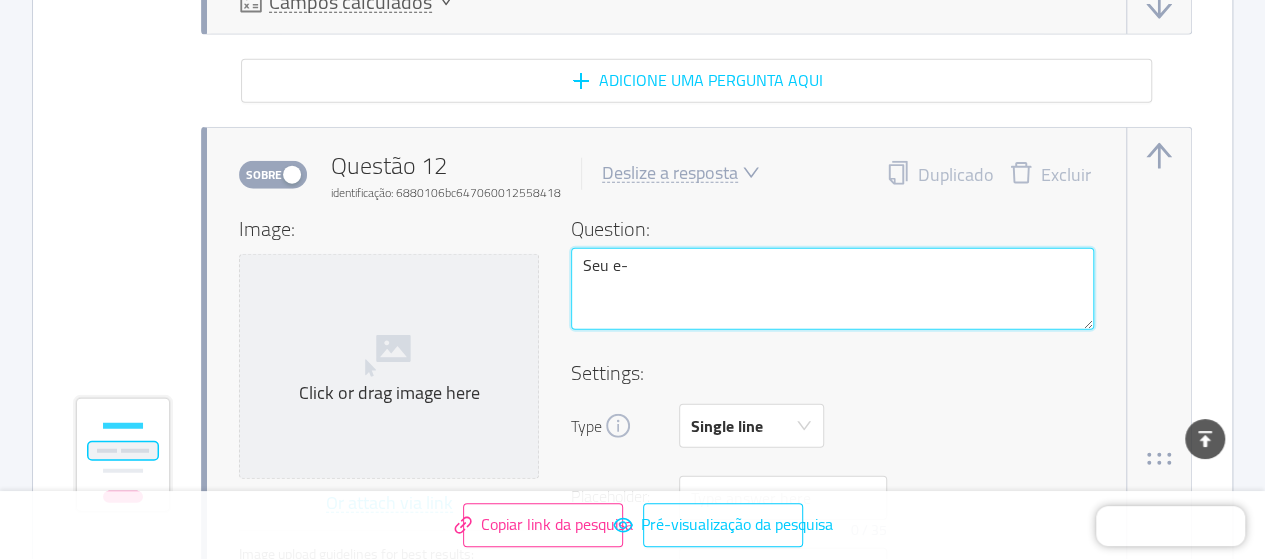 type 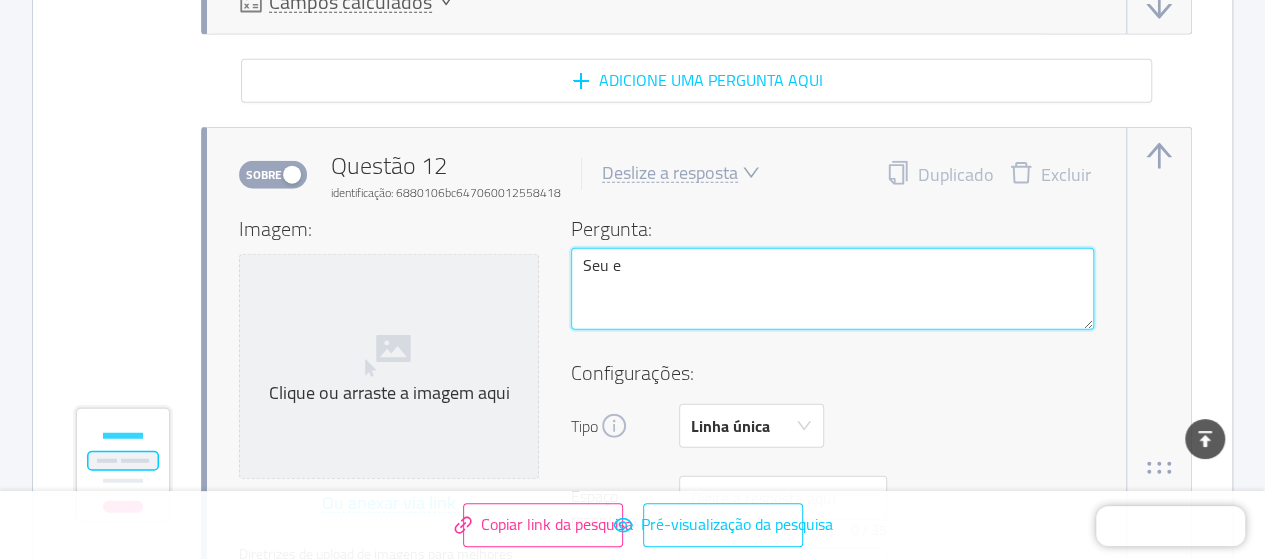 type 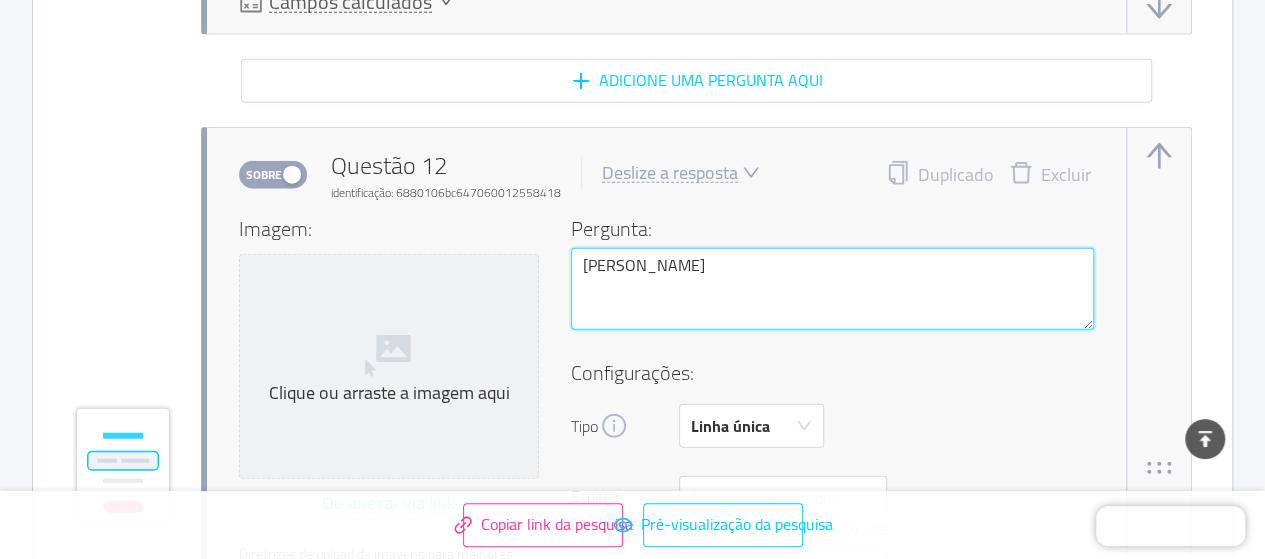 type 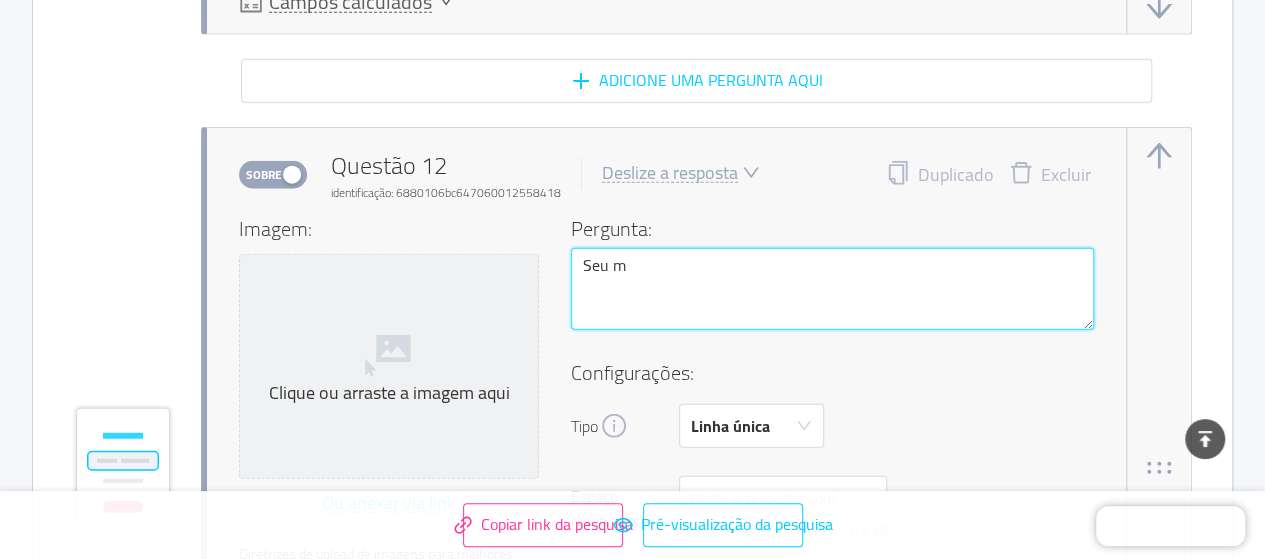 type 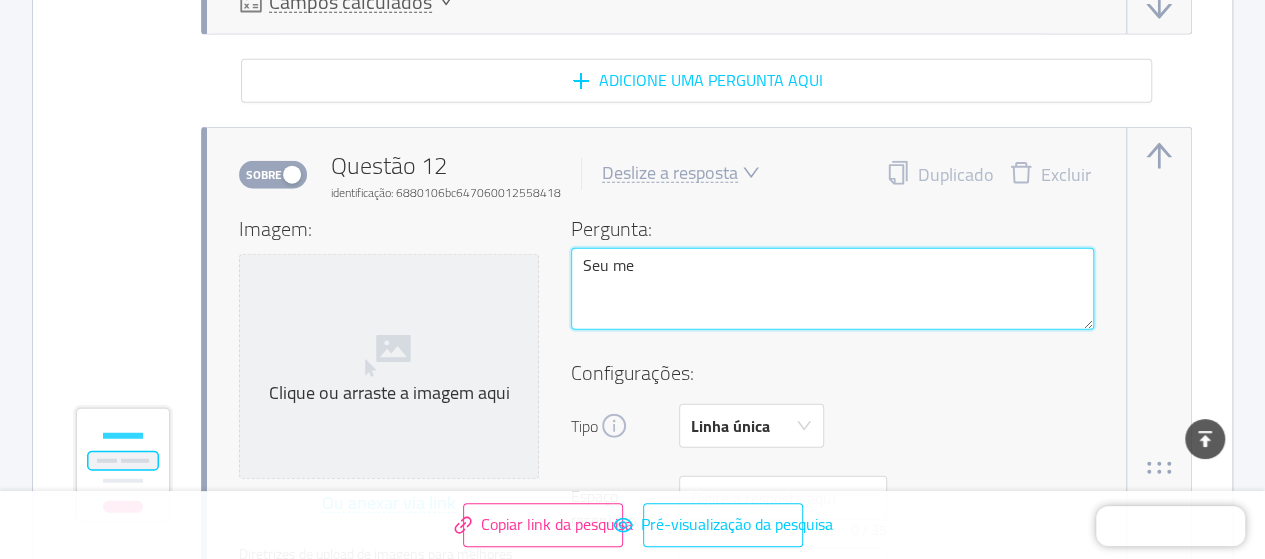 type 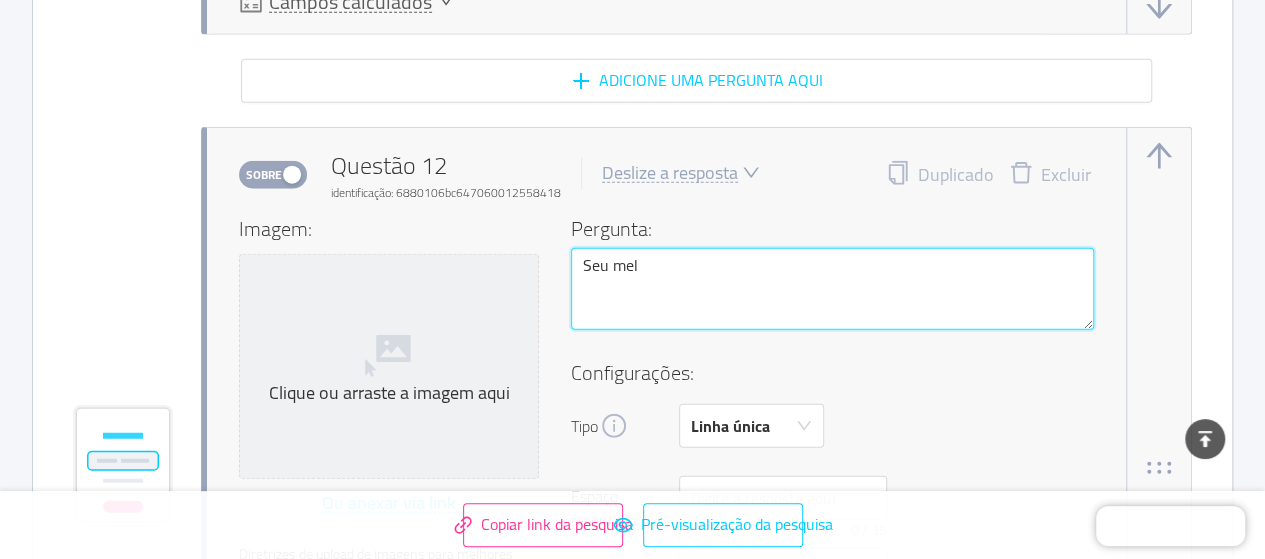 type 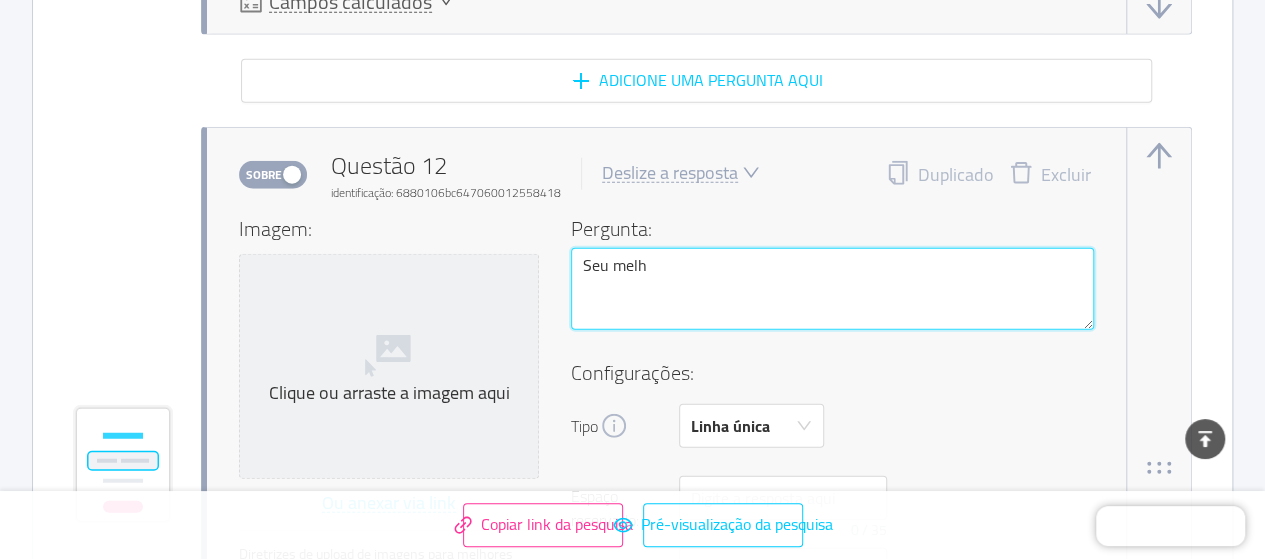 type 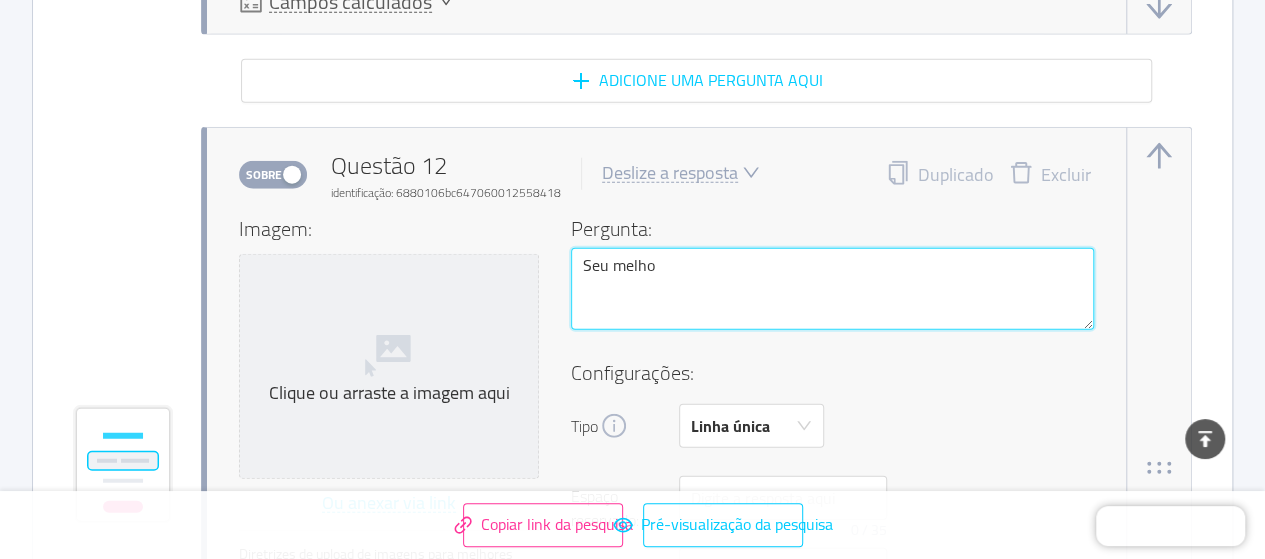 type 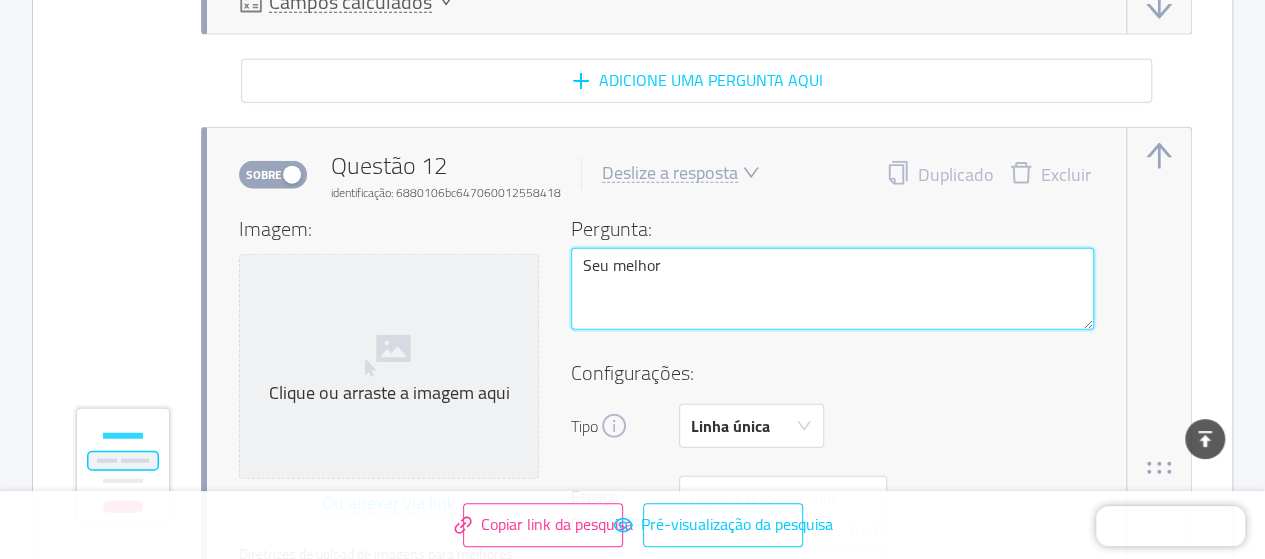 type 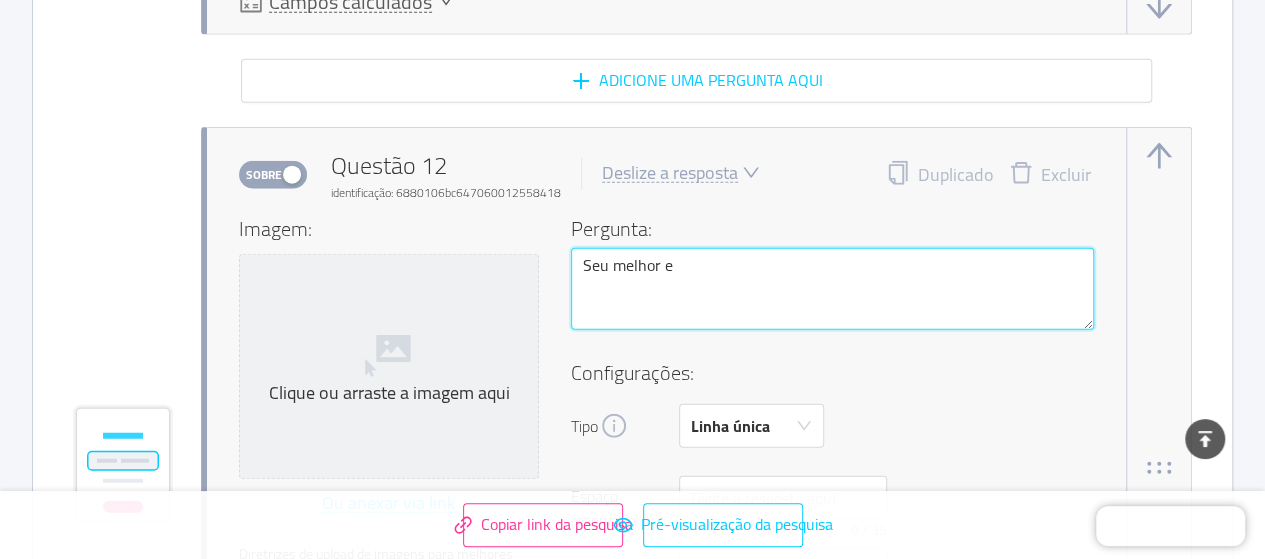type 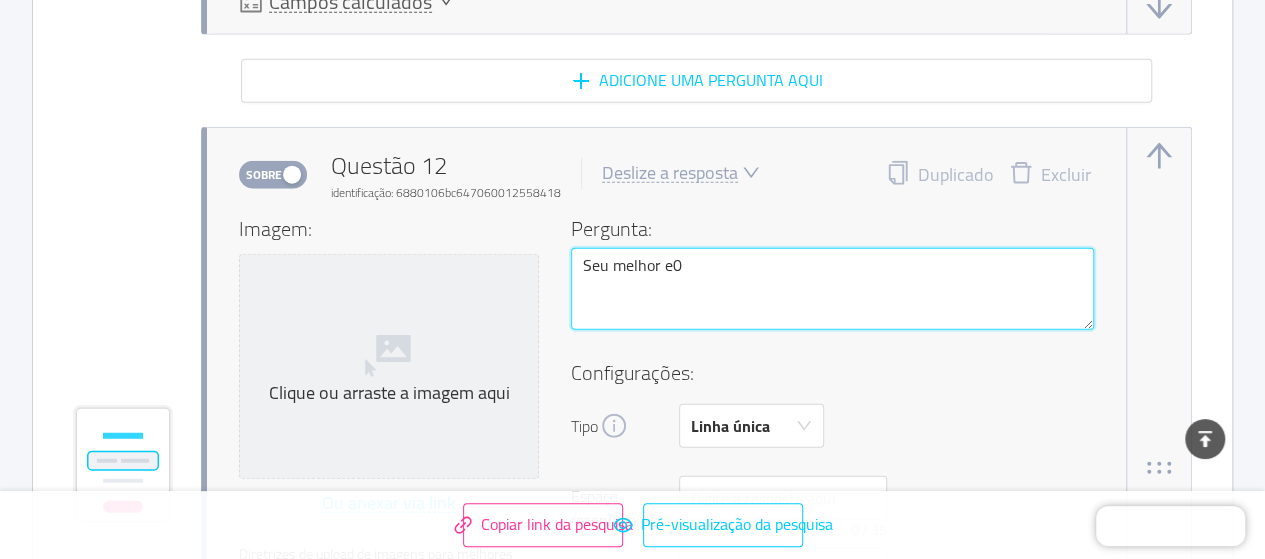 type 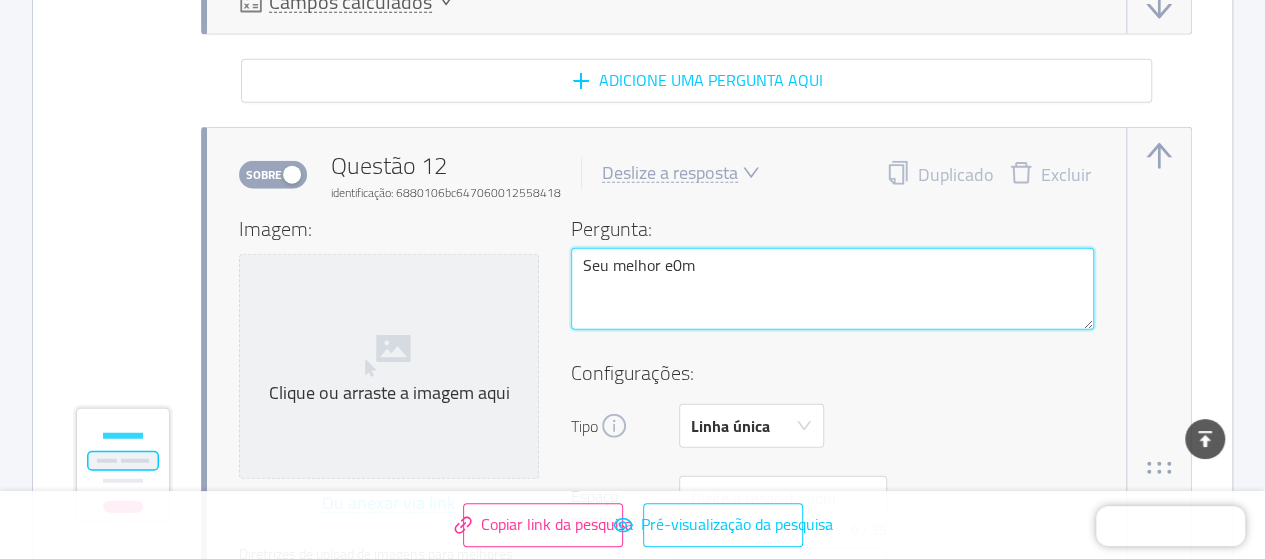 type 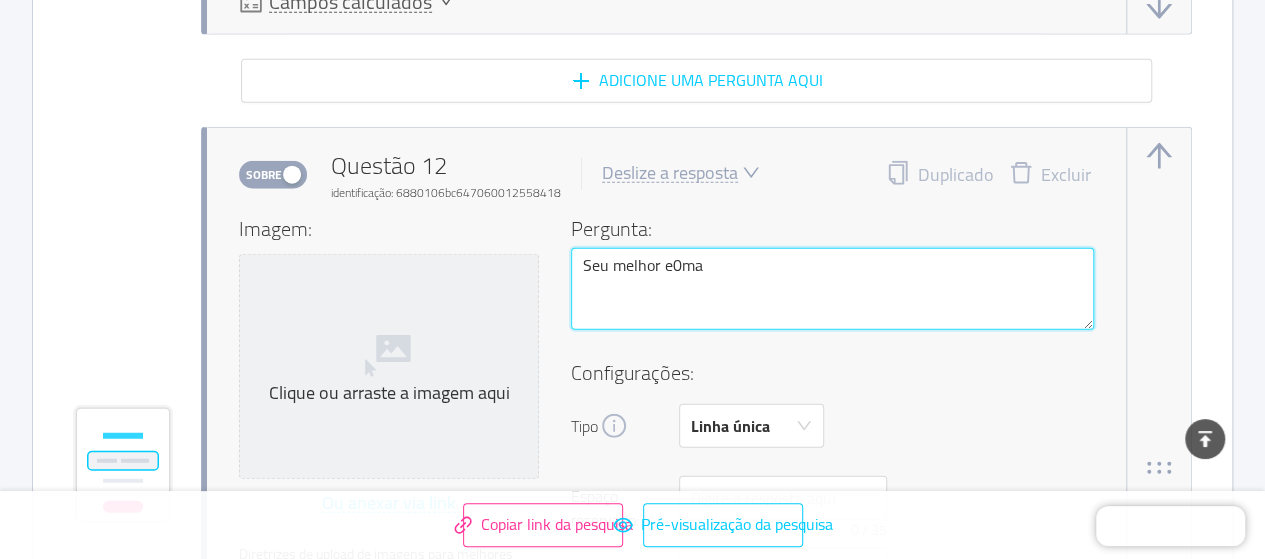 type 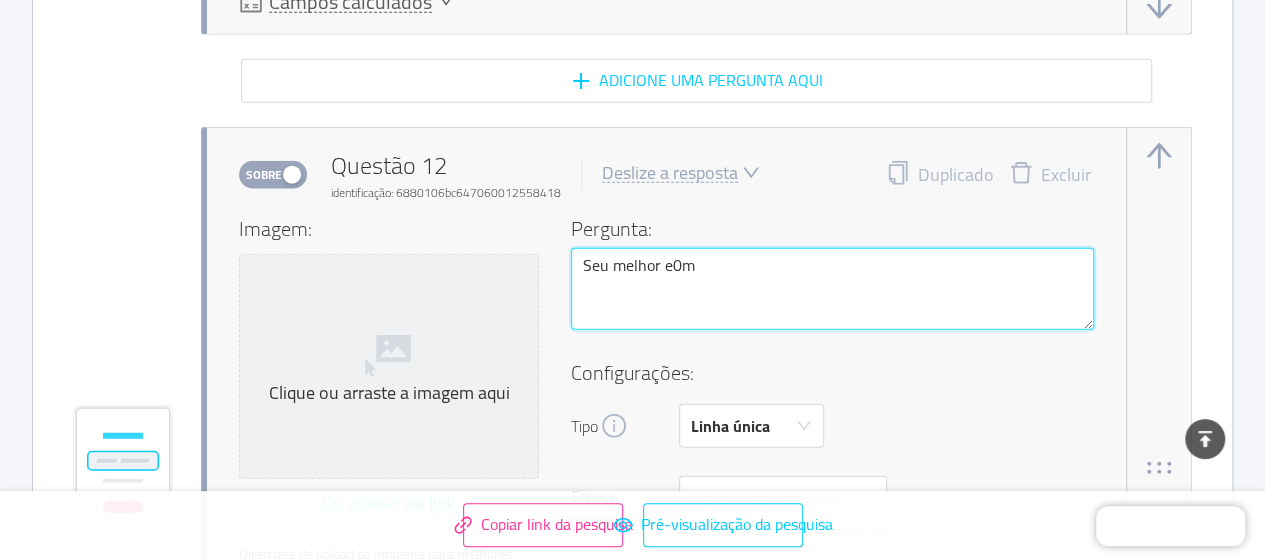 type 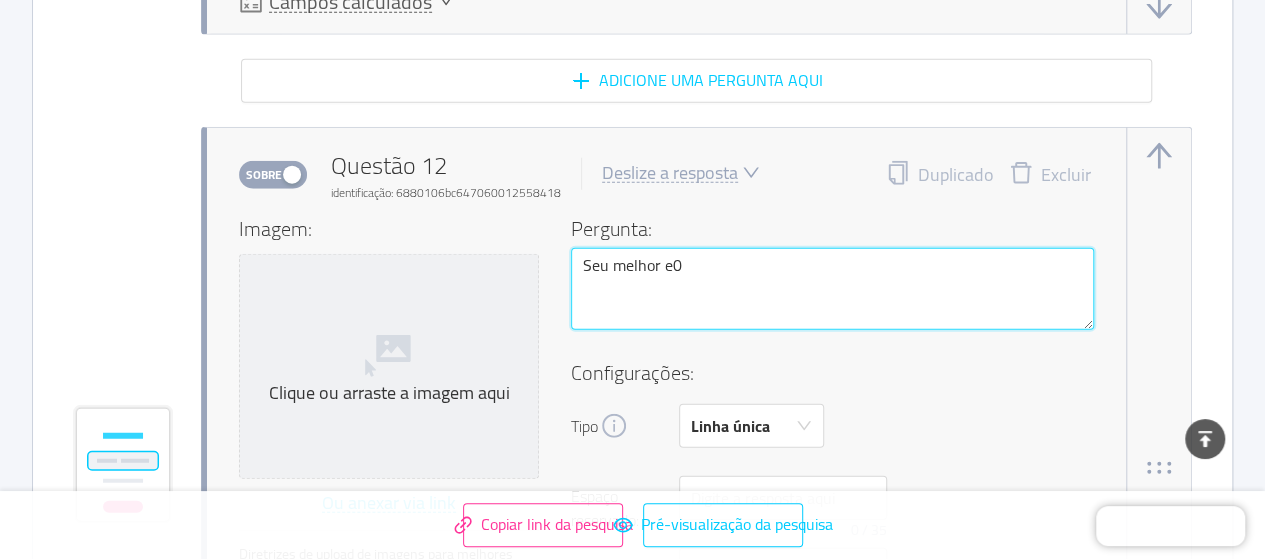 type 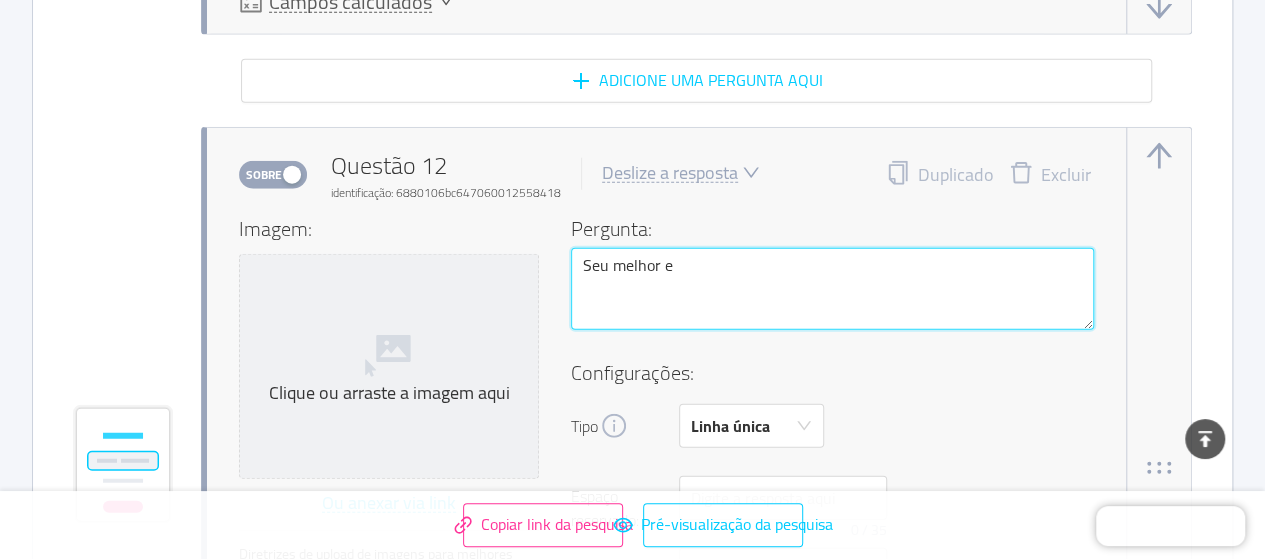 type 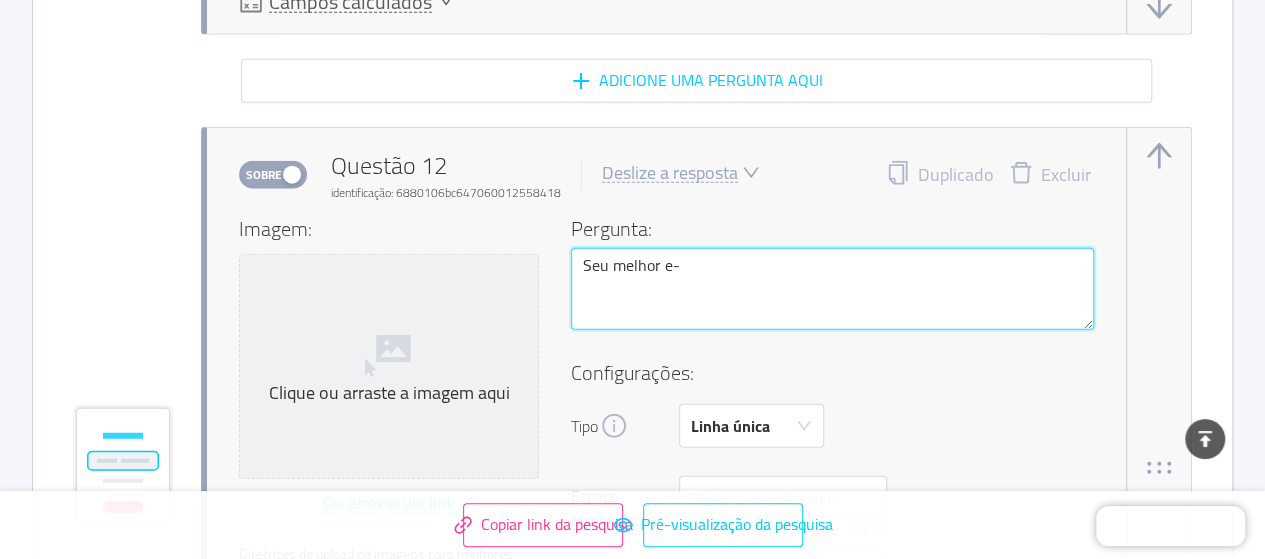 type 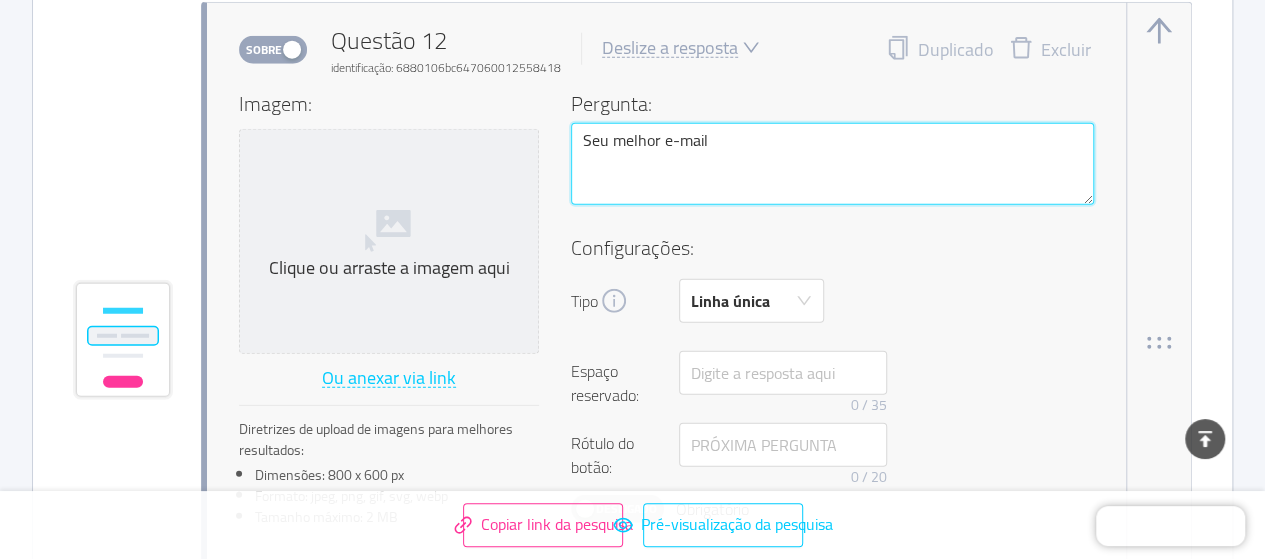 scroll, scrollTop: 10315, scrollLeft: 0, axis: vertical 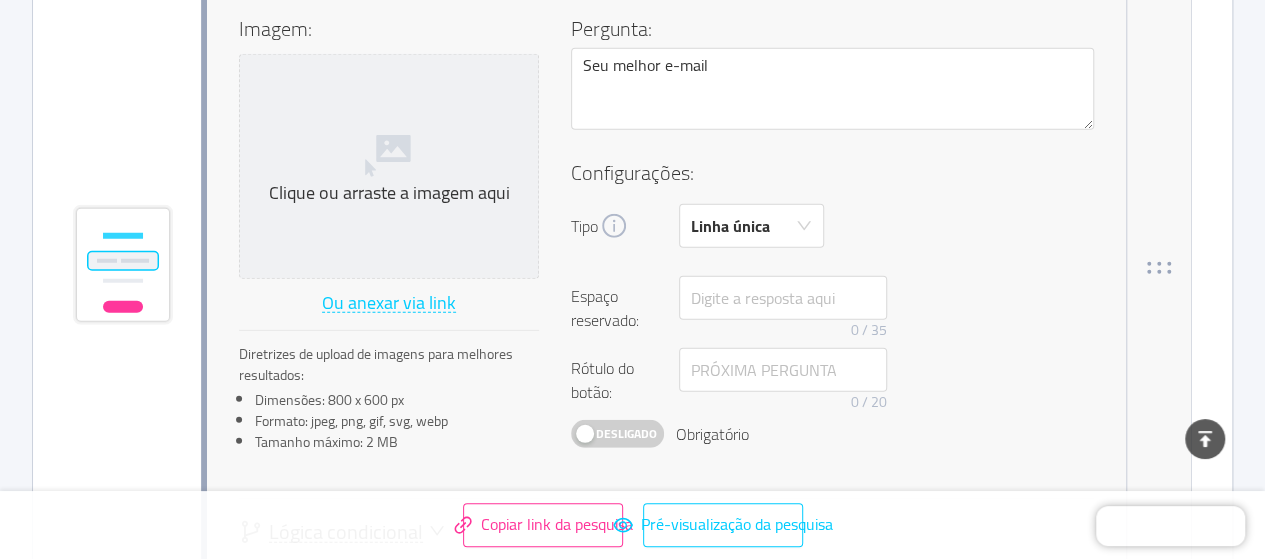 click on "Configurações: Tipo Linha única Código do país: 🇺🇸 +1   Espaço reservado: 0 / 35 Rótulo do botão: 0 / 20 Desligado Obrigatório" at bounding box center [832, 303] 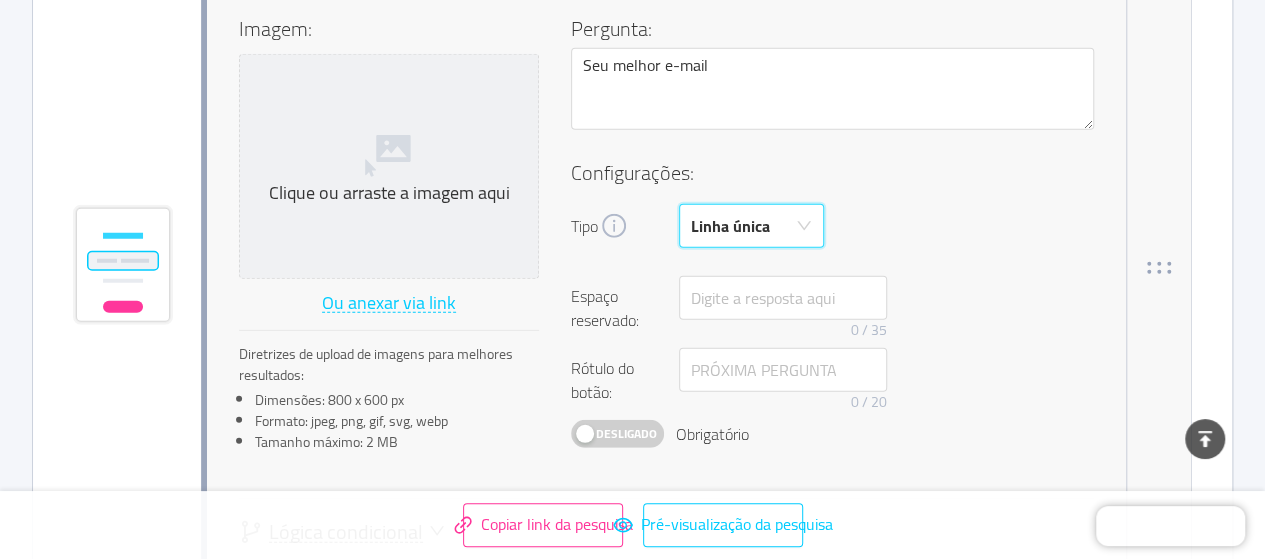 click on "Linha única" at bounding box center (730, 226) 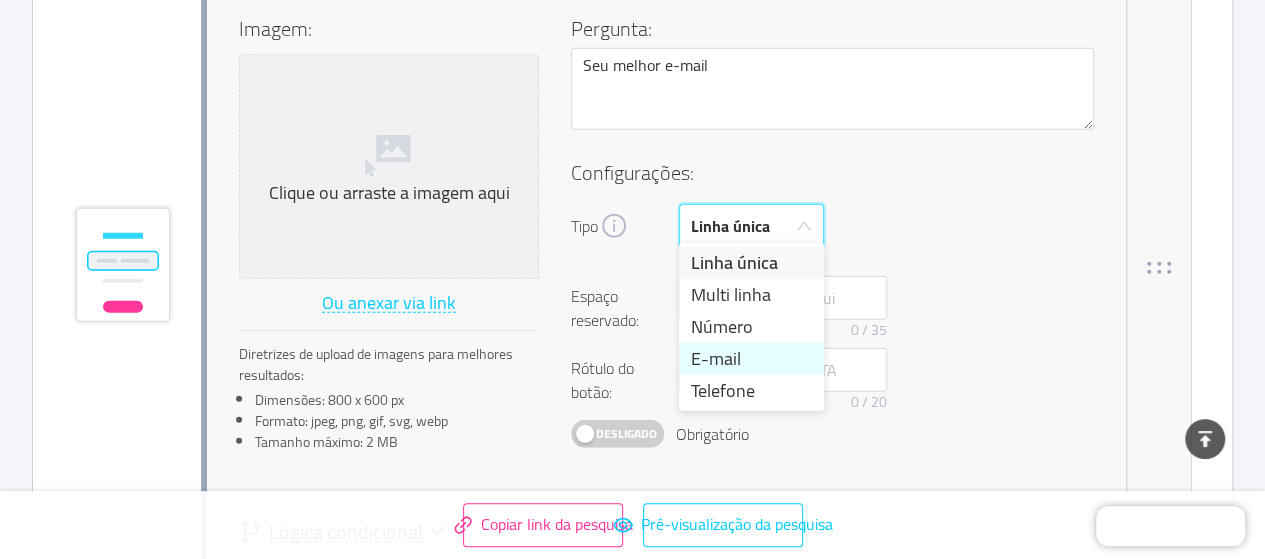 click on "E-mail" at bounding box center (751, 359) 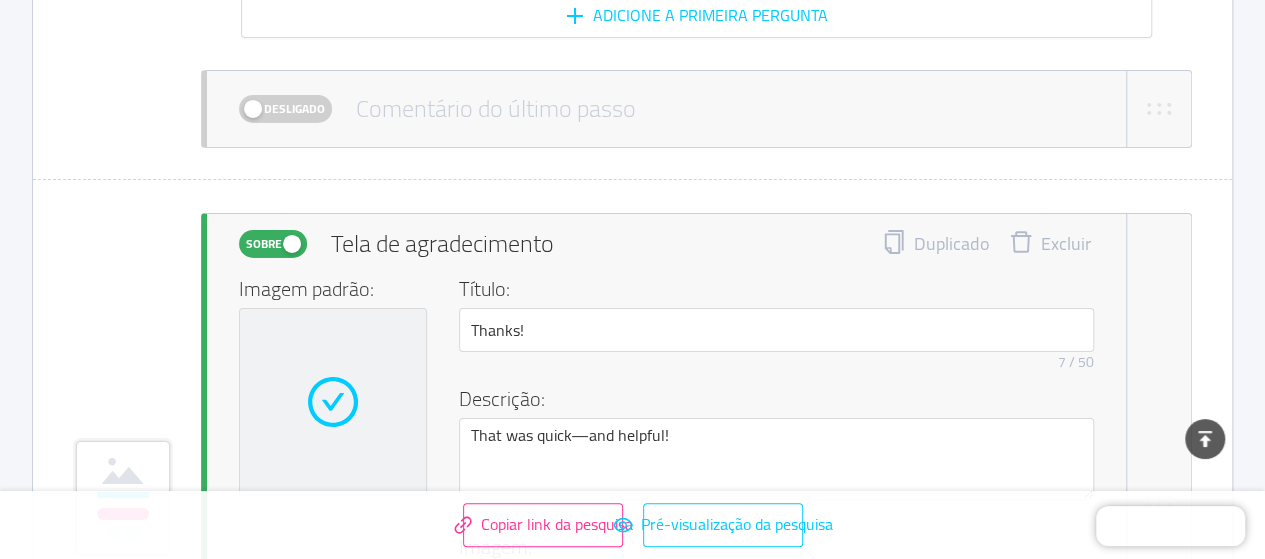 scroll, scrollTop: 11015, scrollLeft: 0, axis: vertical 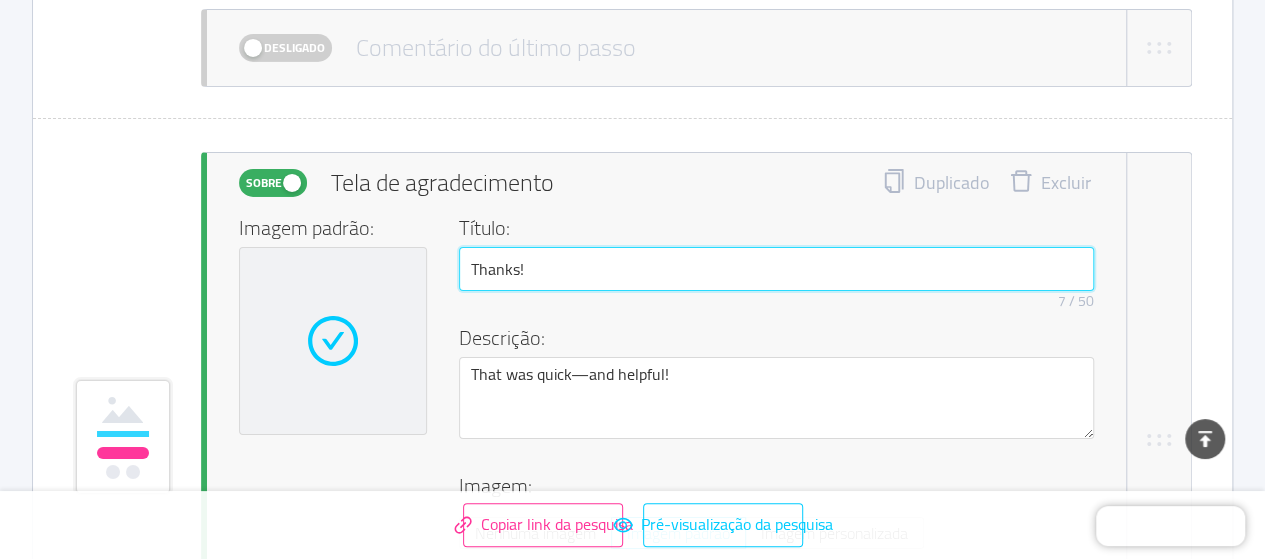 drag, startPoint x: 682, startPoint y: 264, endPoint x: 298, endPoint y: 280, distance: 384.3332 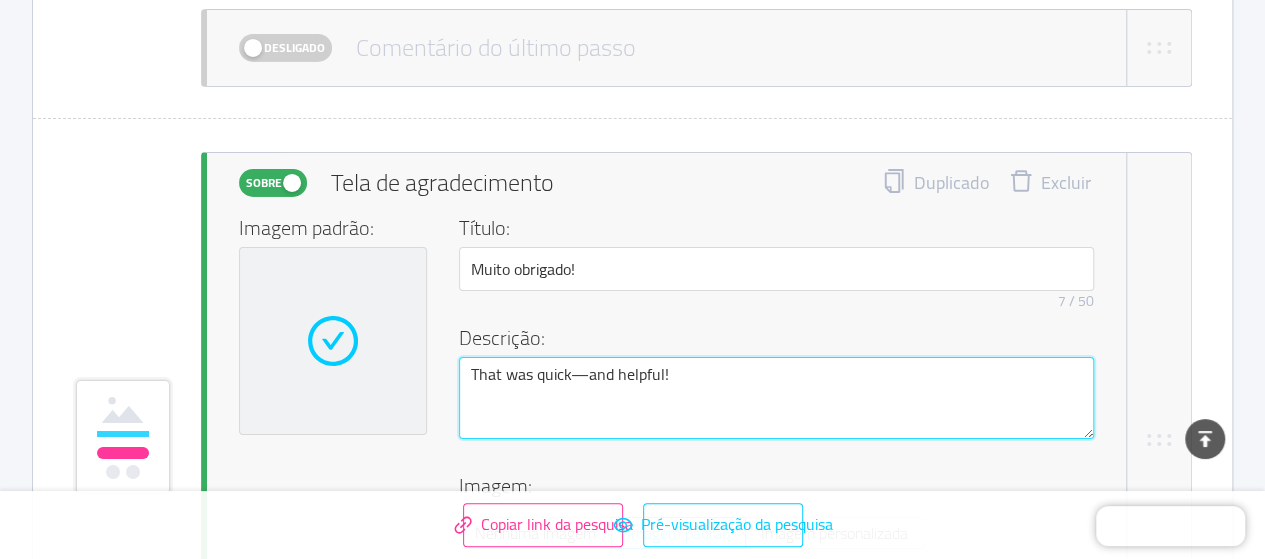 click on "That was quick—and helpful!" at bounding box center (776, 397) 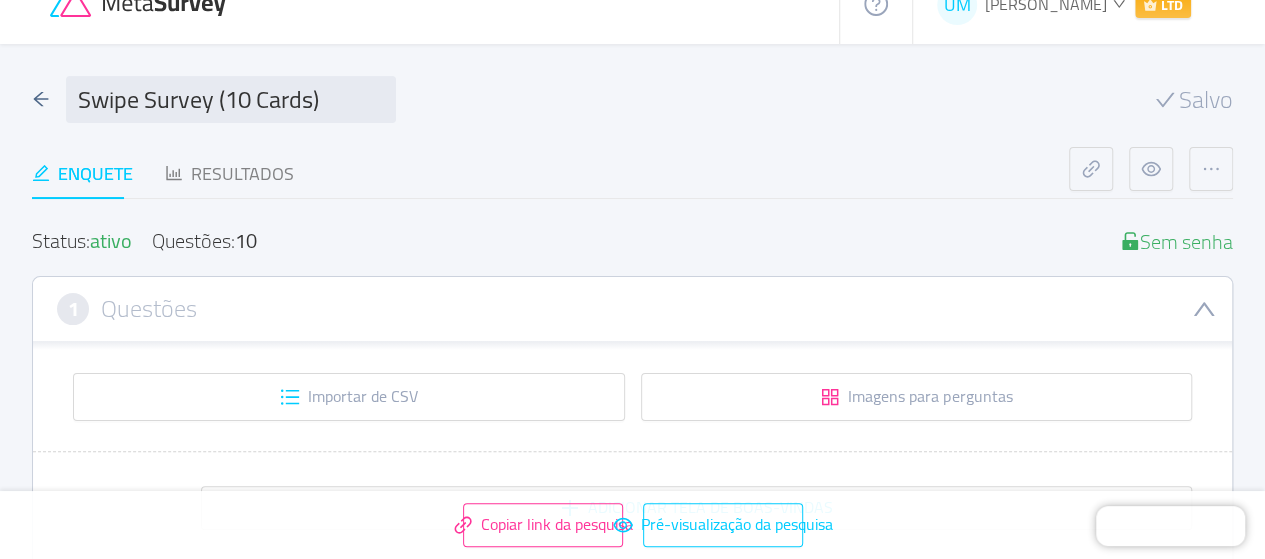 scroll, scrollTop: 300, scrollLeft: 0, axis: vertical 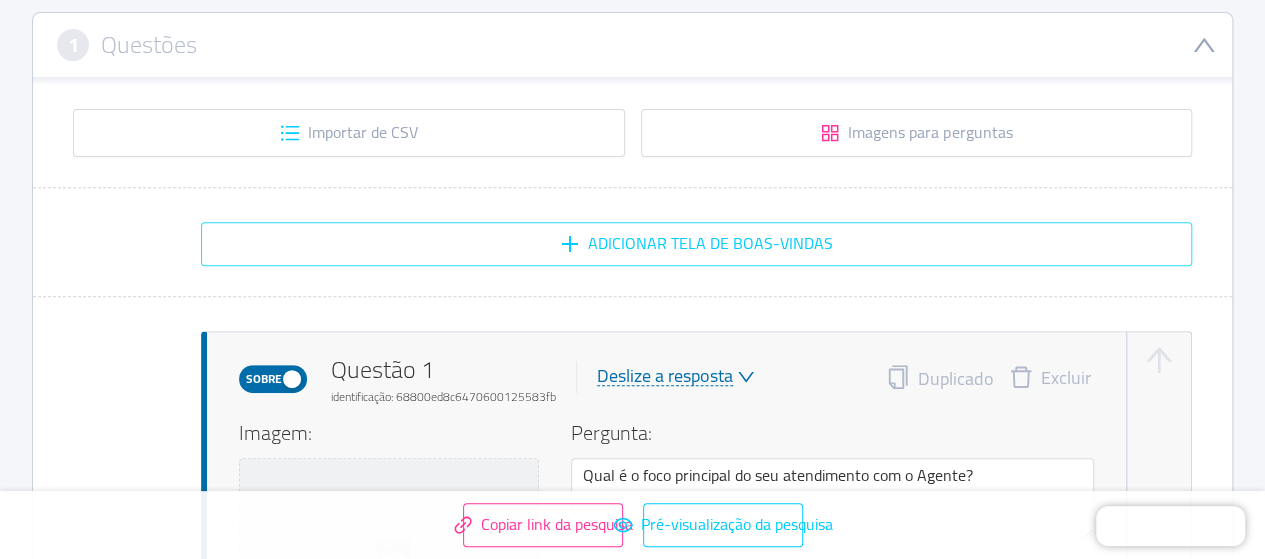 click on "Adicionar tela de boas-vindas" at bounding box center (696, 244) 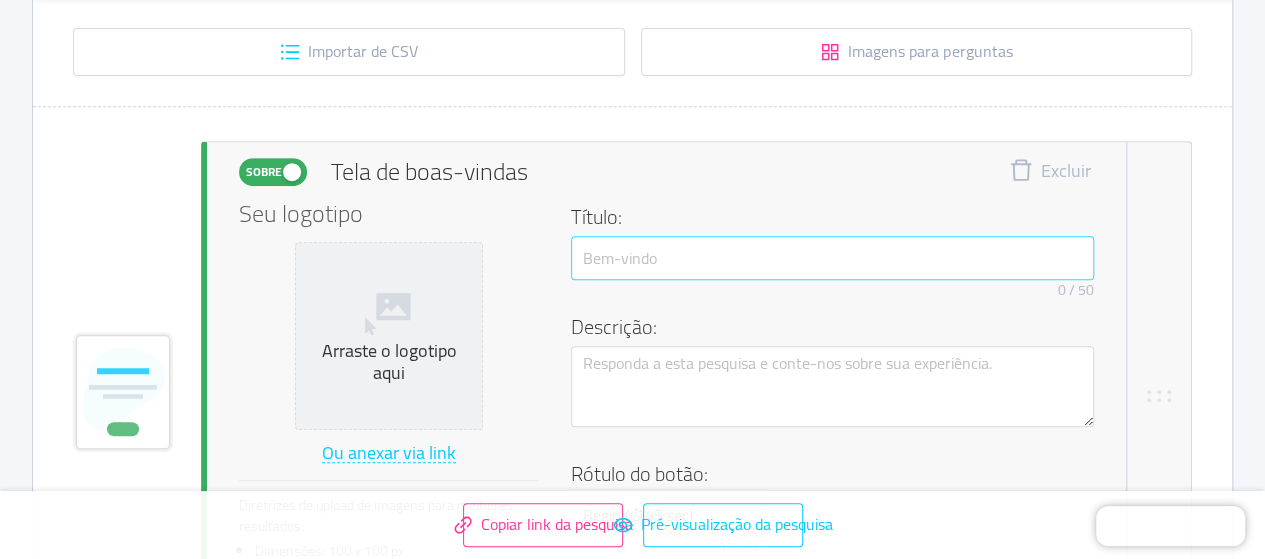 scroll, scrollTop: 400, scrollLeft: 0, axis: vertical 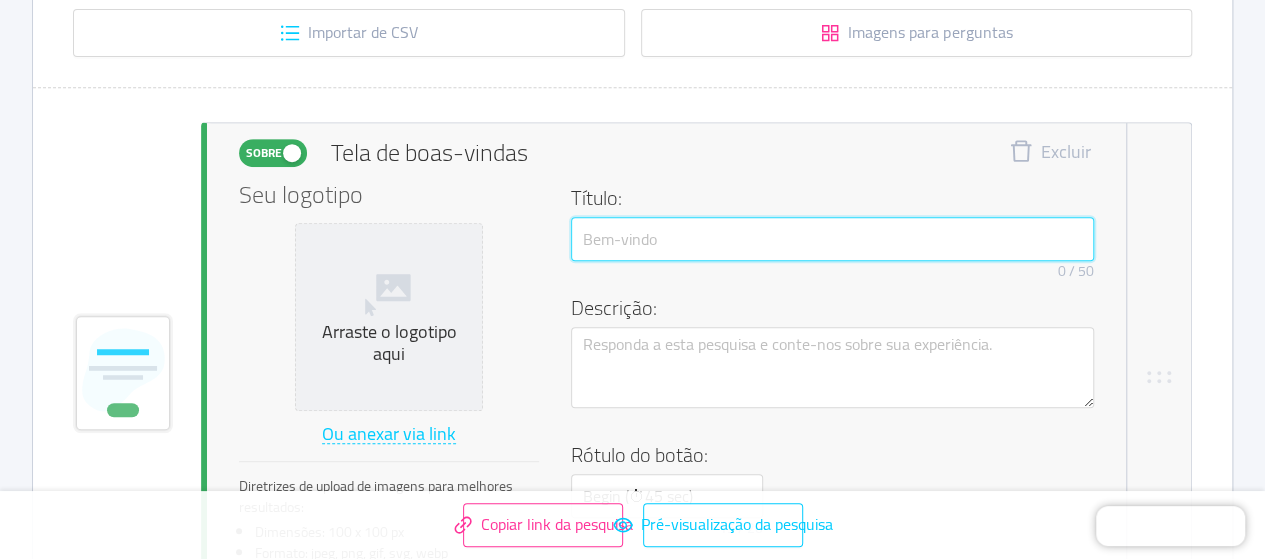 click at bounding box center (832, 239) 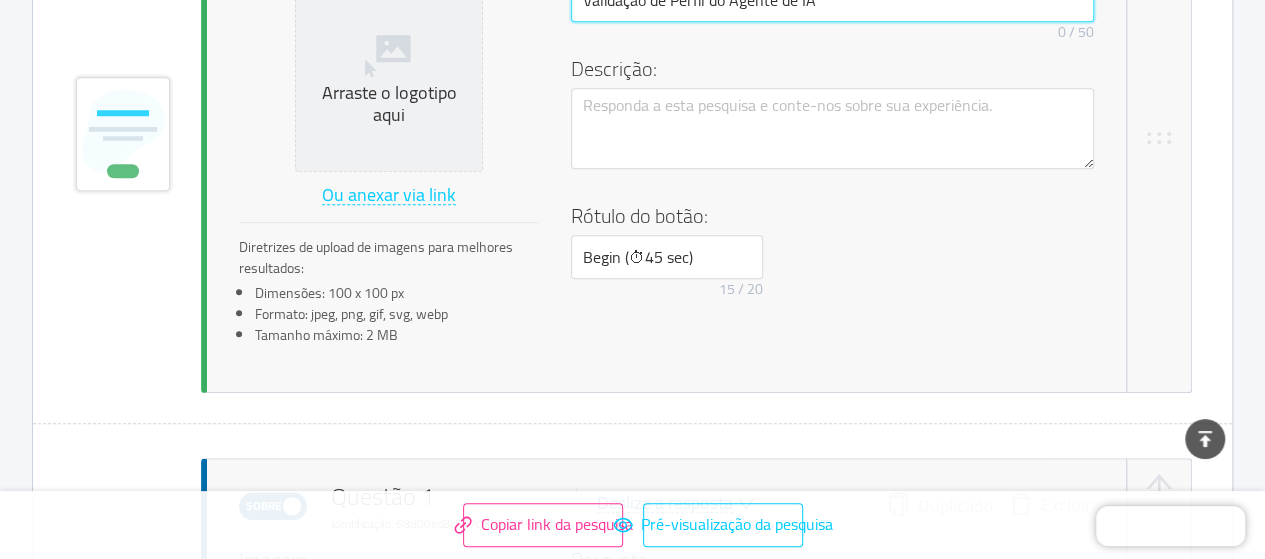 scroll, scrollTop: 700, scrollLeft: 0, axis: vertical 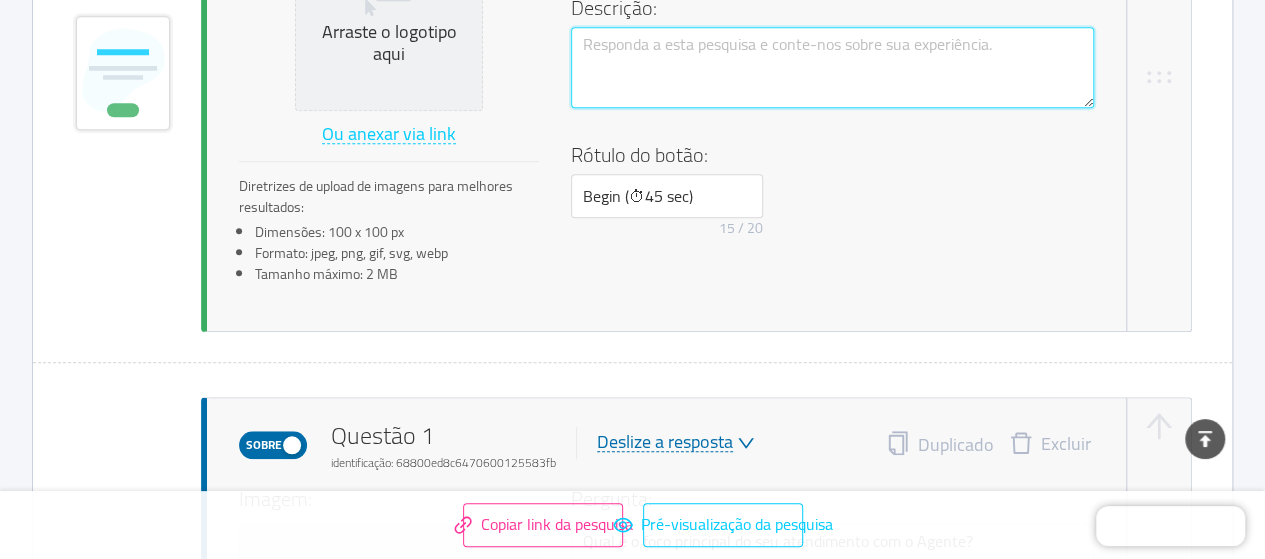 click at bounding box center [832, 67] 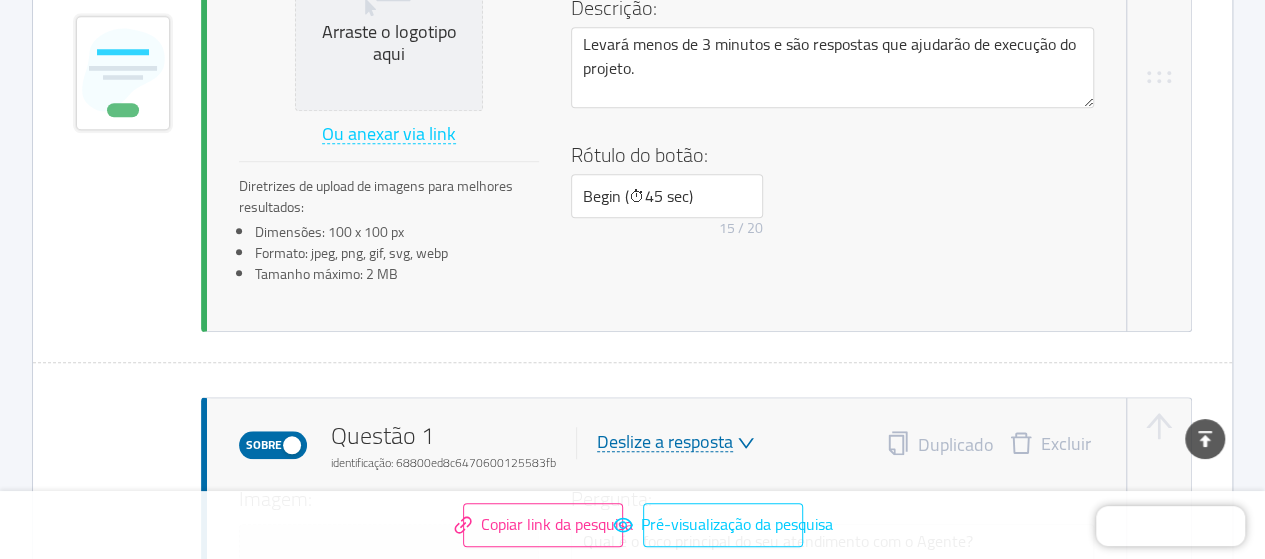 click on "Rótulo do botão:" at bounding box center [639, 154] 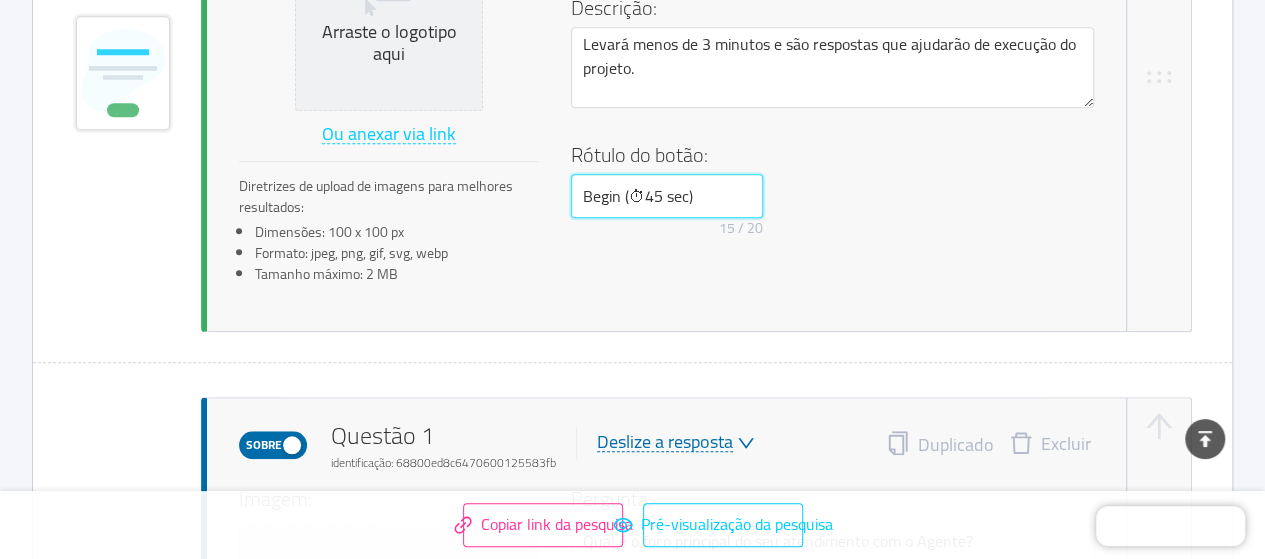 click on "Begin (⏱45 sec)" at bounding box center (667, 196) 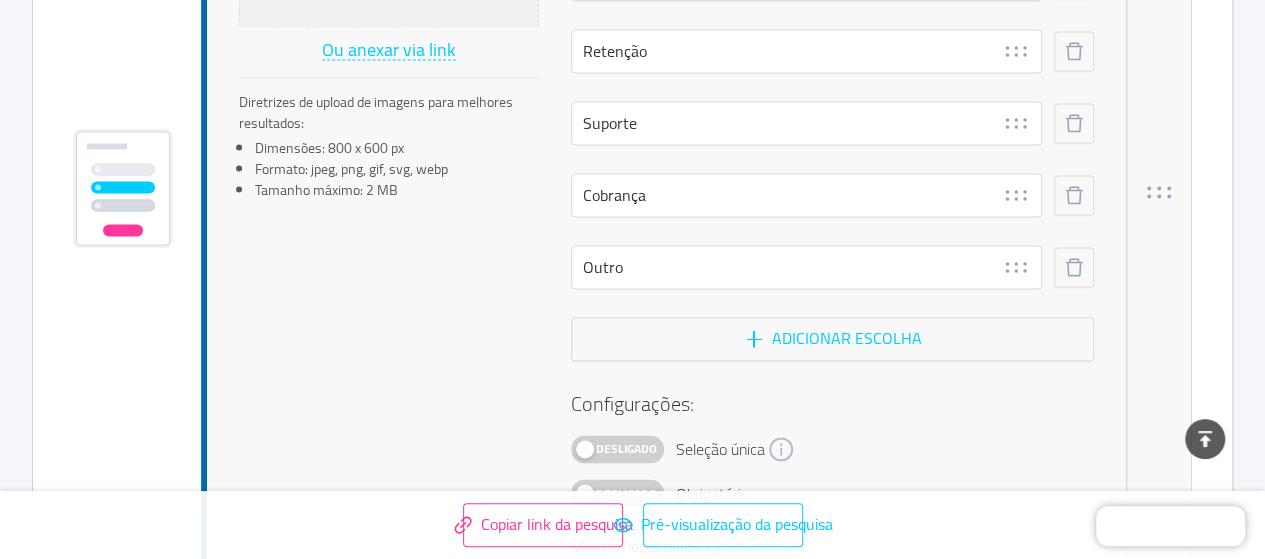scroll, scrollTop: 1700, scrollLeft: 0, axis: vertical 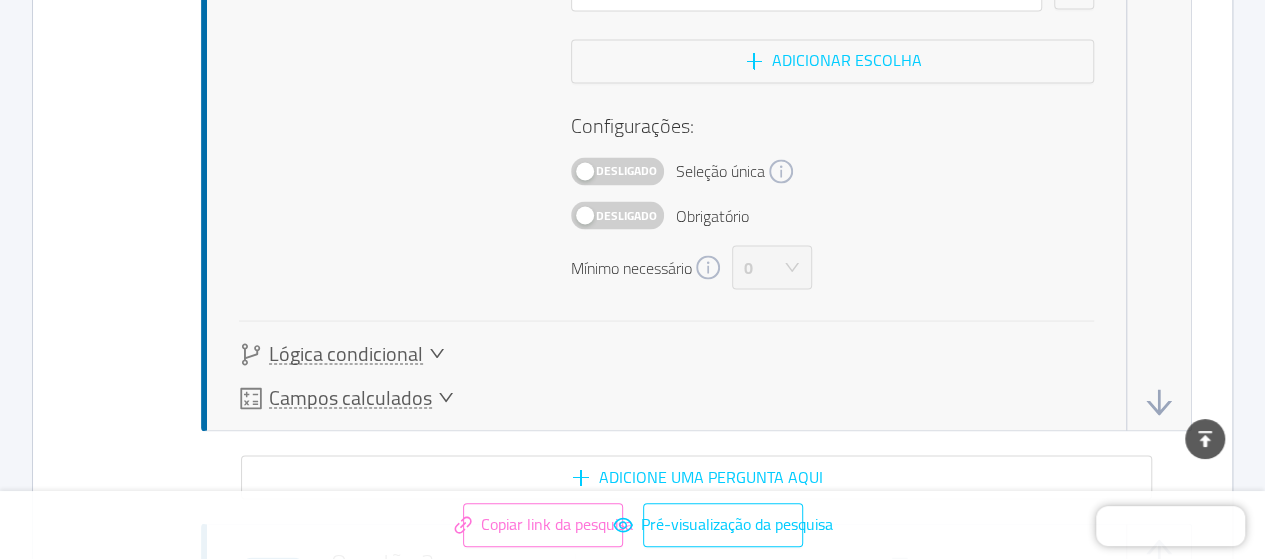 click on "Copiar link da pesquisa" at bounding box center [543, 525] 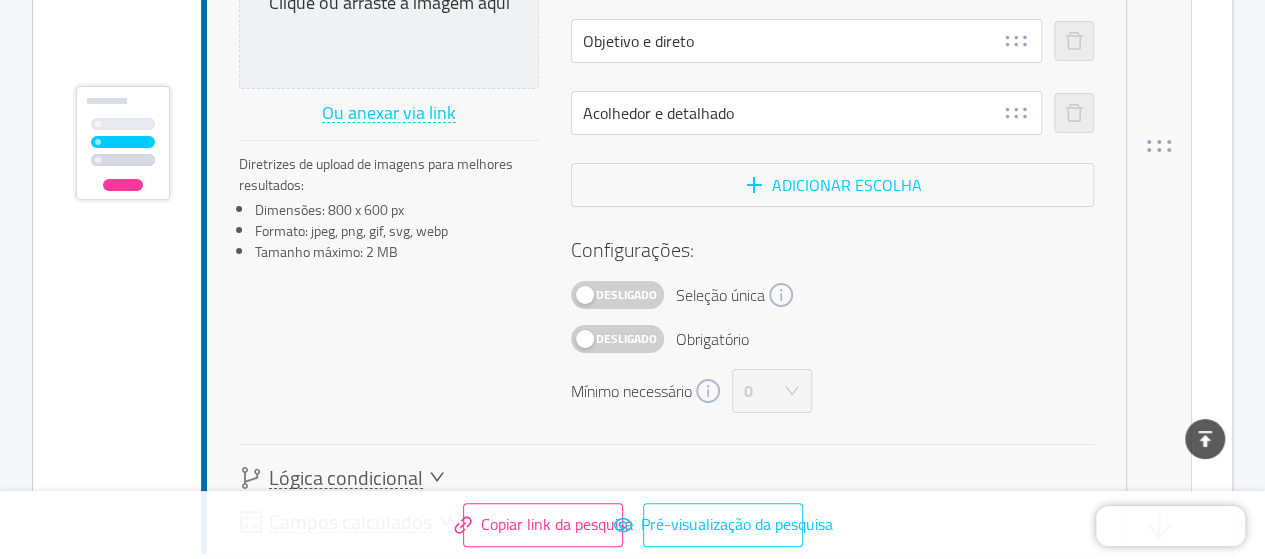 scroll, scrollTop: 3500, scrollLeft: 0, axis: vertical 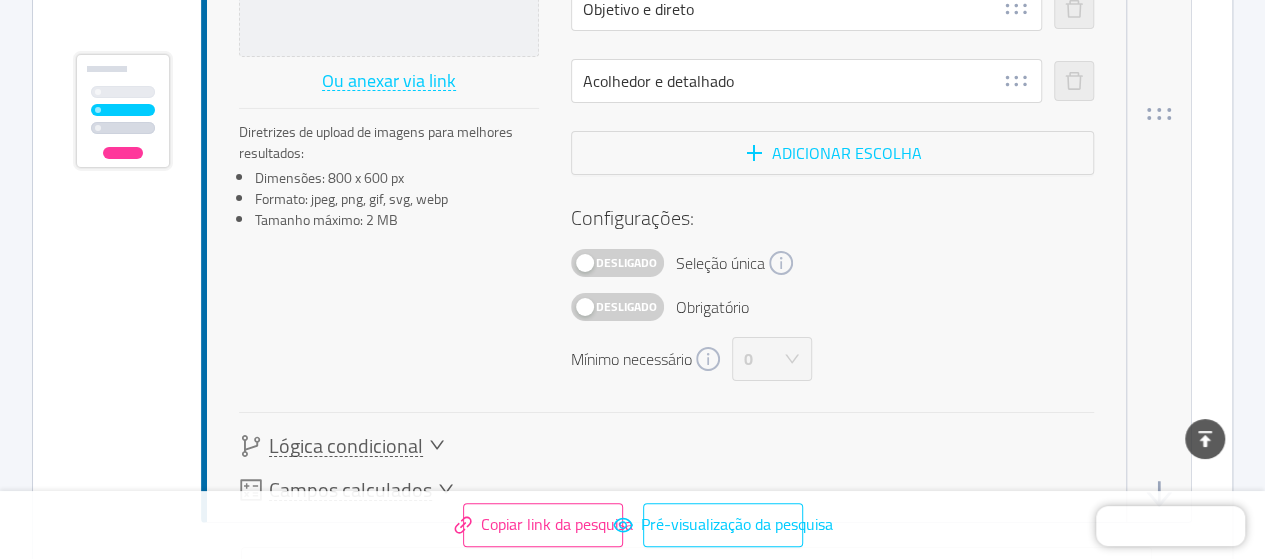 click on "Desligado" at bounding box center [626, 262] 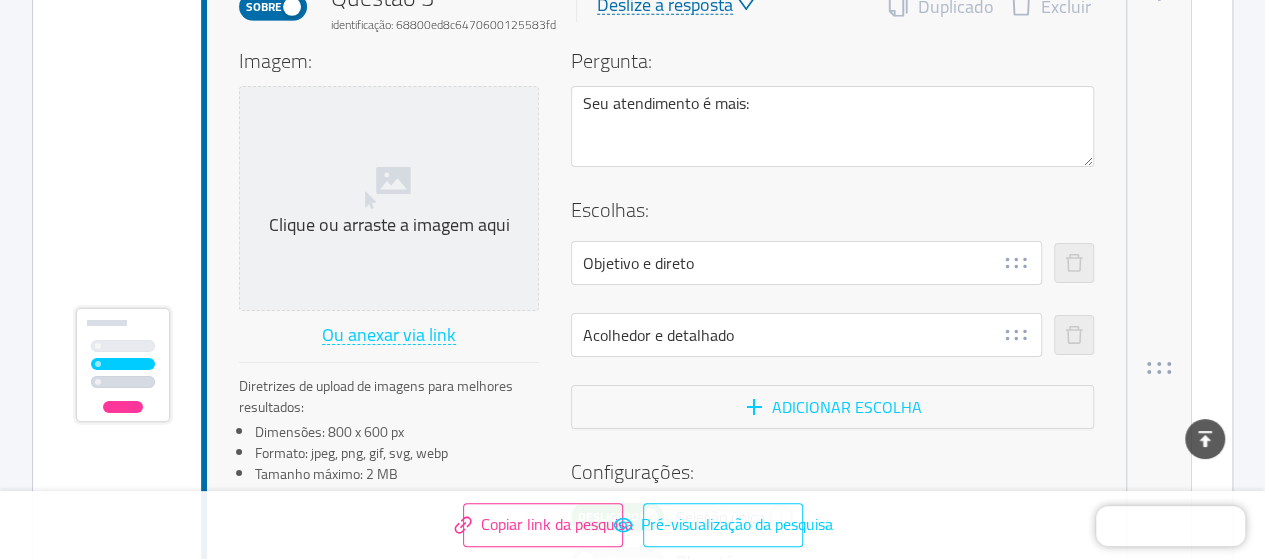 scroll, scrollTop: 3400, scrollLeft: 0, axis: vertical 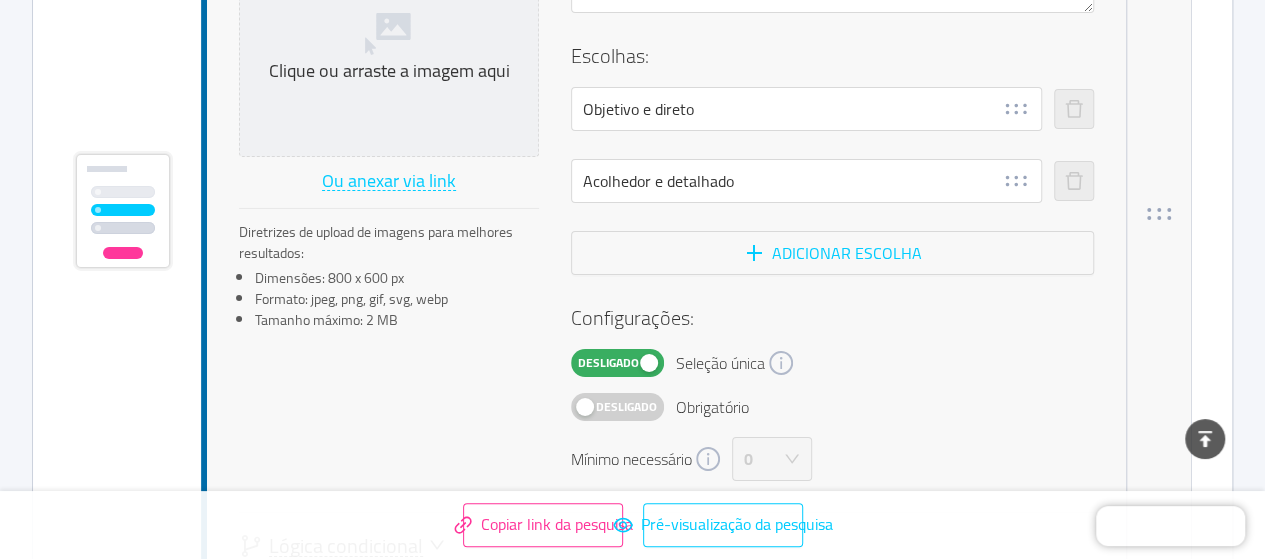 click on "Desligado" at bounding box center (626, 407) 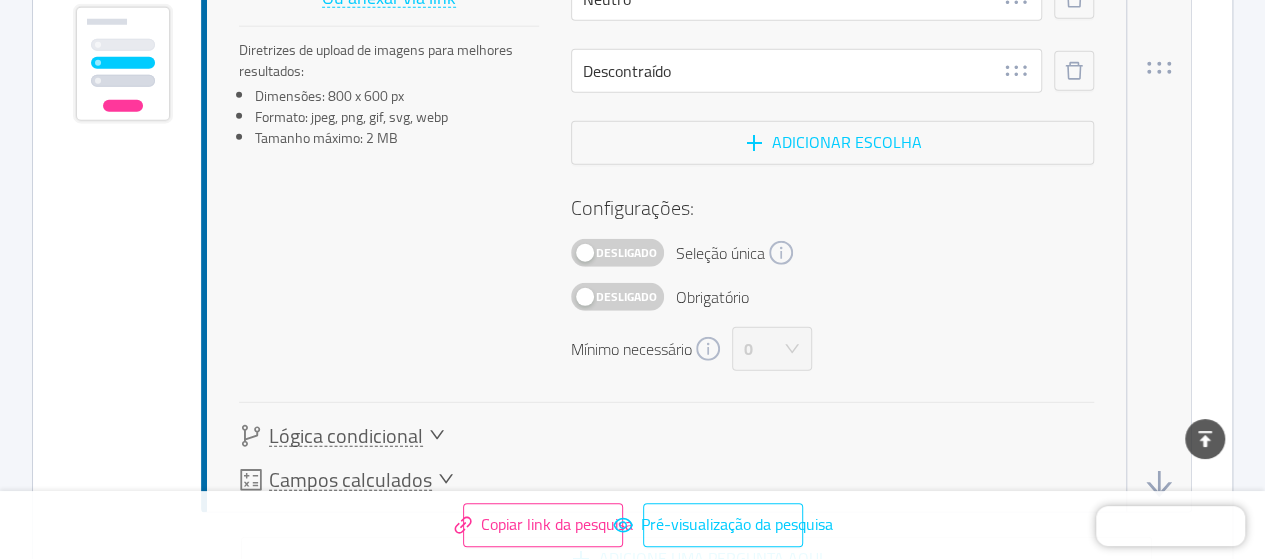 scroll, scrollTop: 2600, scrollLeft: 0, axis: vertical 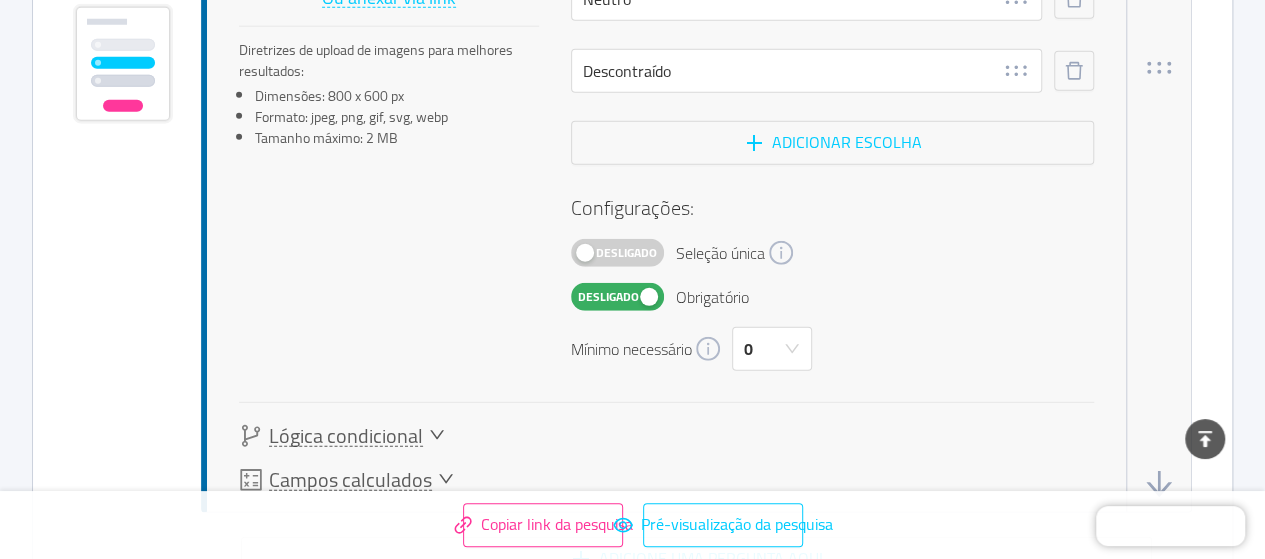 click on "Desligado" at bounding box center [626, 252] 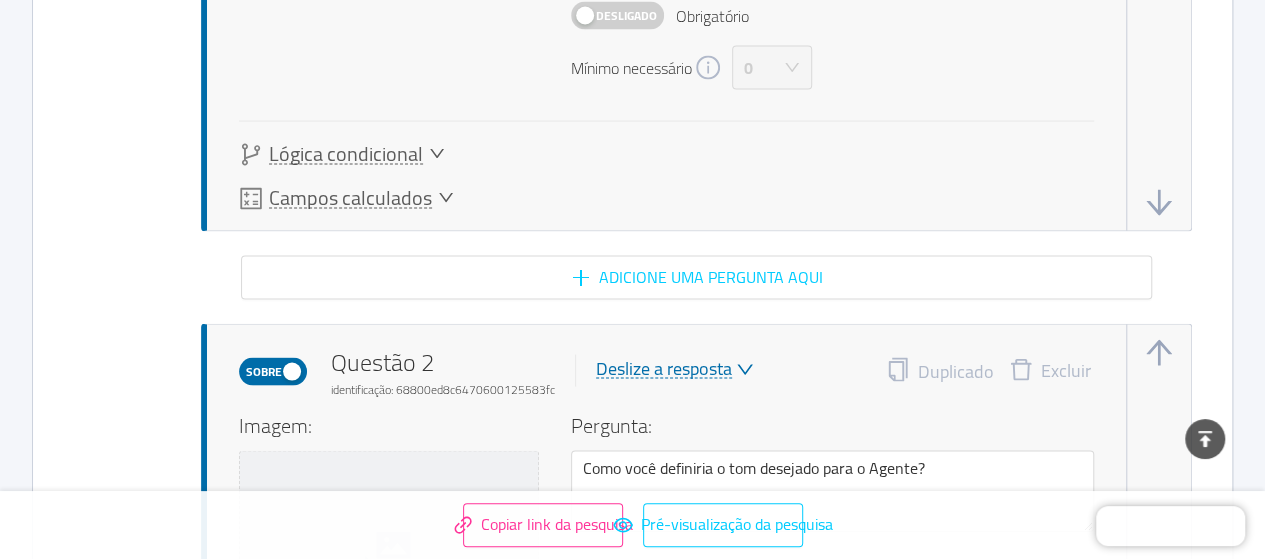 scroll, scrollTop: 1800, scrollLeft: 0, axis: vertical 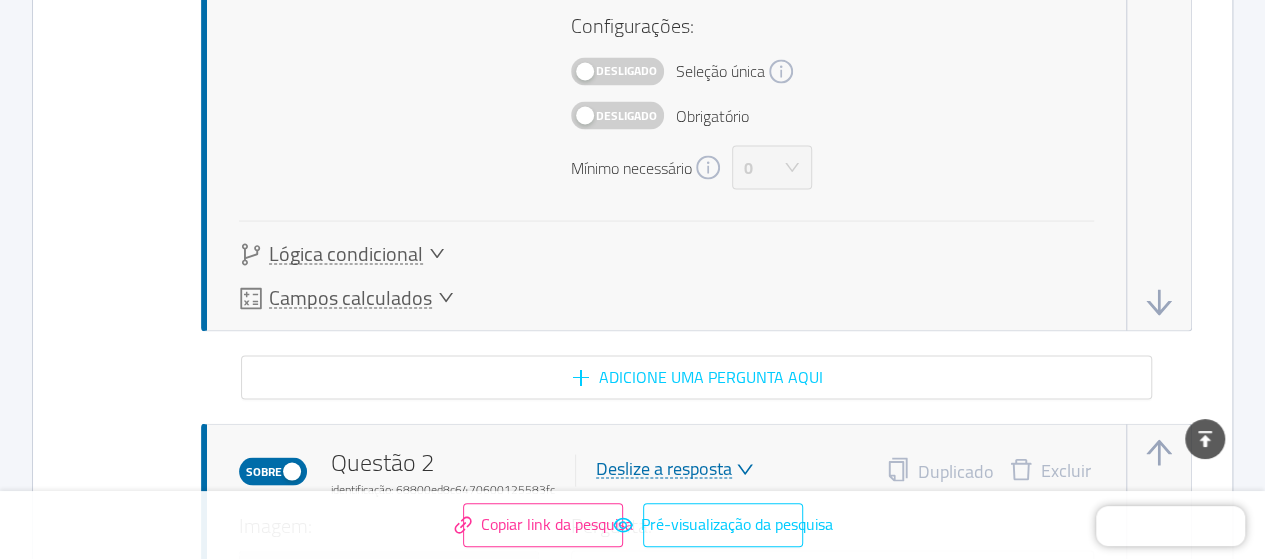click on "Desligado" at bounding box center [617, 115] 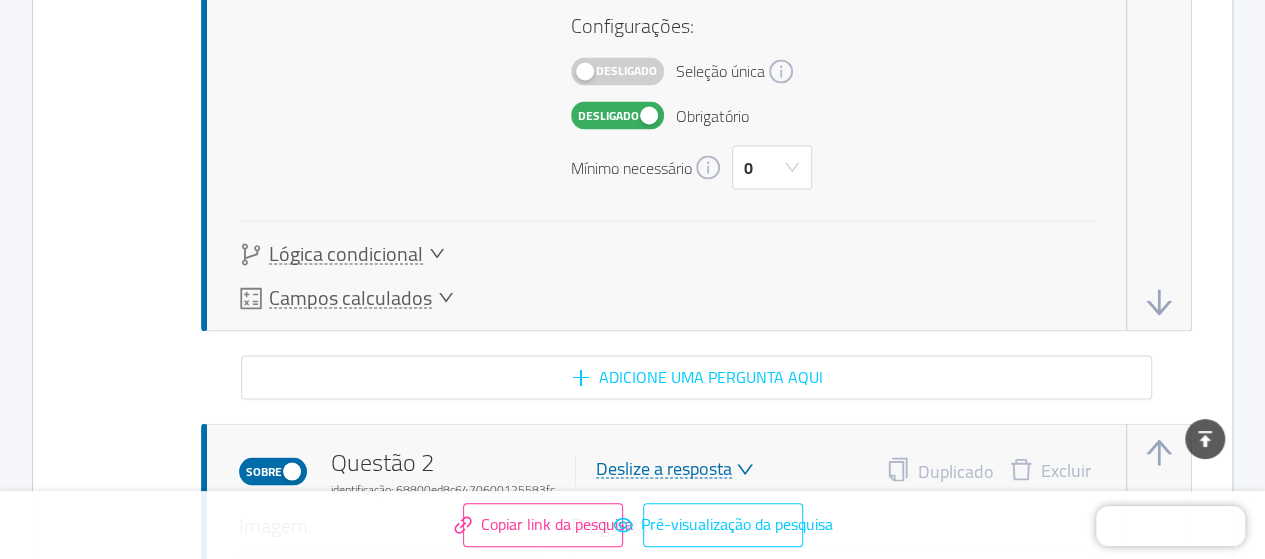 click on "Desligado" at bounding box center [626, 71] 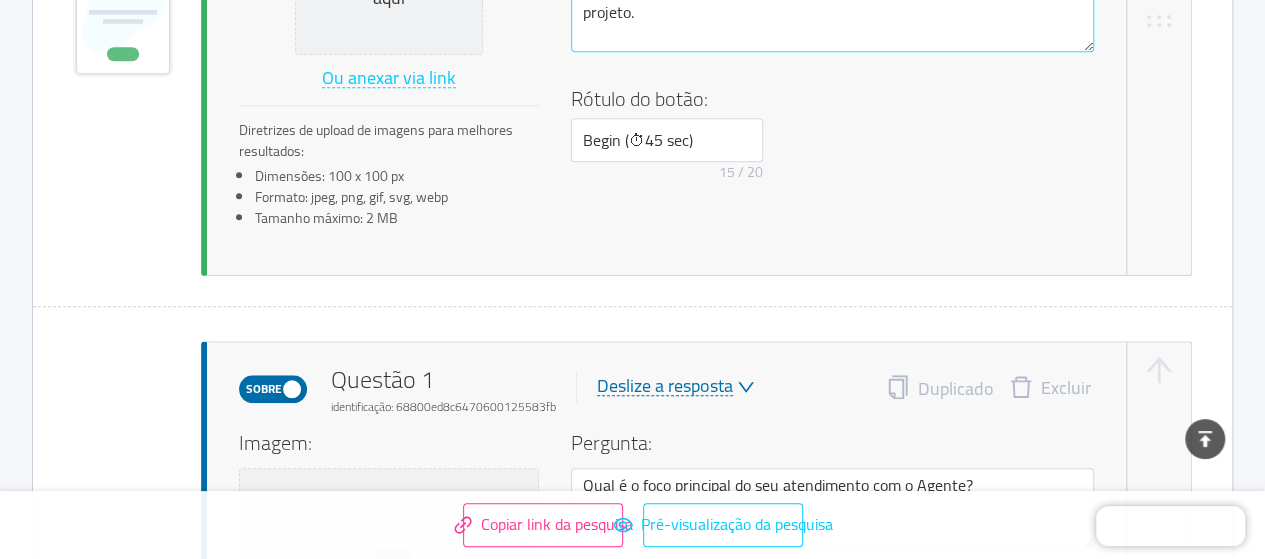 scroll, scrollTop: 600, scrollLeft: 0, axis: vertical 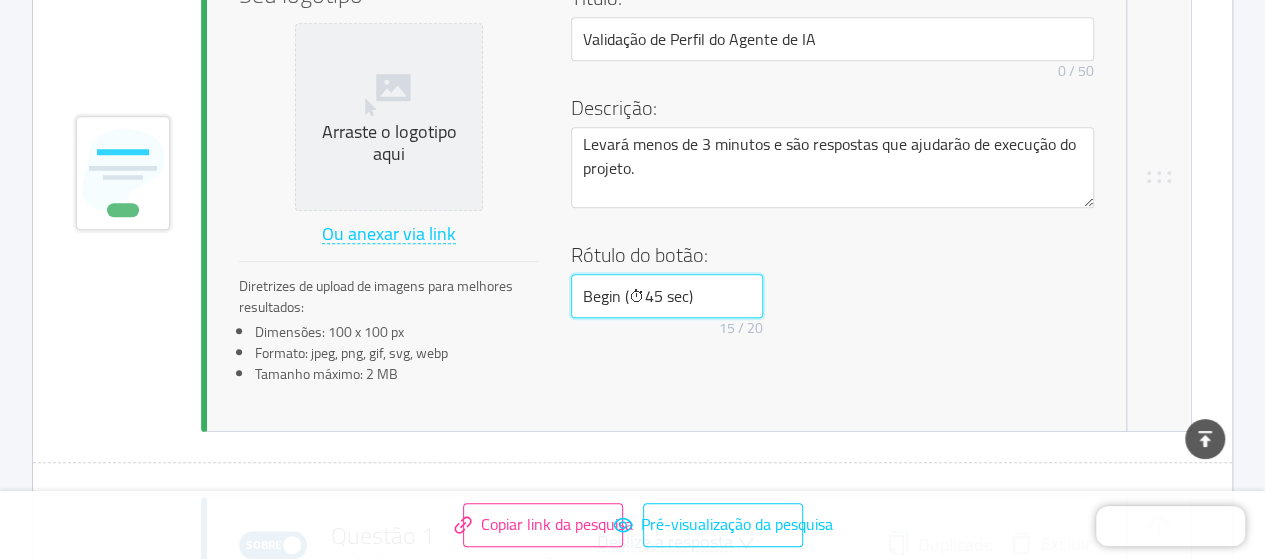 click on "Begin (⏱45 sec)" at bounding box center (667, 296) 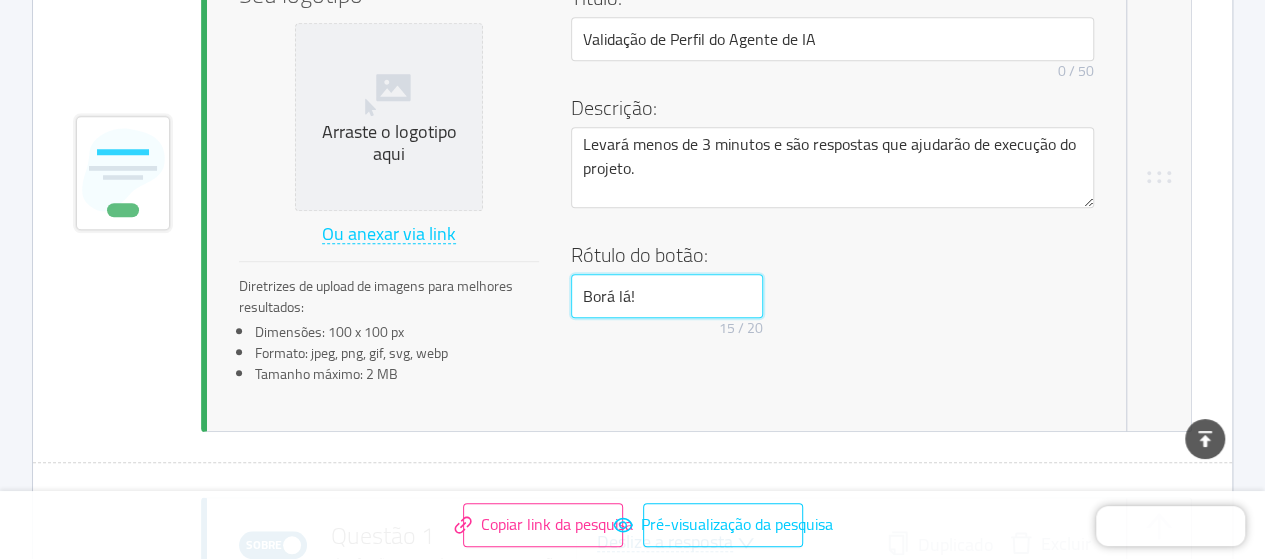 click on "Borá lá!" at bounding box center (667, 296) 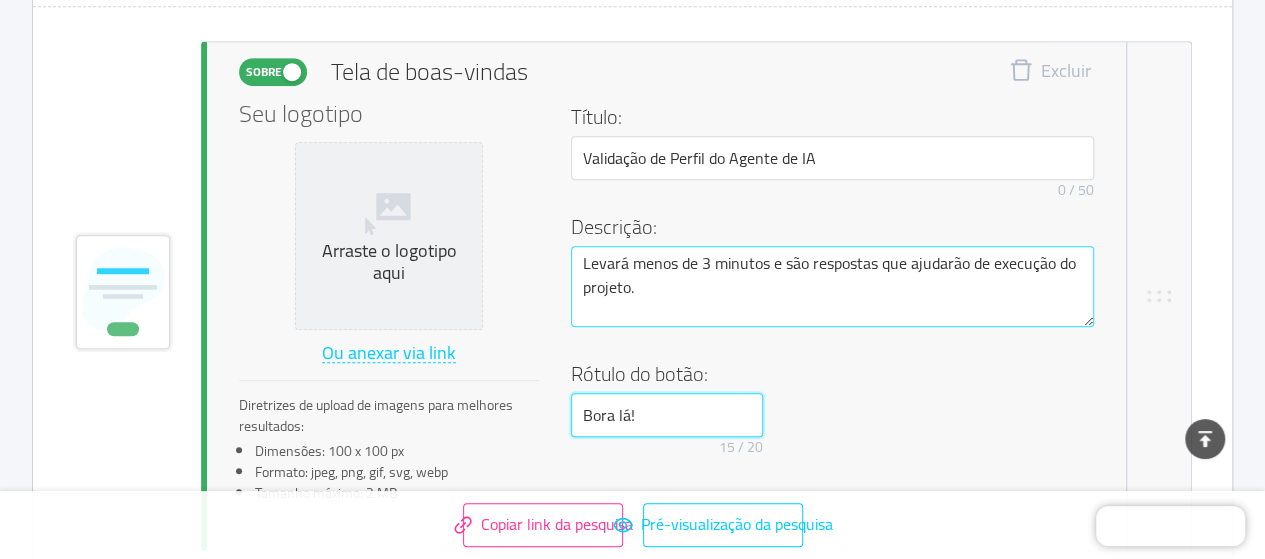 scroll, scrollTop: 700, scrollLeft: 0, axis: vertical 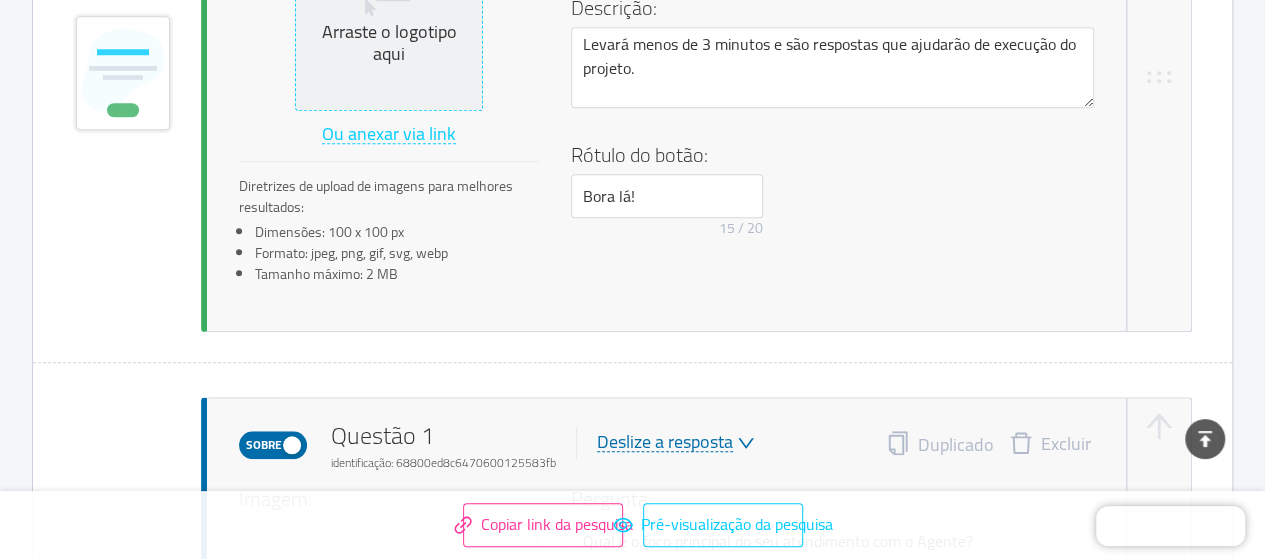 click on "Arraste o logotipo aqui" at bounding box center [389, 17] 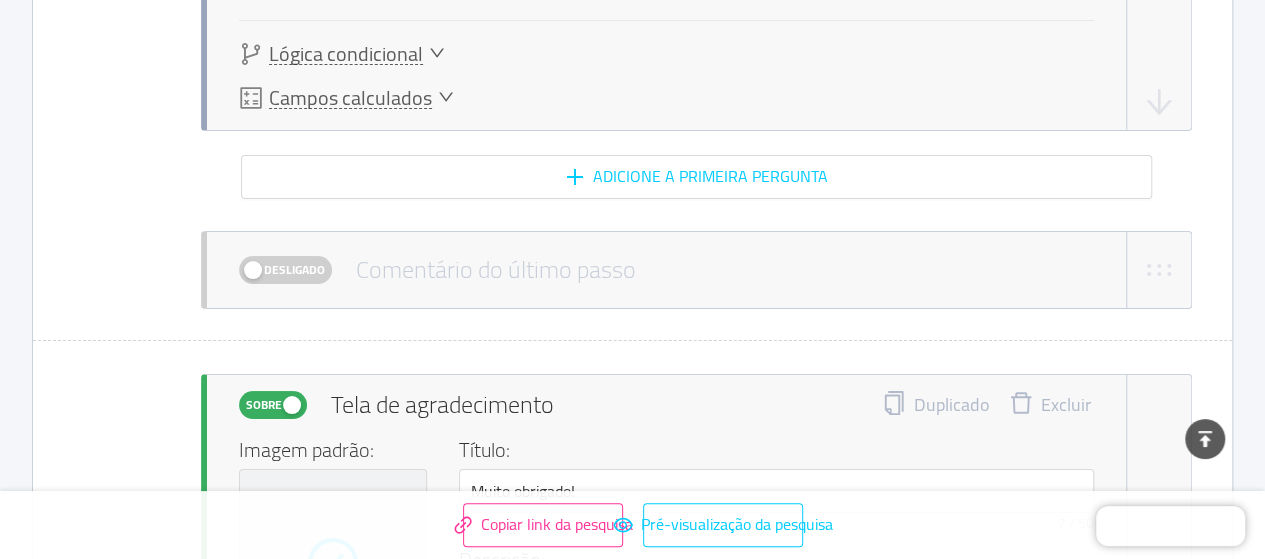 scroll, scrollTop: 11400, scrollLeft: 0, axis: vertical 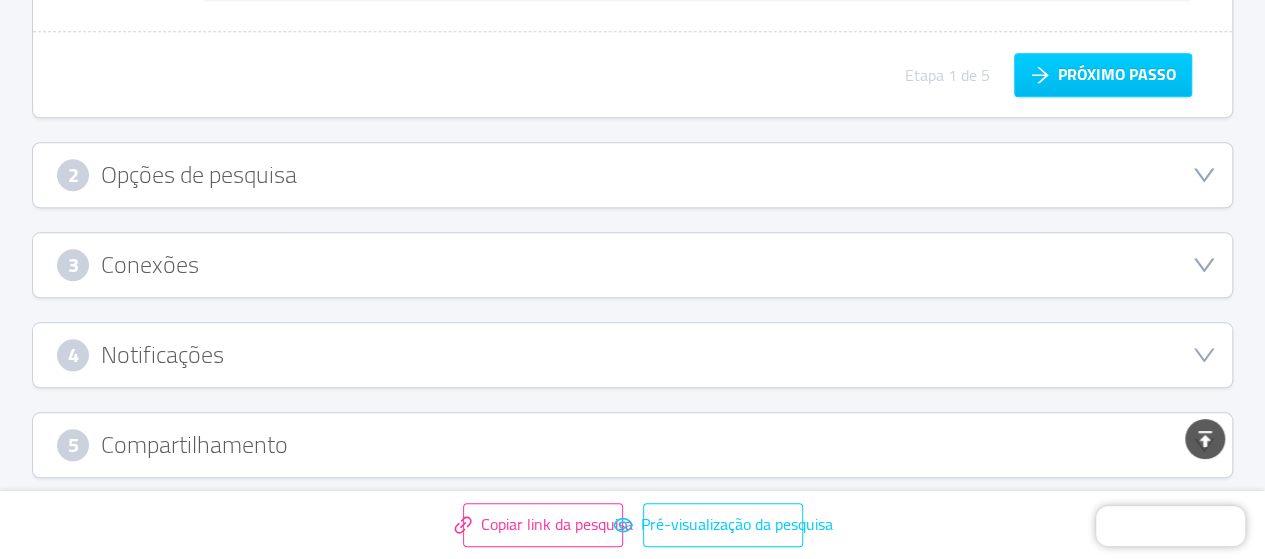 click on "2 Opções de pesquisa" at bounding box center (632, 175) 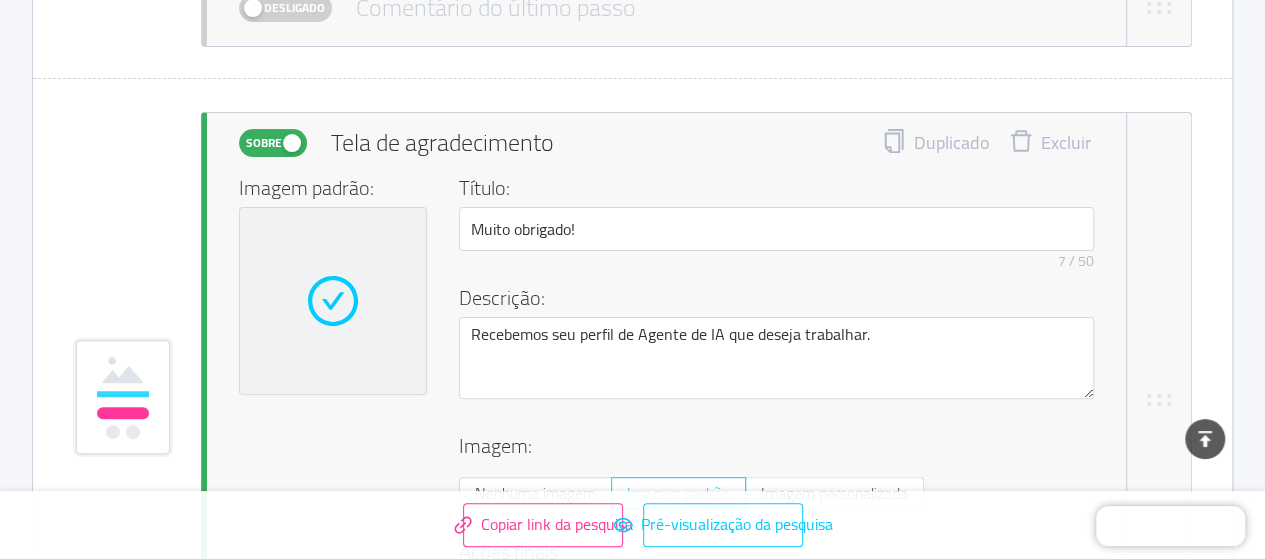 scroll, scrollTop: 376, scrollLeft: 0, axis: vertical 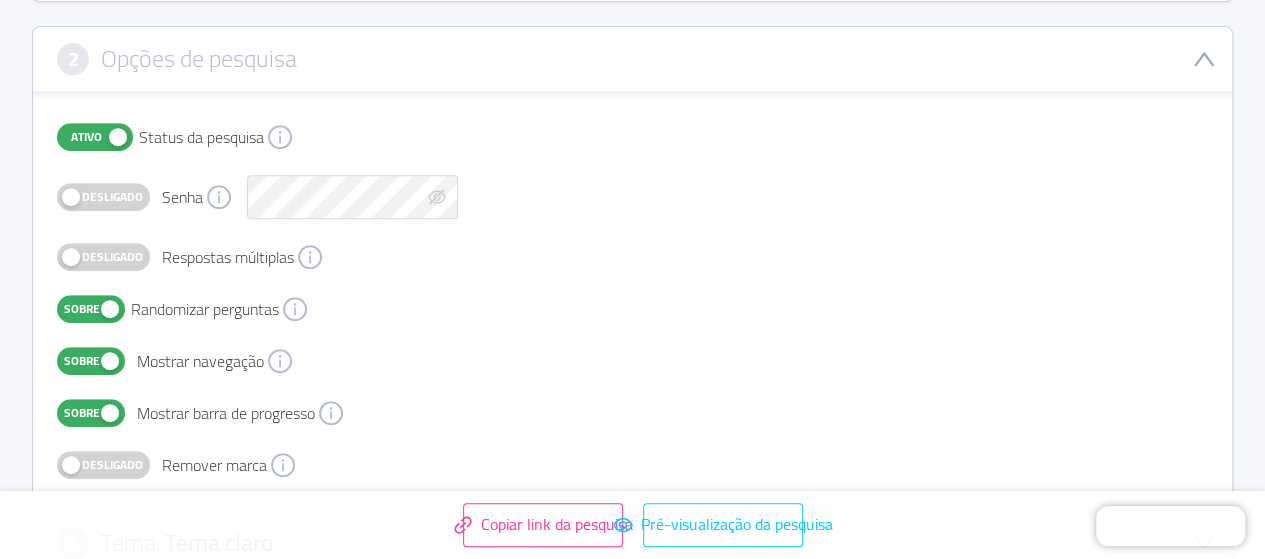click on "Ativo Status da pesquisa Desligado Senha Desligado Respostas múltiplas Sobre Randomizar perguntas Sobre Mostrar navegação Sobre Mostrar barra de progresso Desligado Remover marca" at bounding box center (257, 301) 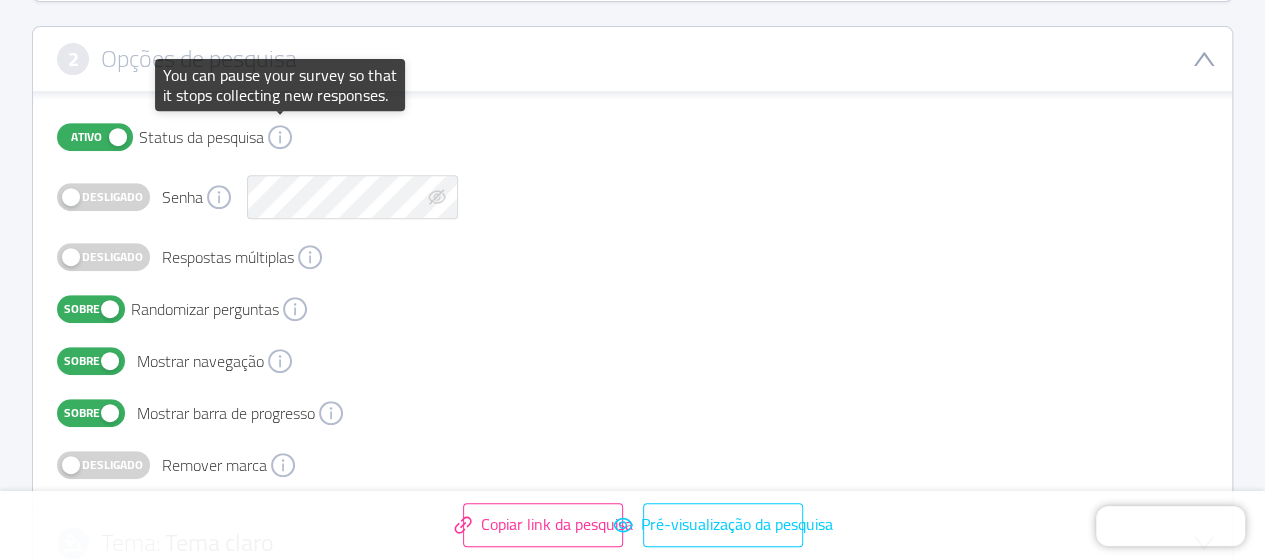 click 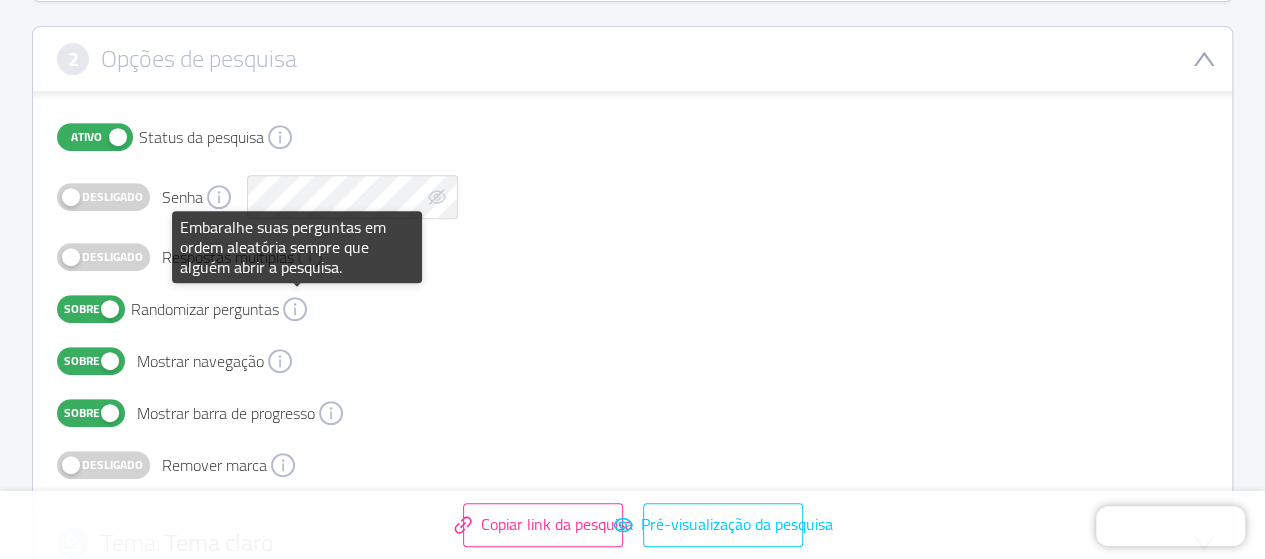 click 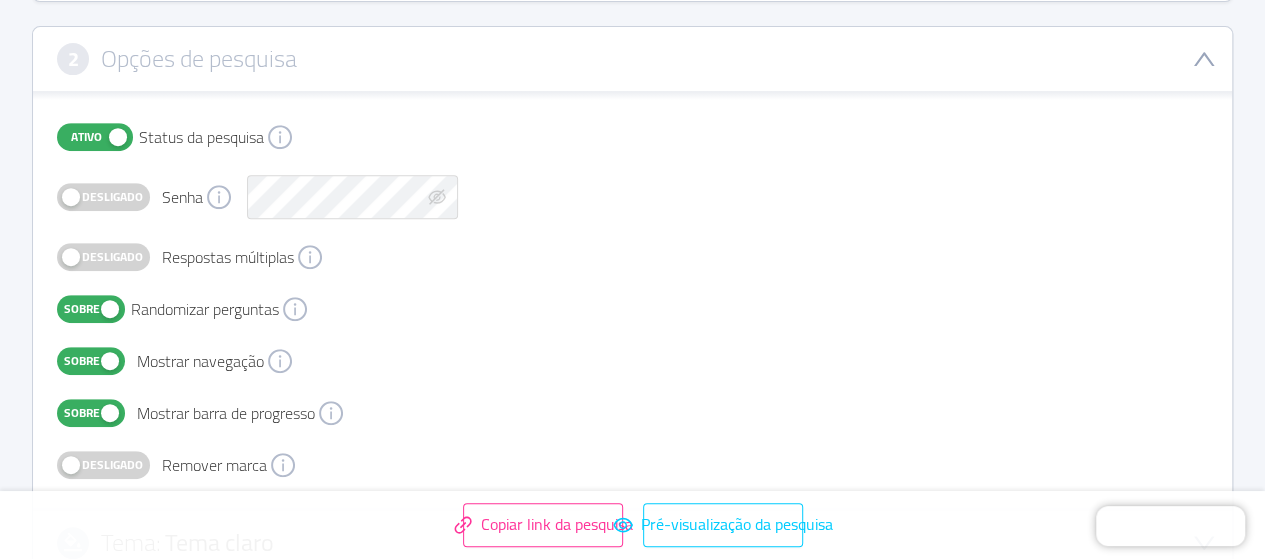 click on "Sobre" at bounding box center [91, 309] 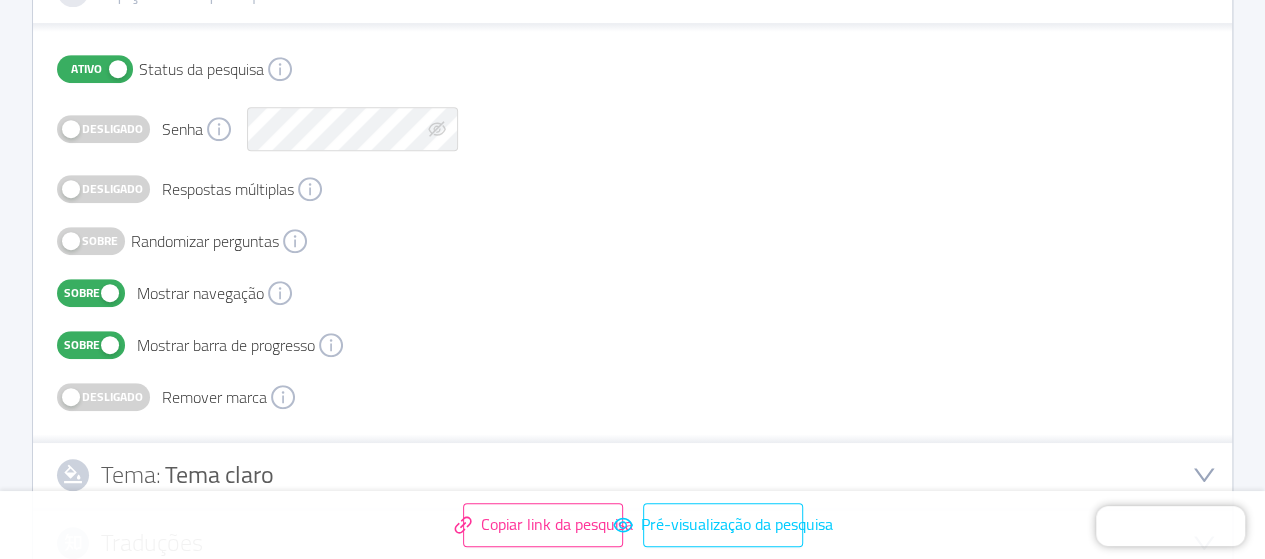 scroll, scrollTop: 476, scrollLeft: 0, axis: vertical 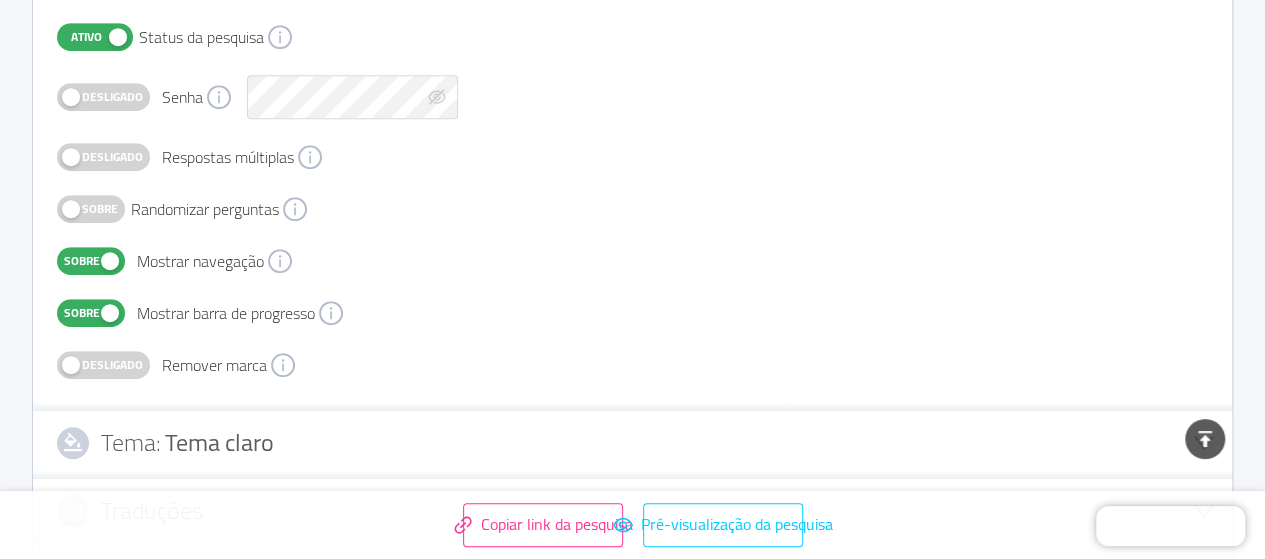 click on "Desligado" at bounding box center (112, 364) 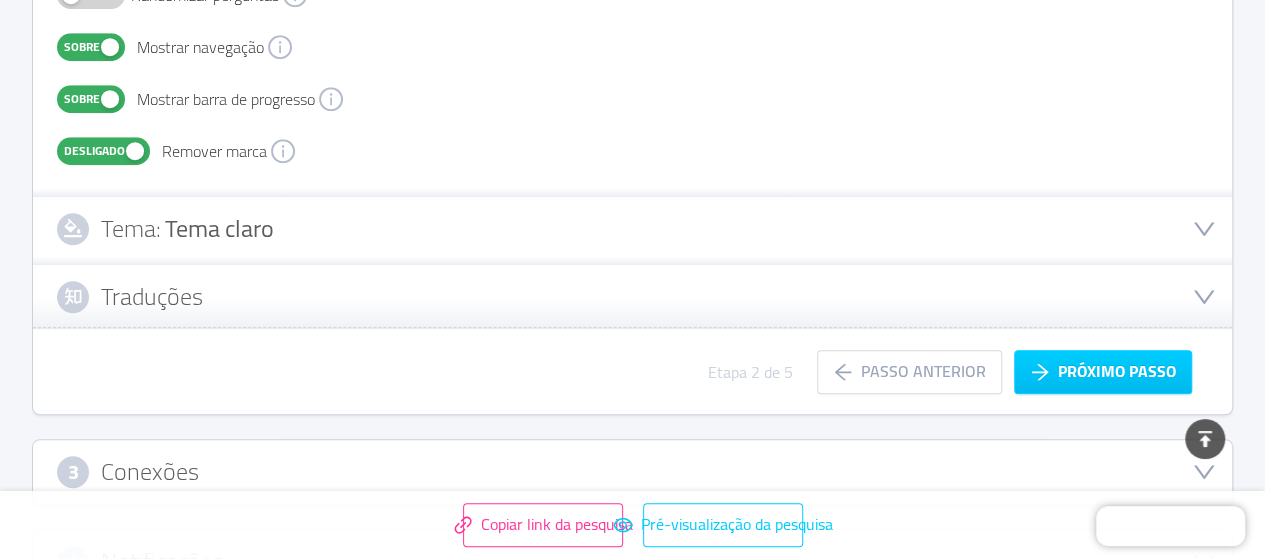 scroll, scrollTop: 776, scrollLeft: 0, axis: vertical 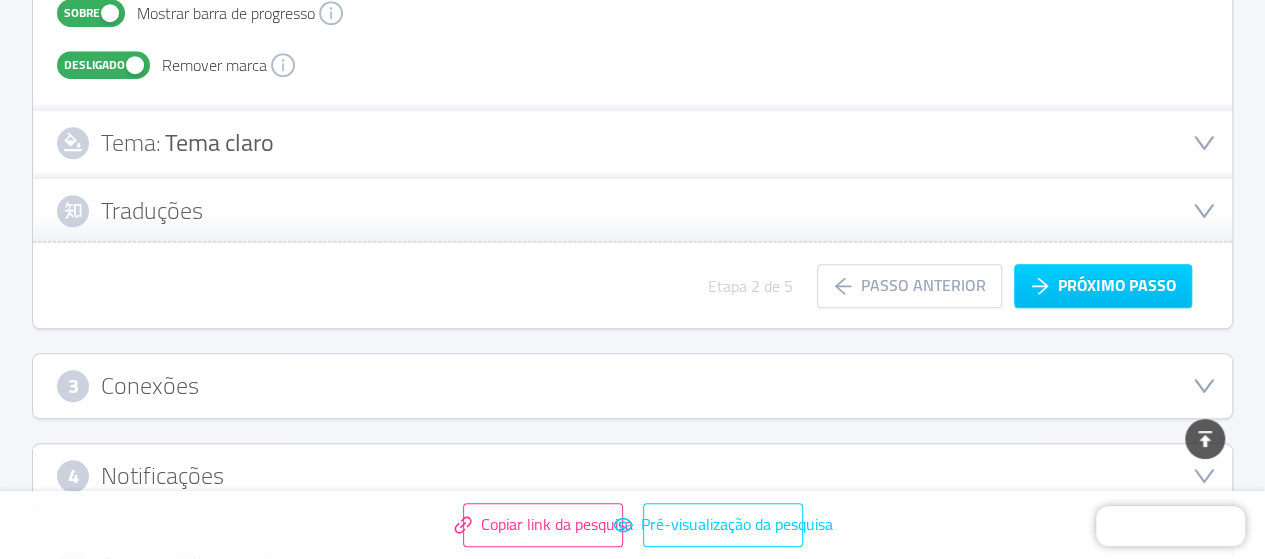 click on "Tema: Tema claro" at bounding box center [632, 143] 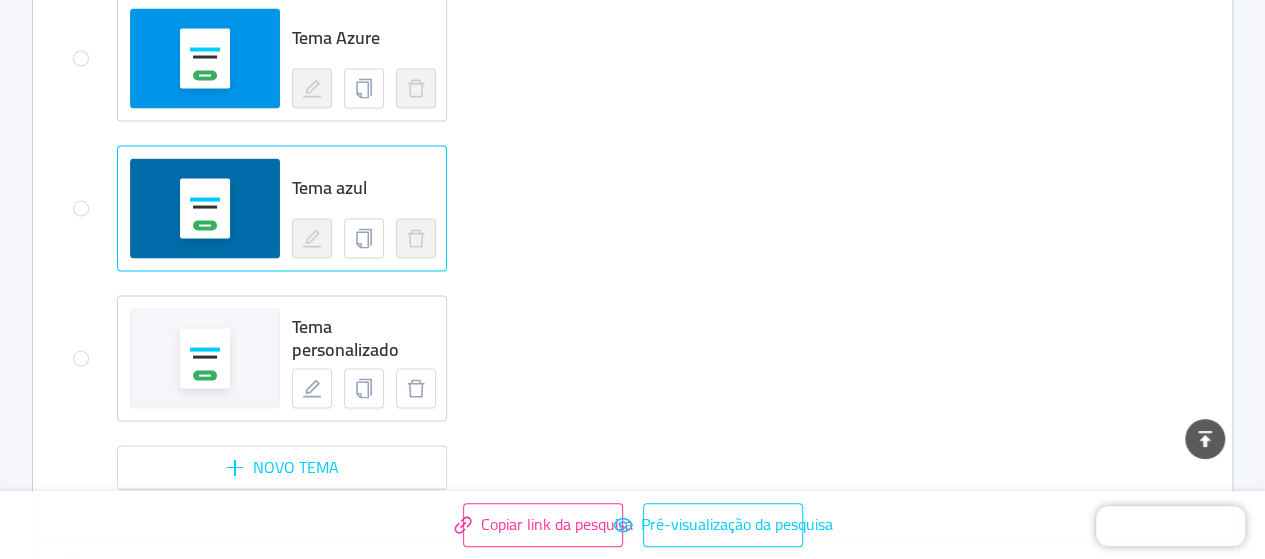 scroll, scrollTop: 1876, scrollLeft: 0, axis: vertical 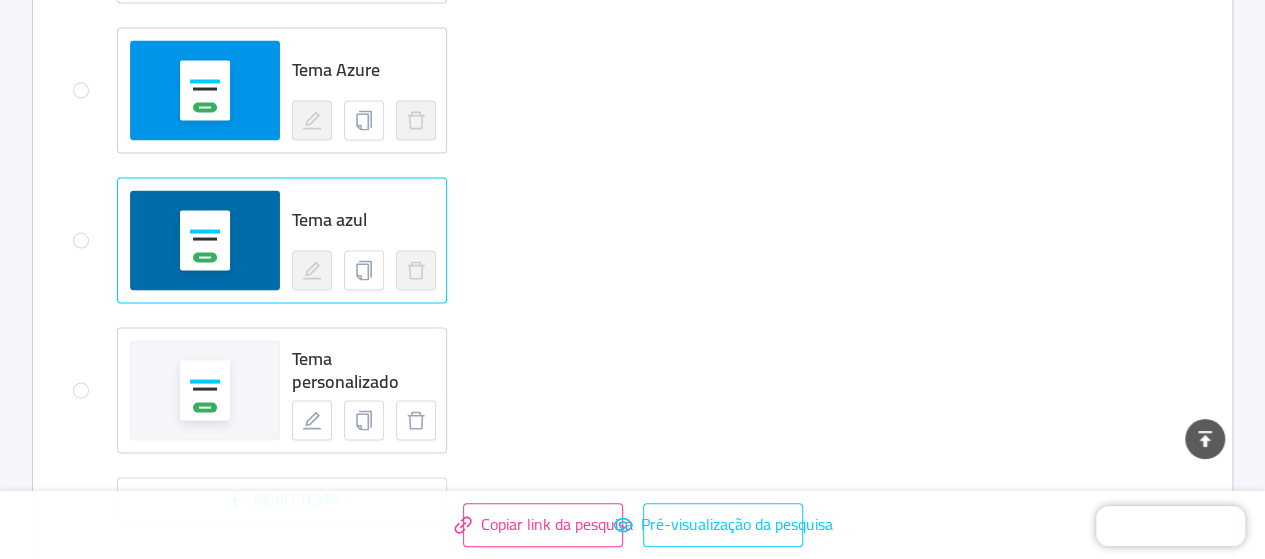 click at bounding box center (205, 240) 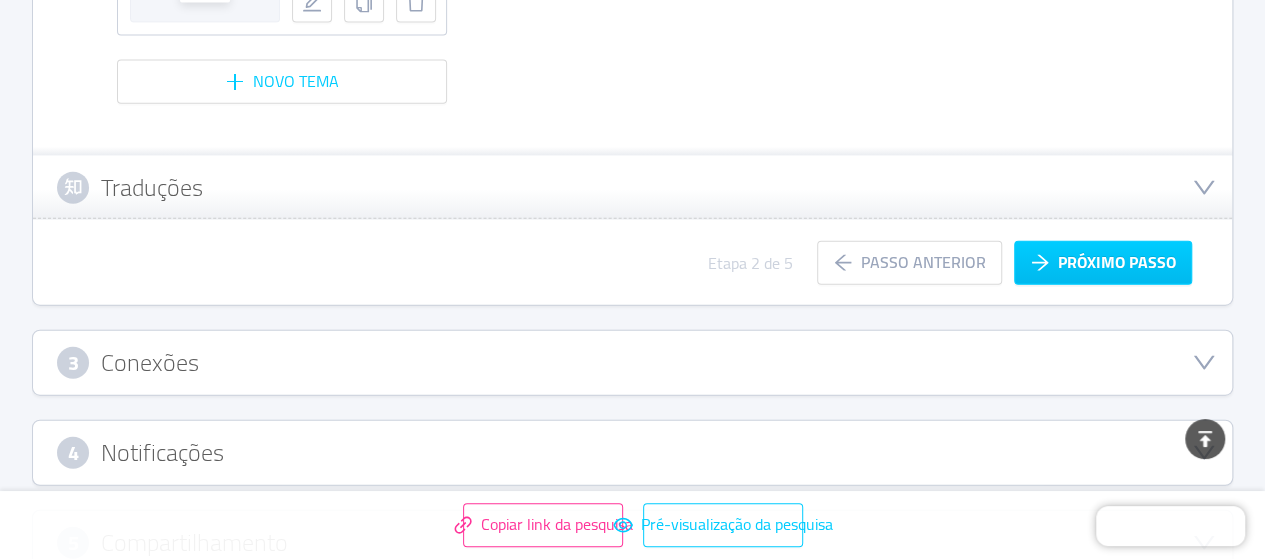 scroll, scrollTop: 2376, scrollLeft: 0, axis: vertical 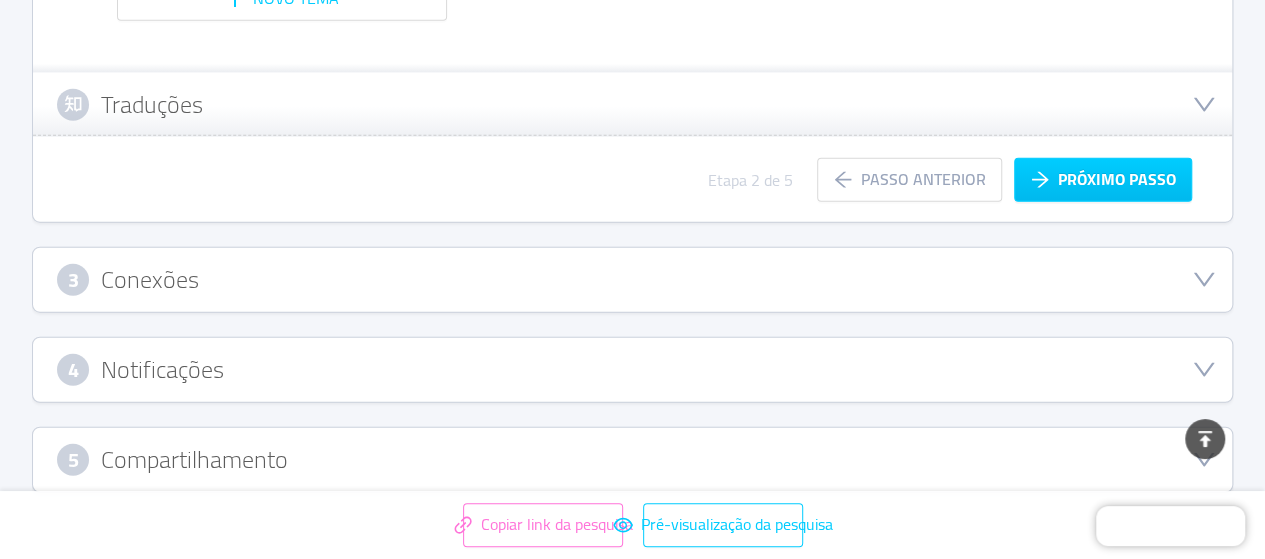 click on "Copiar link da pesquisa" at bounding box center (543, 525) 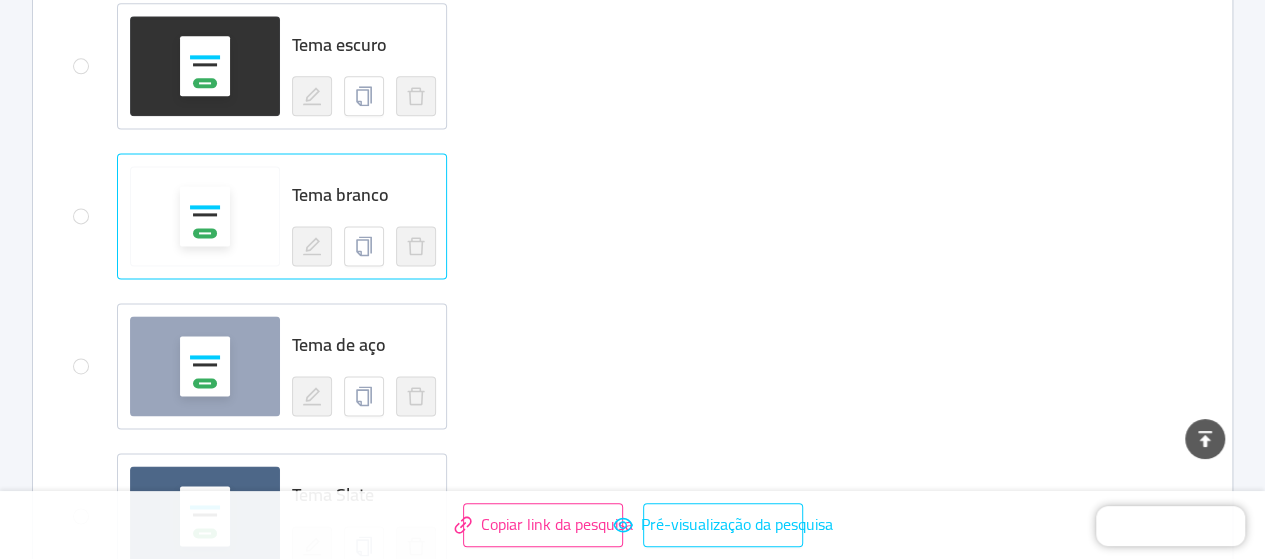 scroll, scrollTop: 1200, scrollLeft: 0, axis: vertical 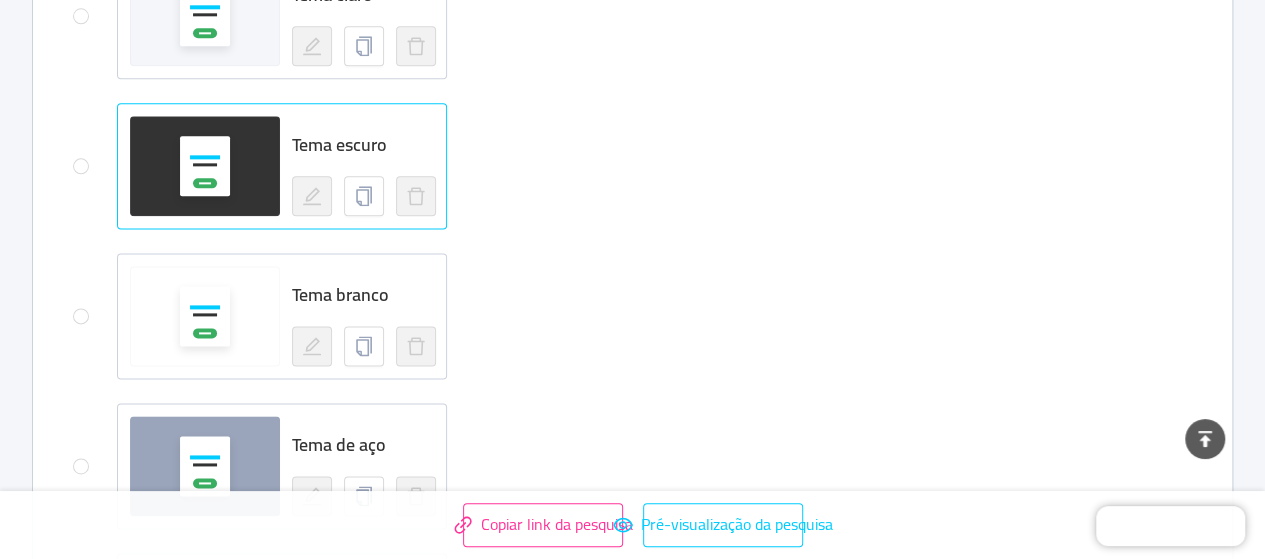 click at bounding box center [205, 183] 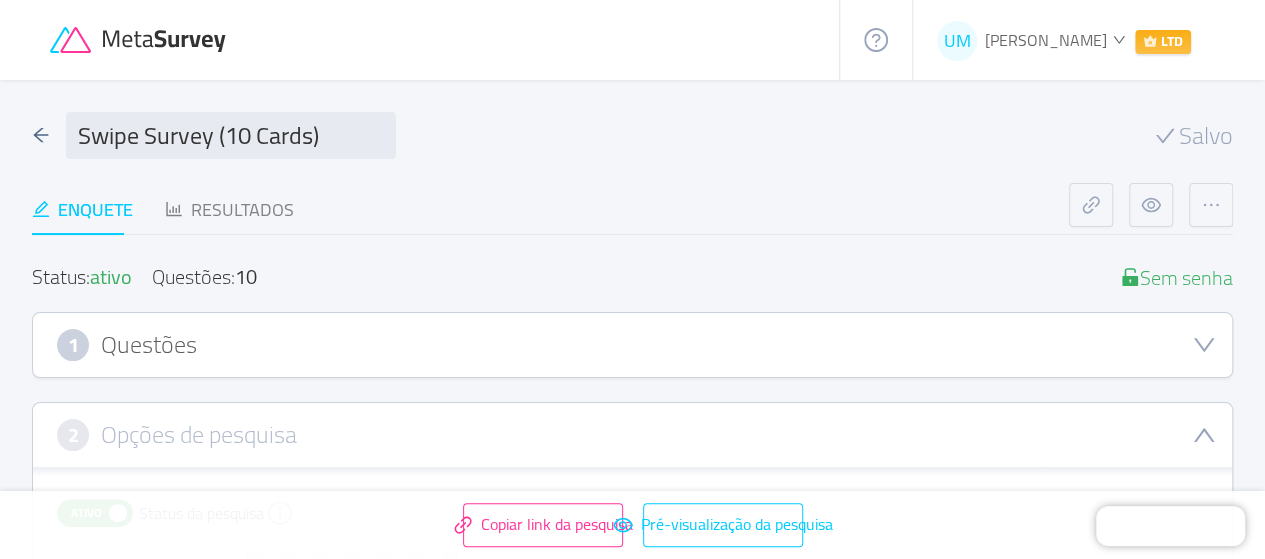 scroll, scrollTop: 300, scrollLeft: 0, axis: vertical 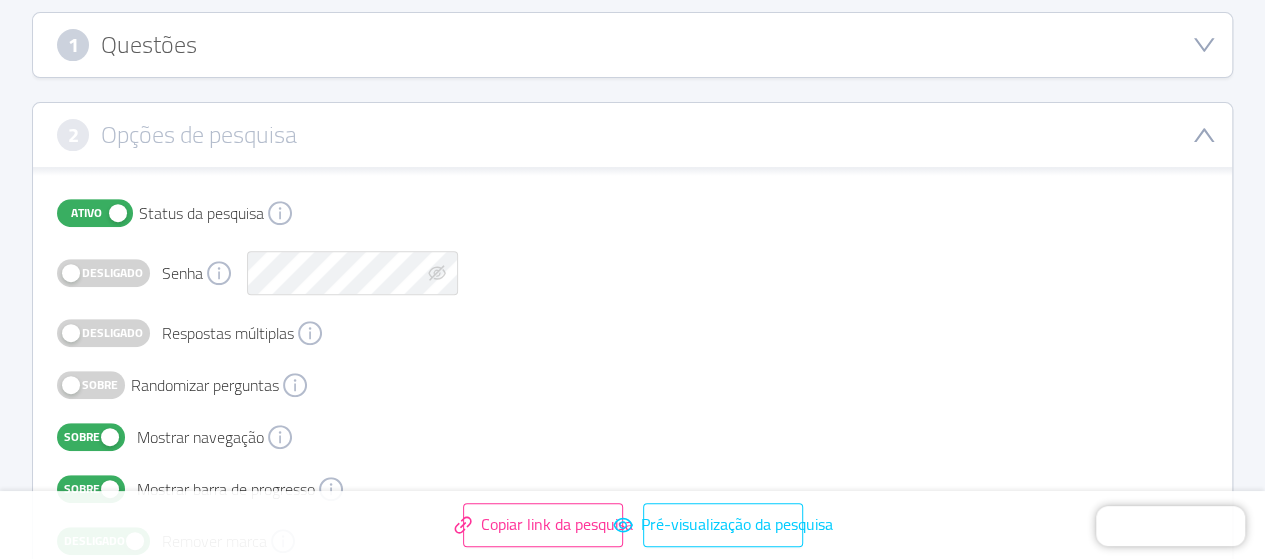 click on "1 Questões" at bounding box center (632, 45) 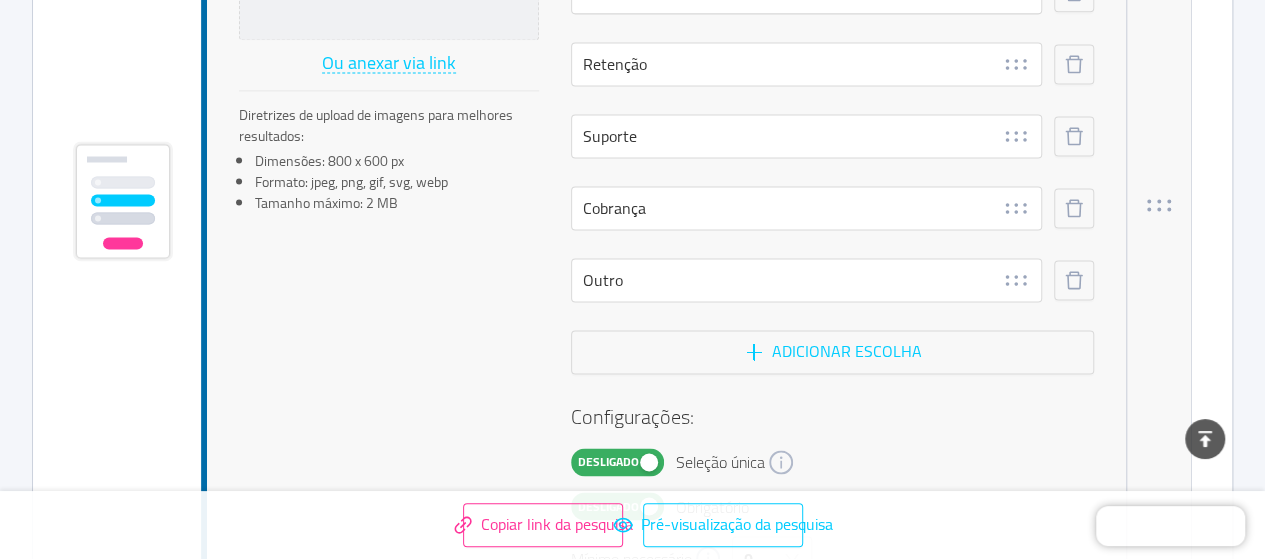 scroll, scrollTop: 1600, scrollLeft: 0, axis: vertical 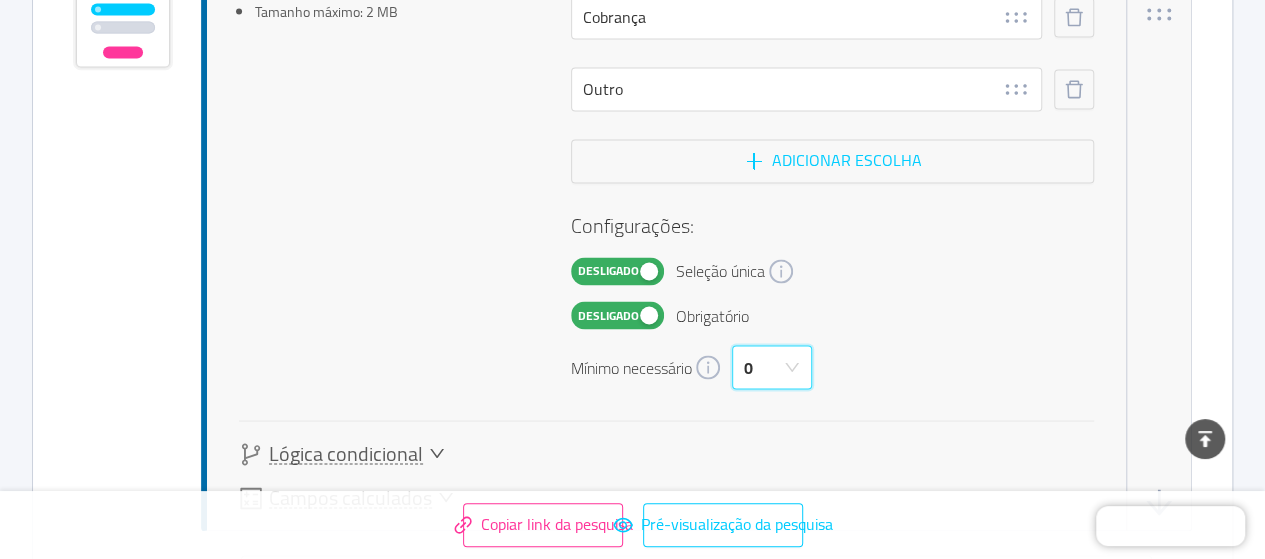 click on "0" at bounding box center (765, 367) 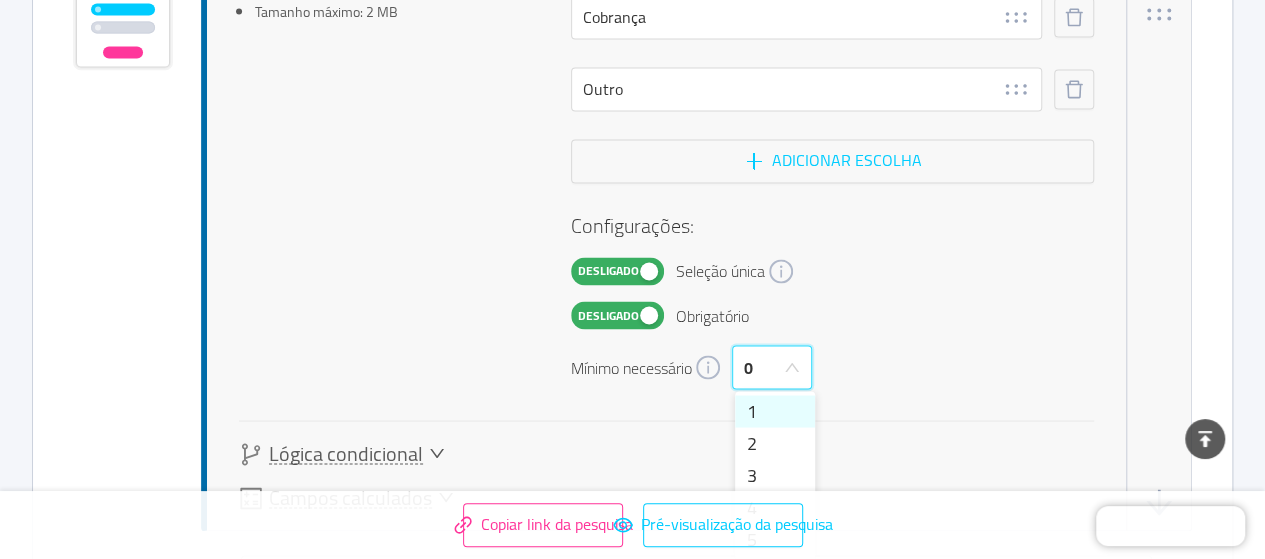 click on "1" at bounding box center (775, 411) 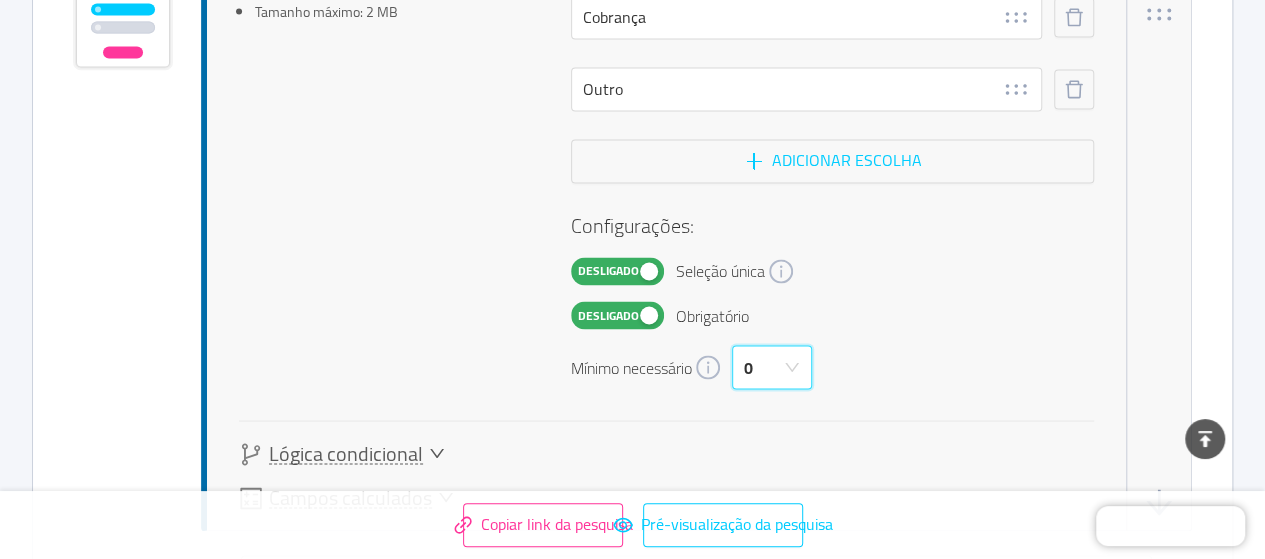 click on "0" at bounding box center (765, 367) 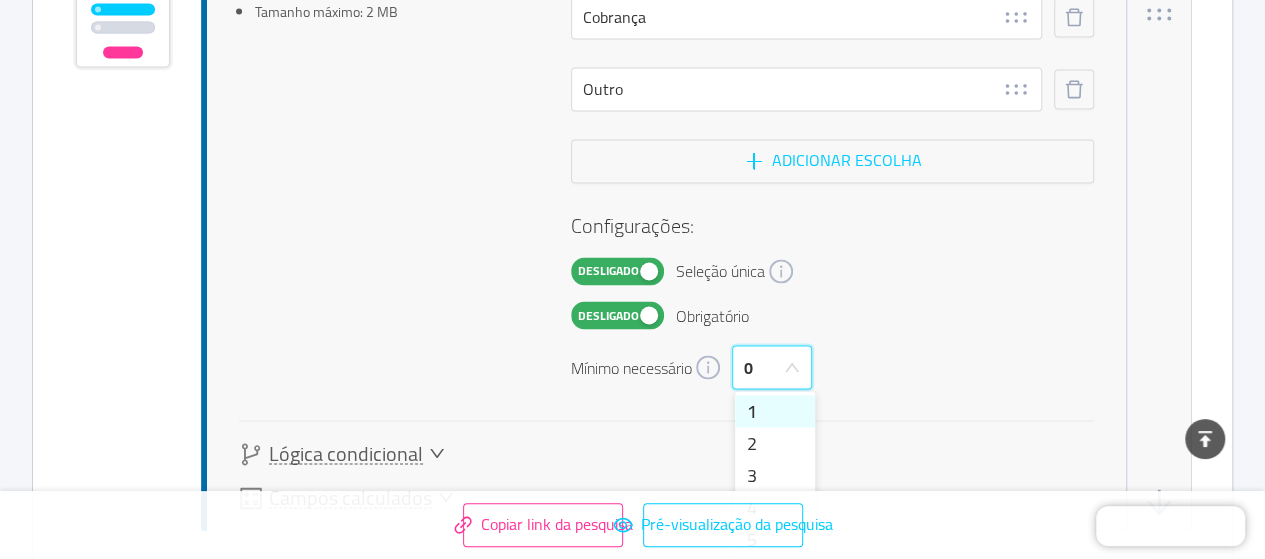 click on "1" at bounding box center [775, 411] 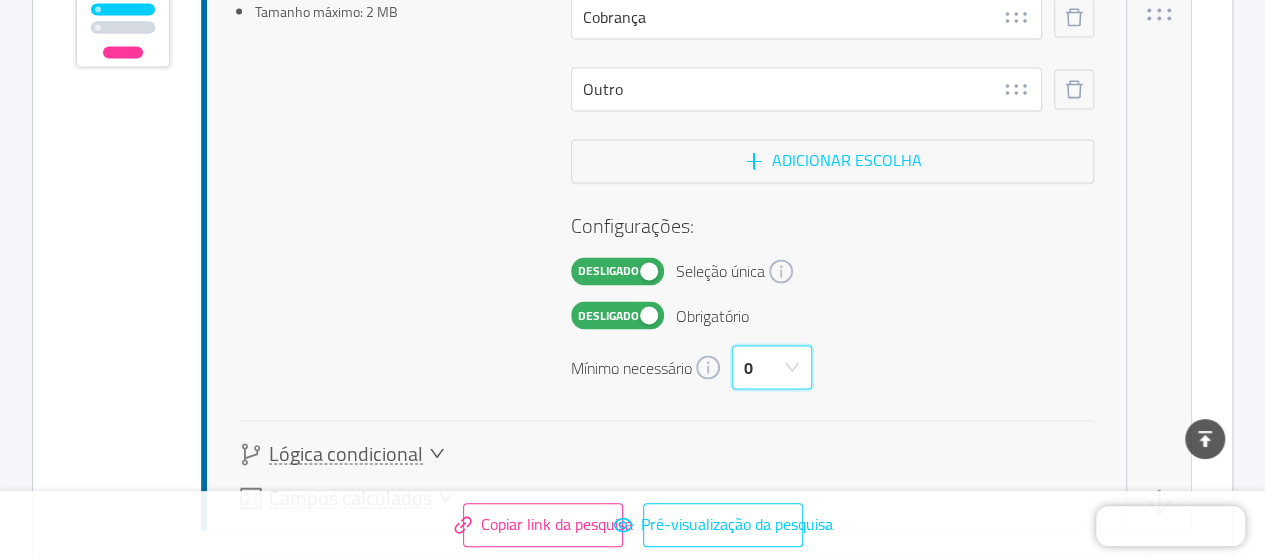 click on "Configurações: Desligado Seleção única Desligado Obrigatório Mínimo necessário 0" at bounding box center (832, 300) 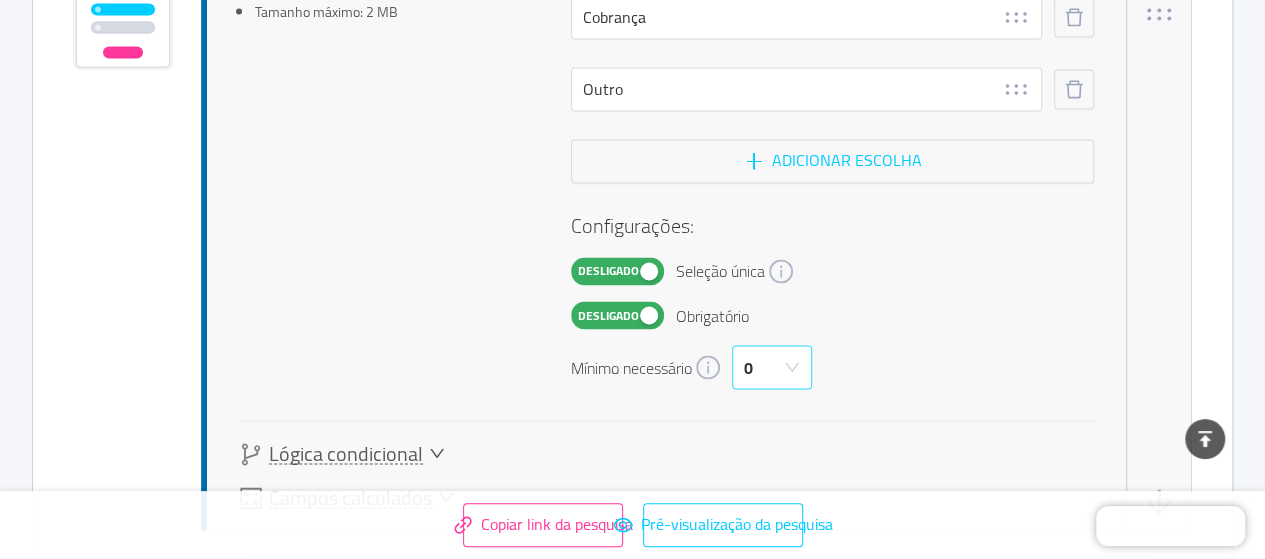 click on "0" at bounding box center [765, 367] 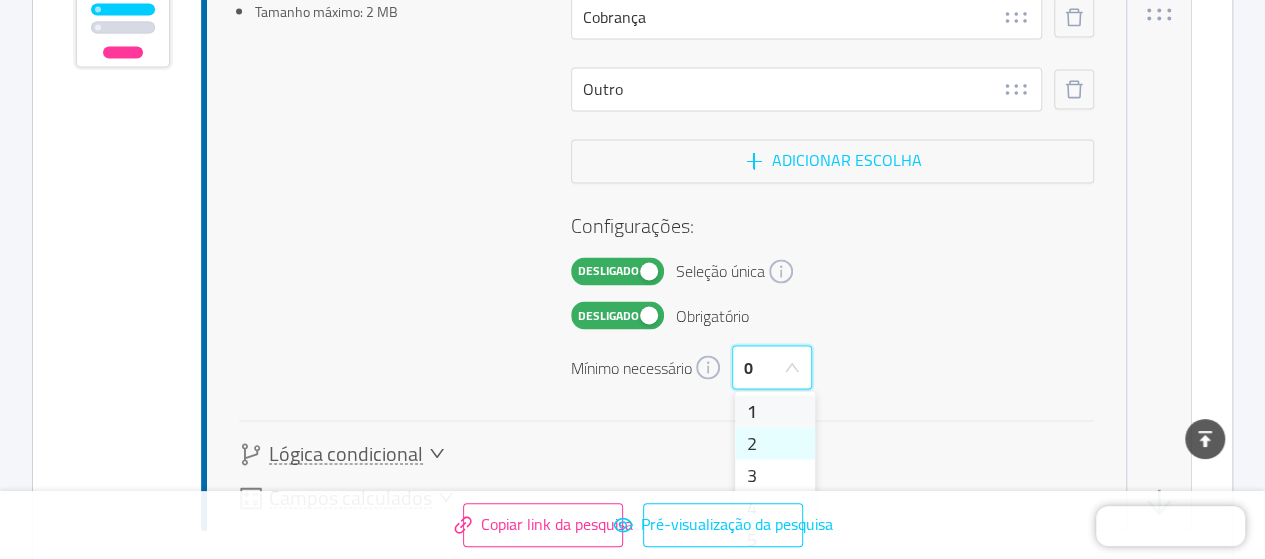 click on "2" at bounding box center (775, 443) 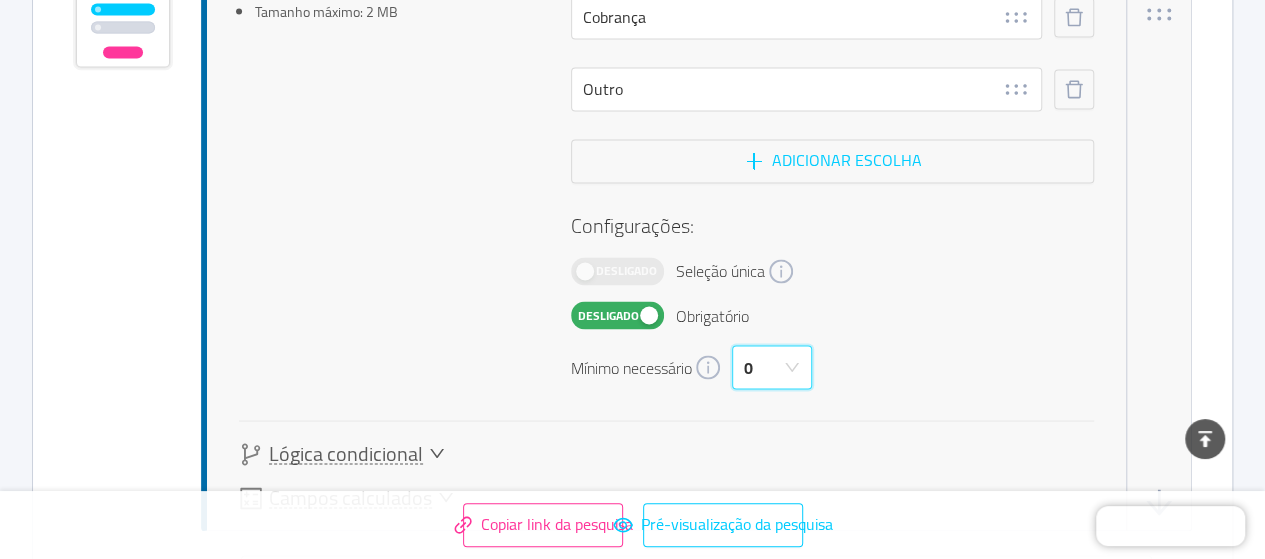 click on "0" at bounding box center (765, 367) 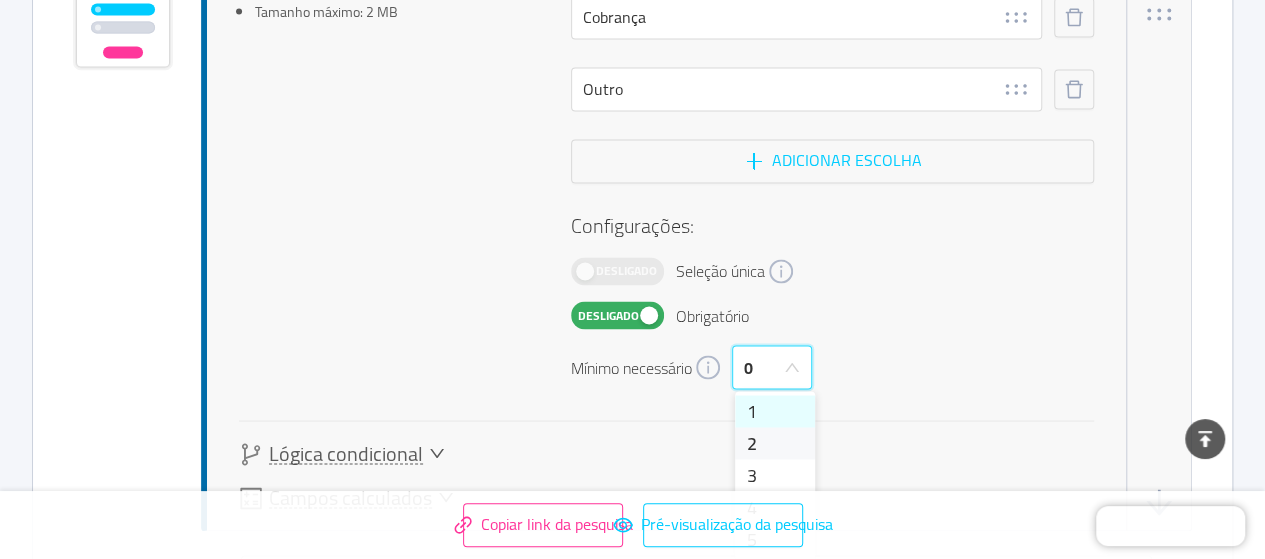 click on "1" at bounding box center [775, 411] 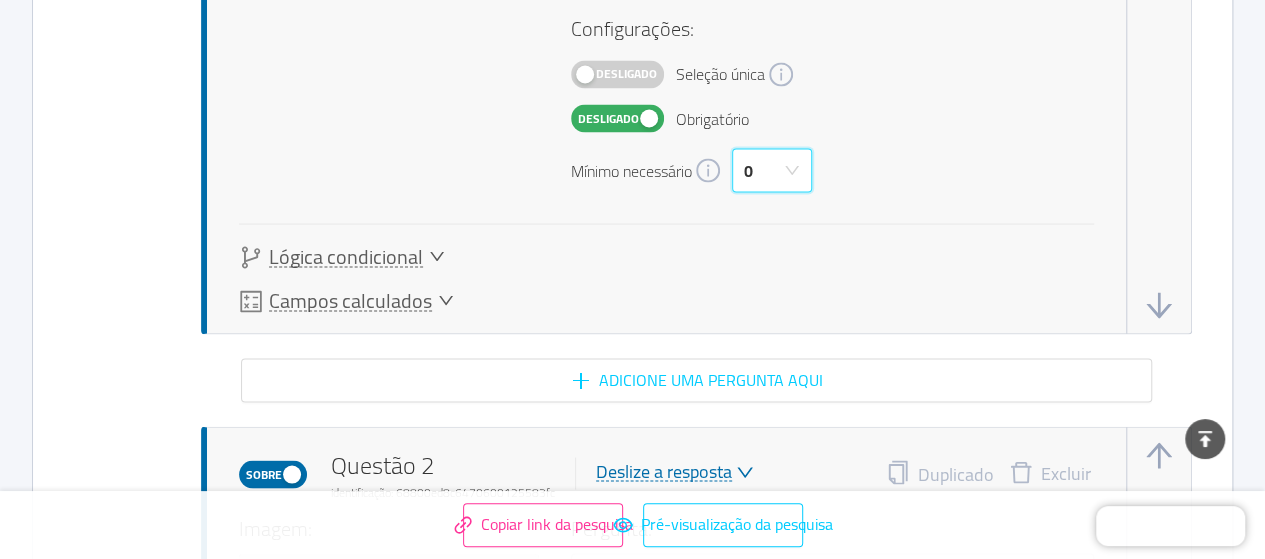 scroll, scrollTop: 1700, scrollLeft: 0, axis: vertical 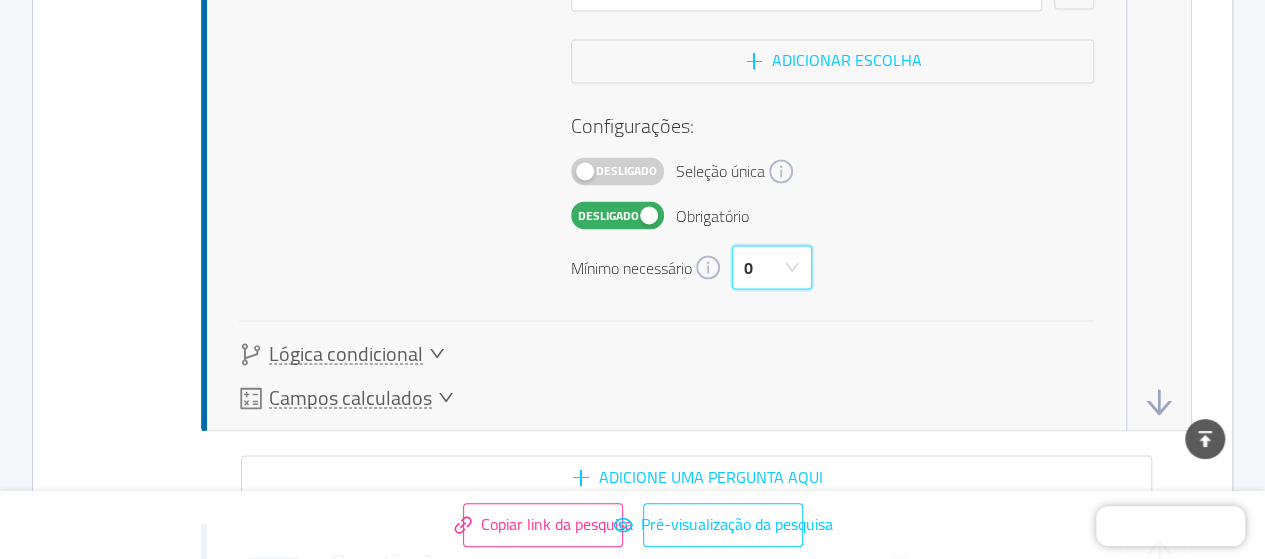 click on "Desligado" at bounding box center [617, 171] 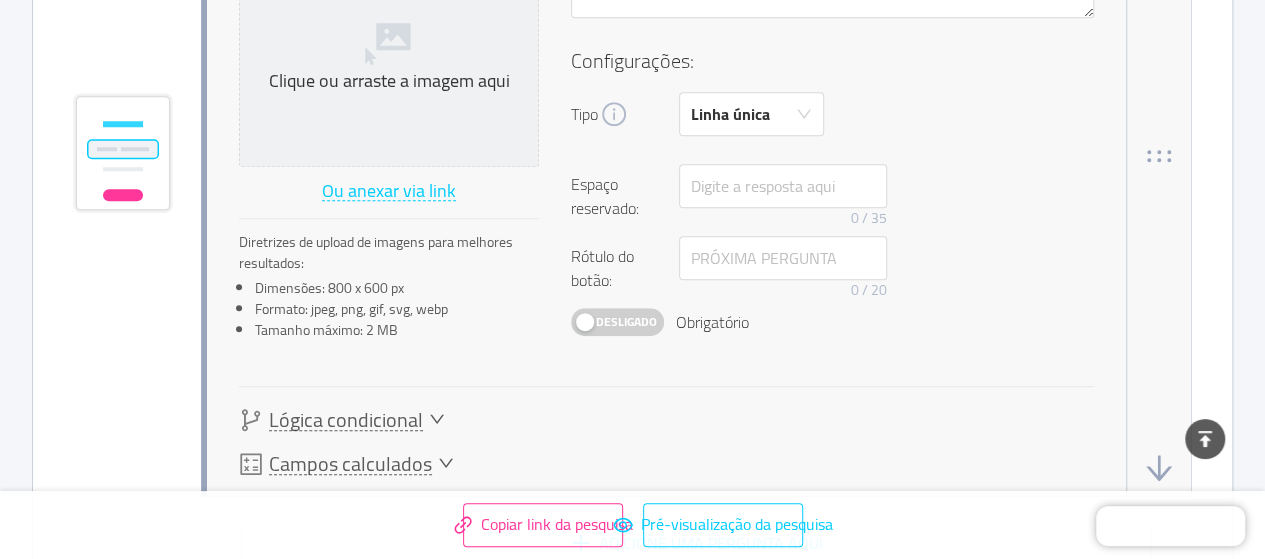 click on "Desligado" at bounding box center (626, 321) 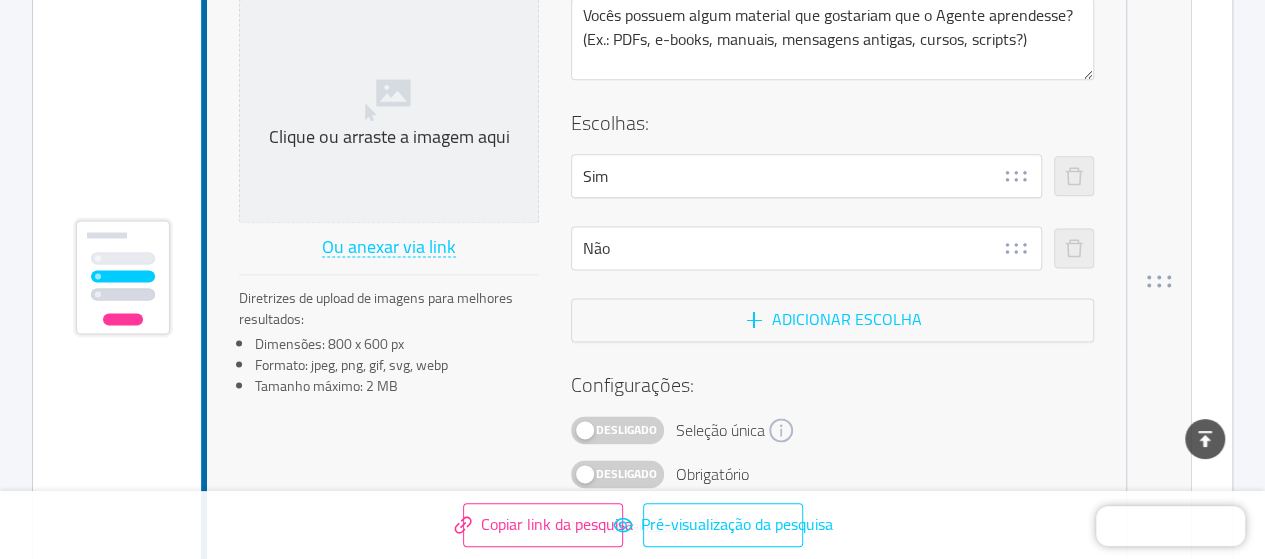 scroll, scrollTop: 5200, scrollLeft: 0, axis: vertical 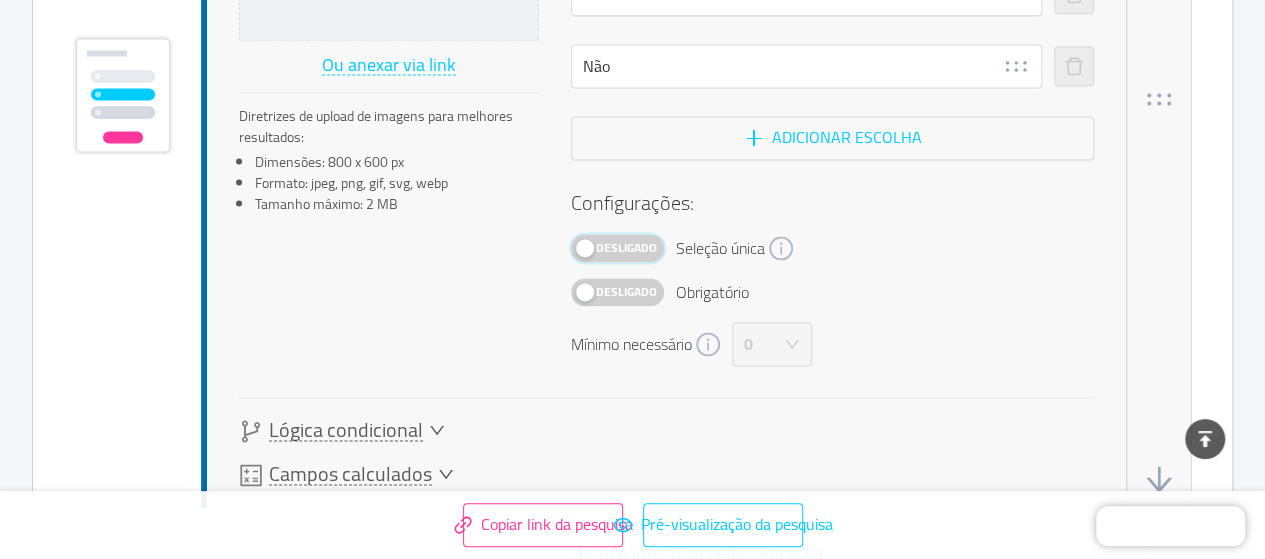 drag, startPoint x: 608, startPoint y: 248, endPoint x: 606, endPoint y: 276, distance: 28.071337 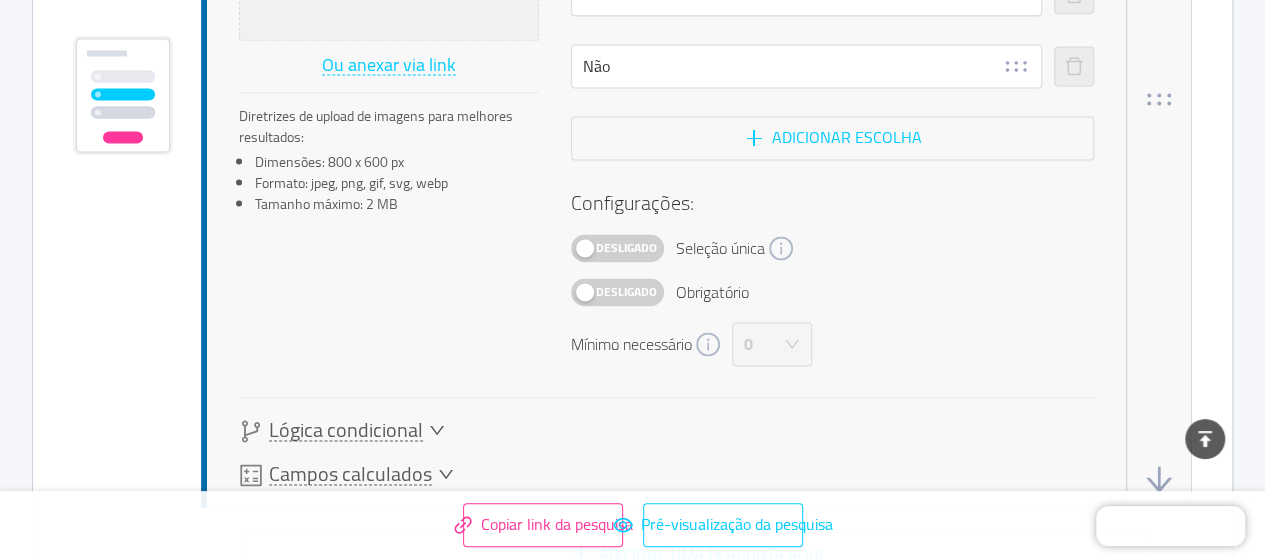click on "Desligado" at bounding box center [626, 247] 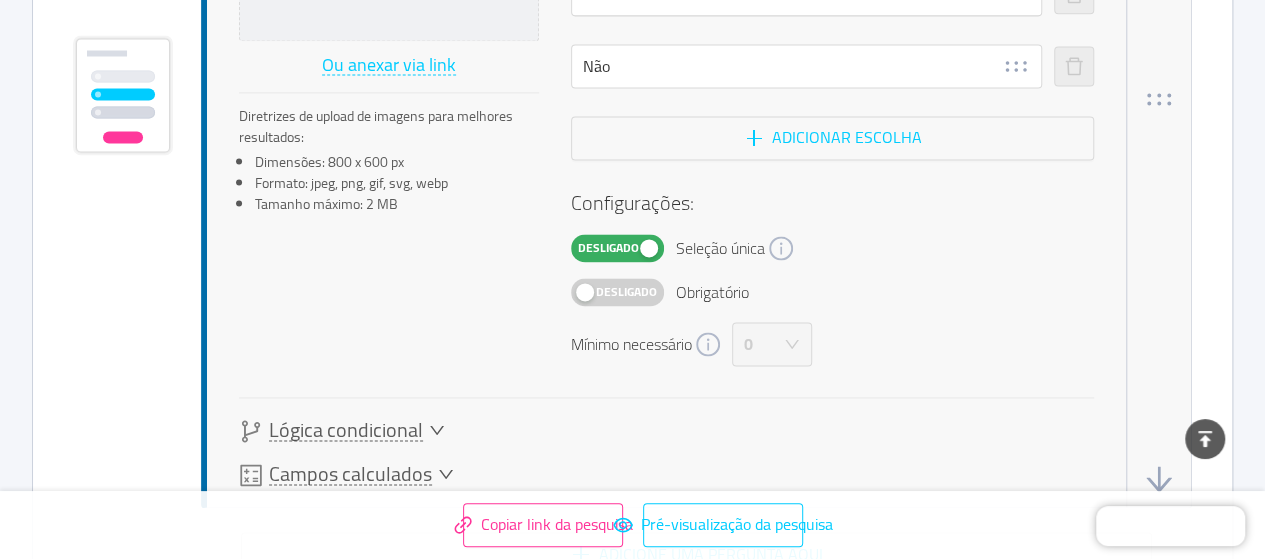 click on "Desligado" at bounding box center [626, 291] 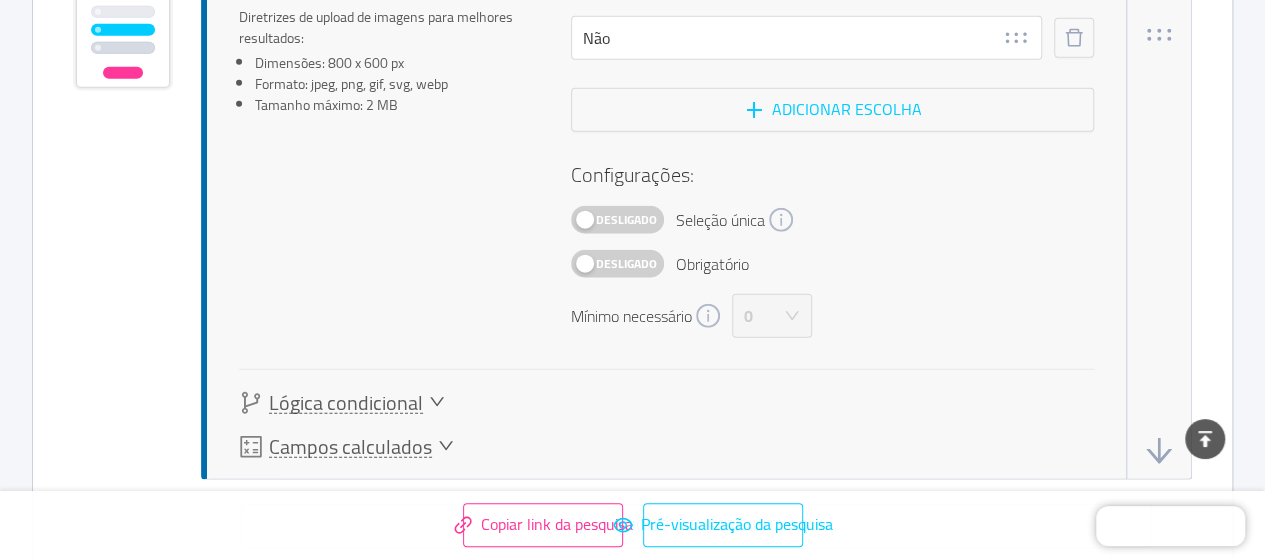 scroll, scrollTop: 6300, scrollLeft: 0, axis: vertical 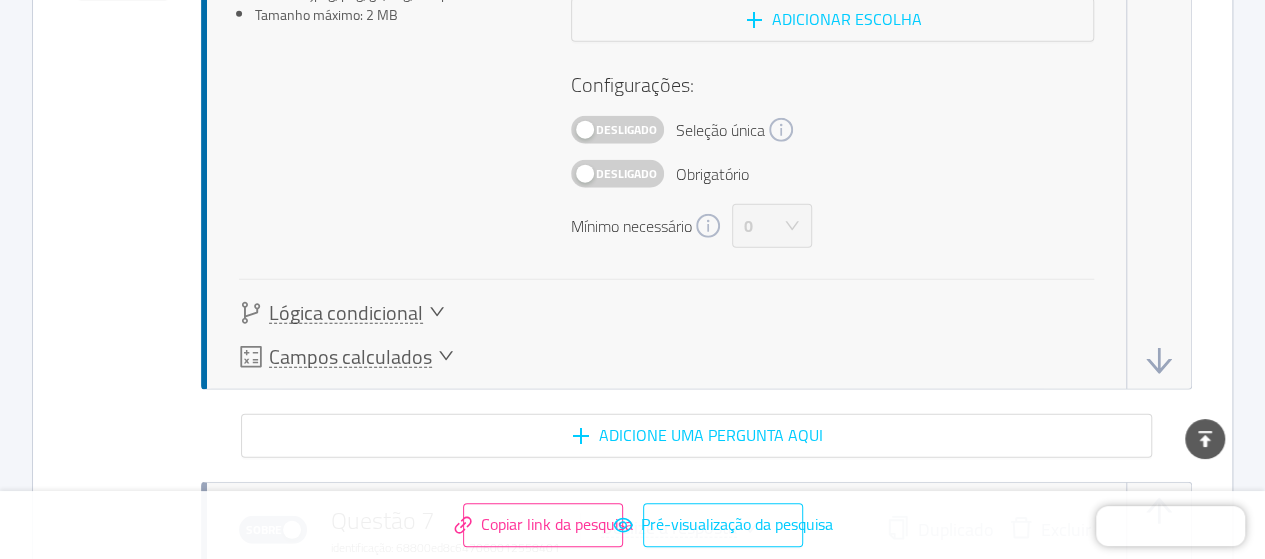 click on "Desligado" at bounding box center [617, 130] 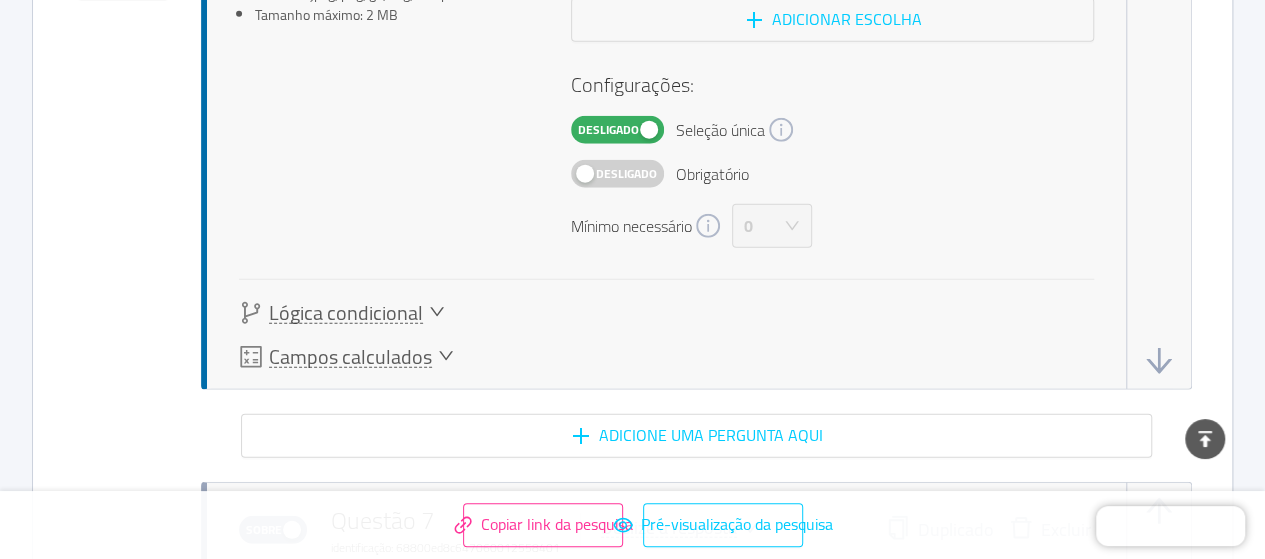 click on "Desligado" at bounding box center (617, 174) 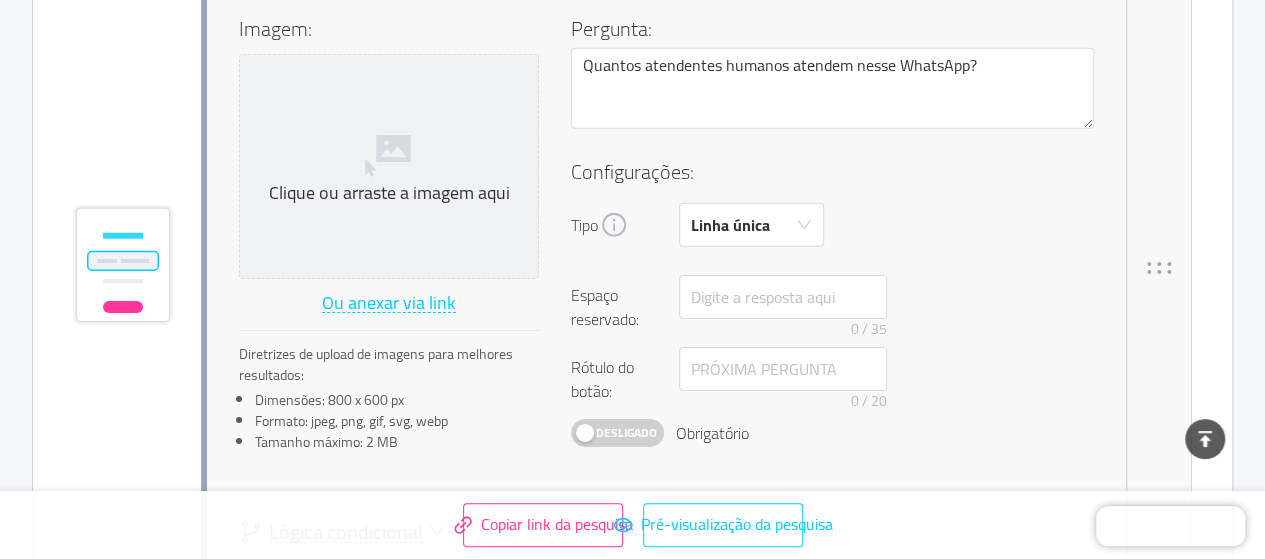 scroll, scrollTop: 7000, scrollLeft: 0, axis: vertical 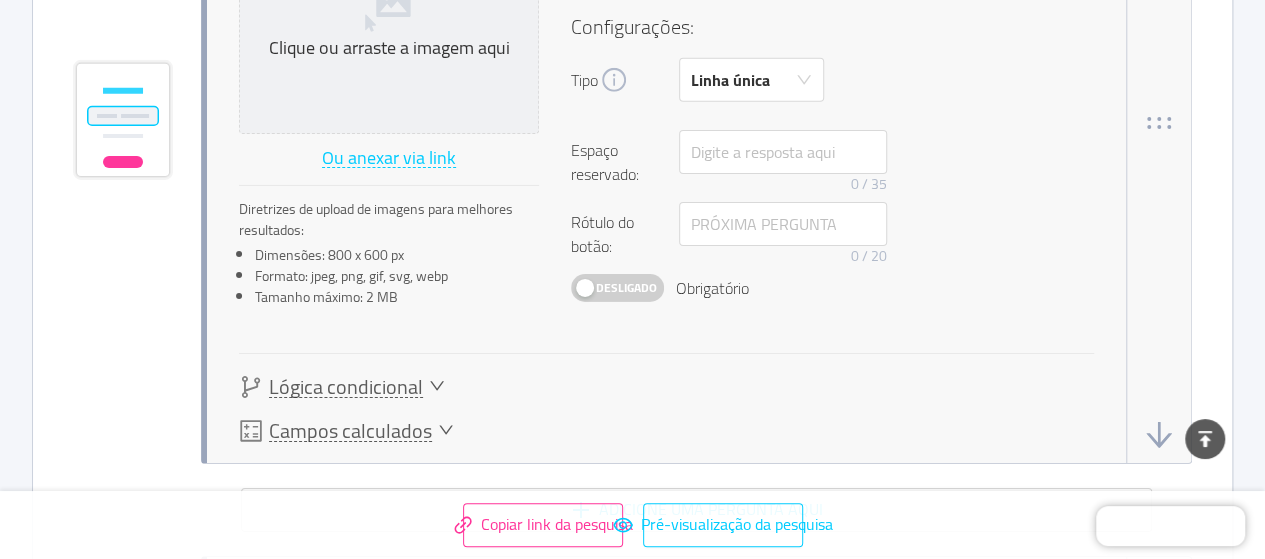 click on "Desligado" at bounding box center (626, 287) 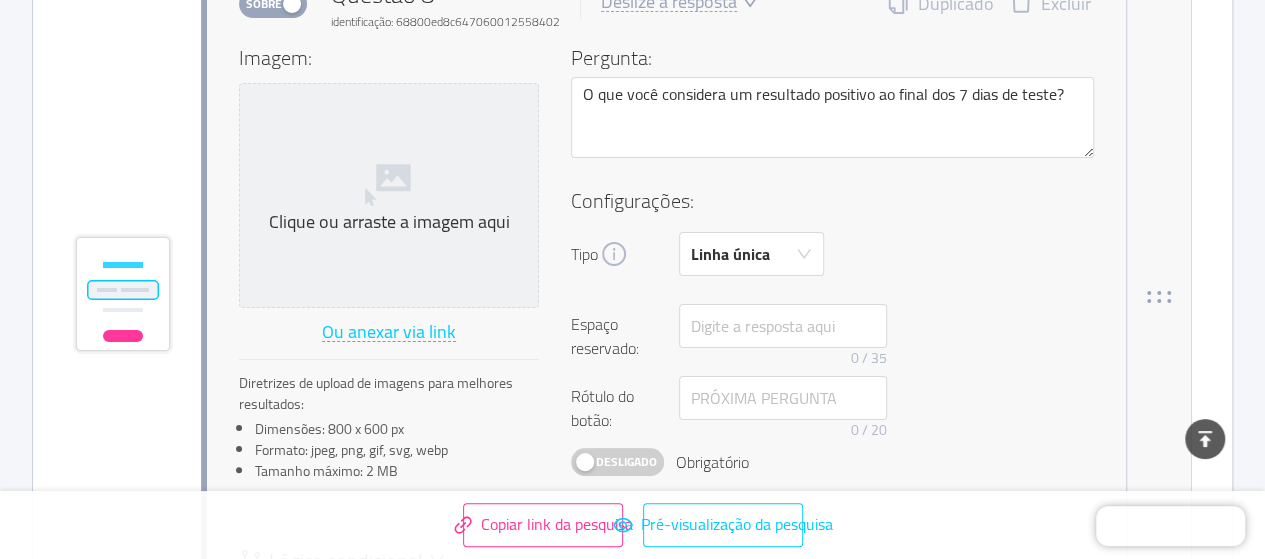 click on "Desligado" at bounding box center (626, 461) 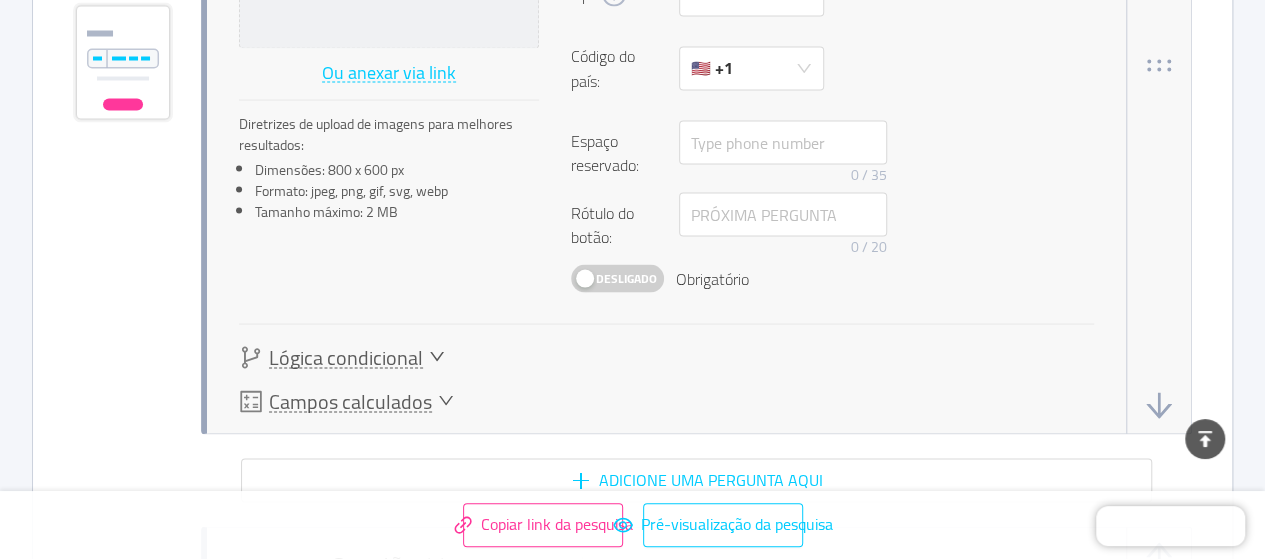 scroll, scrollTop: 9500, scrollLeft: 0, axis: vertical 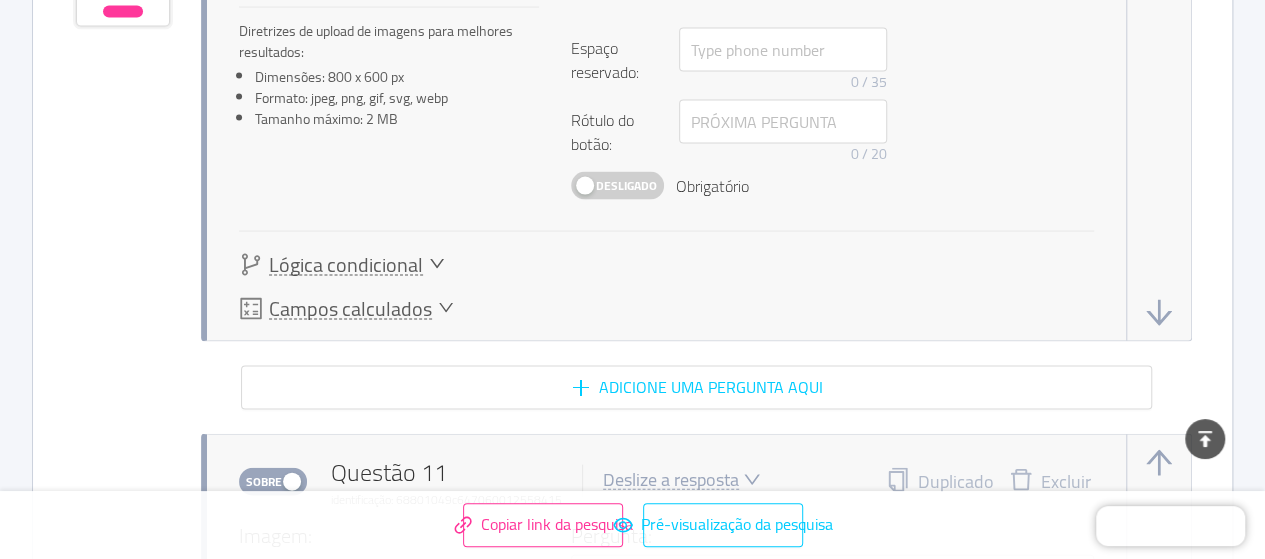 click on "Desligado" at bounding box center [617, 186] 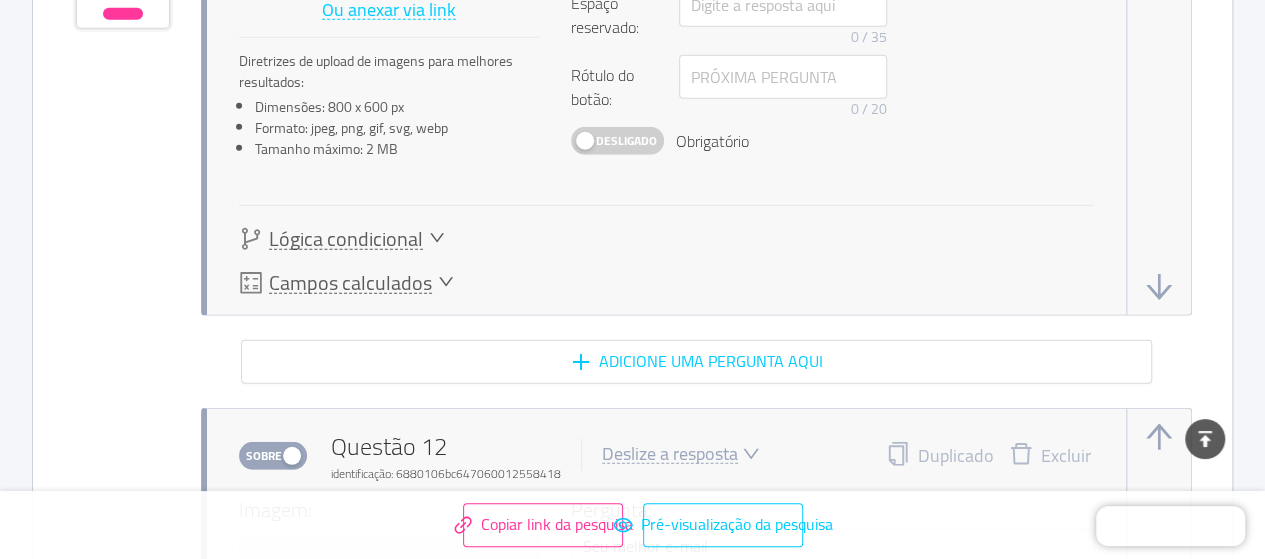 click on "Desligado" at bounding box center [626, 140] 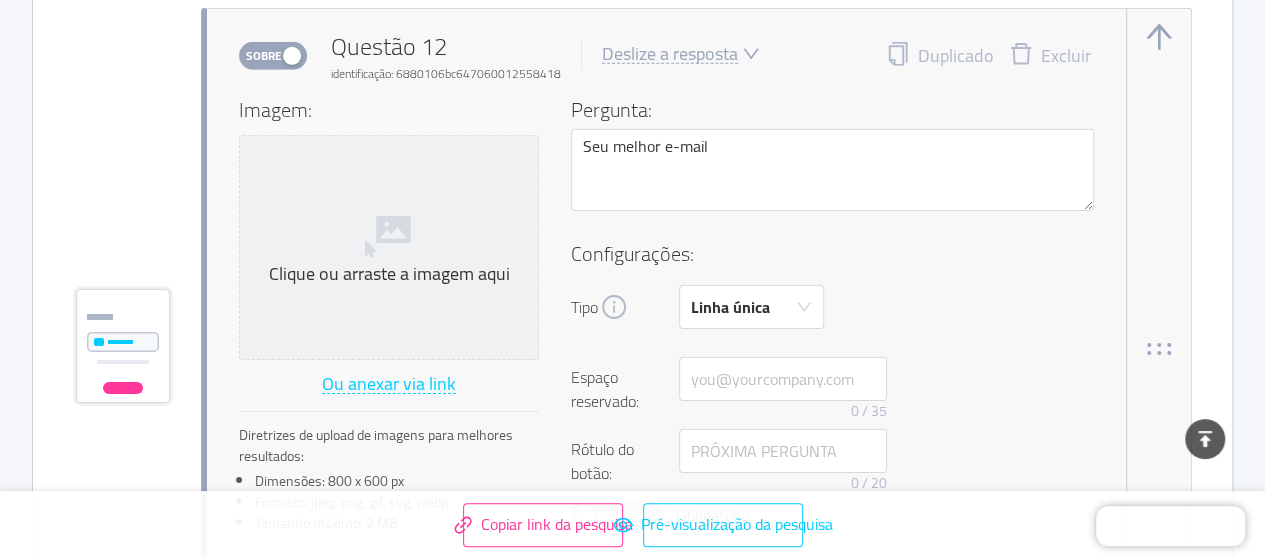 scroll, scrollTop: 10900, scrollLeft: 0, axis: vertical 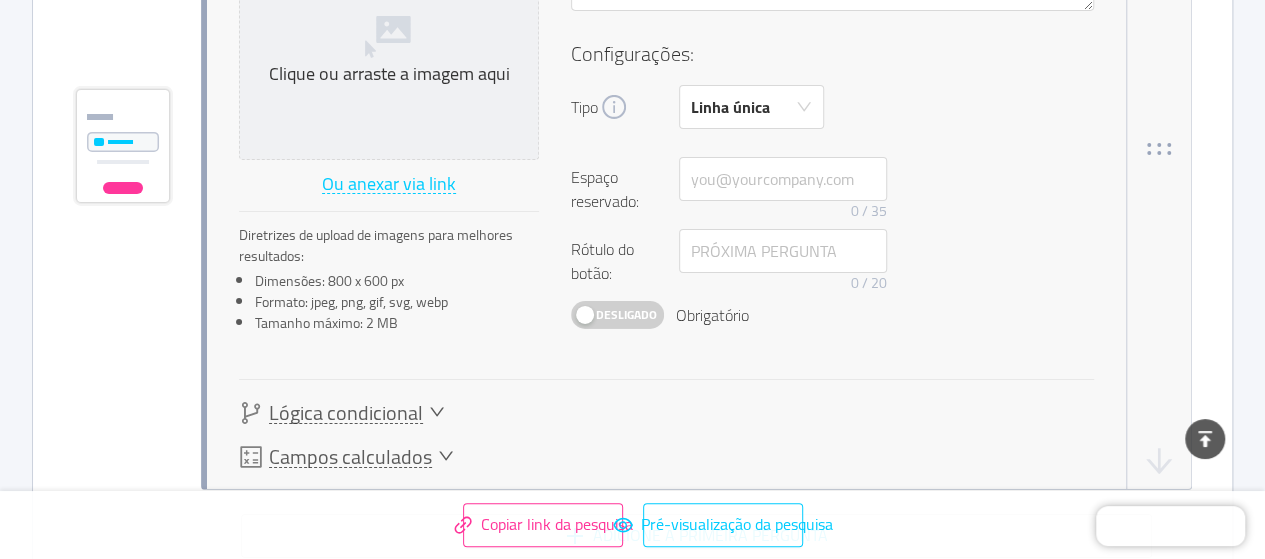 click on "Desligado" at bounding box center [626, 314] 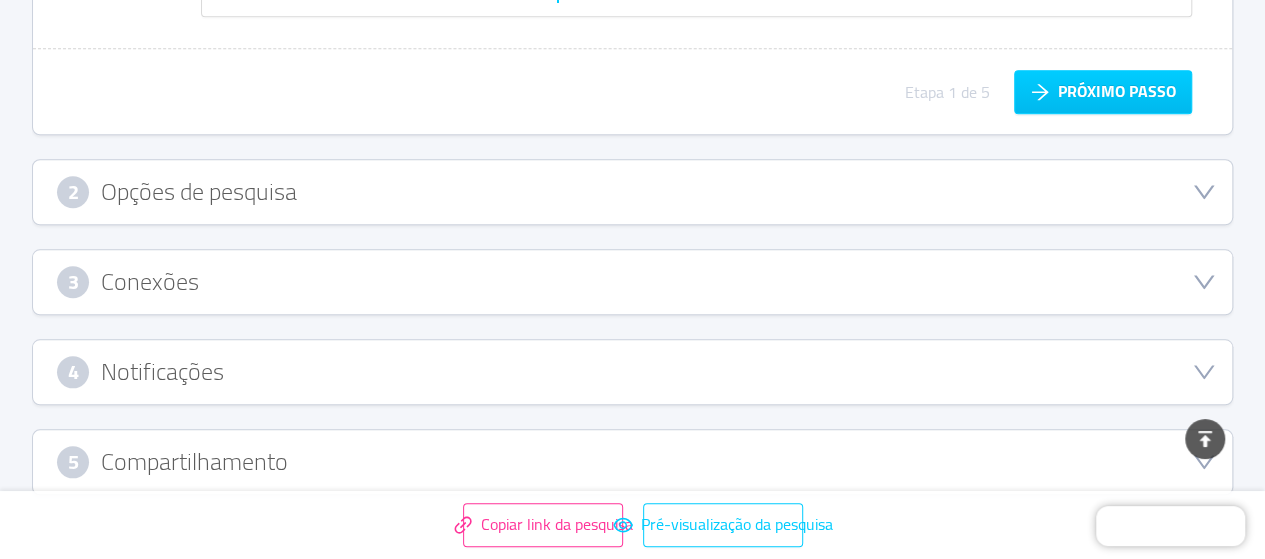 scroll, scrollTop: 12277, scrollLeft: 0, axis: vertical 